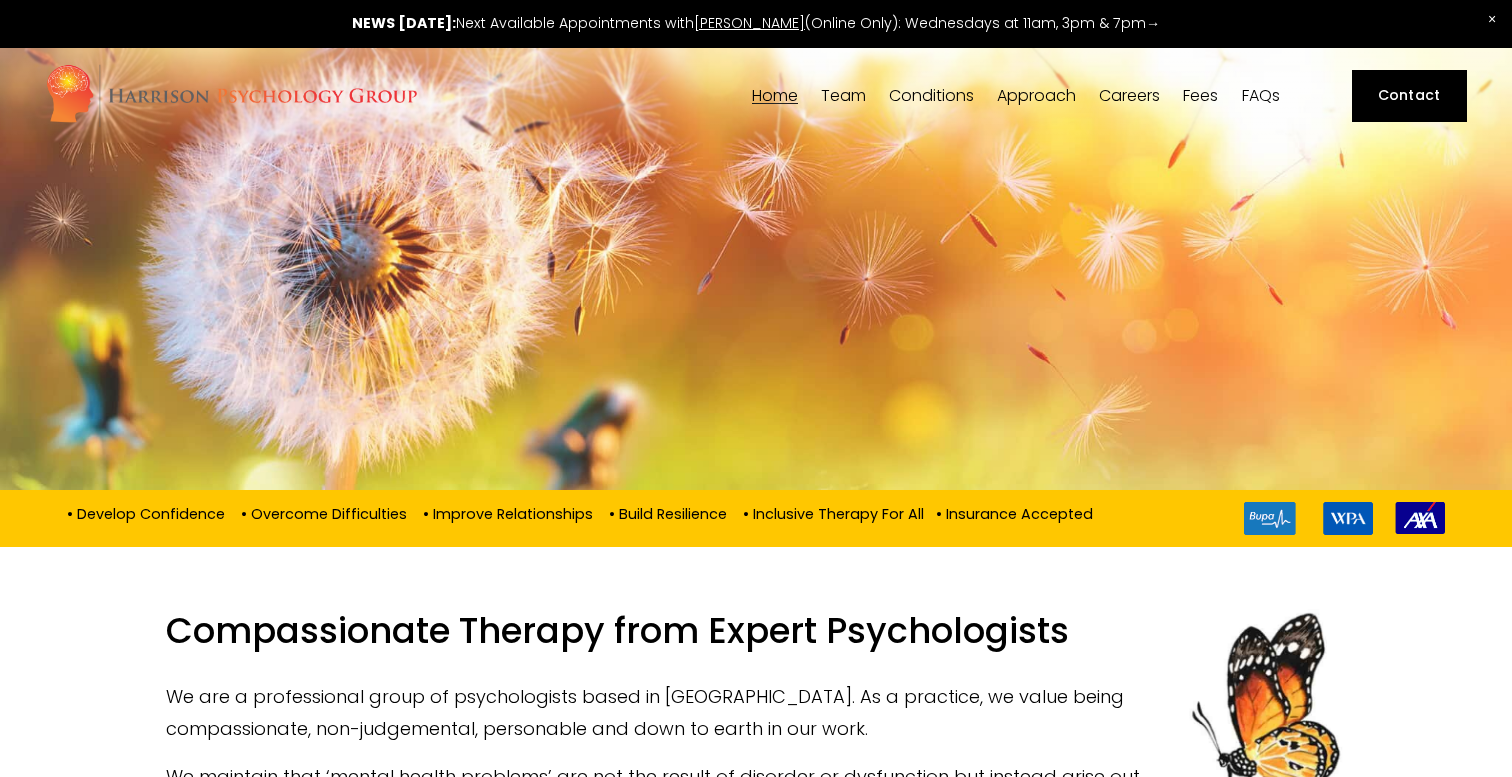 scroll, scrollTop: 0, scrollLeft: 0, axis: both 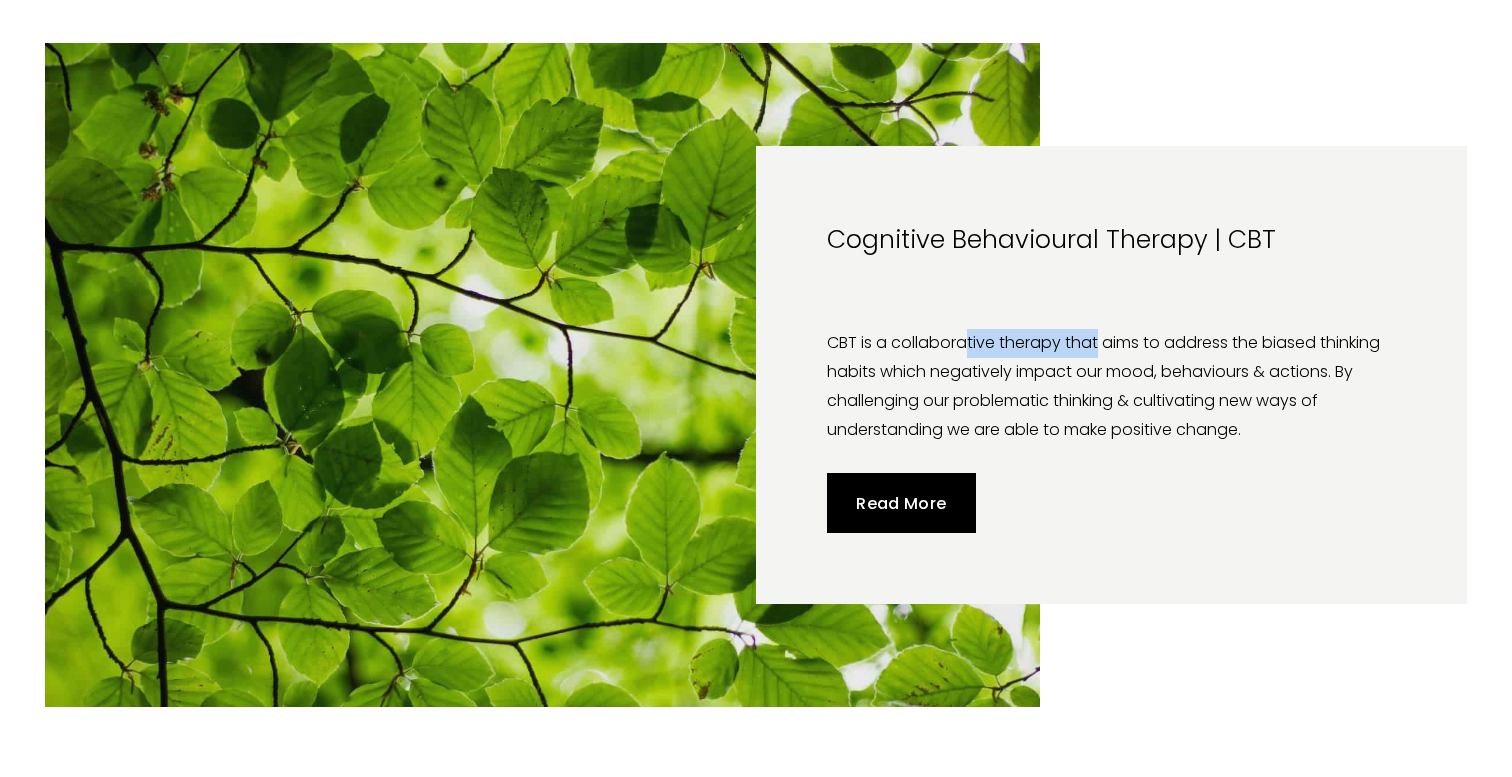 drag, startPoint x: 967, startPoint y: 339, endPoint x: 1099, endPoint y: 340, distance: 132.00378 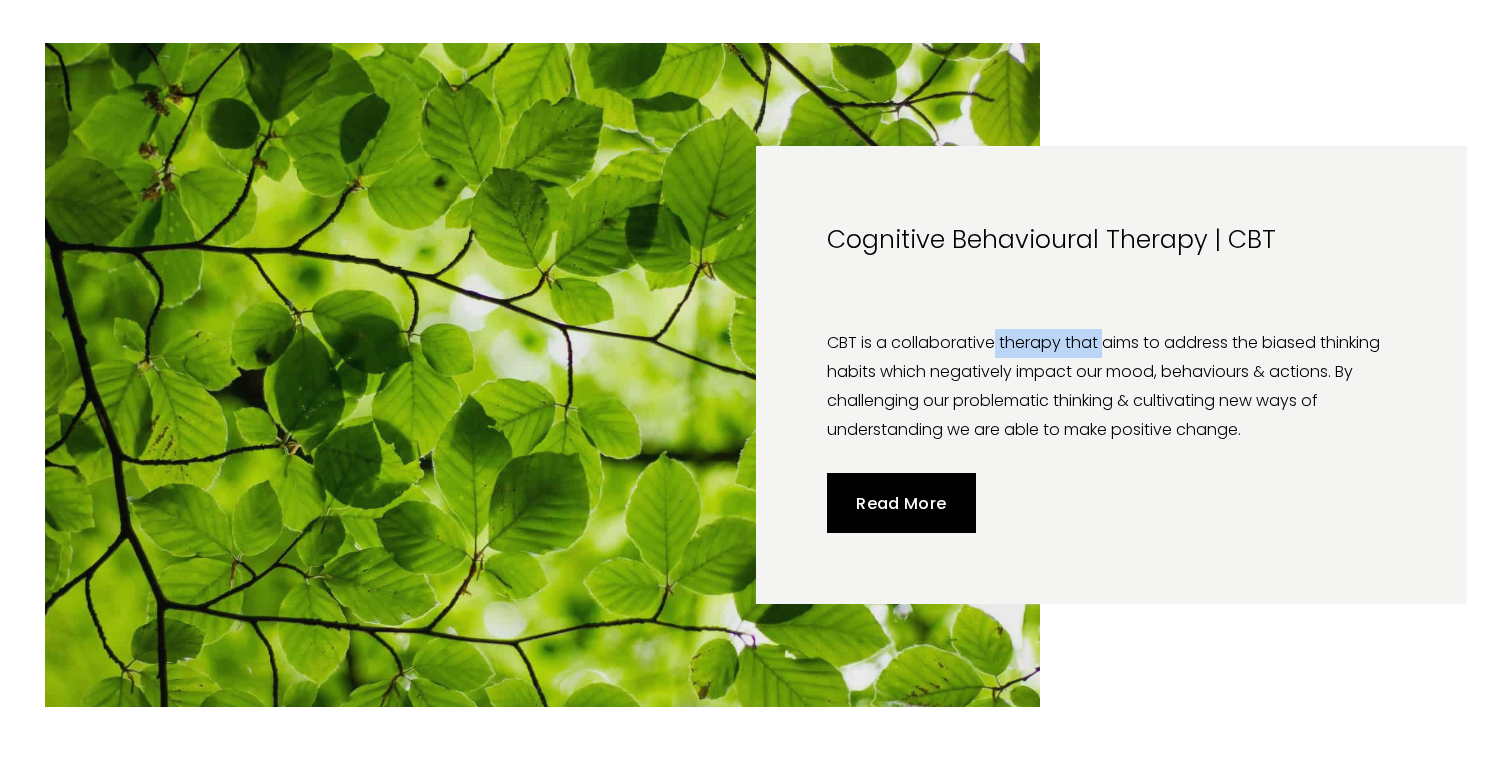 drag, startPoint x: 1099, startPoint y: 340, endPoint x: 996, endPoint y: 346, distance: 103.17461 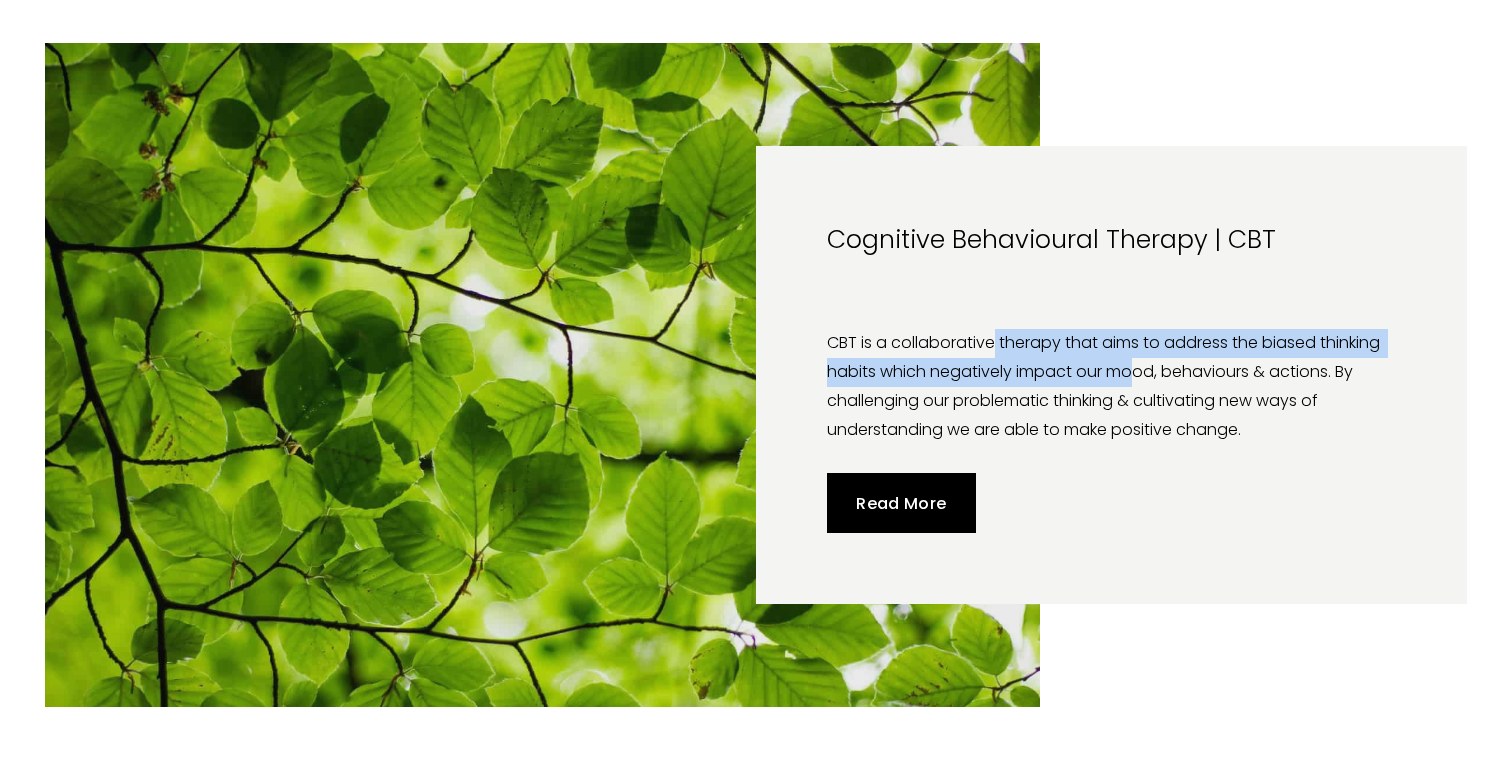 drag, startPoint x: 994, startPoint y: 339, endPoint x: 1130, endPoint y: 359, distance: 137.46272 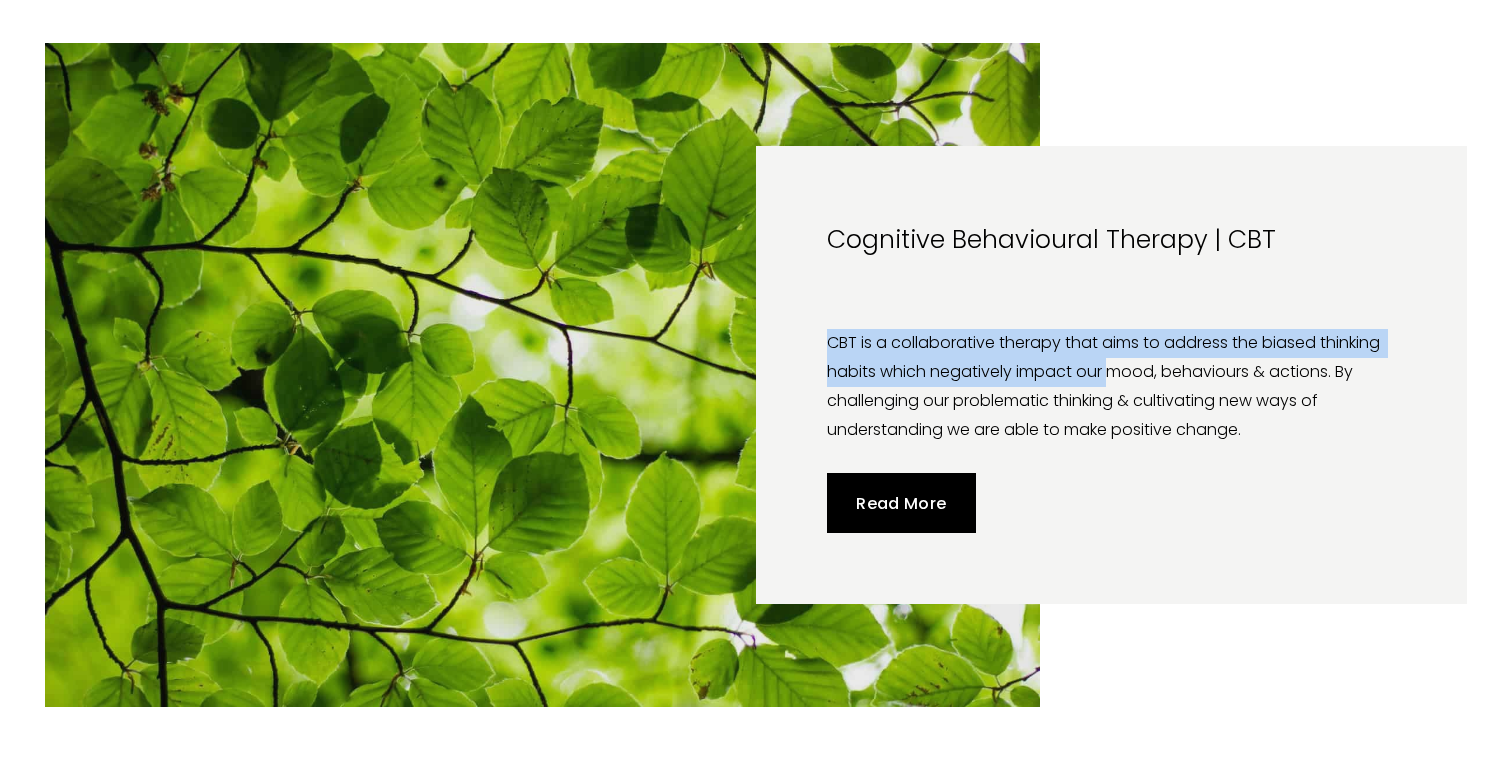 drag, startPoint x: 1114, startPoint y: 363, endPoint x: 883, endPoint y: 328, distance: 233.63647 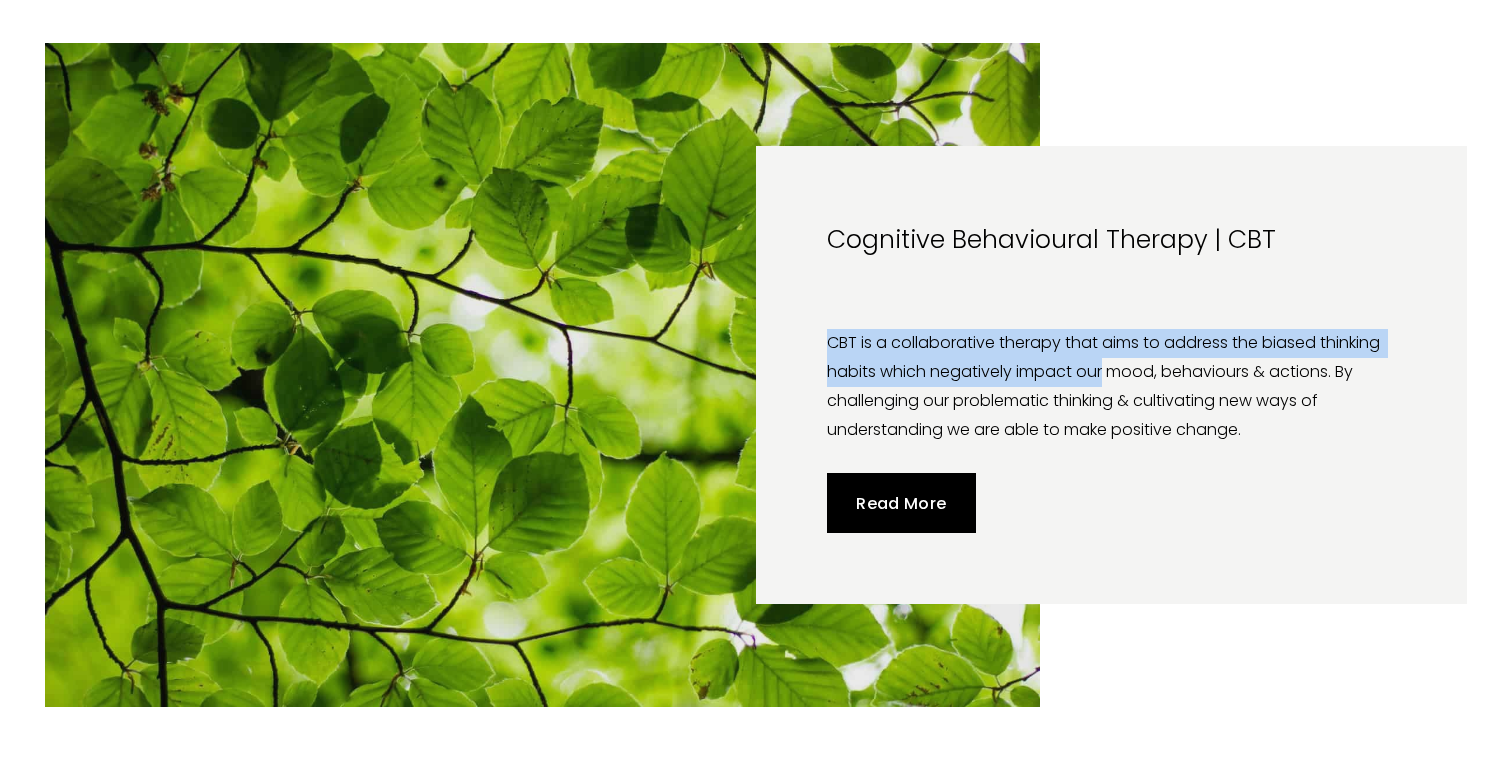 drag, startPoint x: 883, startPoint y: 328, endPoint x: 1085, endPoint y: 375, distance: 207.39575 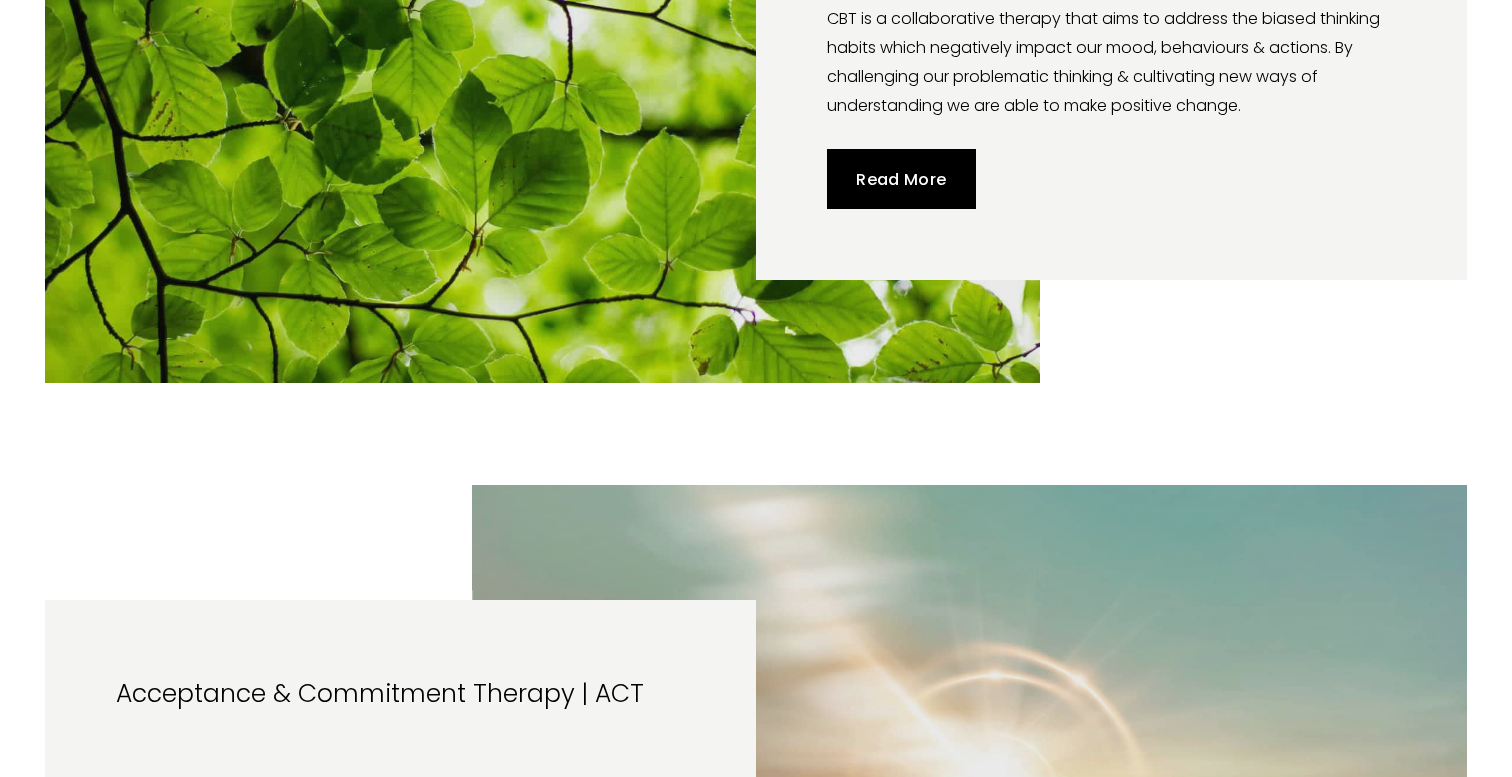 scroll, scrollTop: 1051, scrollLeft: 0, axis: vertical 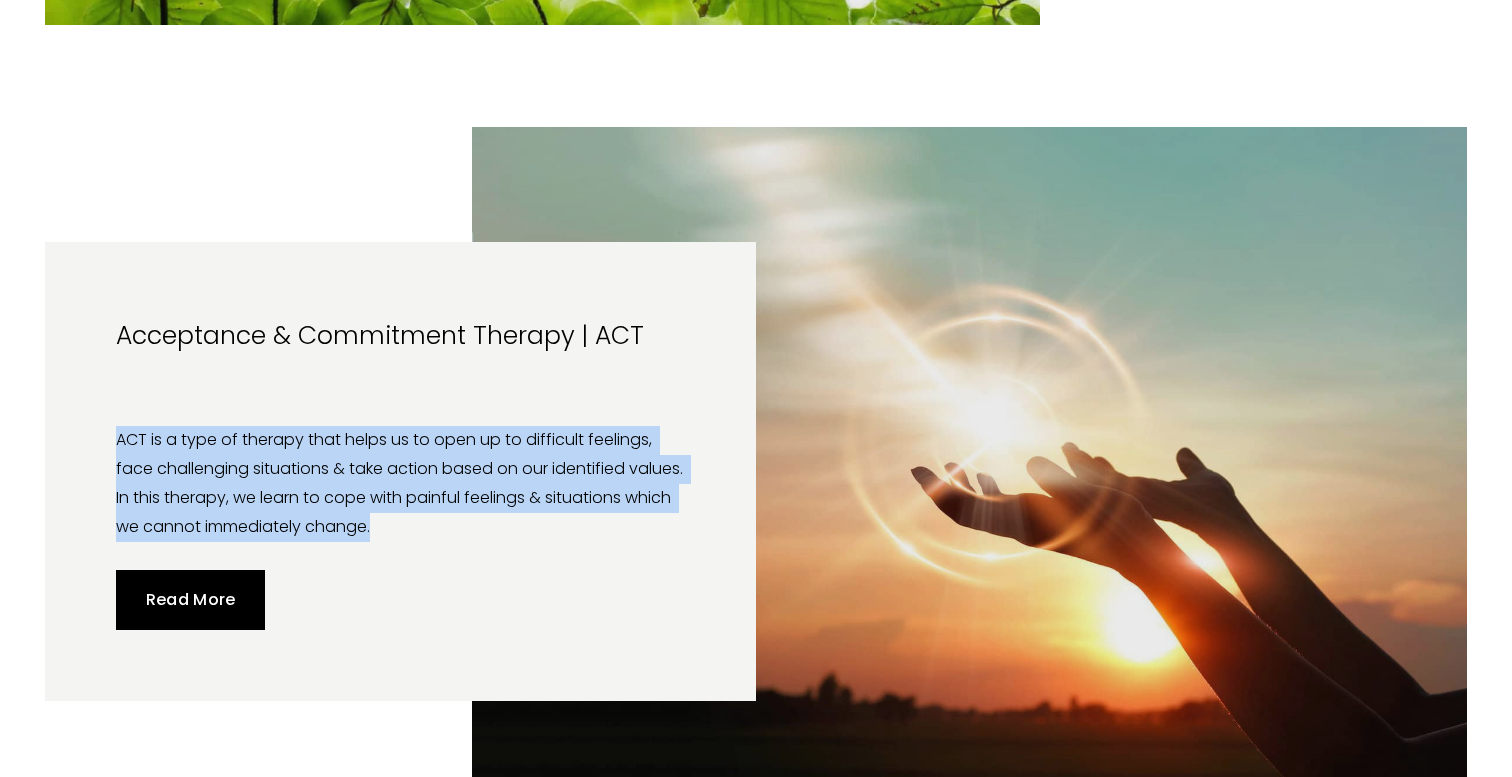 drag, startPoint x: 210, startPoint y: 418, endPoint x: 604, endPoint y: 555, distance: 417.13907 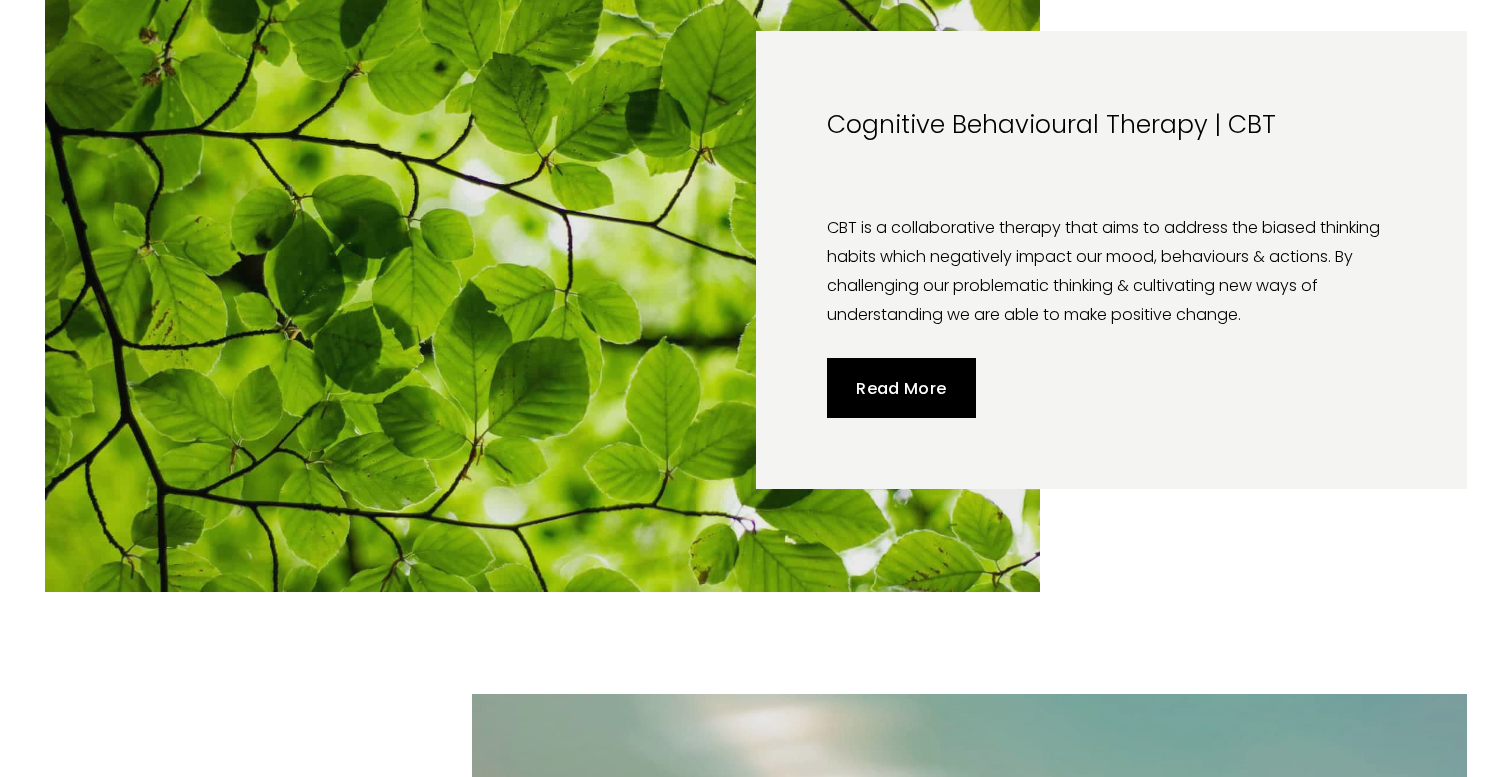scroll, scrollTop: 0, scrollLeft: 0, axis: both 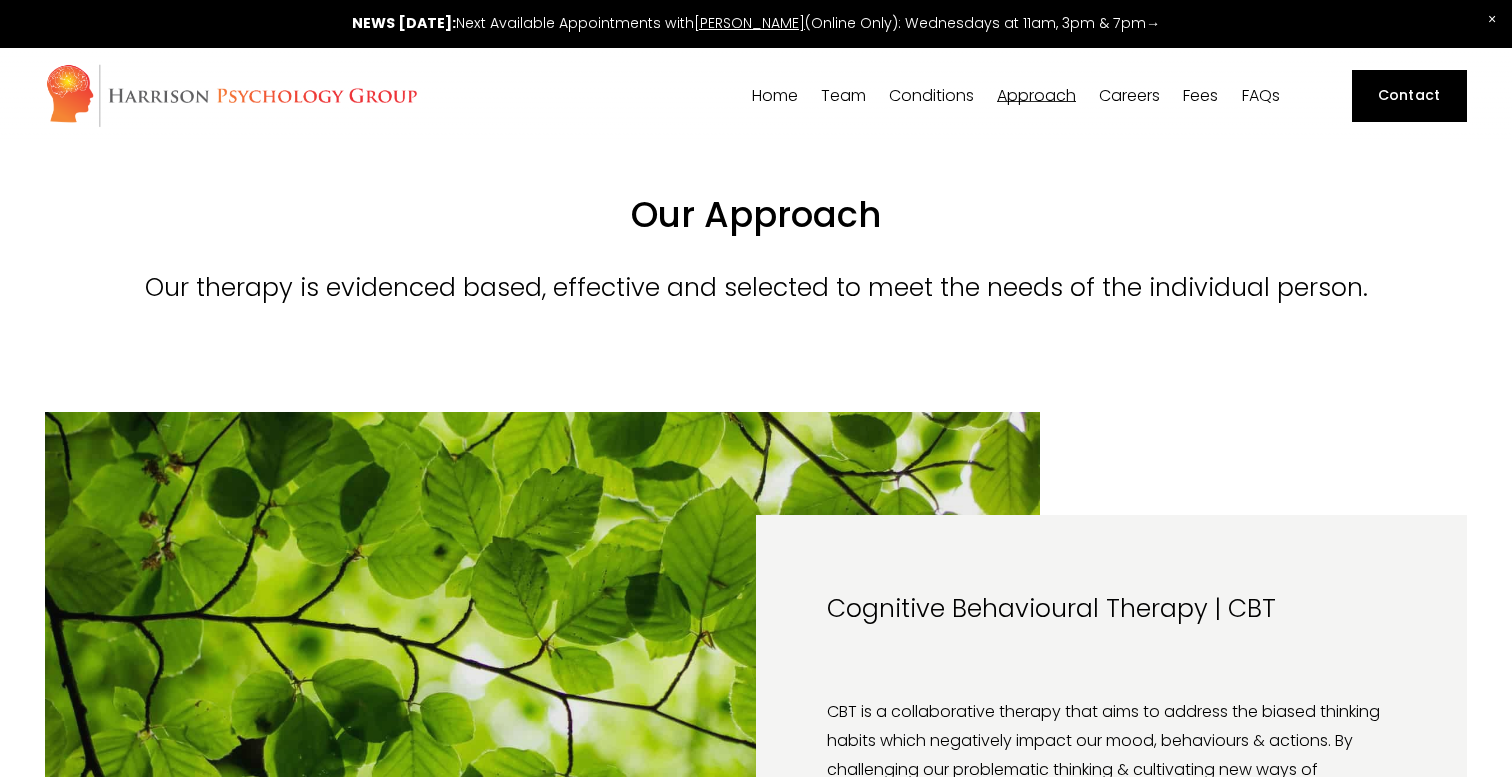 click on "Fees" at bounding box center (1200, 95) 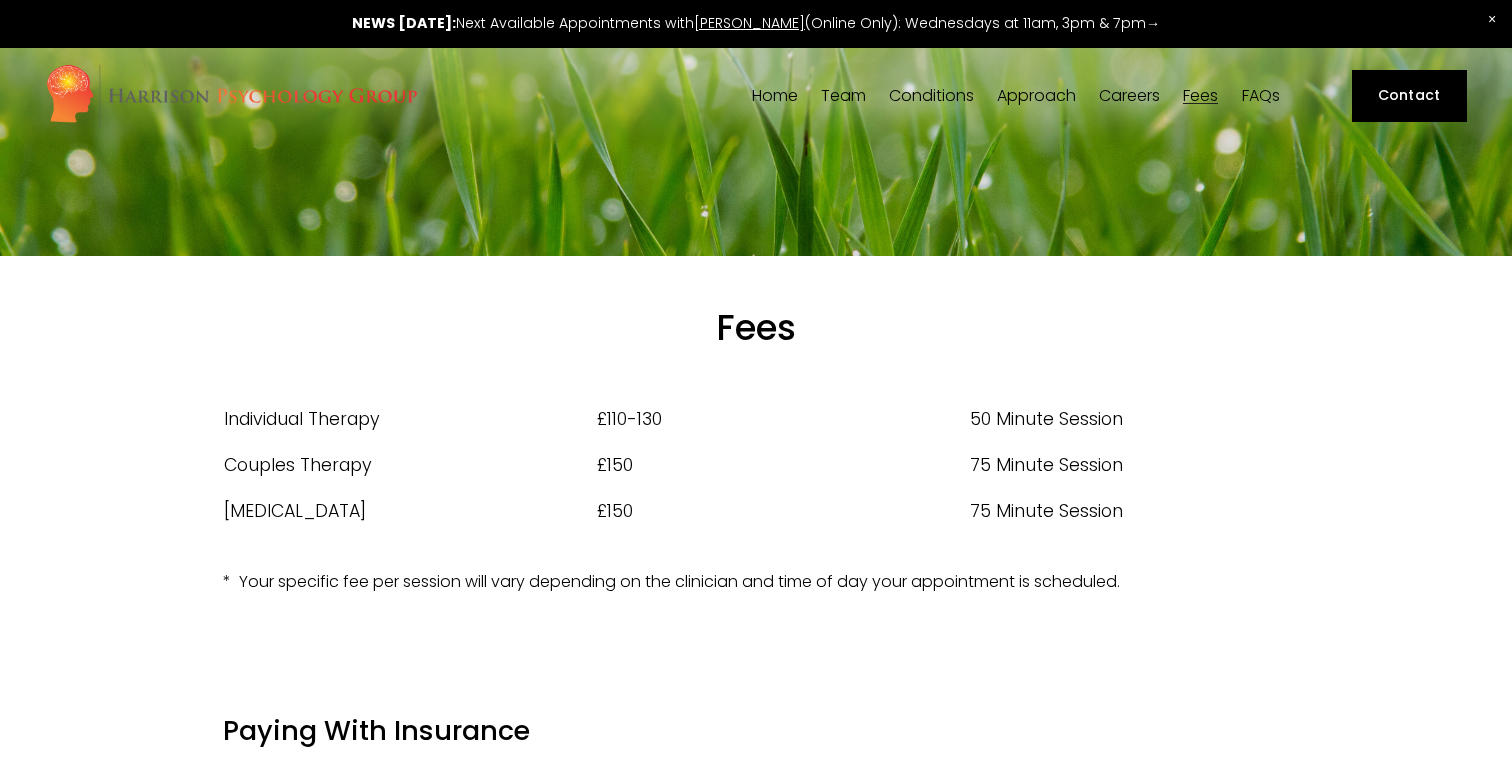 scroll, scrollTop: 0, scrollLeft: 0, axis: both 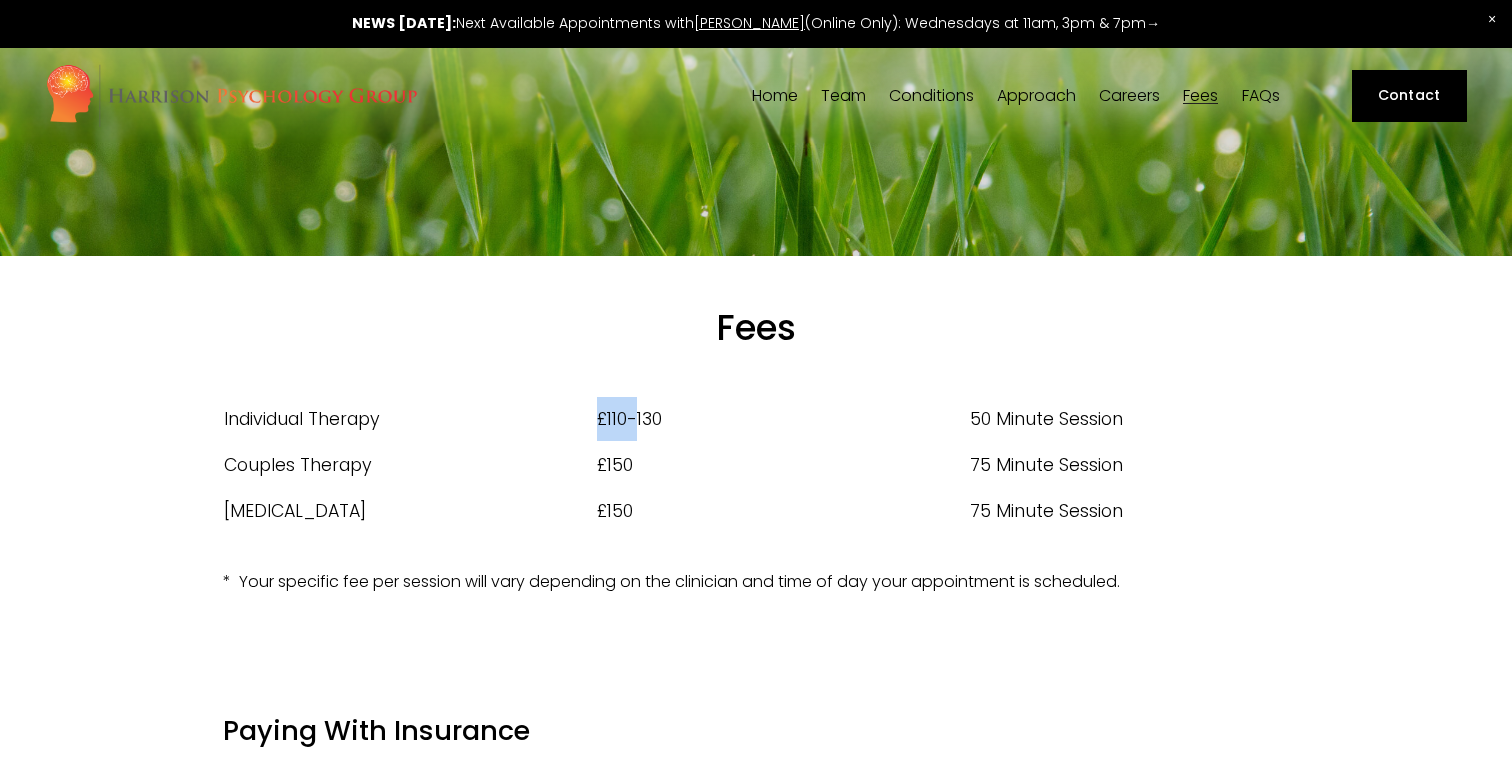 drag, startPoint x: 638, startPoint y: 414, endPoint x: 583, endPoint y: 414, distance: 55 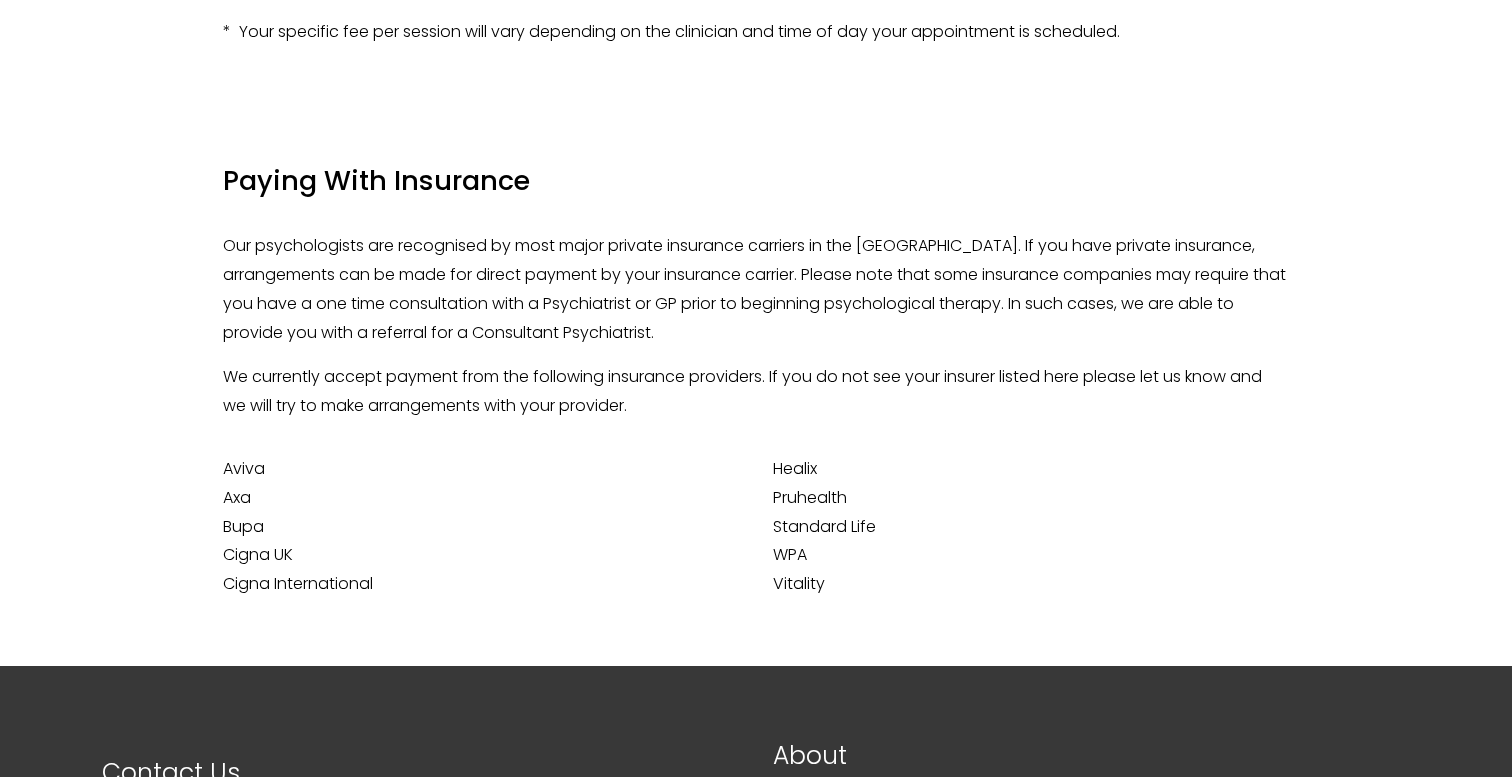 scroll, scrollTop: 549, scrollLeft: 0, axis: vertical 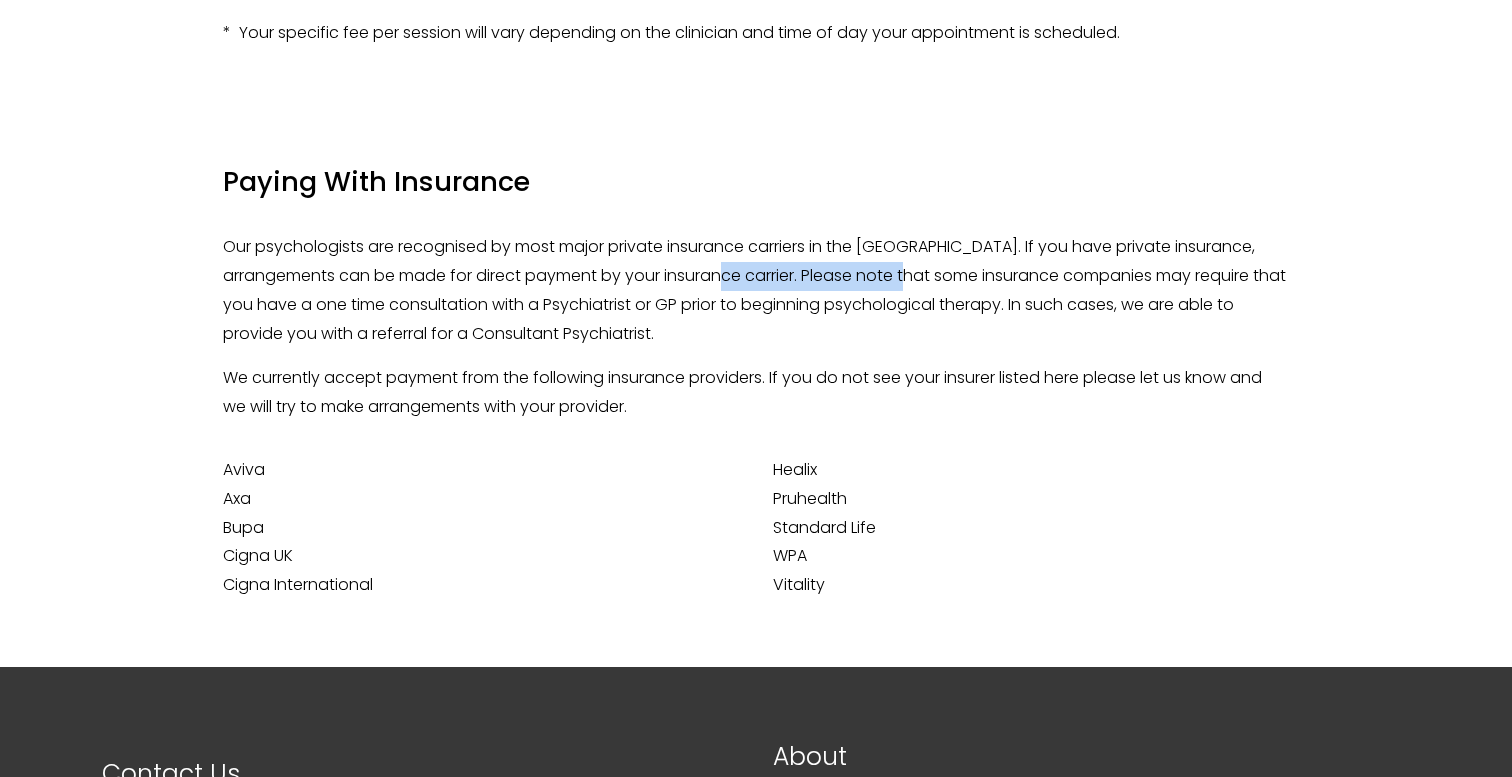 drag, startPoint x: 680, startPoint y: 272, endPoint x: 888, endPoint y: 288, distance: 208.61447 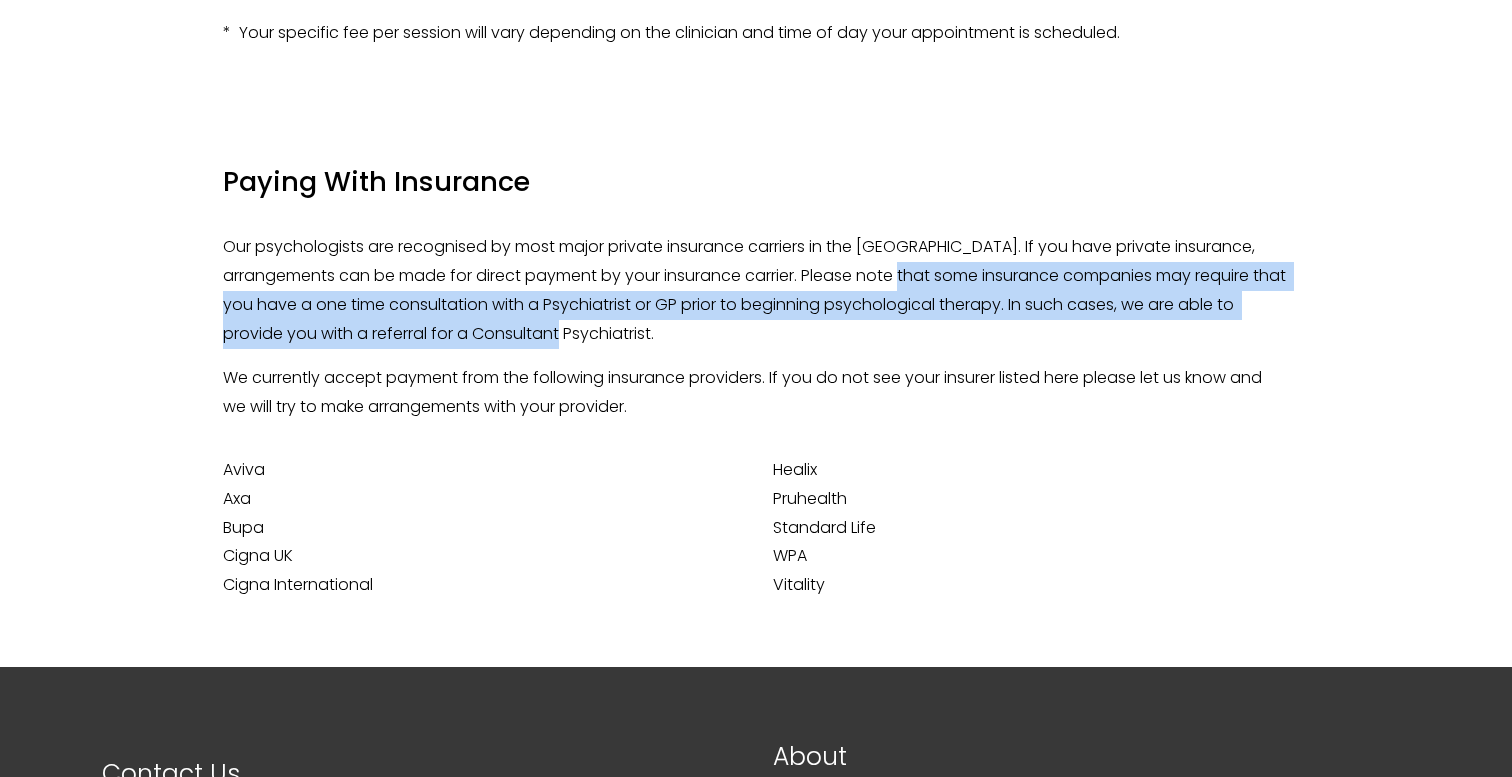 drag, startPoint x: 872, startPoint y: 291, endPoint x: 531, endPoint y: 330, distance: 343.22296 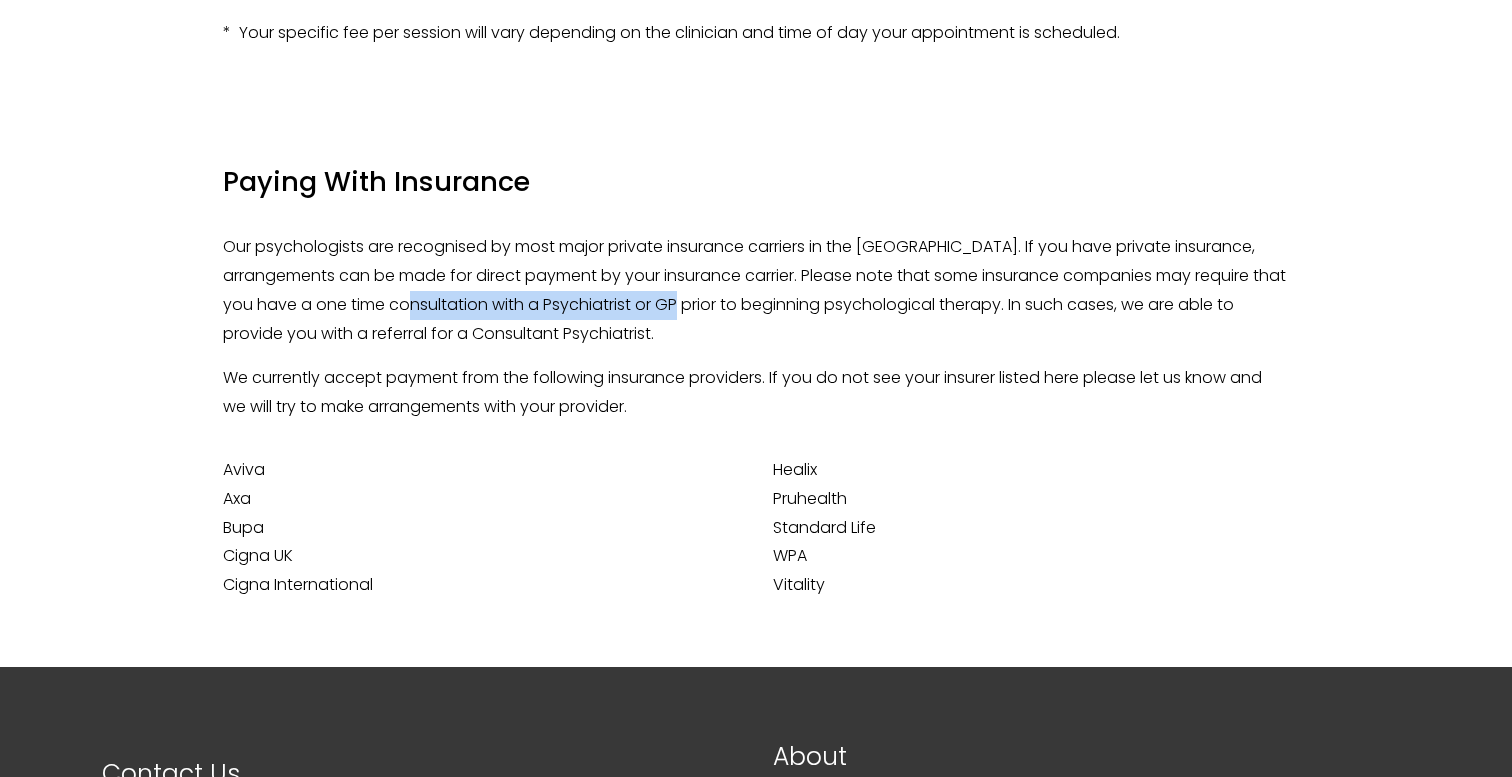 drag, startPoint x: 396, startPoint y: 308, endPoint x: 663, endPoint y: 297, distance: 267.2265 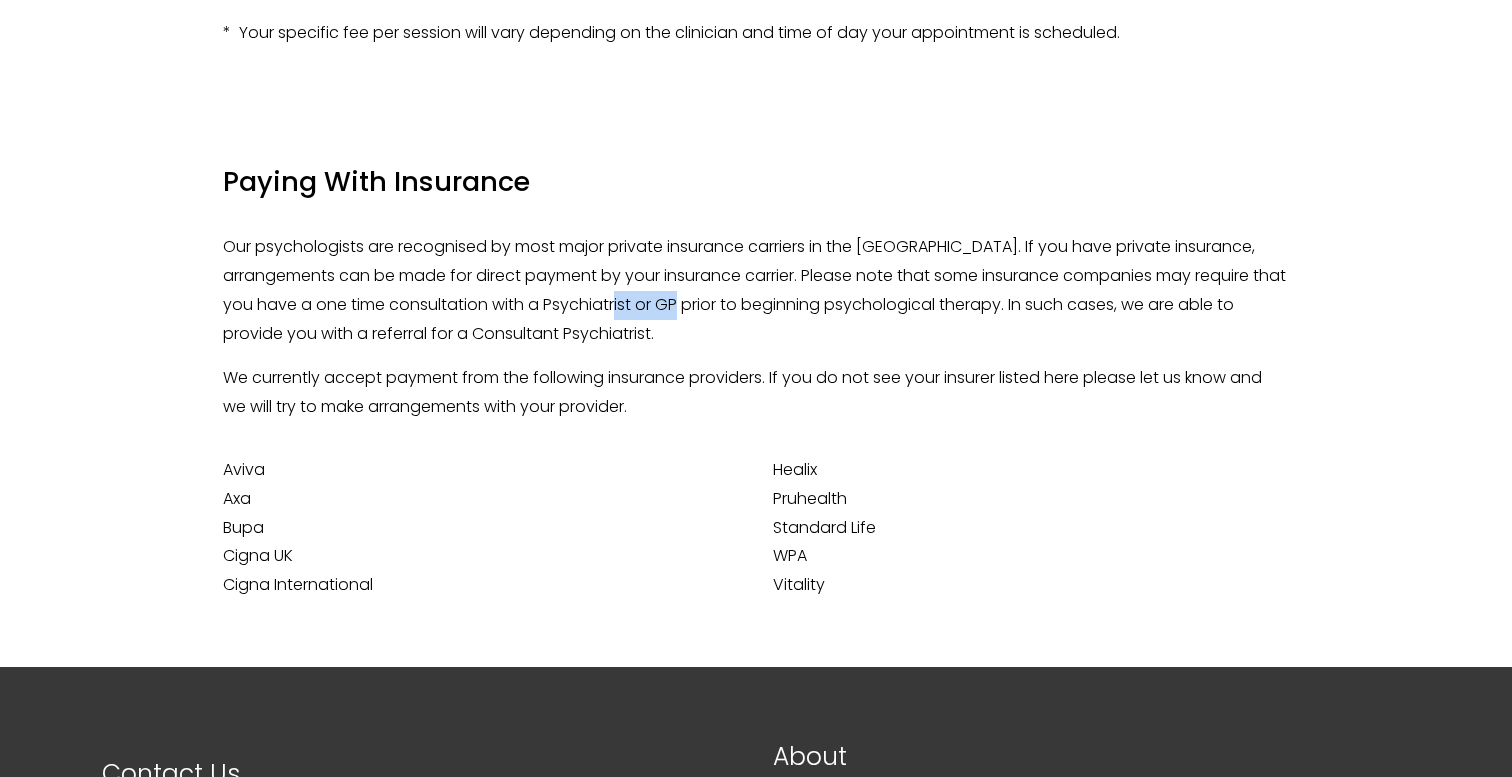 drag, startPoint x: 663, startPoint y: 297, endPoint x: 593, endPoint y: 297, distance: 70 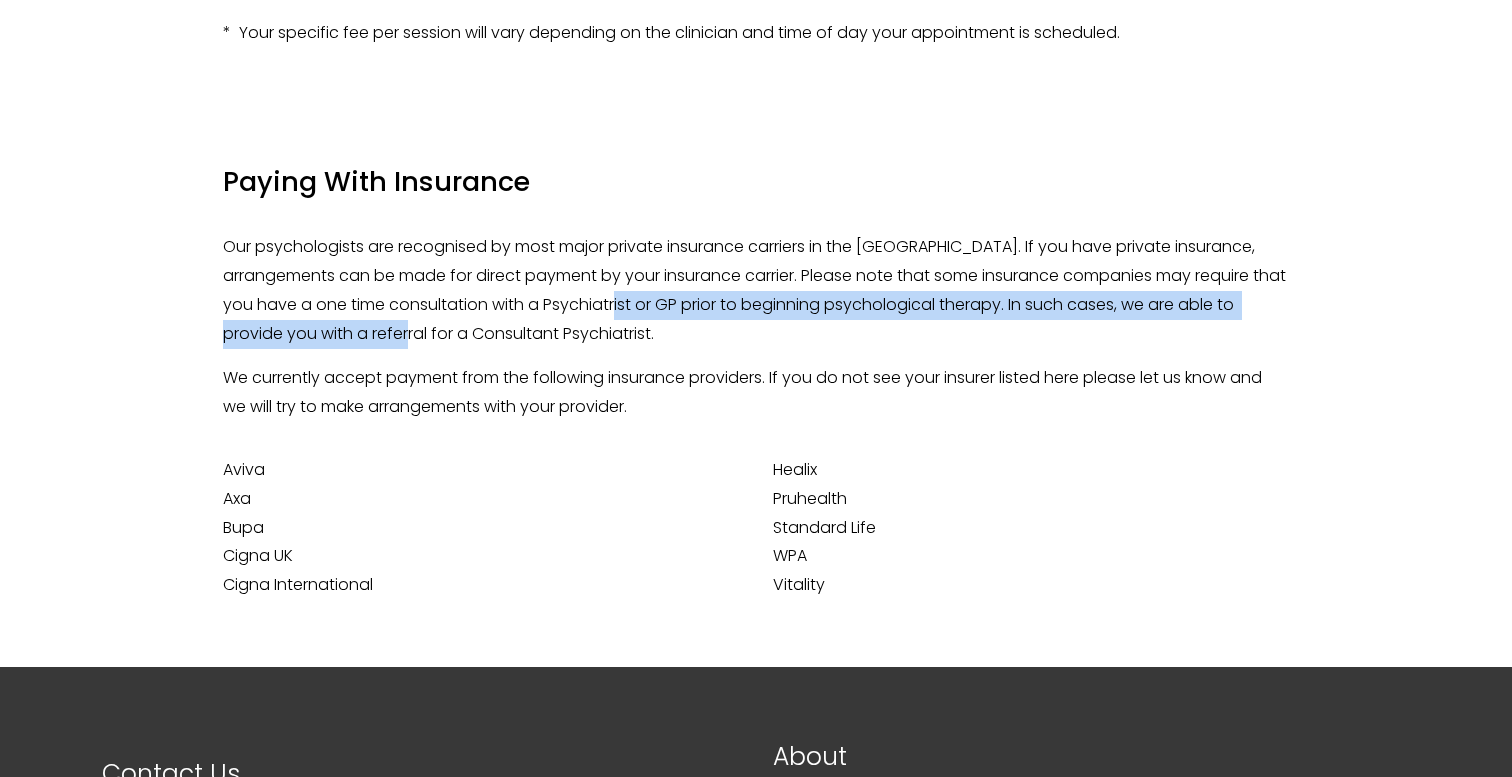 drag, startPoint x: 593, startPoint y: 297, endPoint x: 369, endPoint y: 329, distance: 226.27417 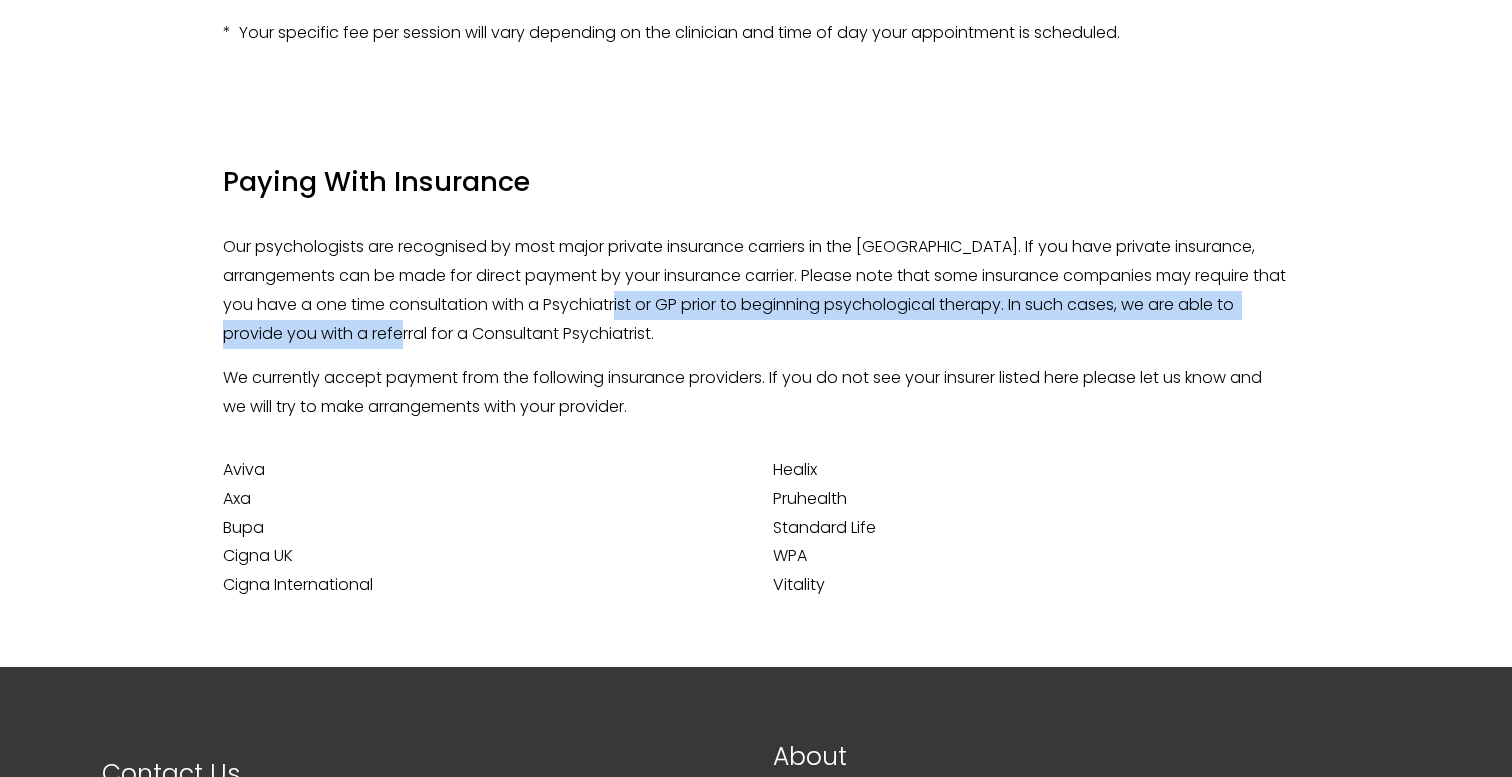 click on "Our psychologists are recognised by most major private insurance carriers in the UK. If you have private insurance, arrangements can be made for direct payment by your insurance carrier. Please note that some insurance companies may require that you have a one time consultation with a Psychiatrist or GP prior to beginning psychological therapy. In such cases, we are able to provide you with a referral for a Consultant Psychiatrist." at bounding box center (756, 290) 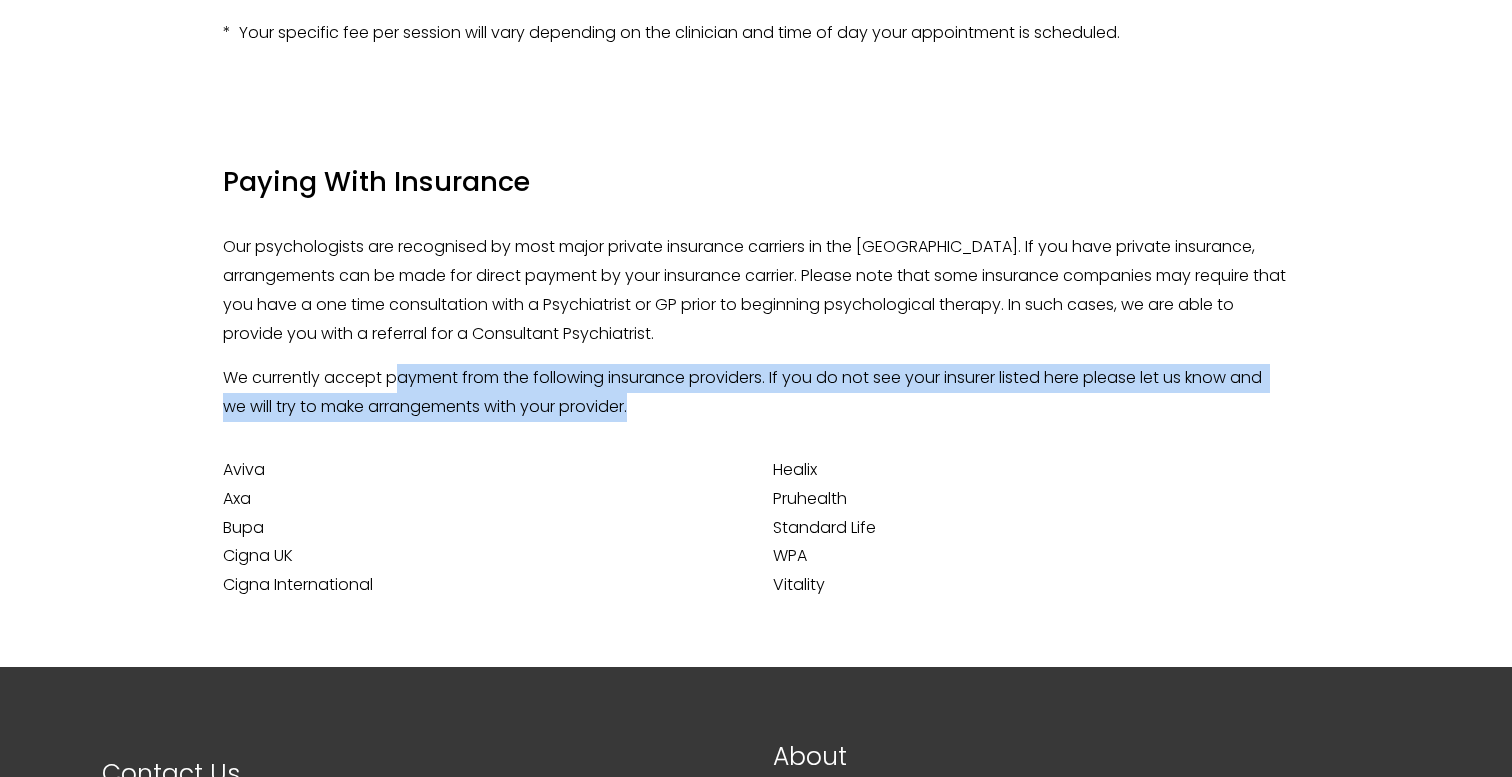 drag, startPoint x: 399, startPoint y: 365, endPoint x: 681, endPoint y: 404, distance: 284.68402 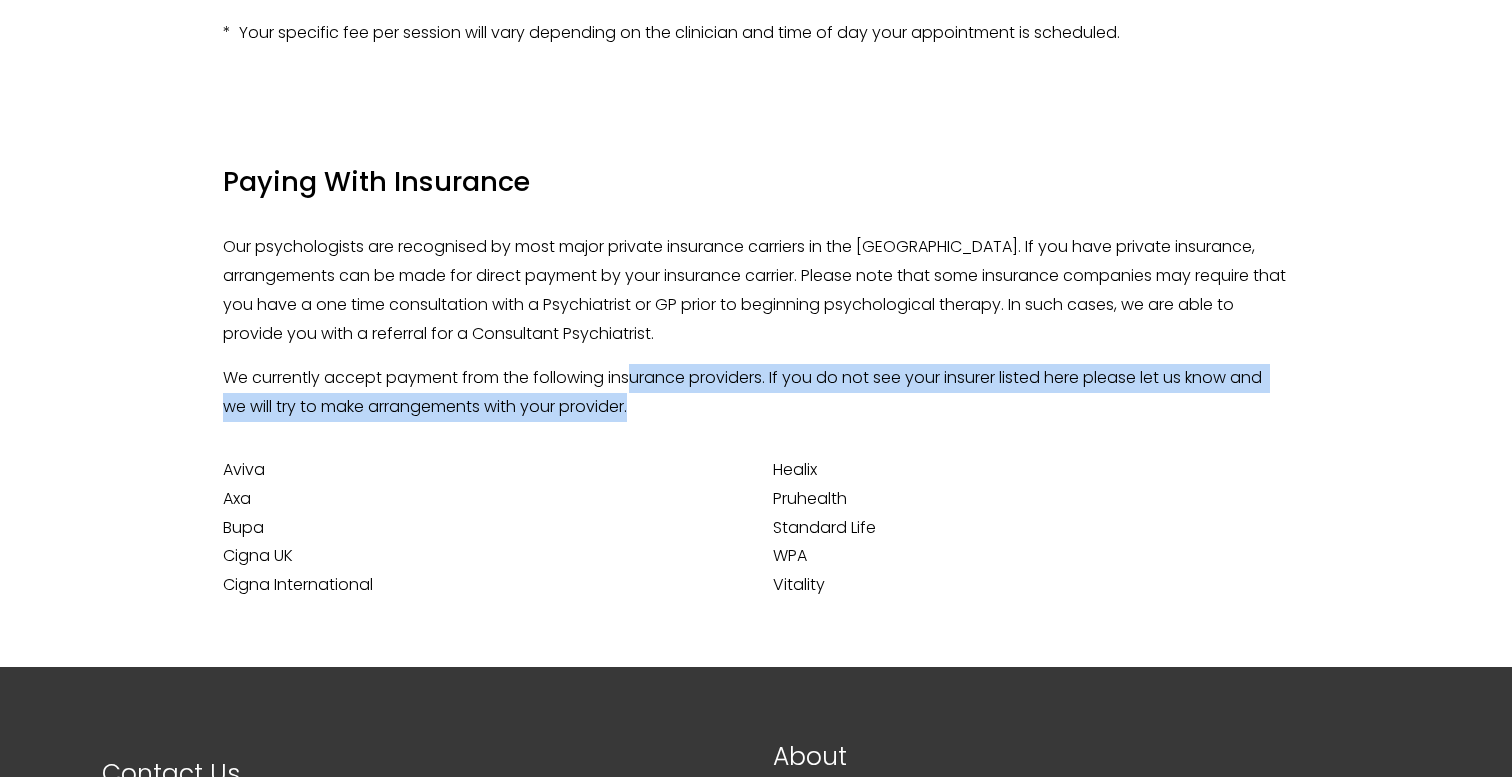 drag, startPoint x: 667, startPoint y: 411, endPoint x: 635, endPoint y: 366, distance: 55.21775 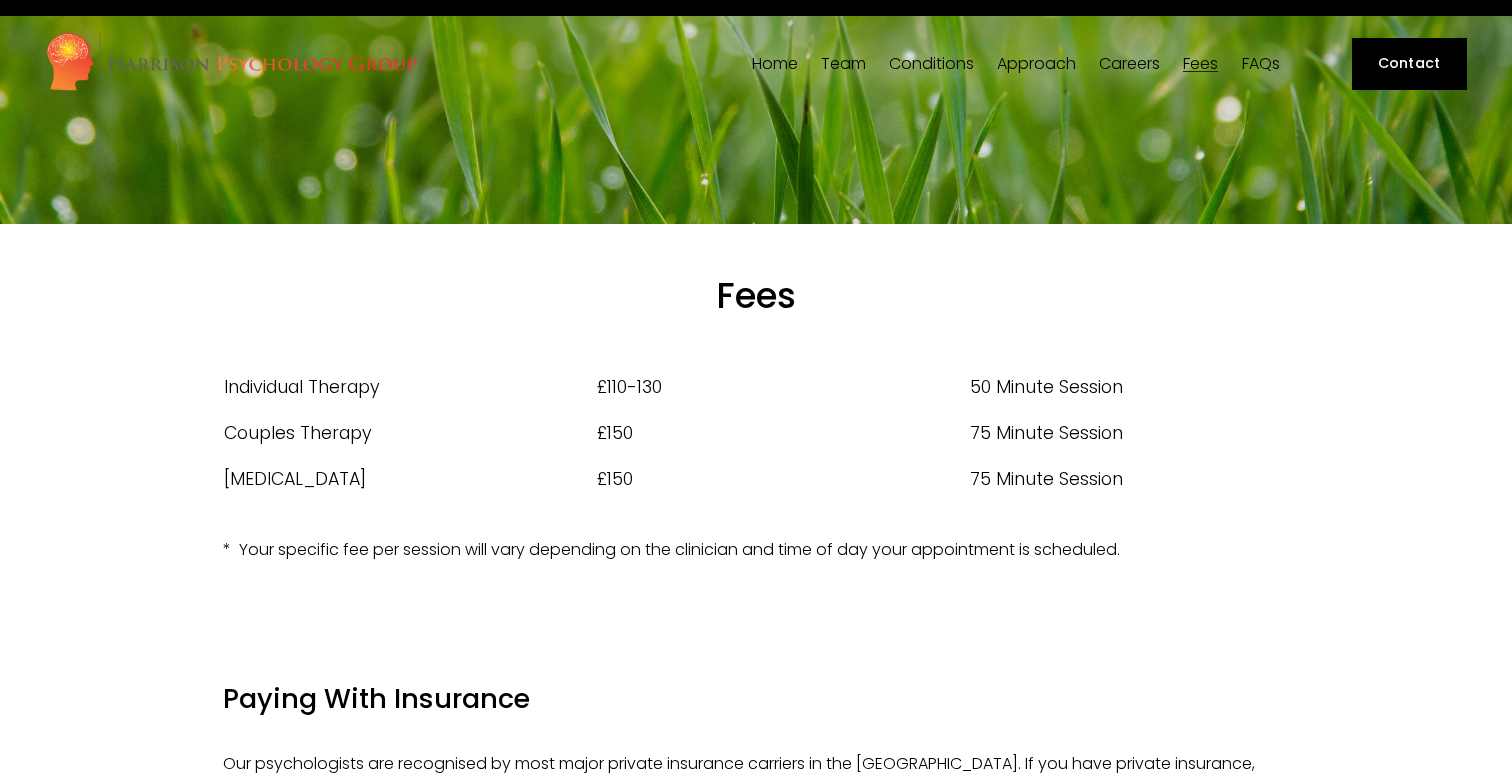scroll, scrollTop: 0, scrollLeft: 0, axis: both 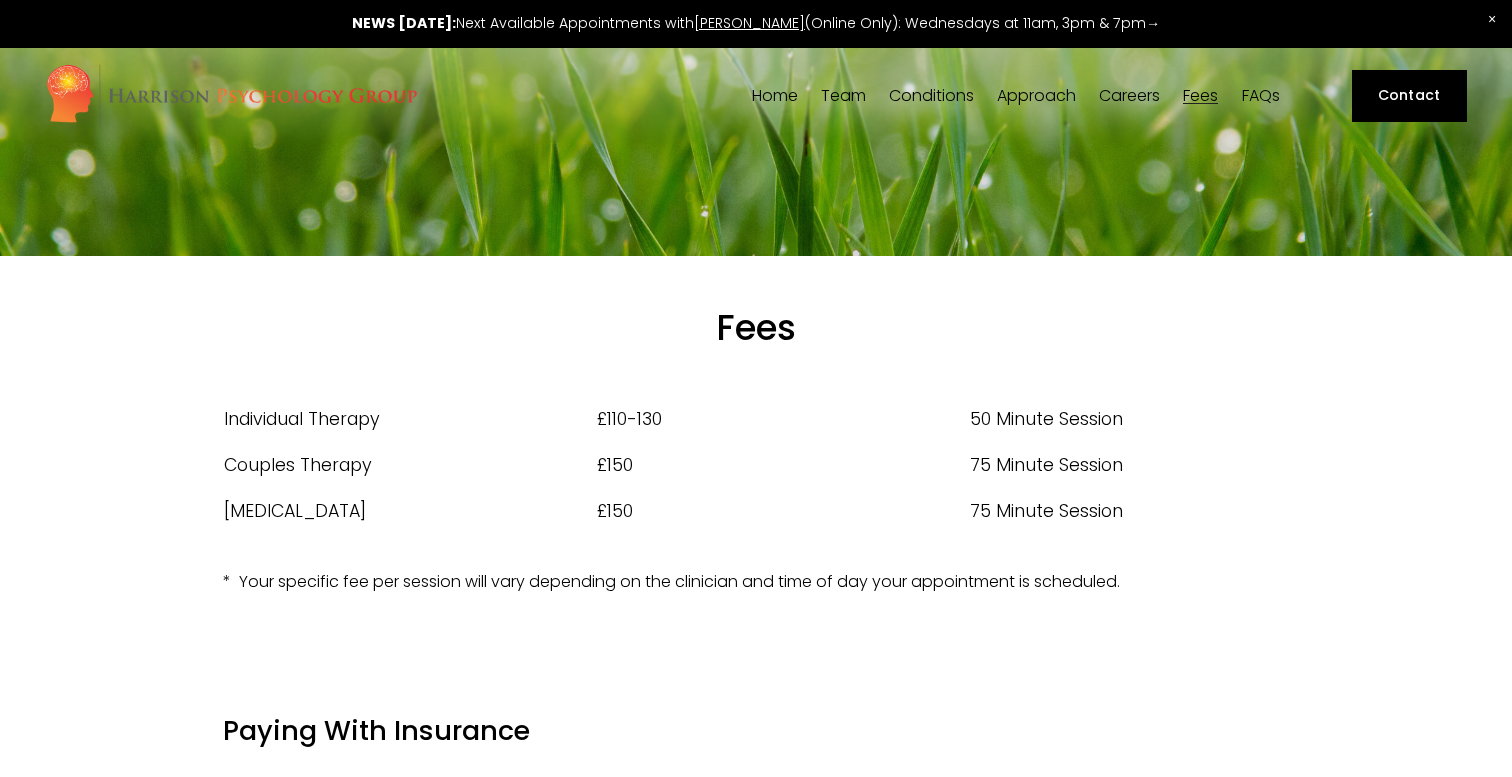 click on "[DEMOGRAPHIC_DATA] Affirmative Therapy" at bounding box center (0, 0) 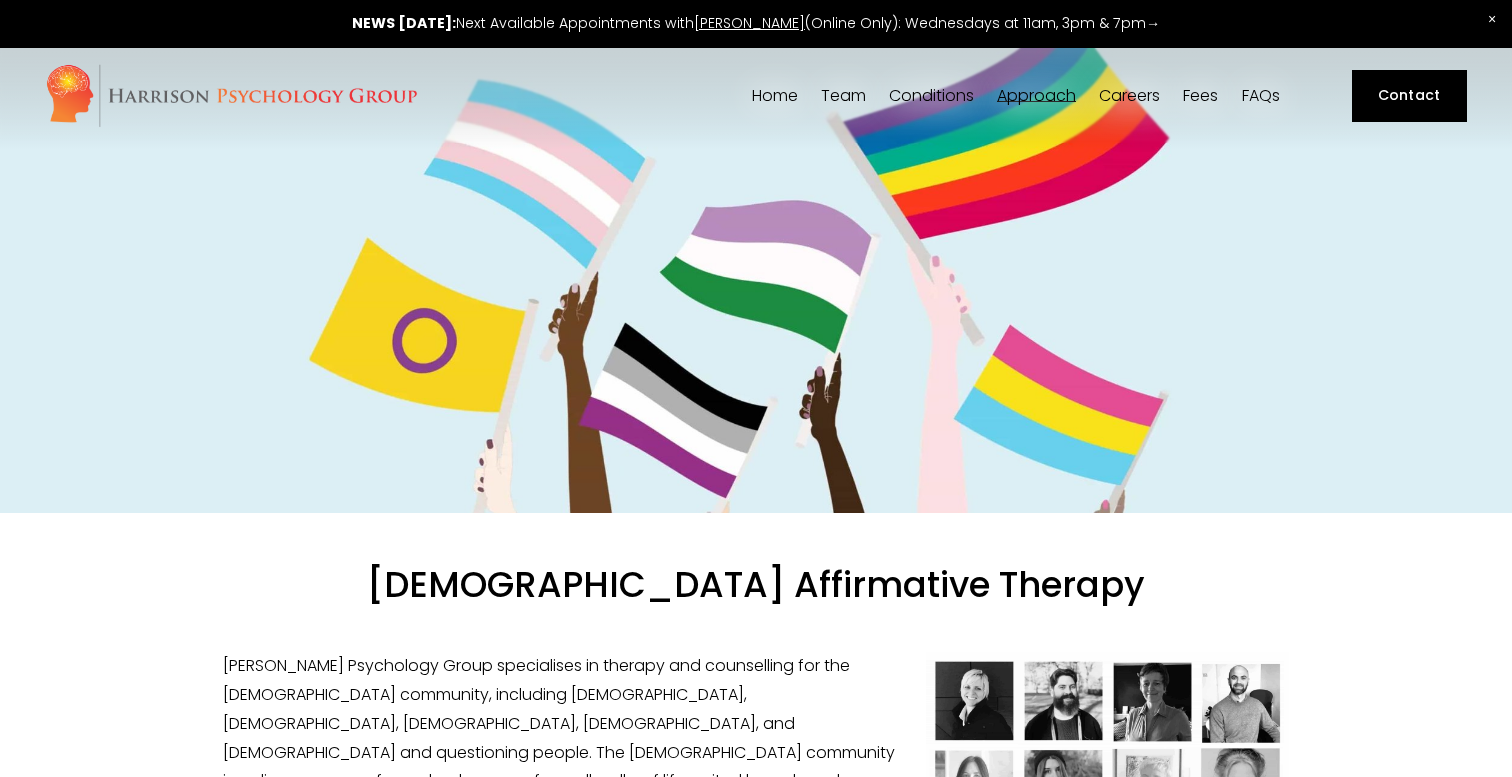 scroll, scrollTop: 0, scrollLeft: 0, axis: both 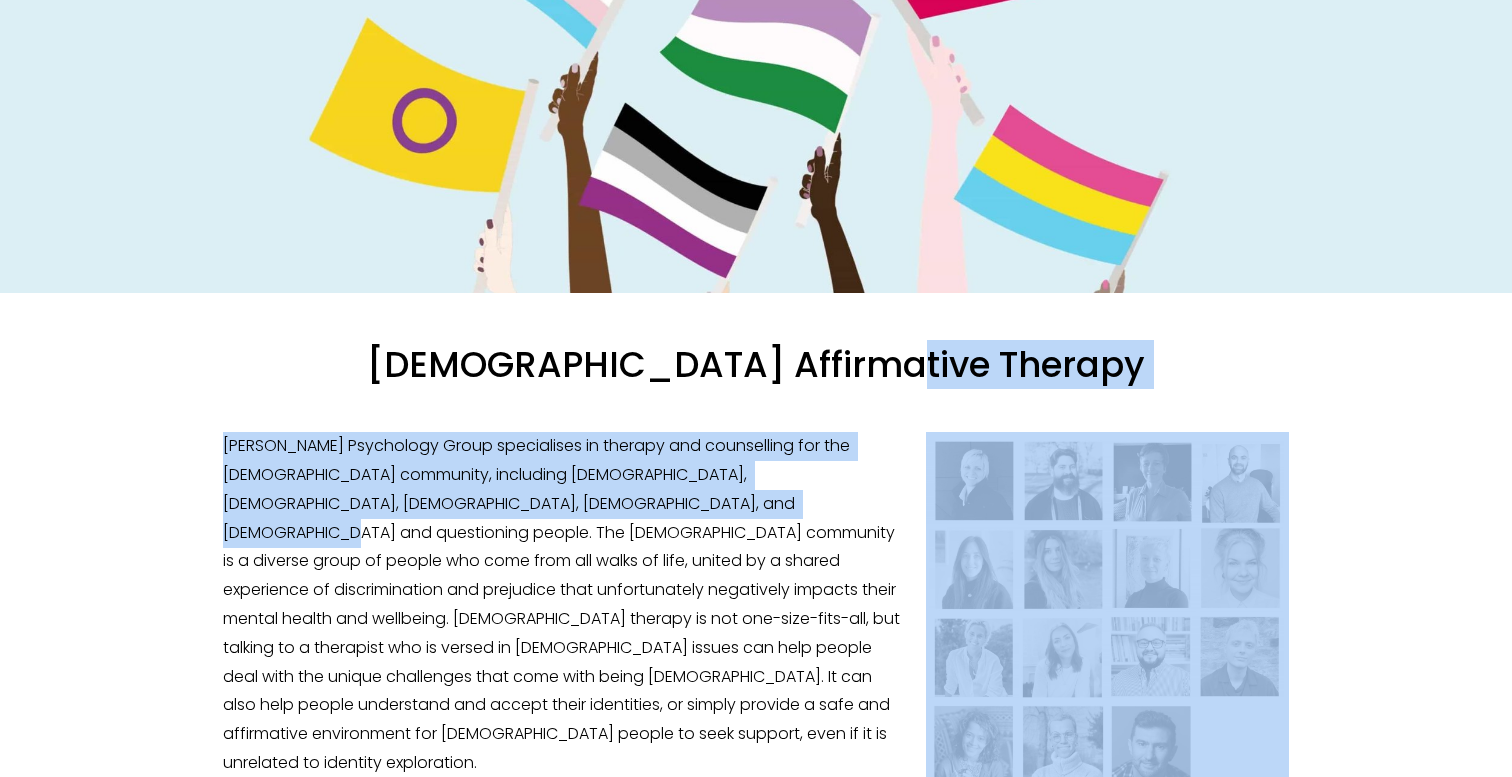drag, startPoint x: 625, startPoint y: 409, endPoint x: 645, endPoint y: 493, distance: 86.34813 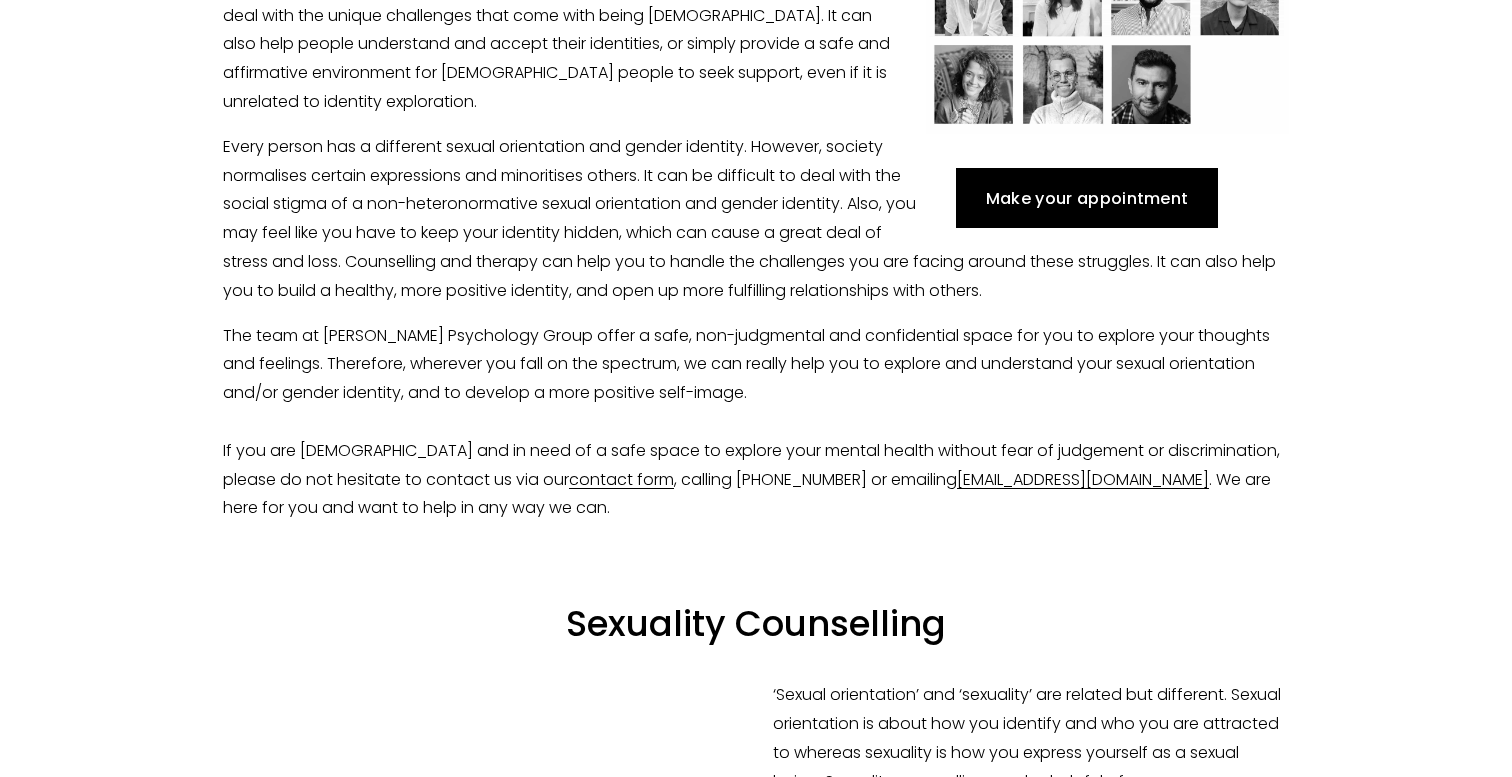 scroll, scrollTop: 885, scrollLeft: 0, axis: vertical 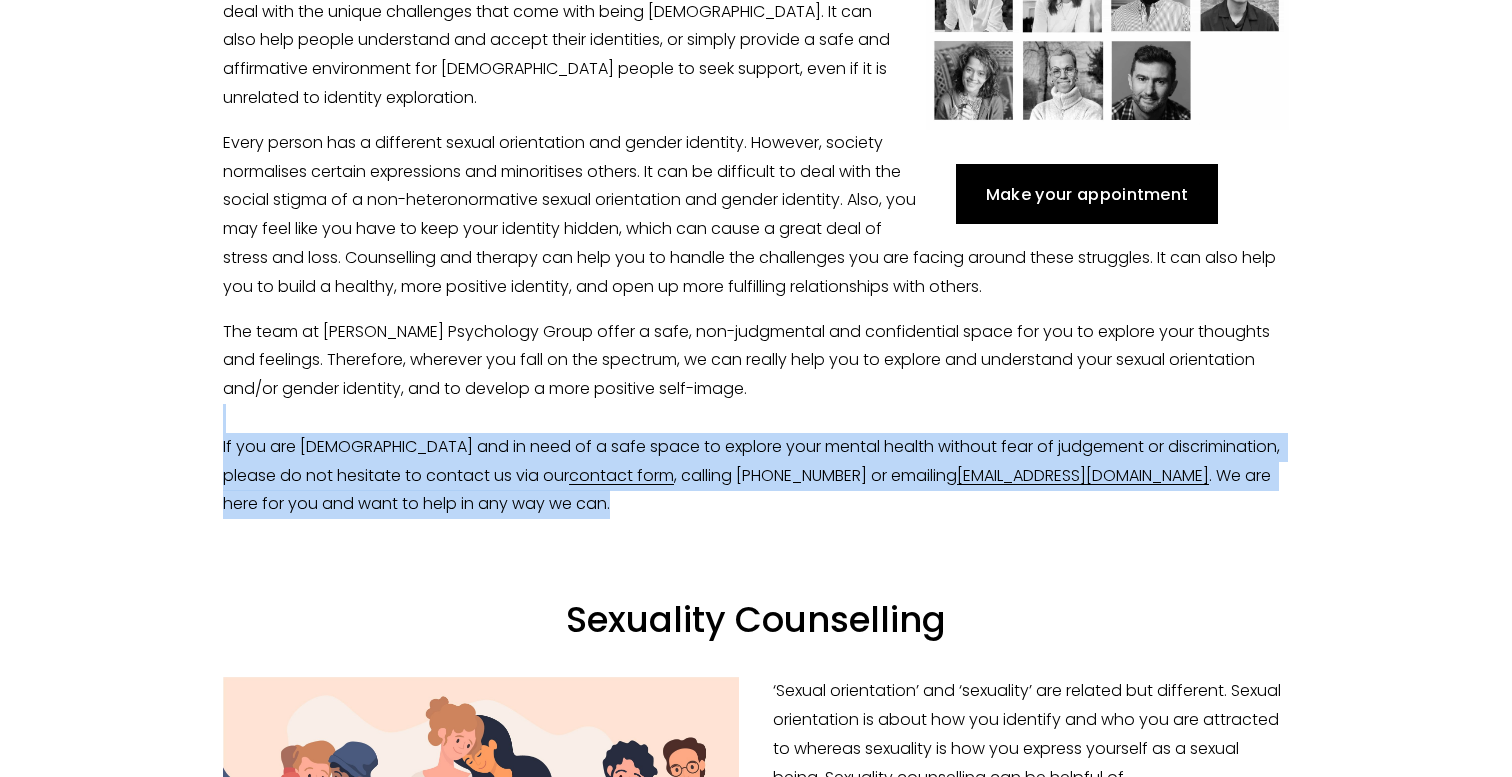 drag, startPoint x: 457, startPoint y: 385, endPoint x: 703, endPoint y: 482, distance: 264.43335 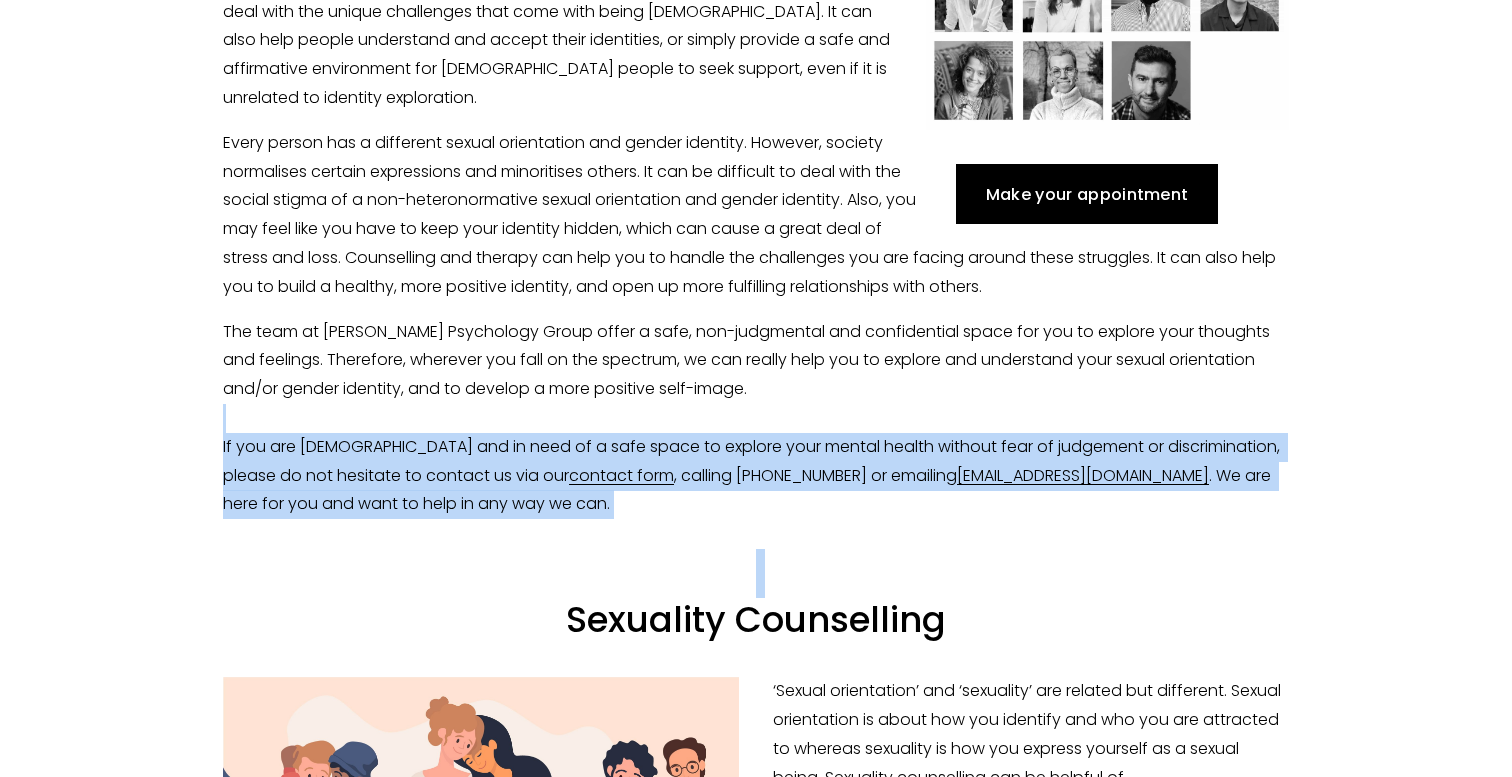 drag, startPoint x: 703, startPoint y: 482, endPoint x: 710, endPoint y: 388, distance: 94.26028 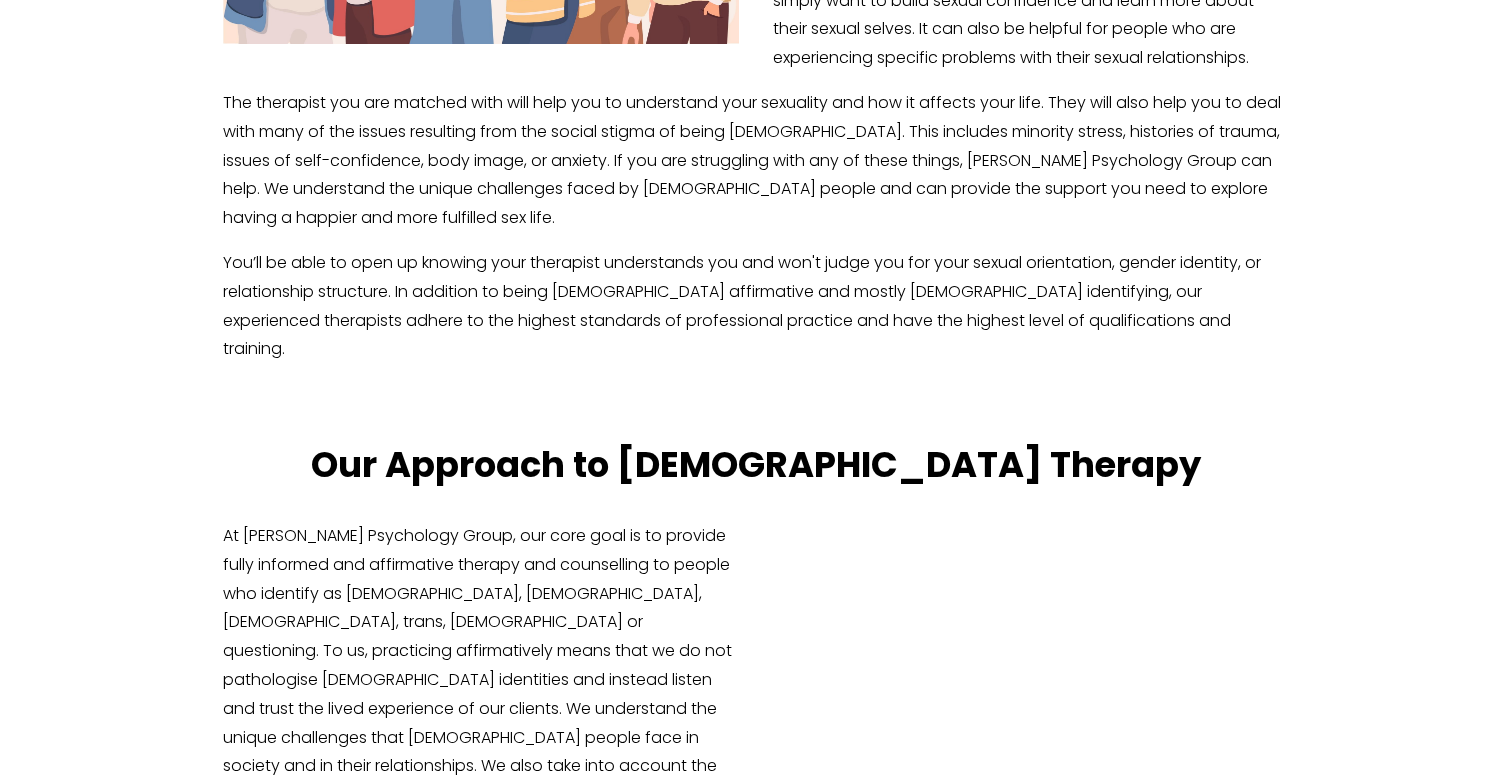 scroll, scrollTop: 1816, scrollLeft: 0, axis: vertical 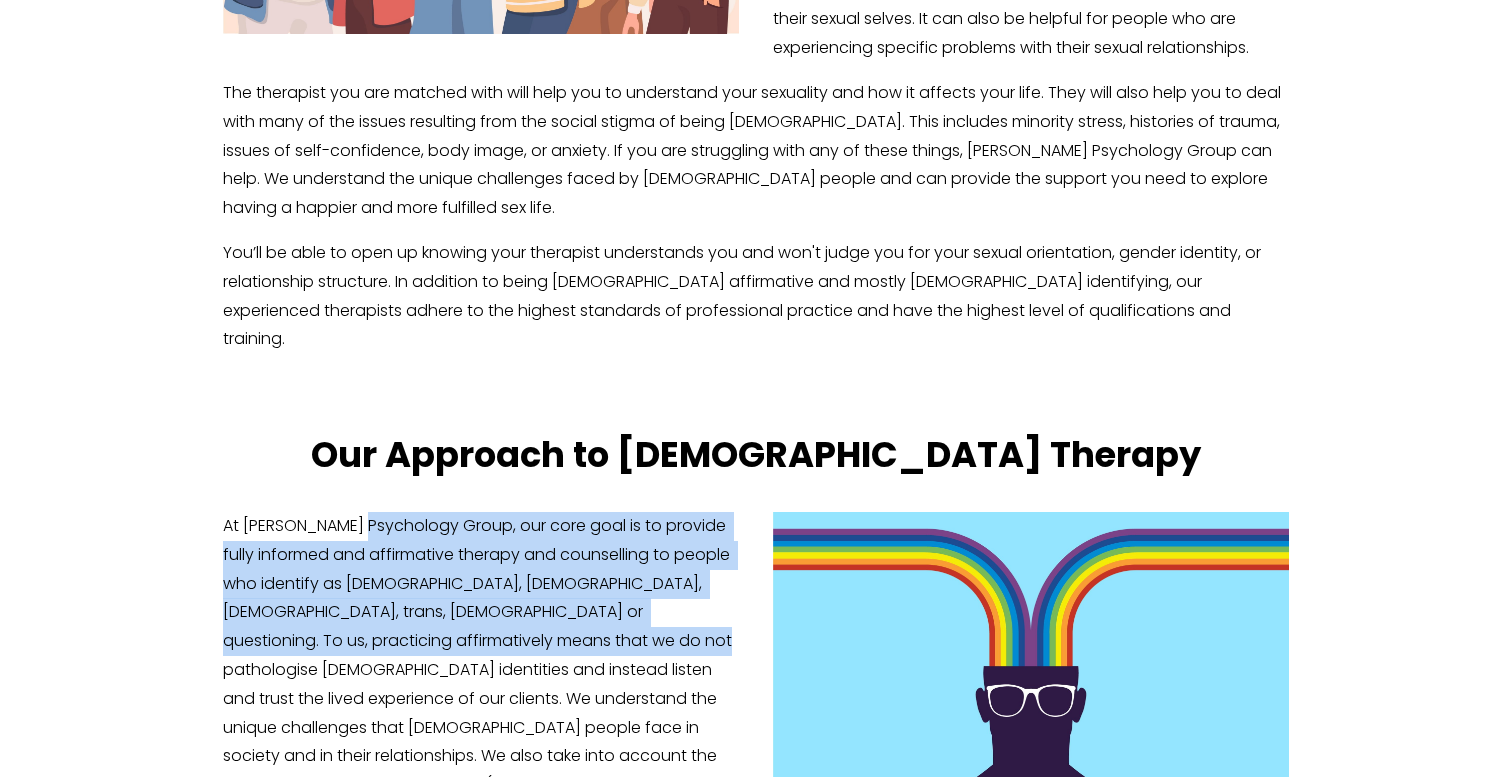 drag, startPoint x: 356, startPoint y: 425, endPoint x: 546, endPoint y: 550, distance: 227.4313 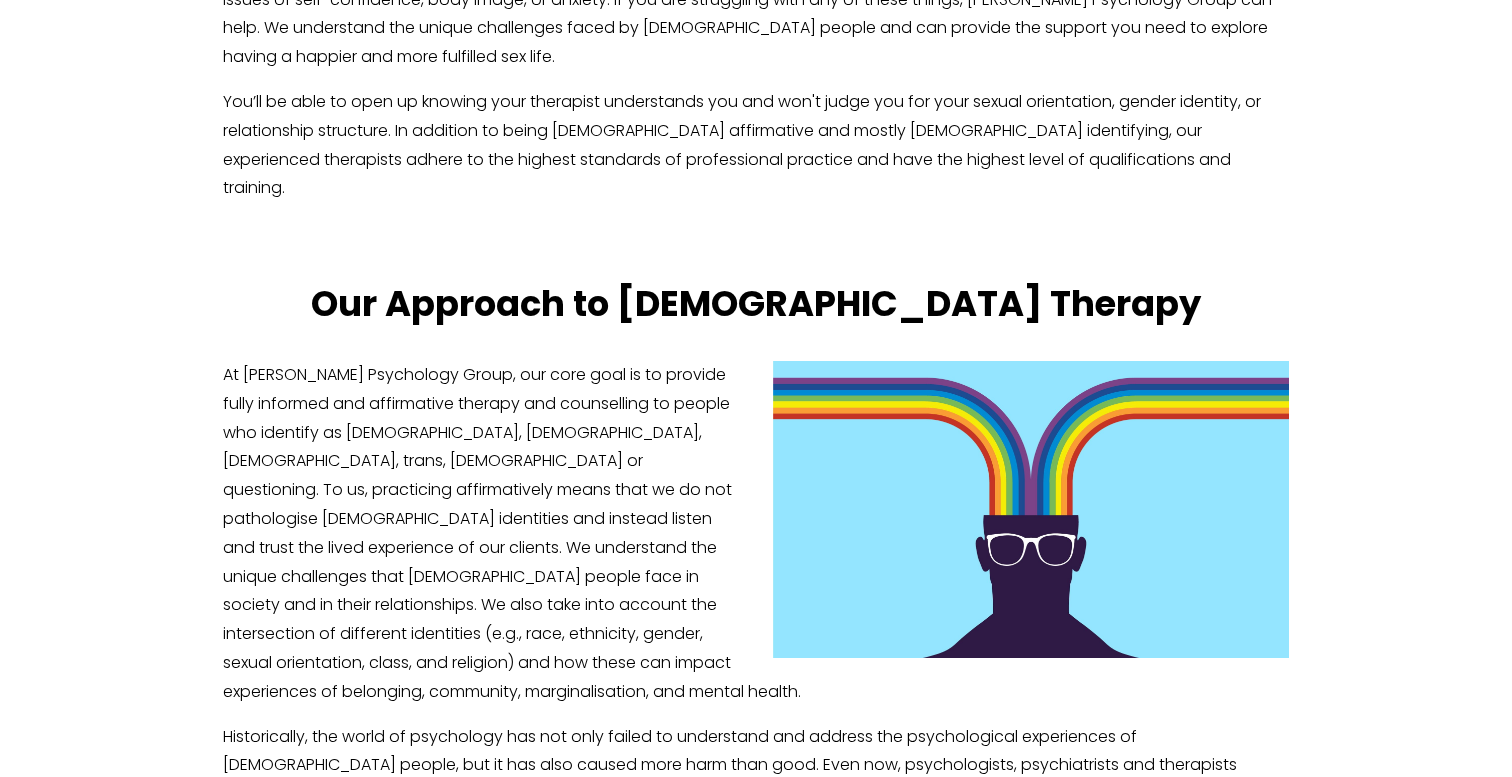 scroll, scrollTop: 1972, scrollLeft: 0, axis: vertical 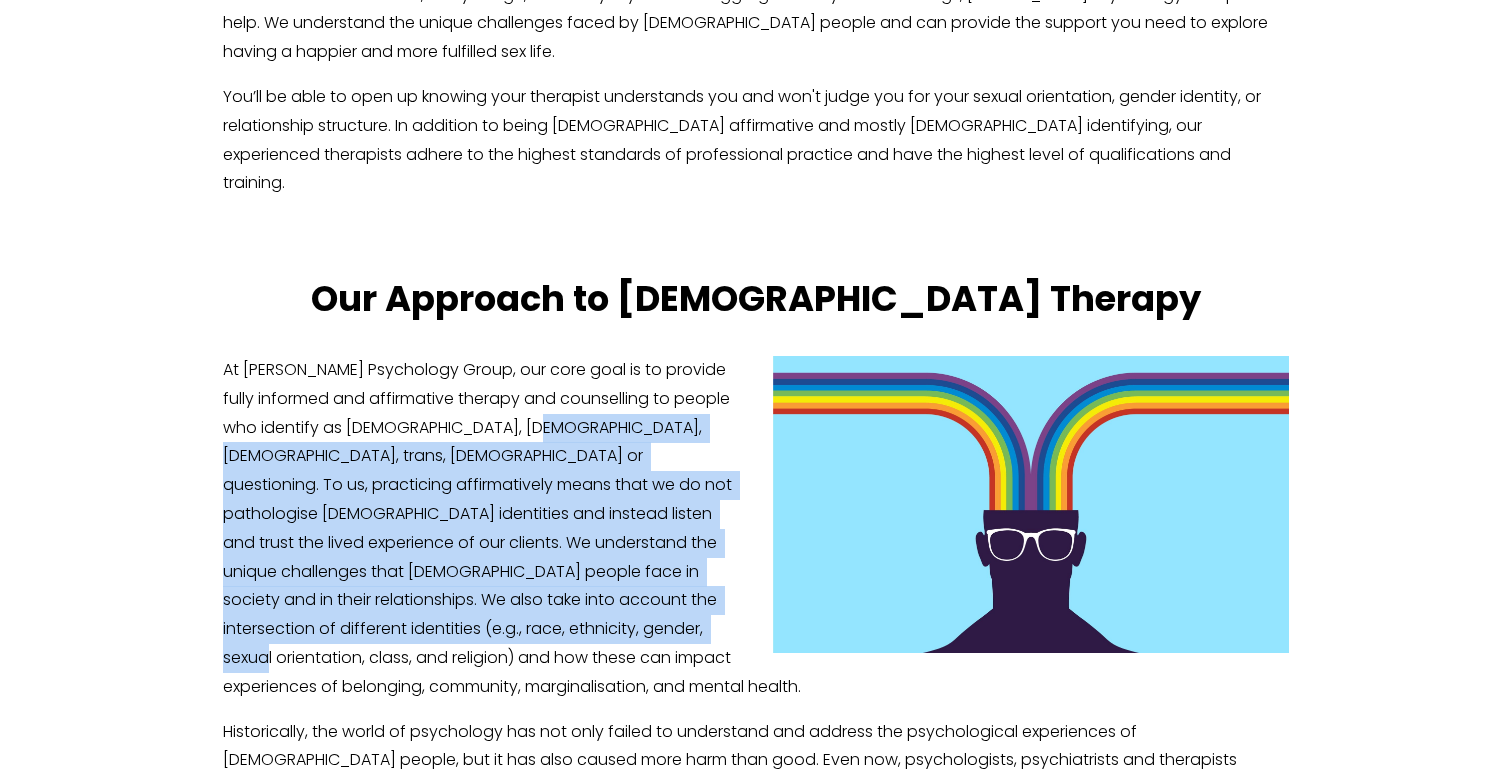 drag, startPoint x: 546, startPoint y: 550, endPoint x: 505, endPoint y: 340, distance: 213.96495 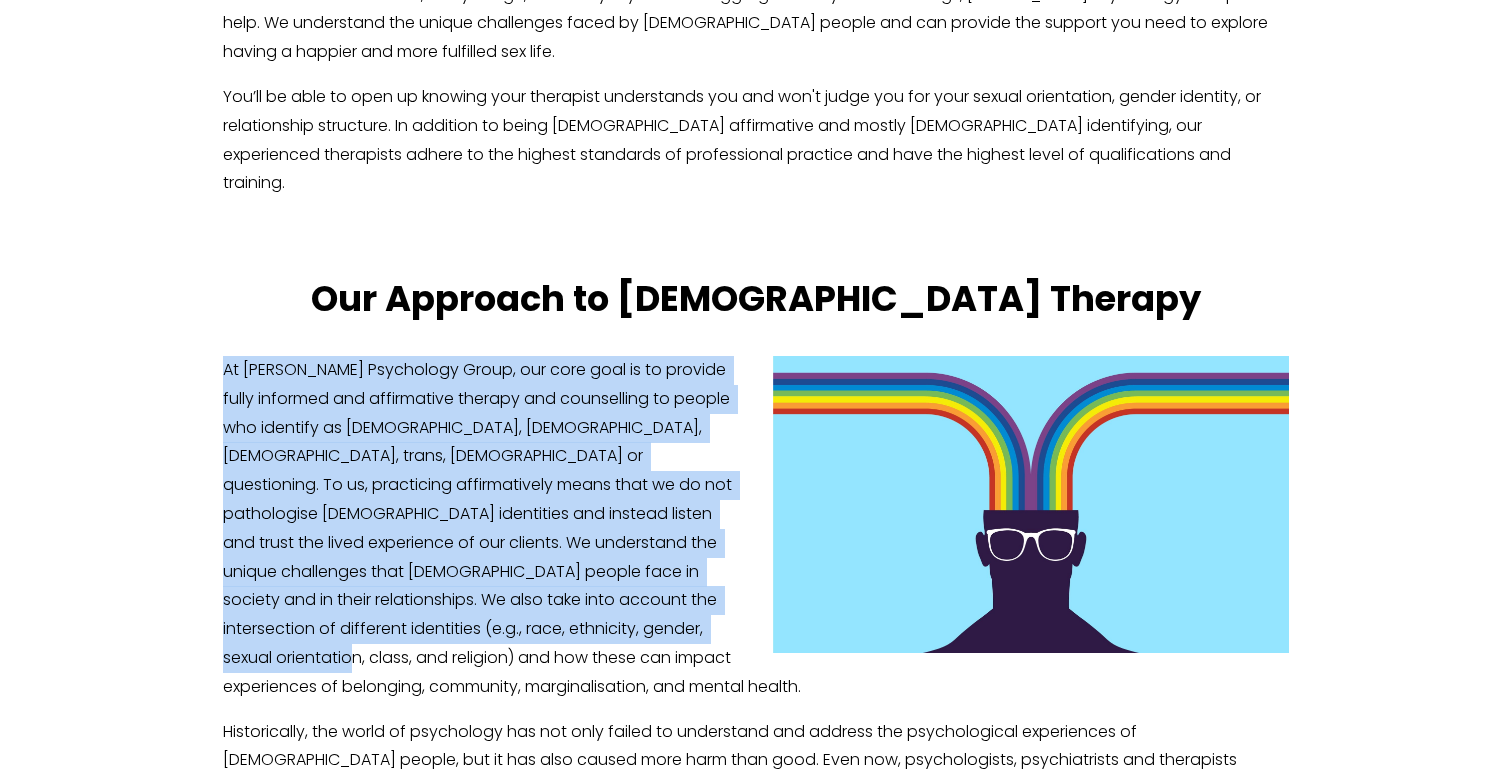 drag, startPoint x: 418, startPoint y: 268, endPoint x: 647, endPoint y: 554, distance: 366.38367 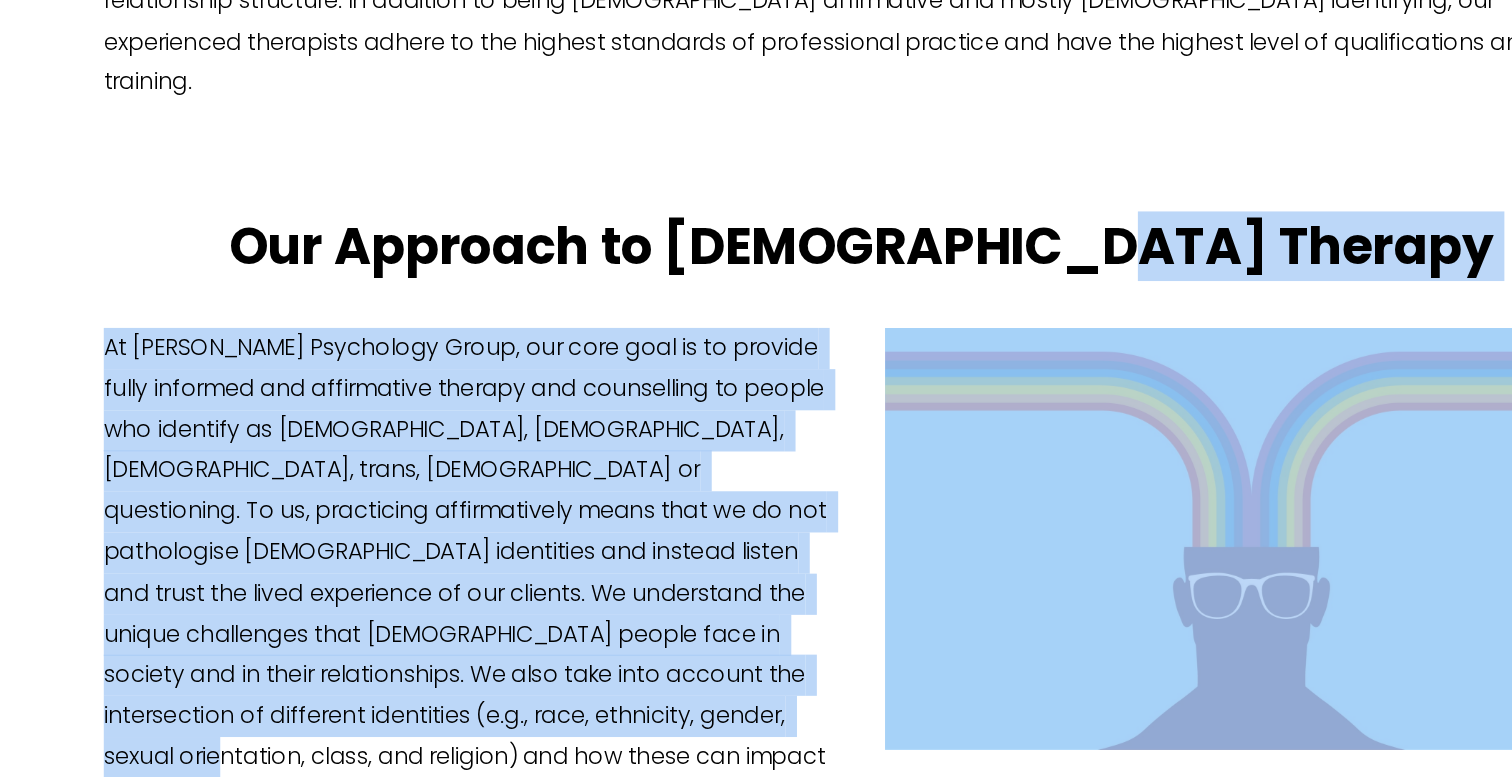 drag, startPoint x: 567, startPoint y: 244, endPoint x: 596, endPoint y: 554, distance: 311.3535 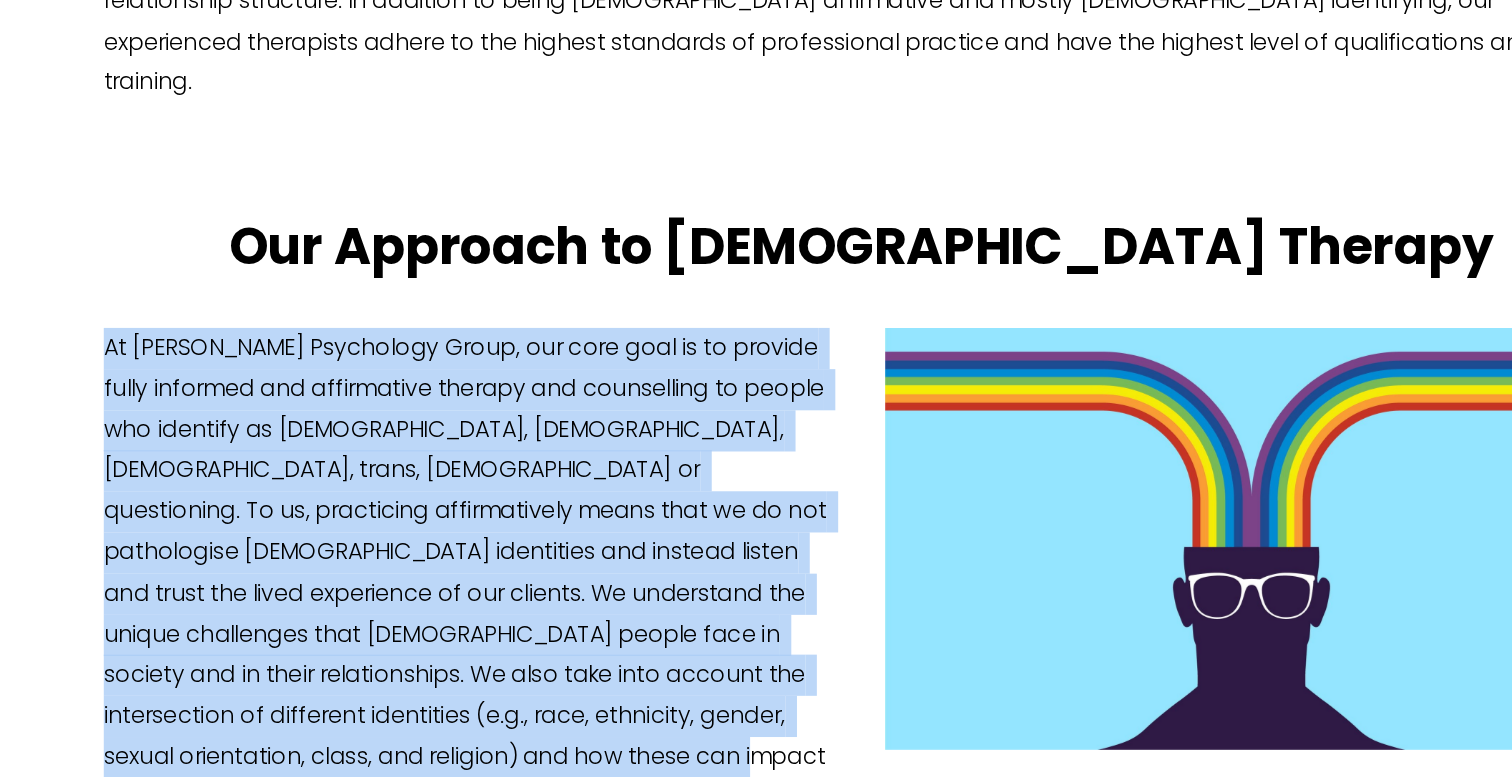 drag, startPoint x: 596, startPoint y: 567, endPoint x: 411, endPoint y: 268, distance: 351.6049 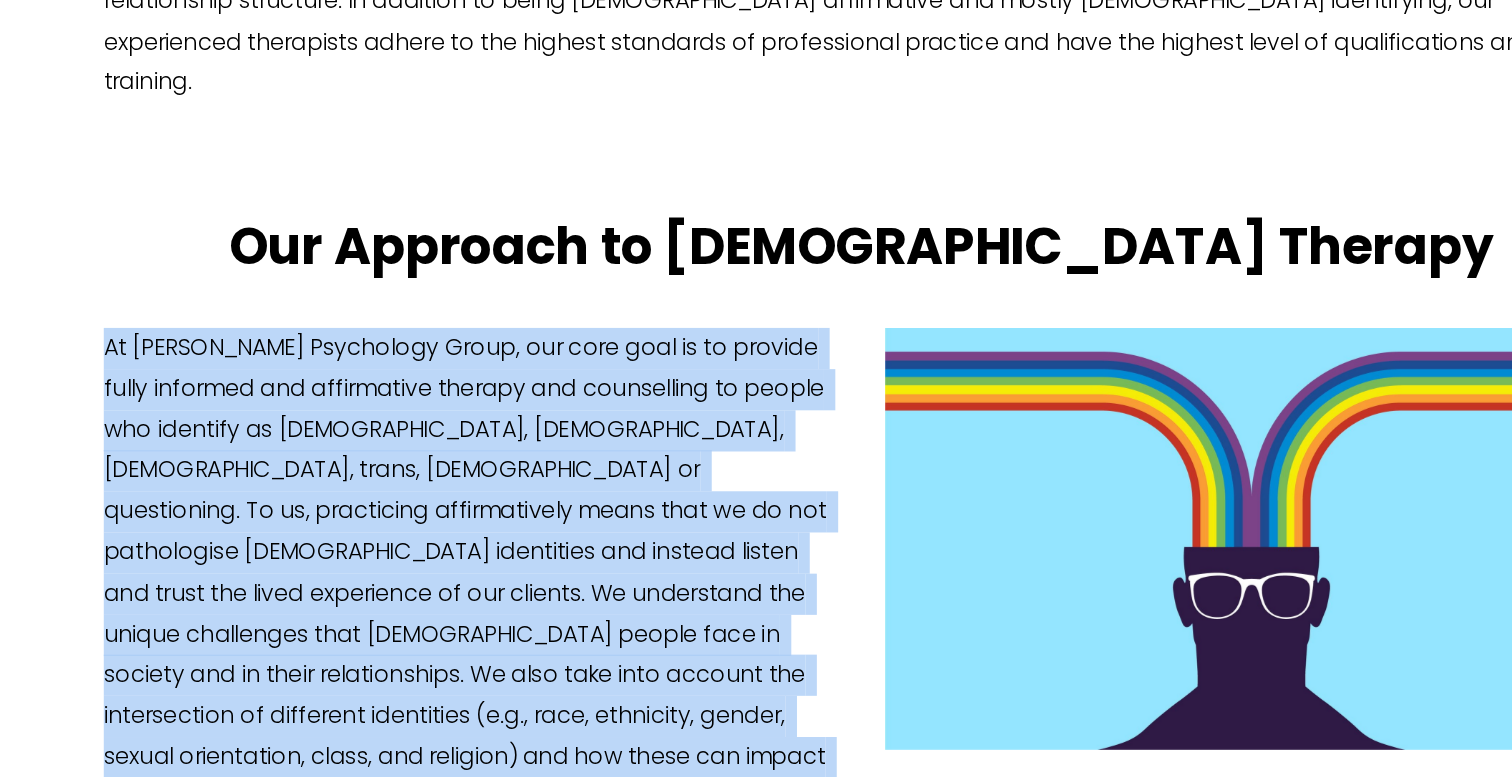 drag, startPoint x: 411, startPoint y: 268, endPoint x: 577, endPoint y: 585, distance: 357.83377 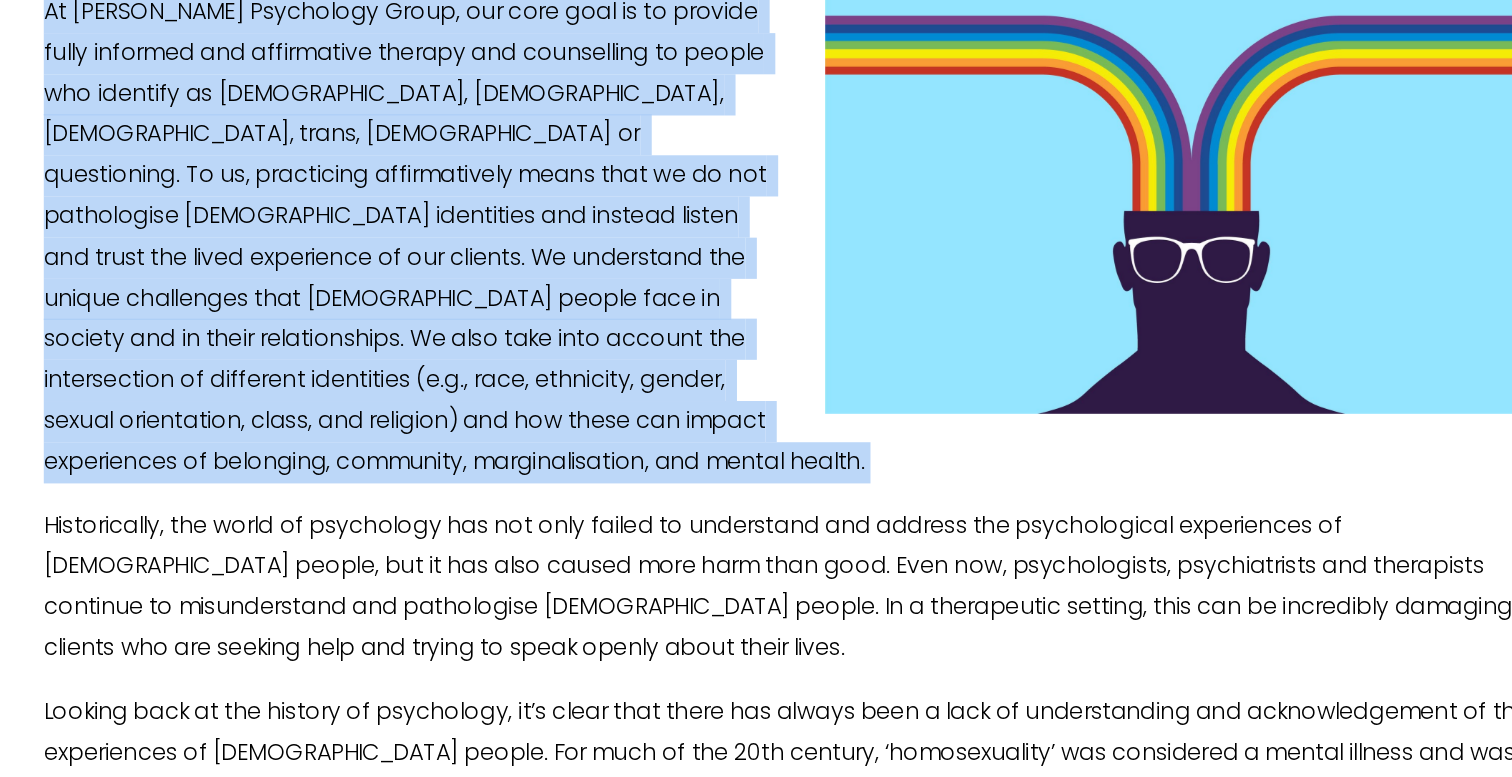scroll, scrollTop: 2103, scrollLeft: 0, axis: vertical 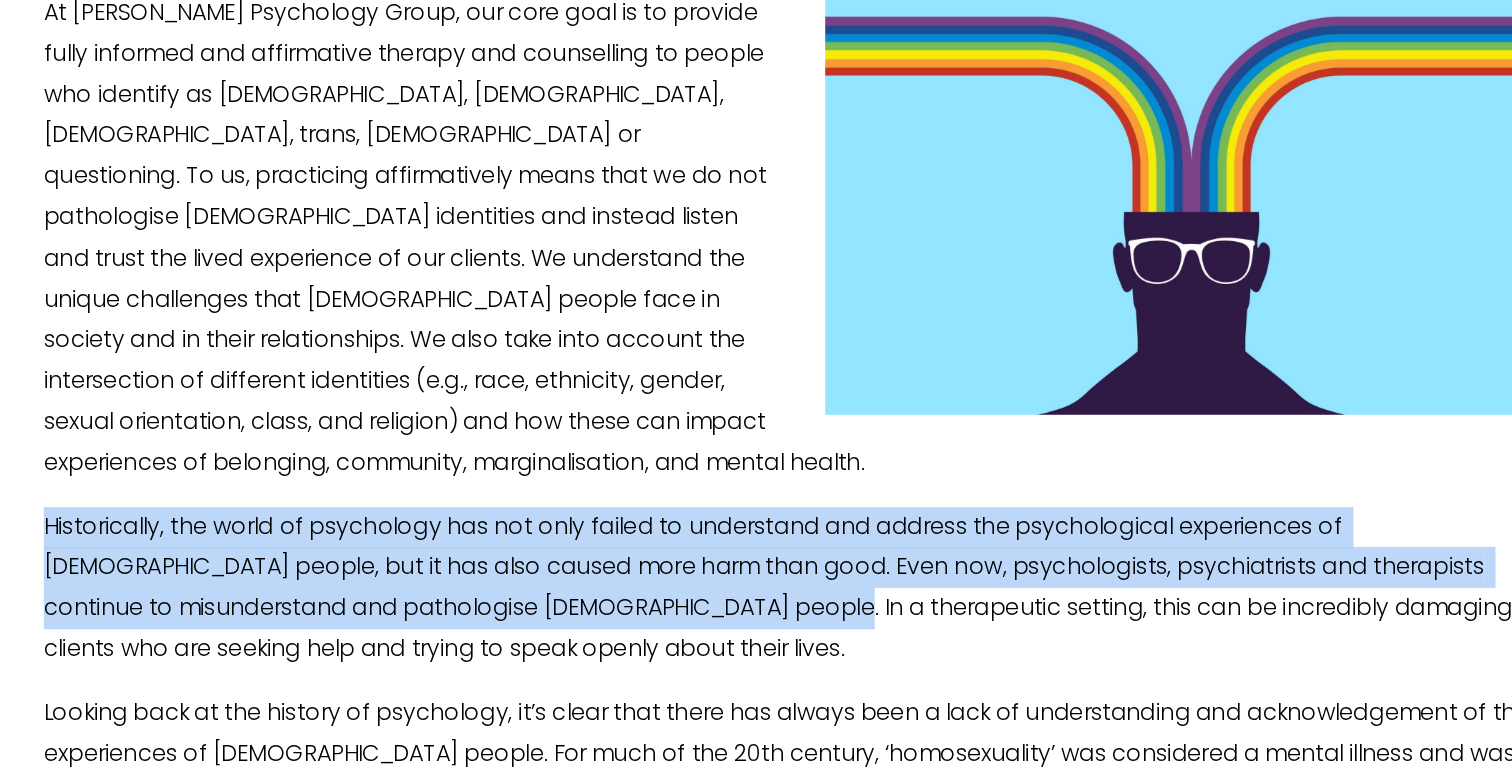 drag, startPoint x: 611, startPoint y: 556, endPoint x: 600, endPoint y: 466, distance: 90.66973 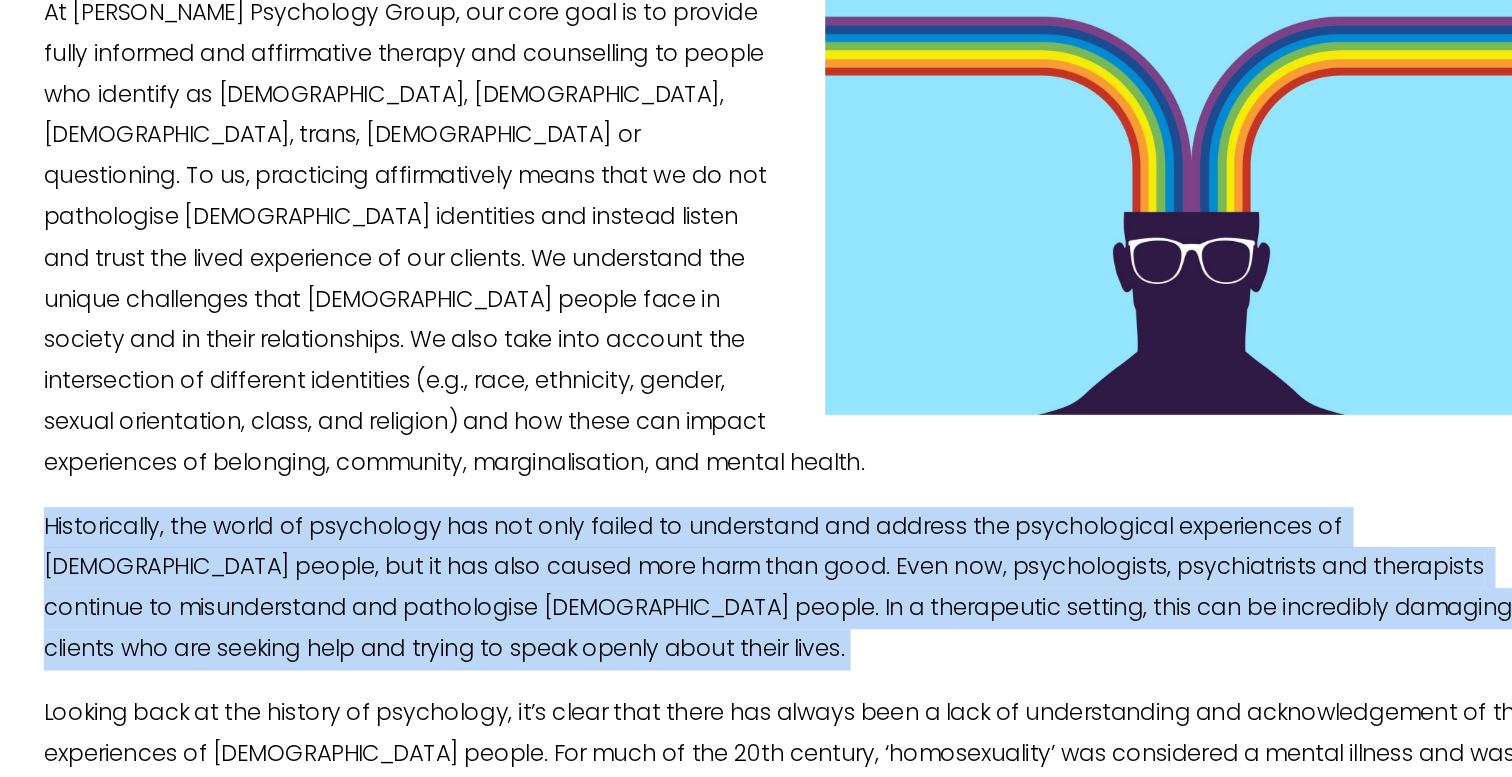 drag, startPoint x: 600, startPoint y: 466, endPoint x: 631, endPoint y: 578, distance: 116.21101 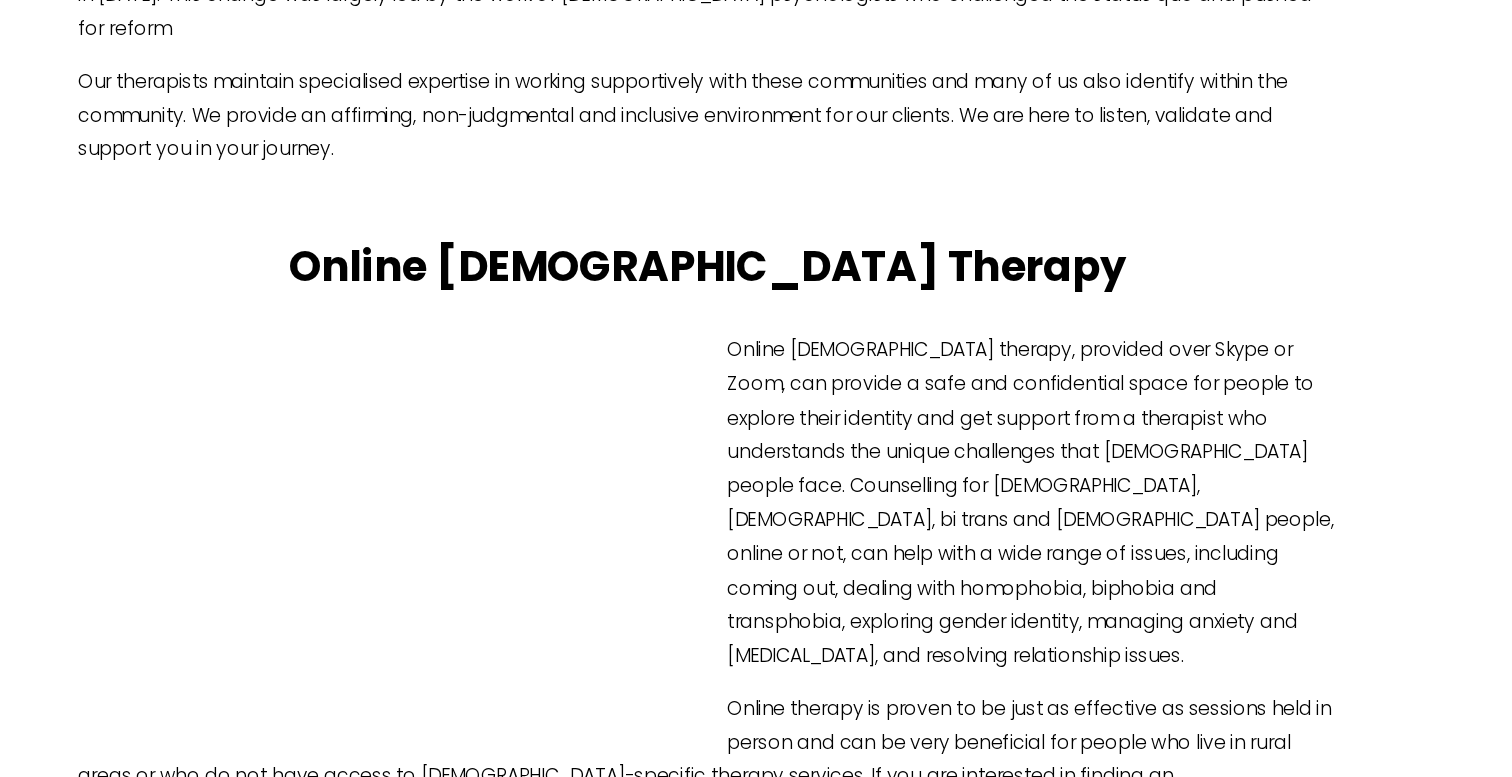 scroll, scrollTop: 2820, scrollLeft: 0, axis: vertical 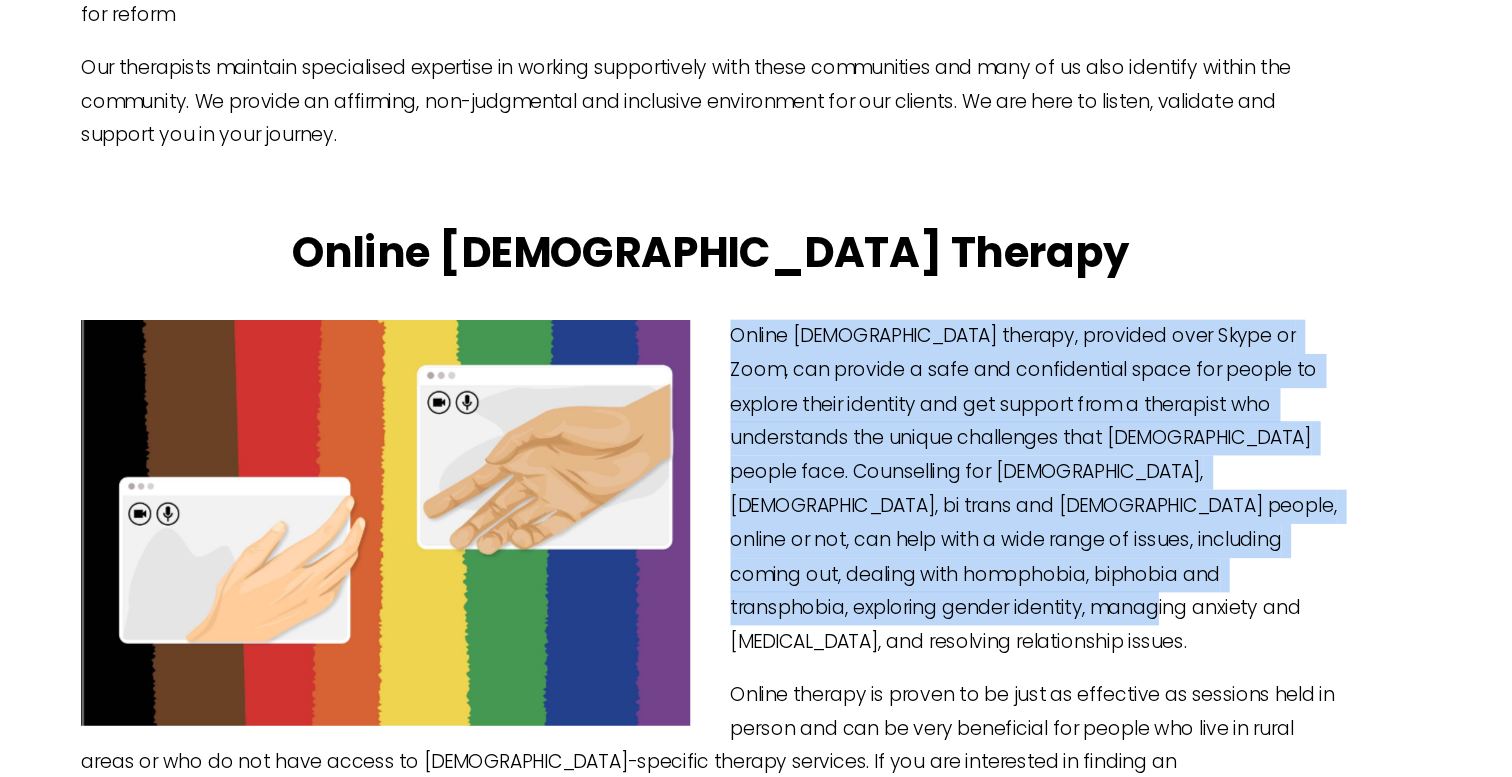 drag, startPoint x: 911, startPoint y: 230, endPoint x: 974, endPoint y: 492, distance: 269.468 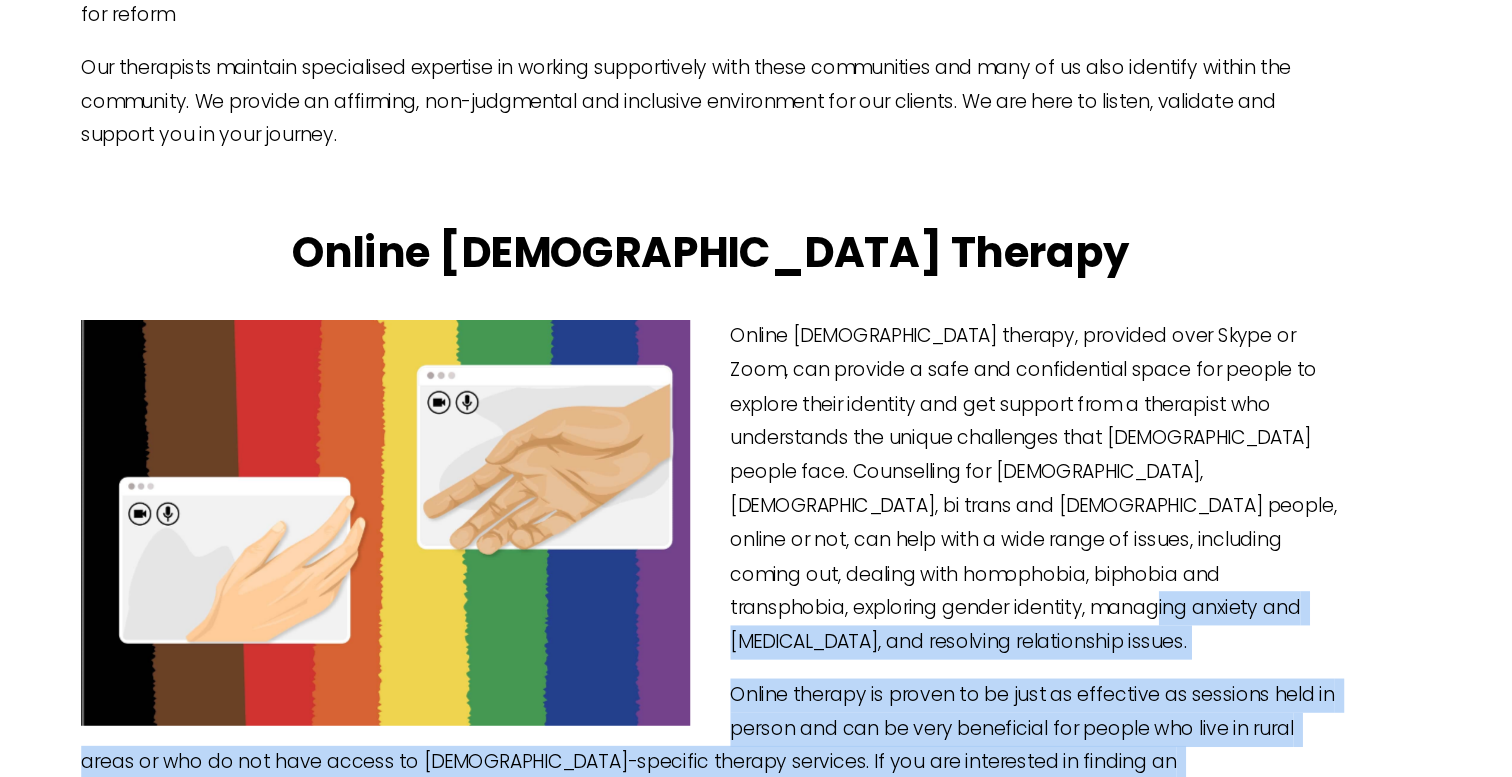 drag, startPoint x: 972, startPoint y: 492, endPoint x: 963, endPoint y: 661, distance: 169.23947 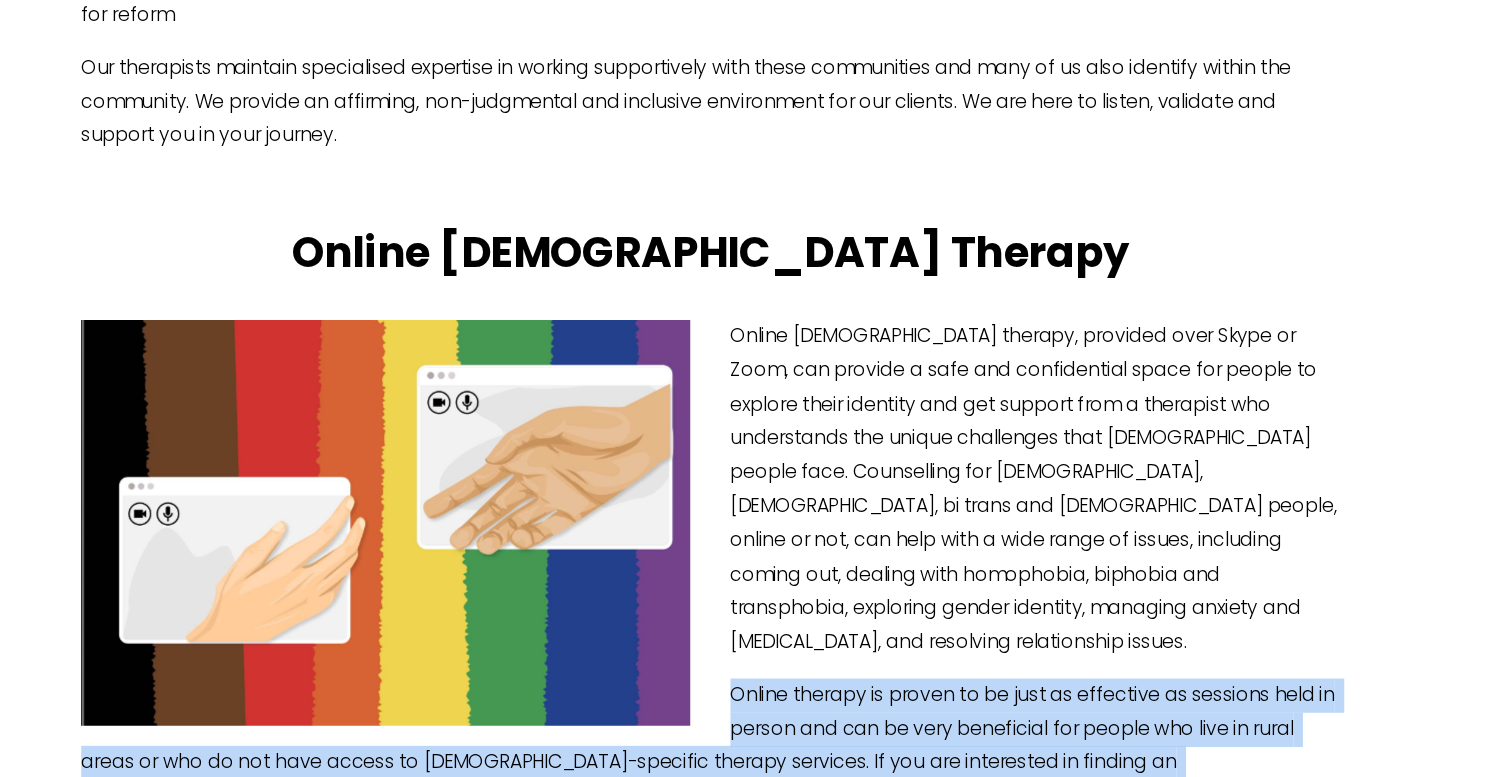 drag, startPoint x: 963, startPoint y: 661, endPoint x: 962, endPoint y: 508, distance: 153.00327 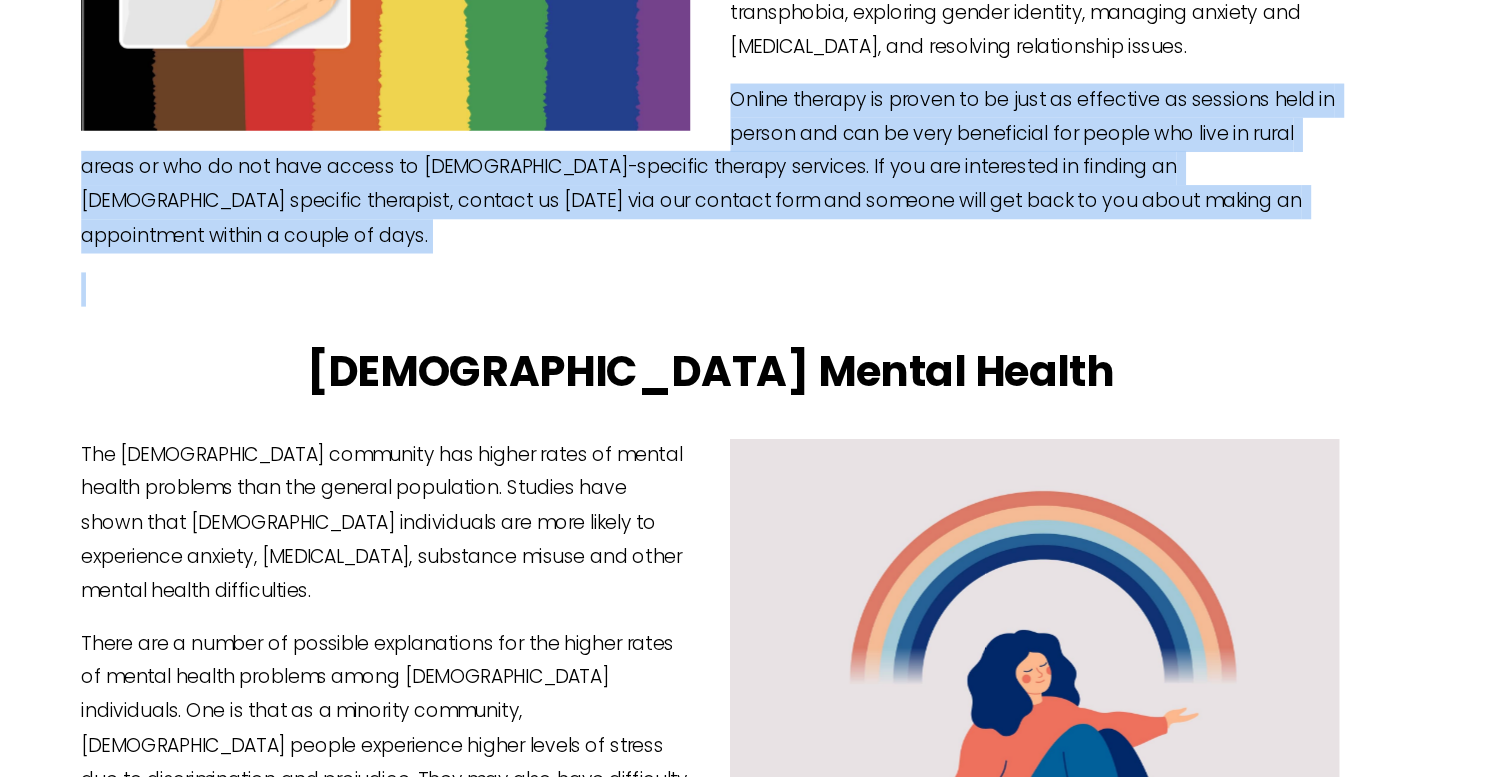 scroll, scrollTop: 3332, scrollLeft: 0, axis: vertical 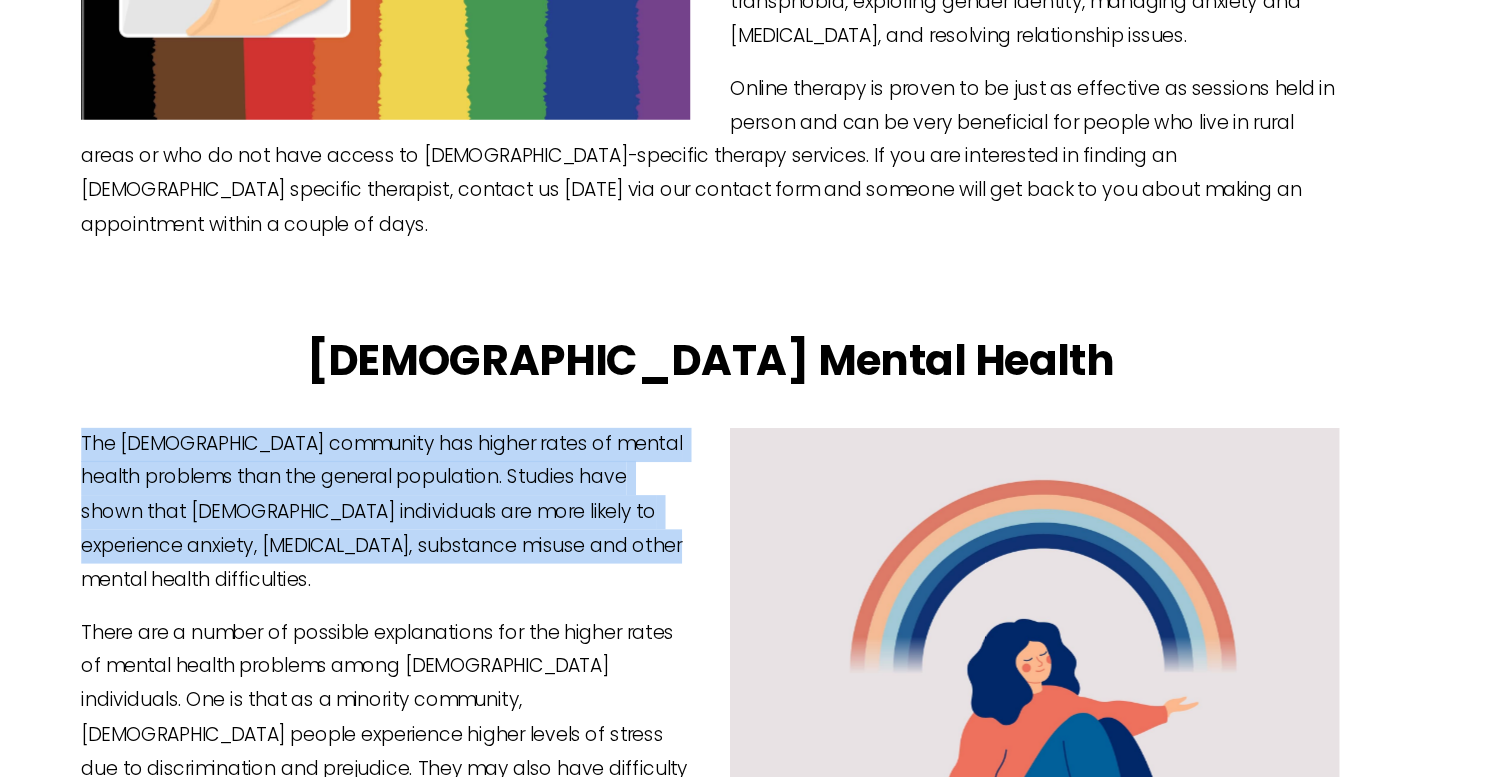 drag, startPoint x: 382, startPoint y: 306, endPoint x: 455, endPoint y: 435, distance: 148.22281 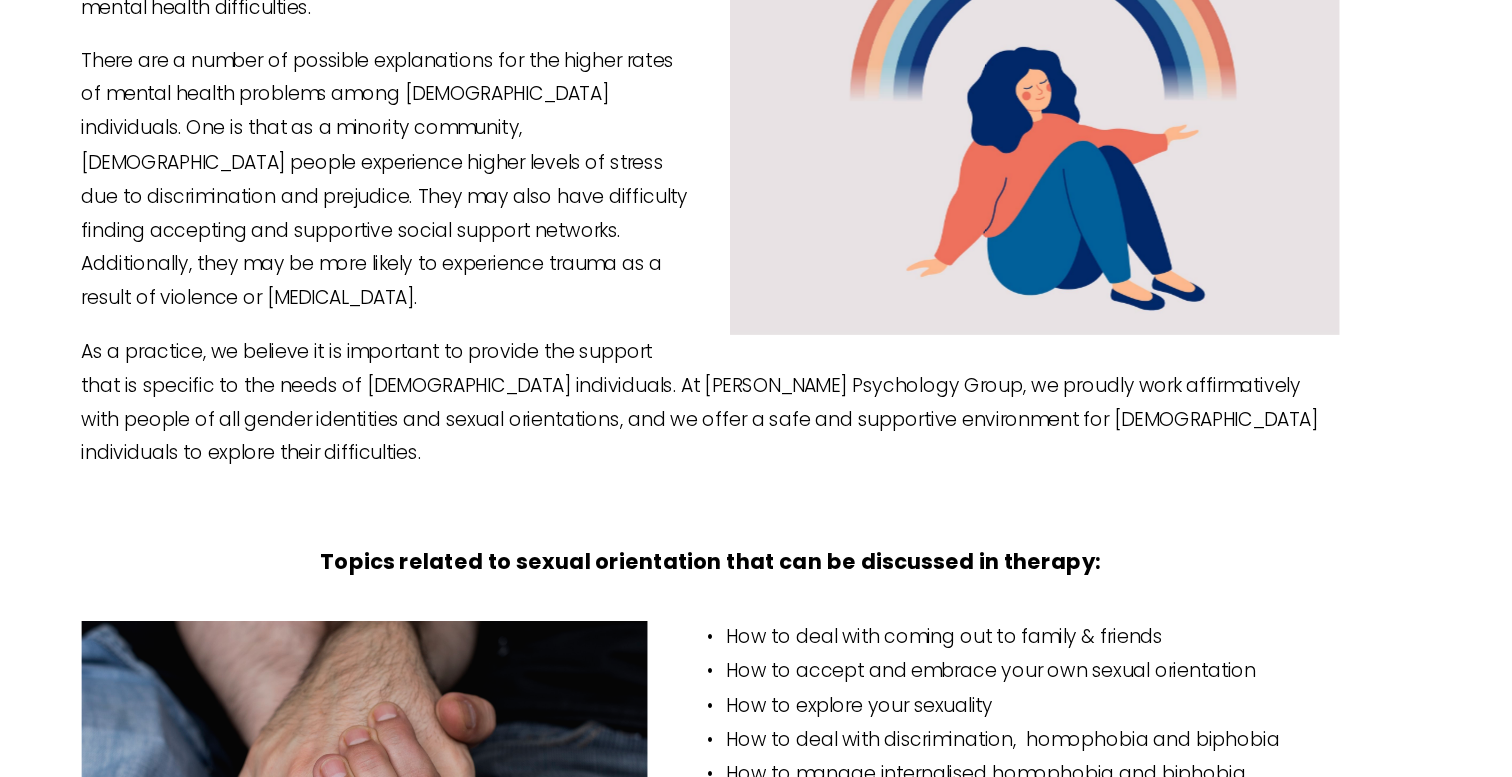scroll, scrollTop: 3820, scrollLeft: 0, axis: vertical 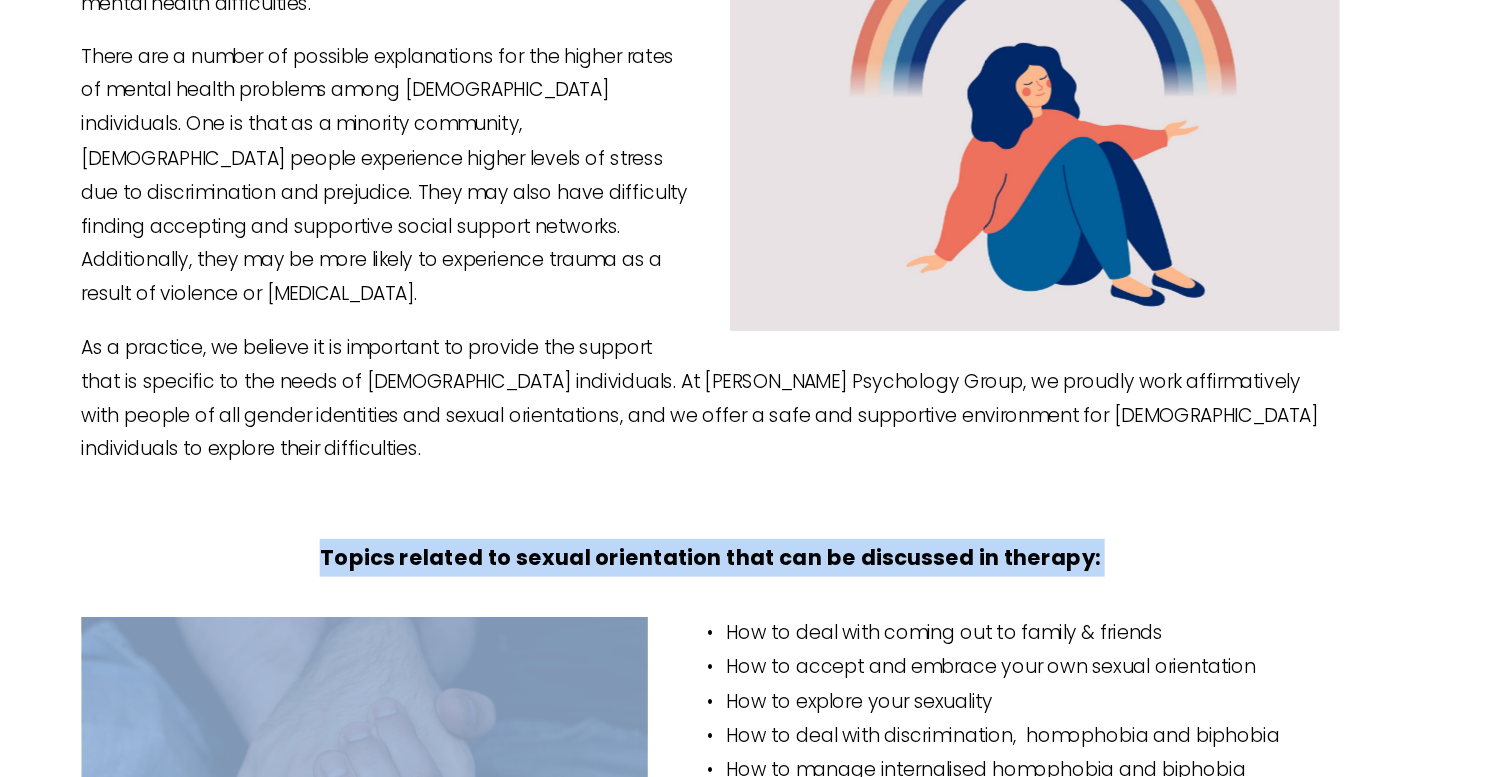 drag, startPoint x: 498, startPoint y: 364, endPoint x: 717, endPoint y: 427, distance: 227.88155 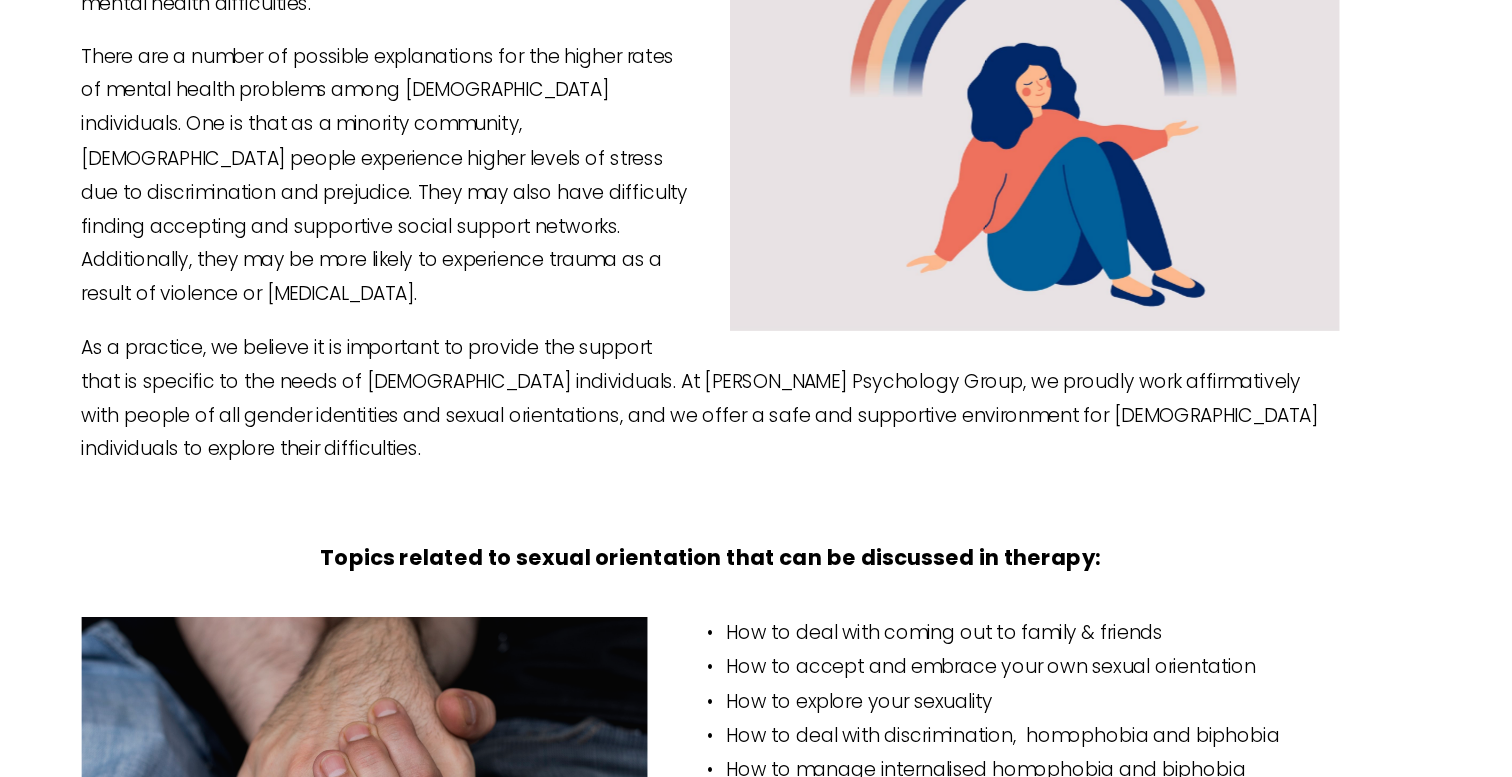 click on "How to deal with coming out to family & friends  How to accept and embrace your own sexual orientation How to explore your sexuality  How to deal with discrimination,  homophobia and biphobia How to manage internalised homophobia and biphobia How to live with bi-invisibility & erasure  How to explore relationship diversity and consensual non-monogamy Exploring compulsive sex and Chemsex Understanding and developing an interest in kink and/or BDSM How to better manage relationship struggles How to understand family struggles Living with infertility LGB parenting and family planning" at bounding box center [756, 842] 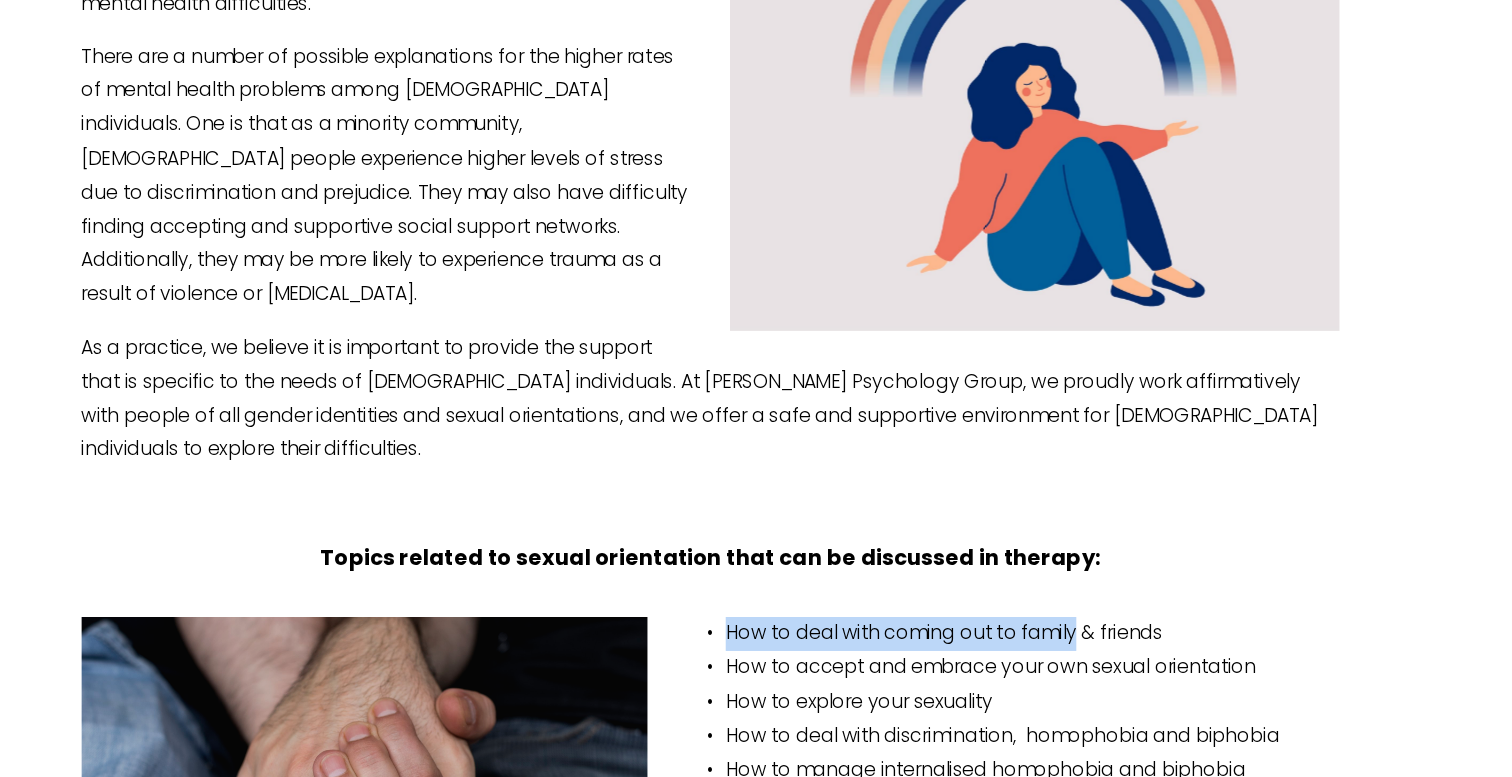 drag, startPoint x: 821, startPoint y: 428, endPoint x: 1023, endPoint y: 462, distance: 204.8414 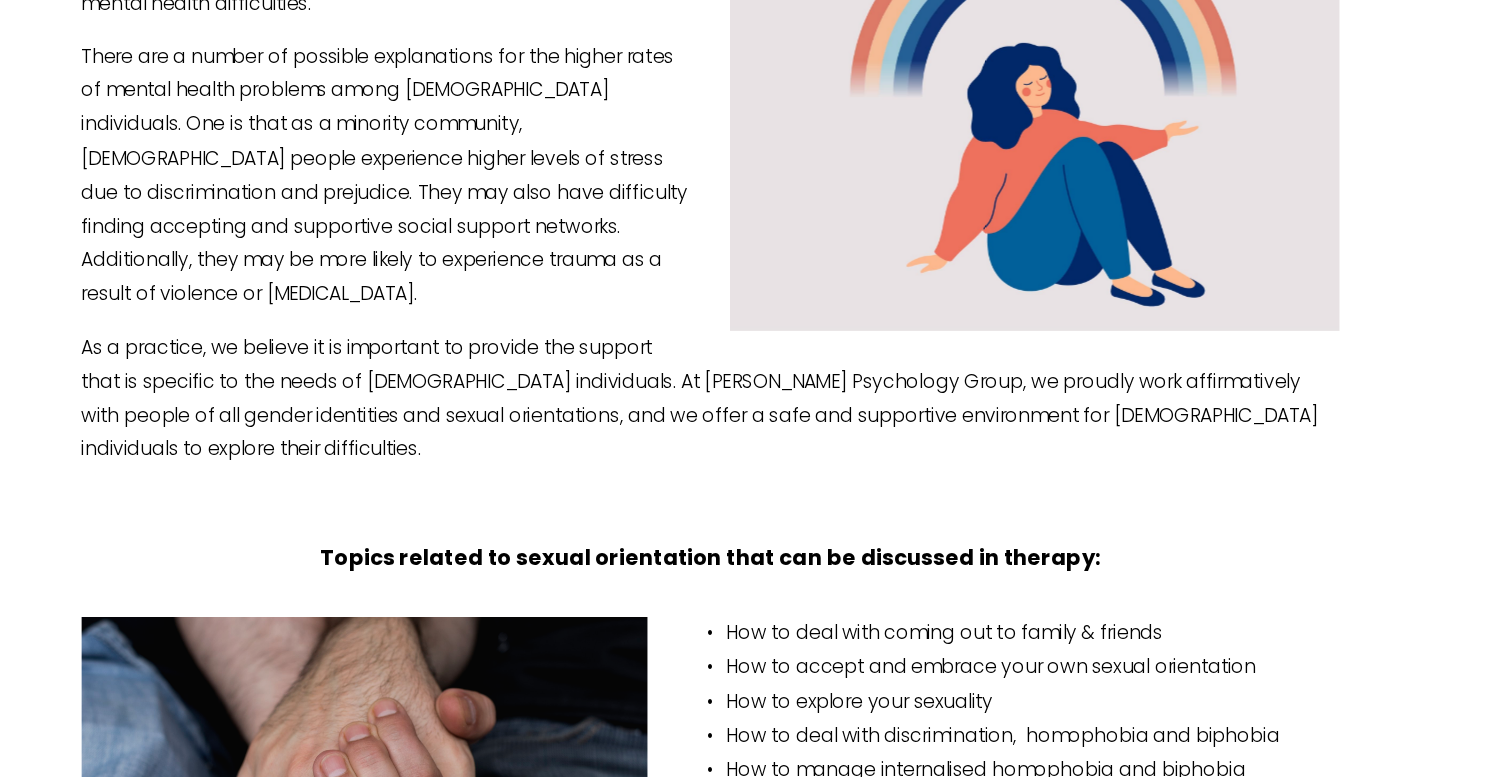 drag, startPoint x: 1093, startPoint y: 589, endPoint x: 1112, endPoint y: 605, distance: 24.839485 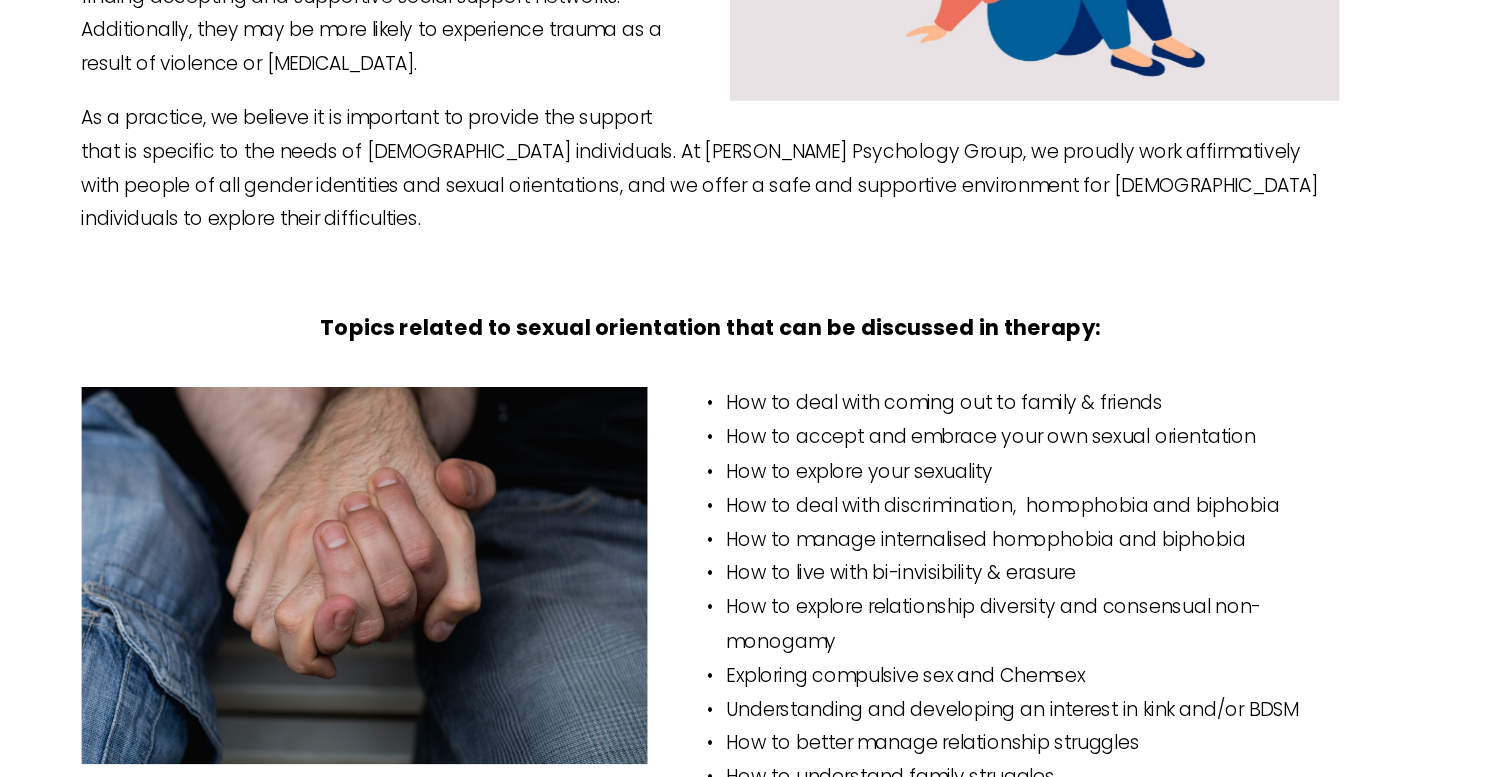 scroll, scrollTop: 4019, scrollLeft: 0, axis: vertical 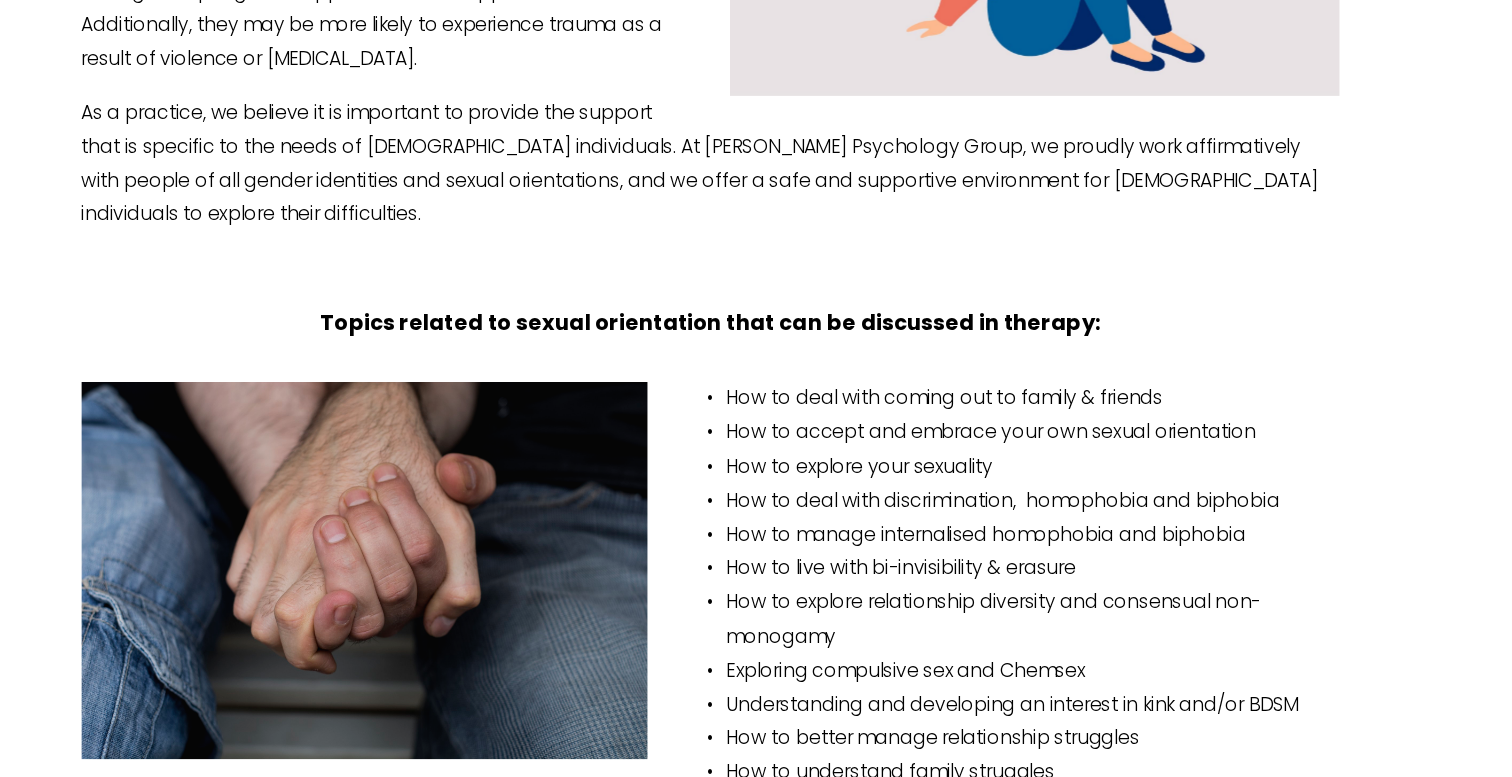 drag, startPoint x: 1112, startPoint y: 408, endPoint x: 1129, endPoint y: 444, distance: 39.812057 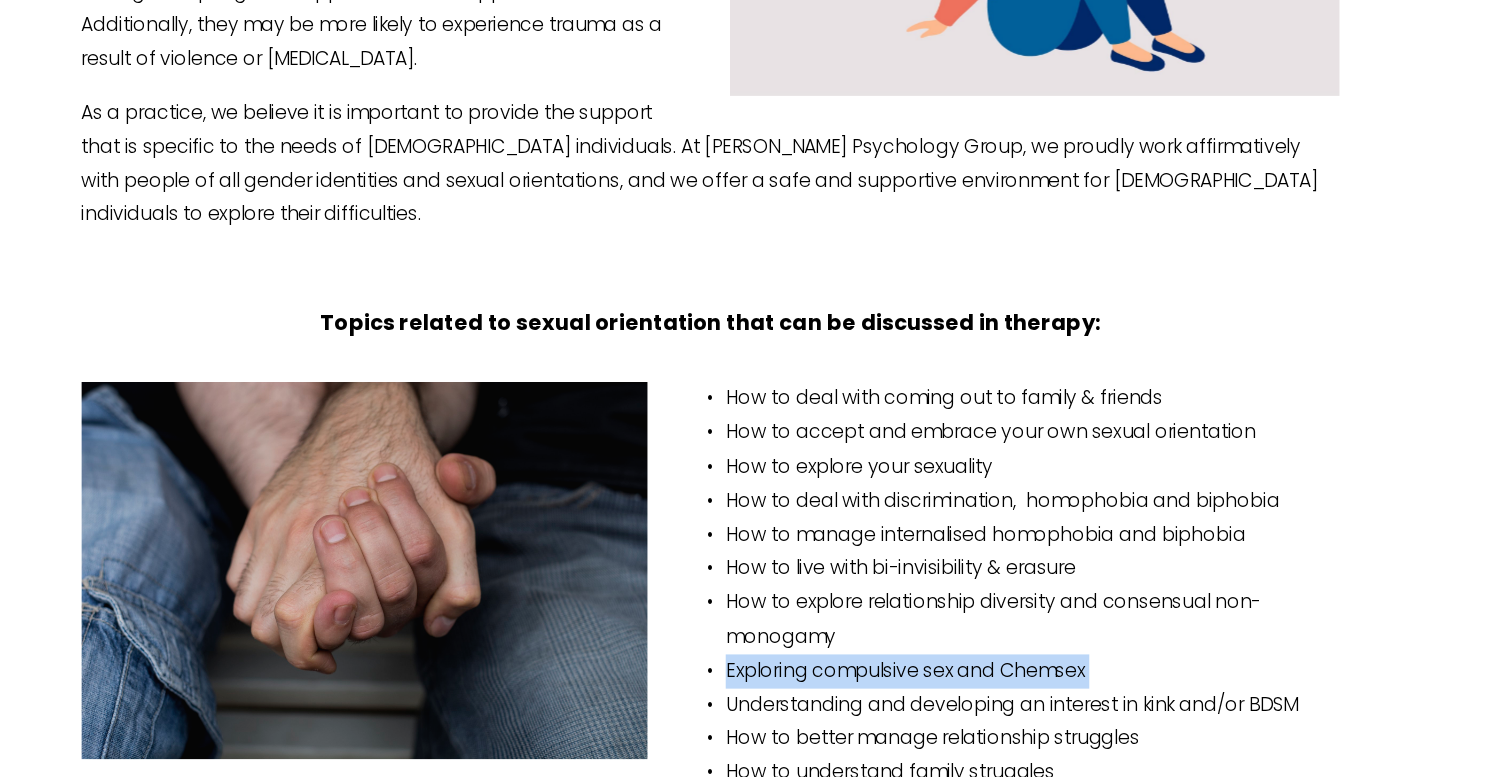 drag, startPoint x: 1144, startPoint y: 460, endPoint x: 1144, endPoint y: 486, distance: 26 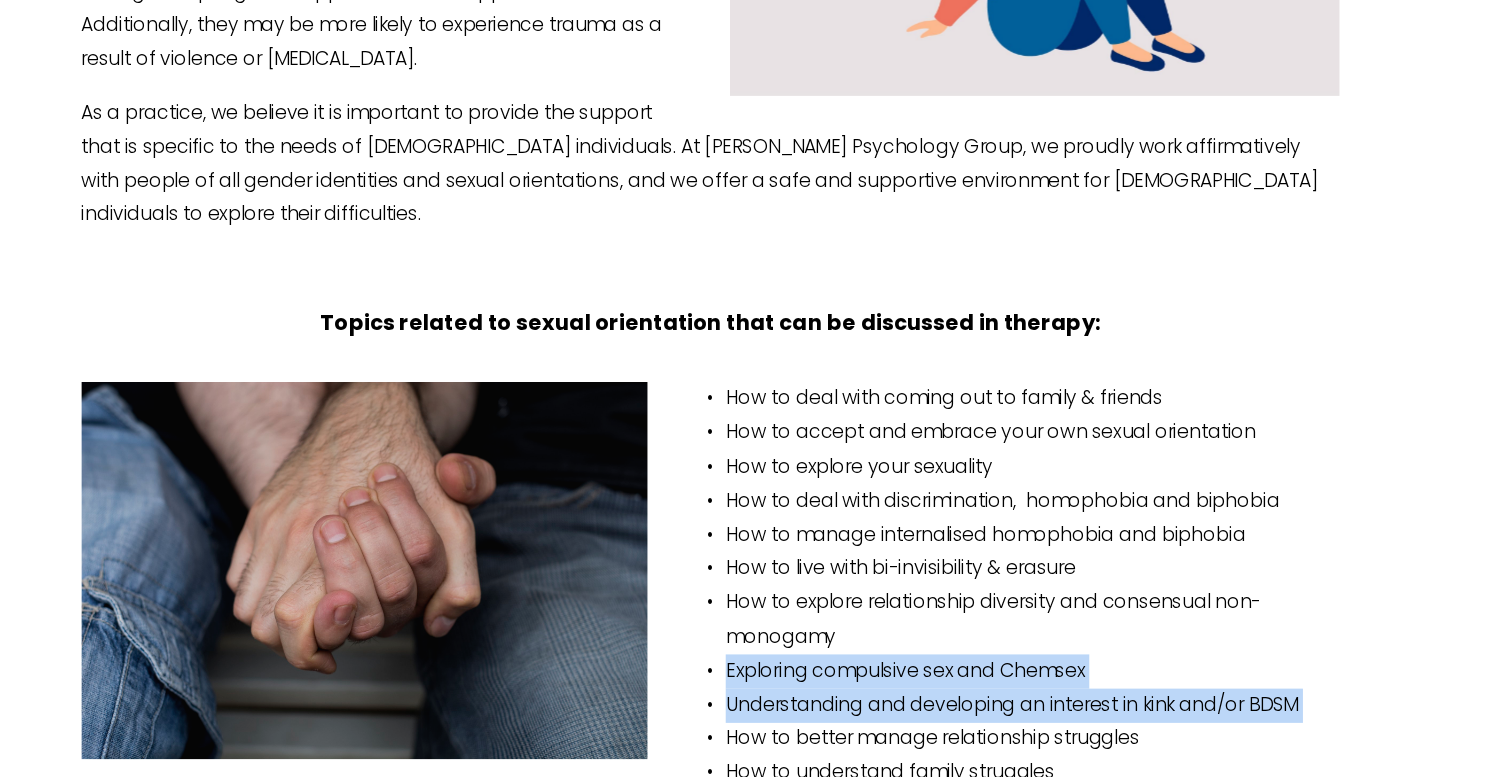 drag, startPoint x: 1137, startPoint y: 456, endPoint x: 1144, endPoint y: 532, distance: 76.321686 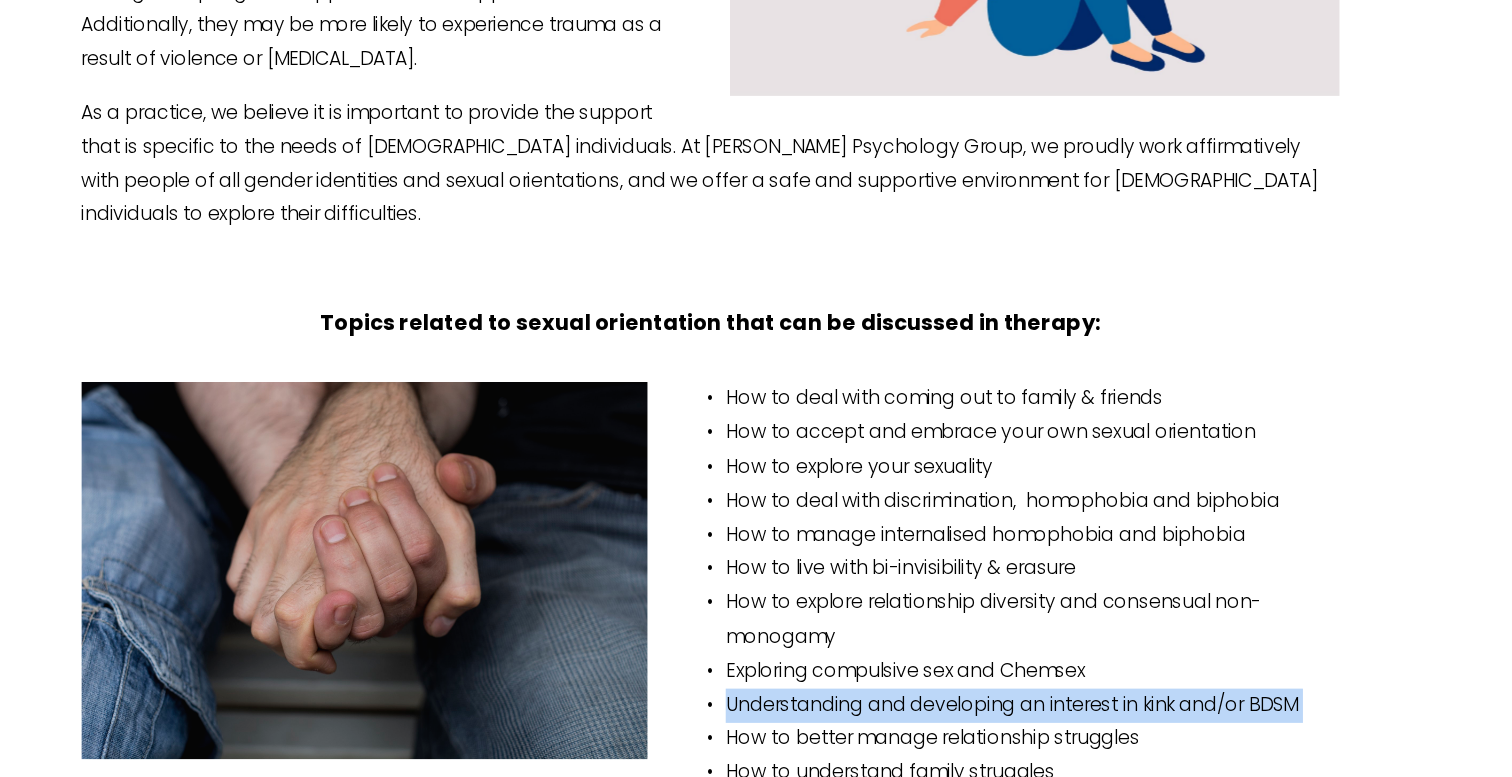 drag, startPoint x: 1144, startPoint y: 532, endPoint x: 1163, endPoint y: 493, distance: 43.382023 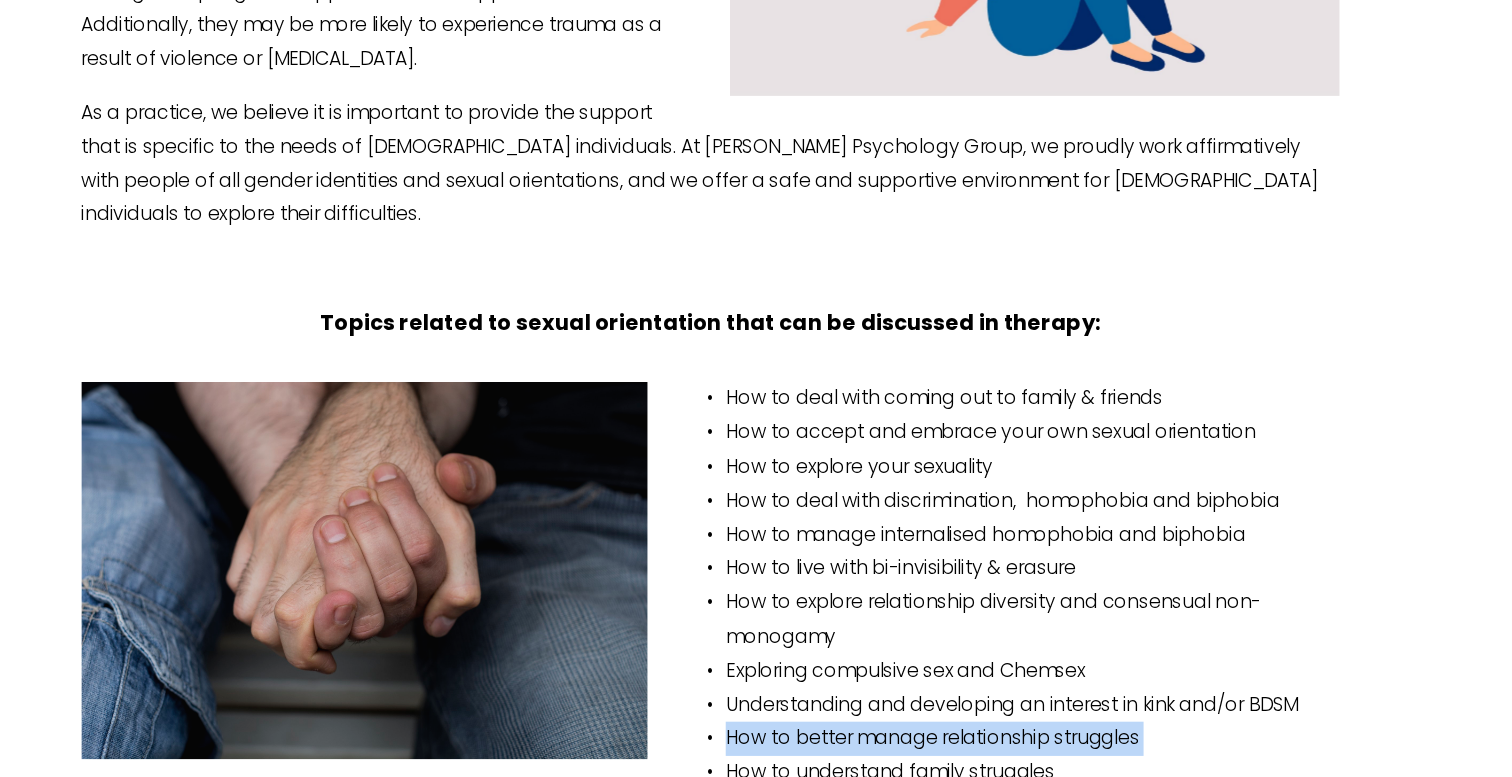 drag, startPoint x: 1139, startPoint y: 551, endPoint x: 1139, endPoint y: 579, distance: 28 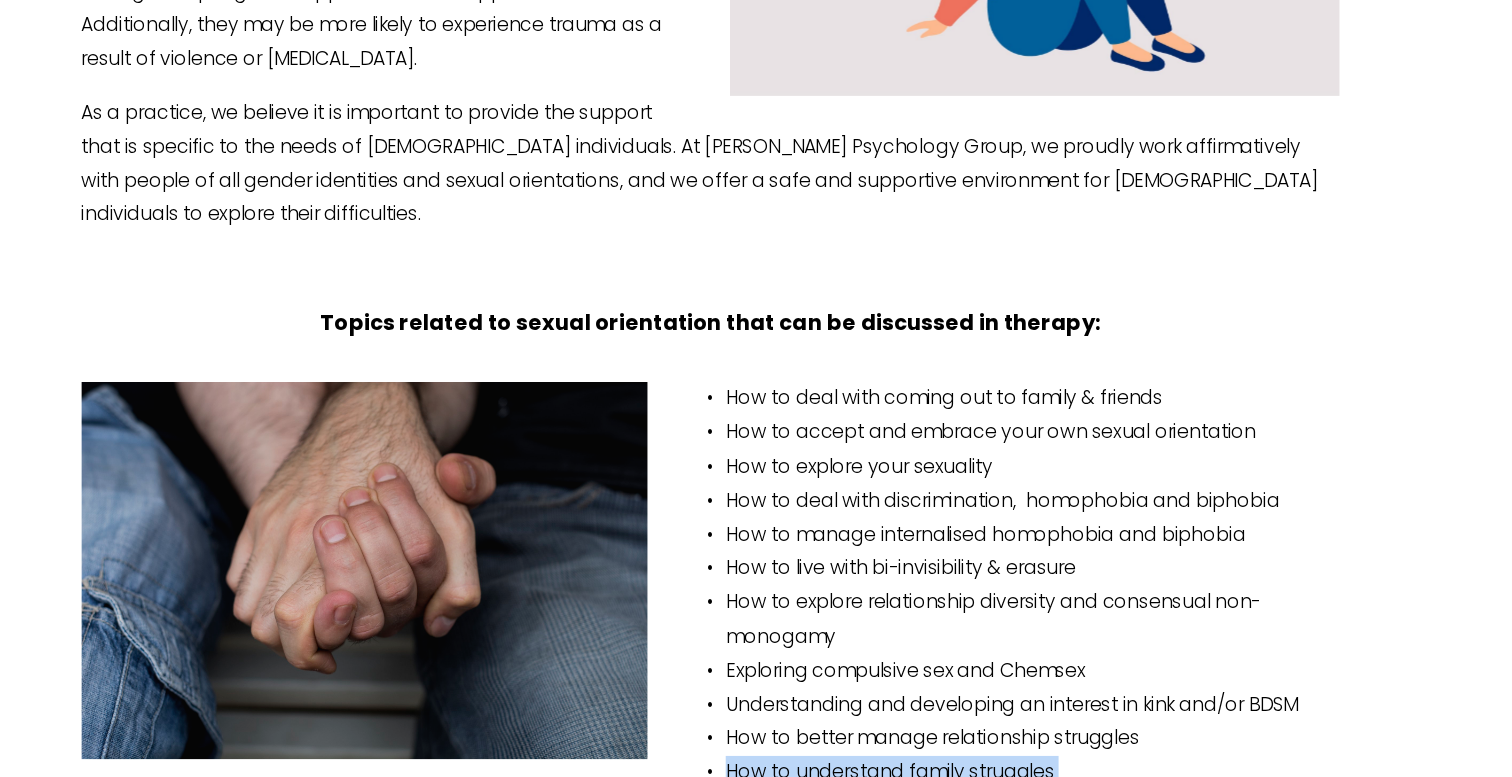 drag, startPoint x: 1139, startPoint y: 579, endPoint x: 1104, endPoint y: 632, distance: 63.51378 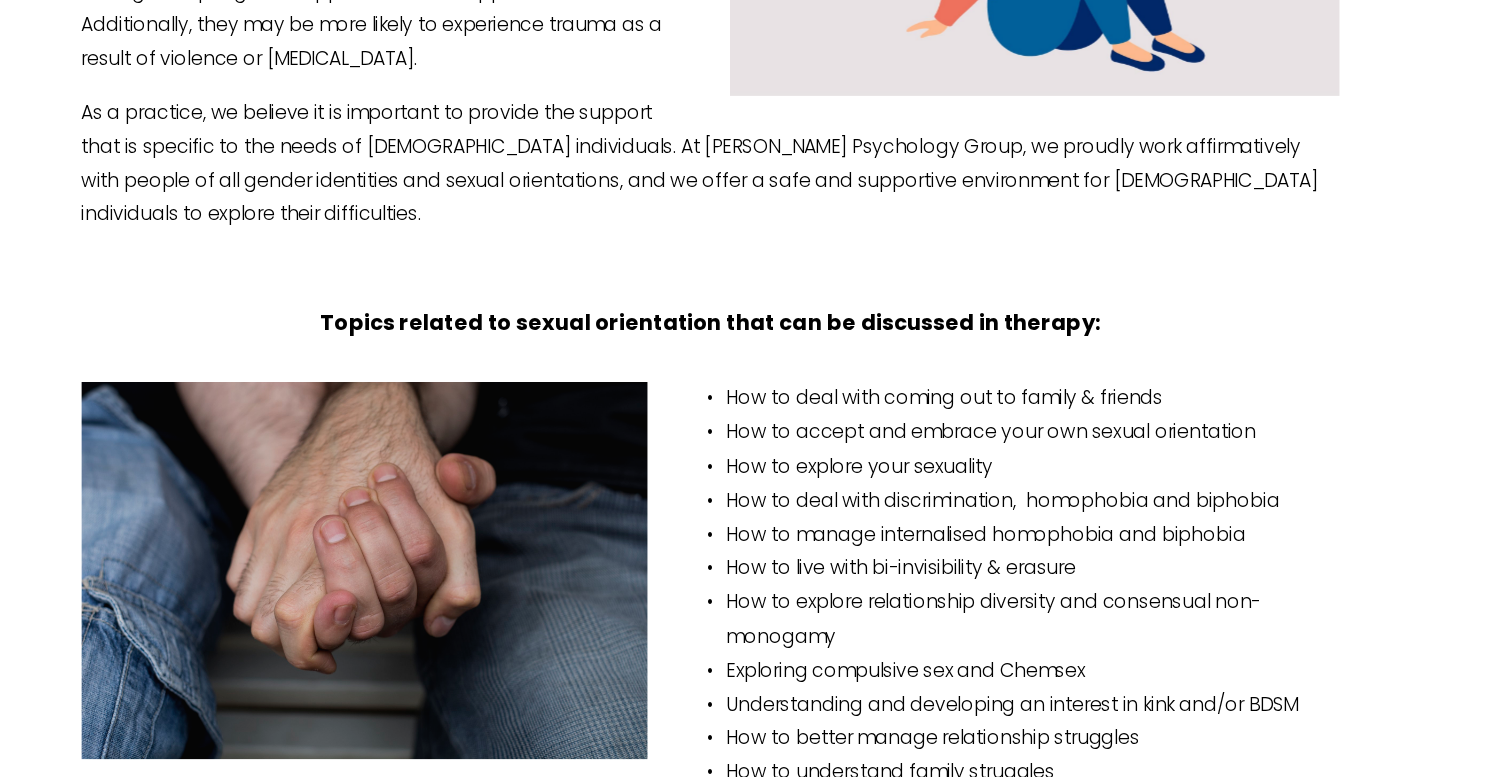 drag, startPoint x: 1104, startPoint y: 632, endPoint x: 1109, endPoint y: 613, distance: 19.646883 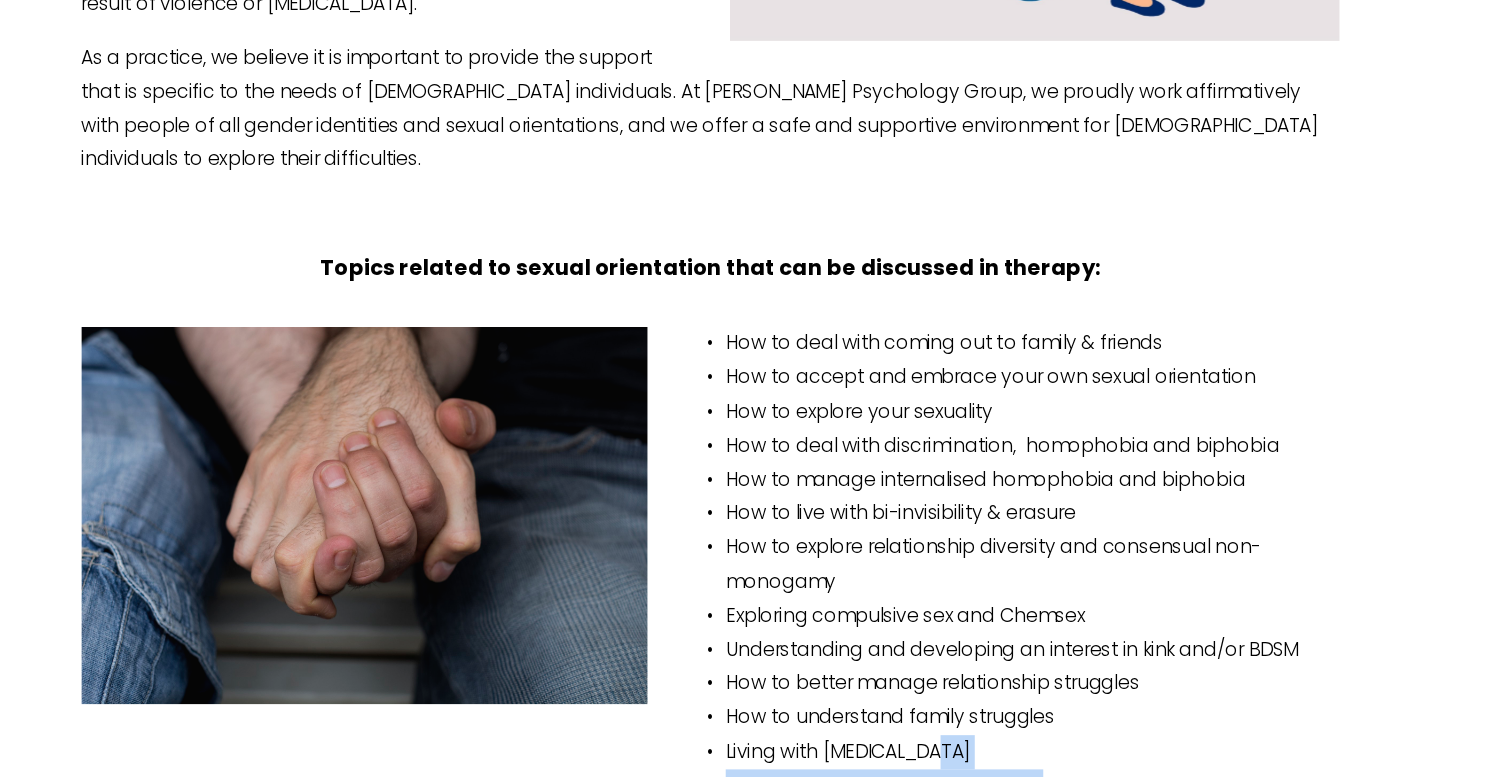 drag, startPoint x: 1109, startPoint y: 613, endPoint x: 1109, endPoint y: 582, distance: 31 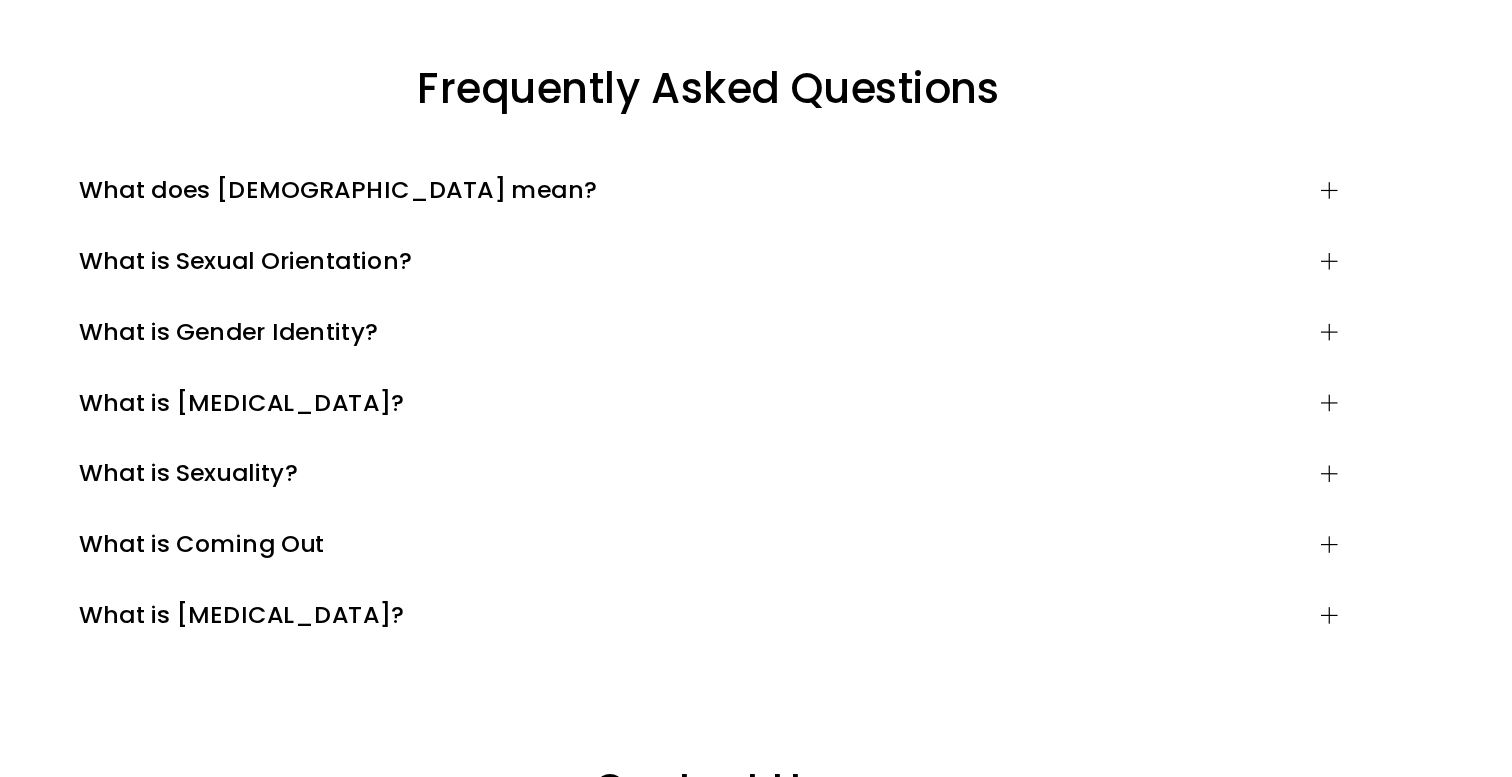 scroll, scrollTop: 5327, scrollLeft: 0, axis: vertical 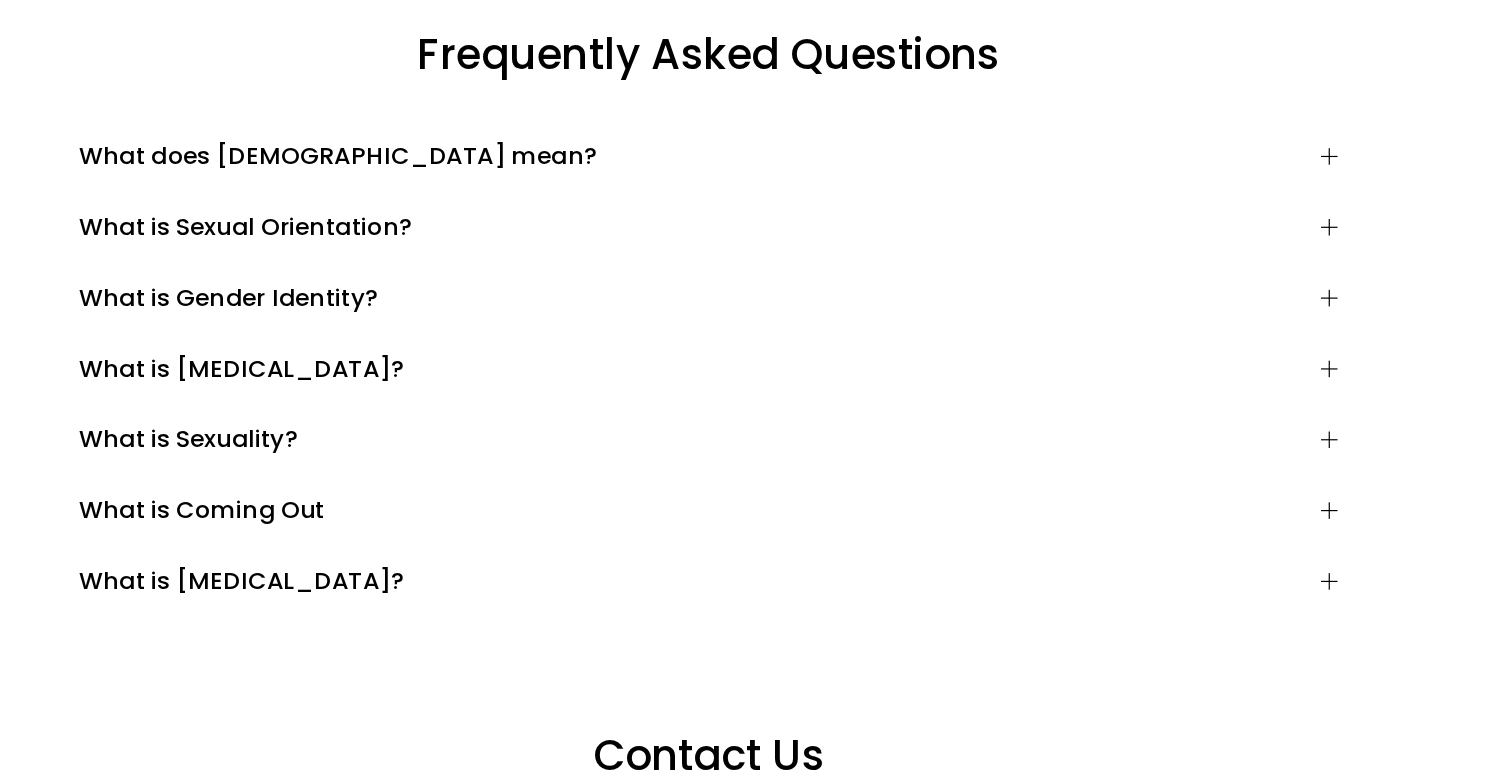 click on "What is Conversion Therapy?" at bounding box center (756, 609) 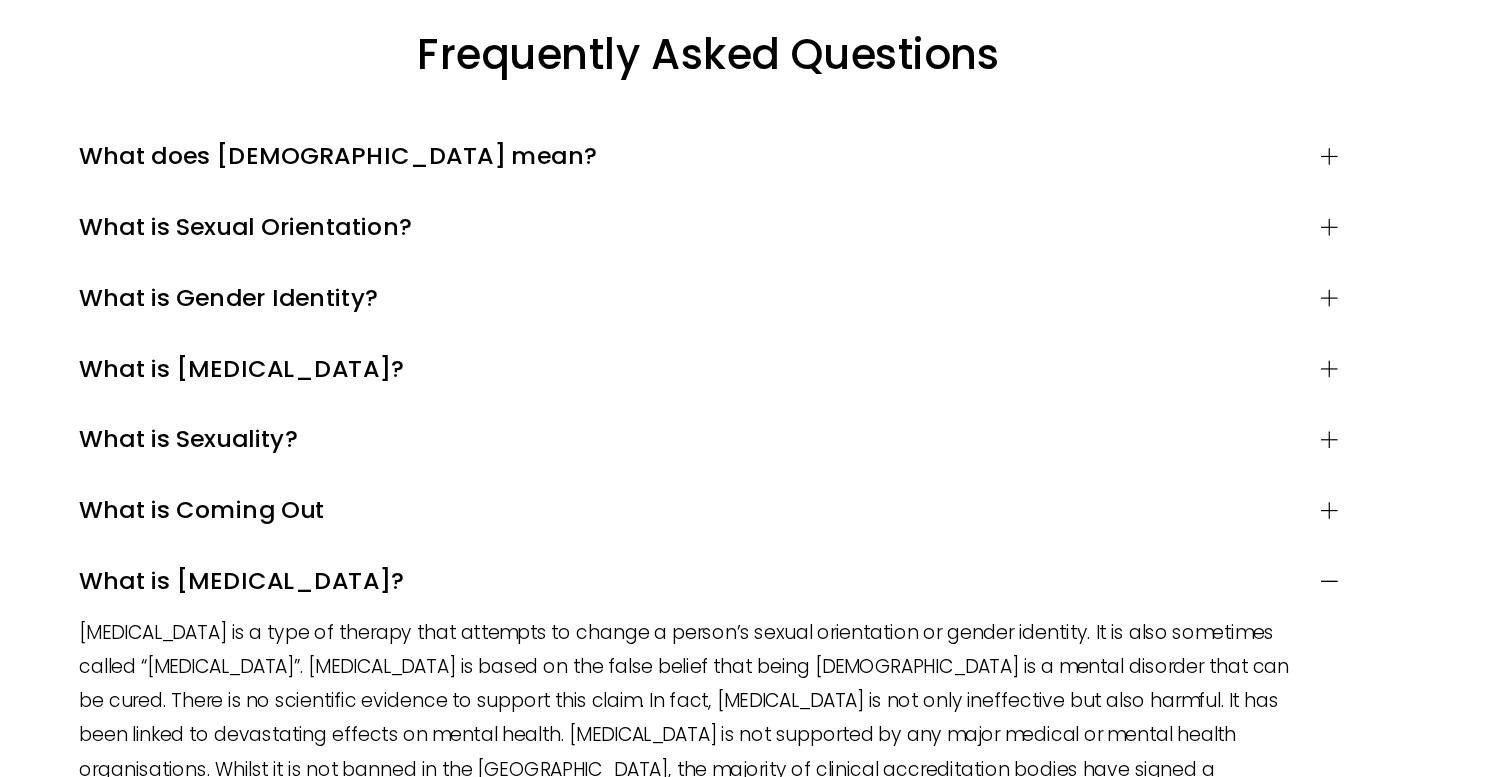 click on "What is Conversion Therapy?" at bounding box center (749, 609) 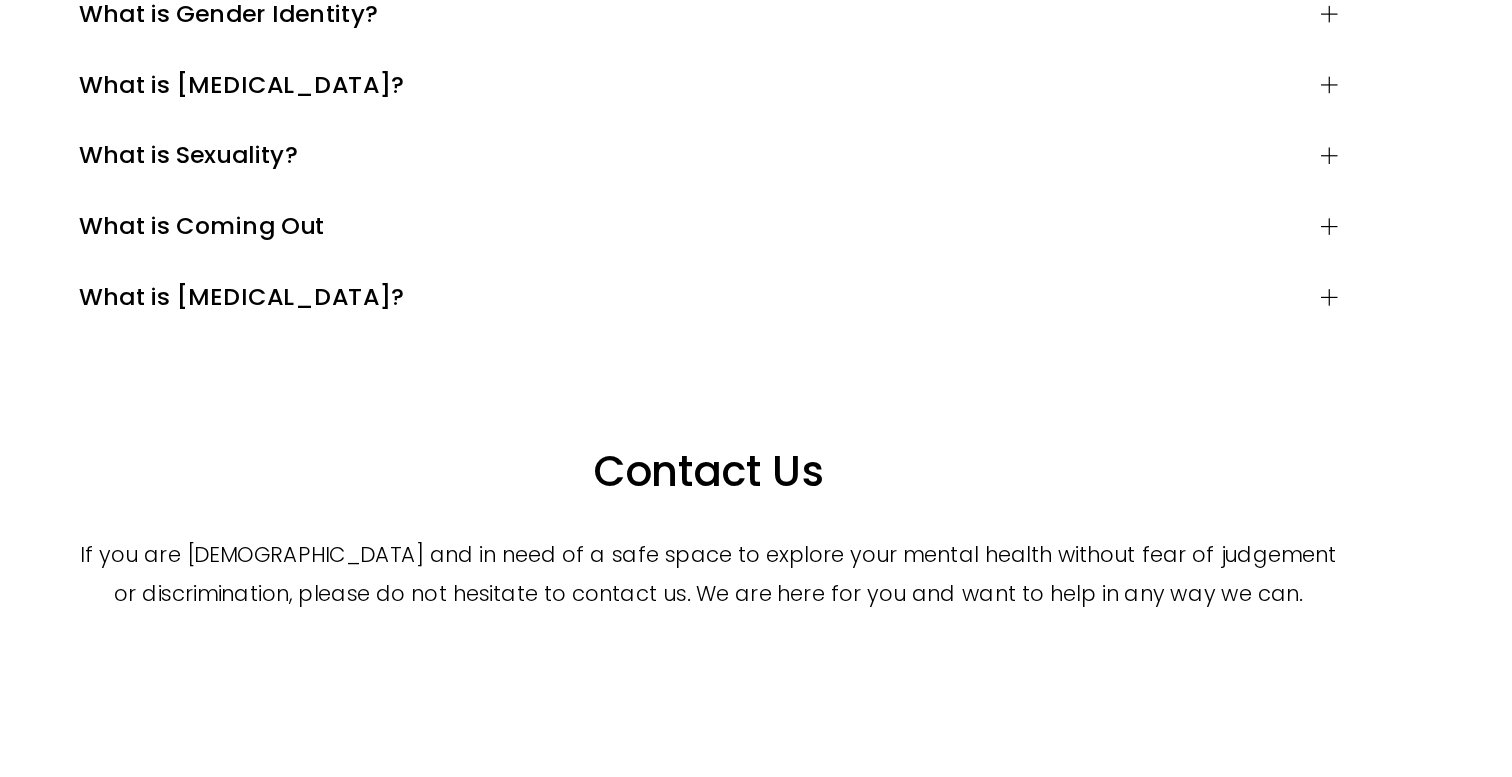 scroll, scrollTop: 5642, scrollLeft: 0, axis: vertical 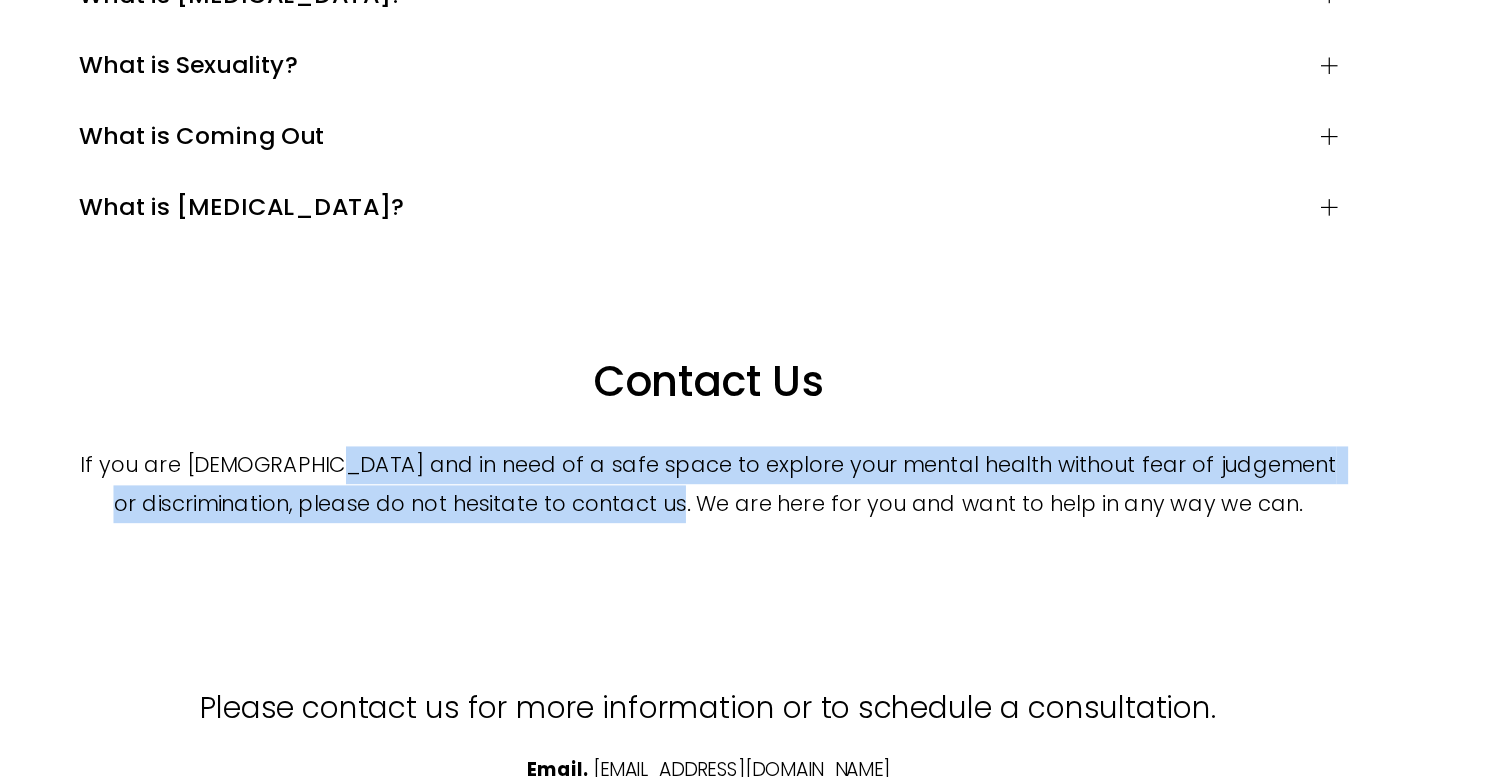 drag, startPoint x: 494, startPoint y: 340, endPoint x: 836, endPoint y: 368, distance: 343.1443 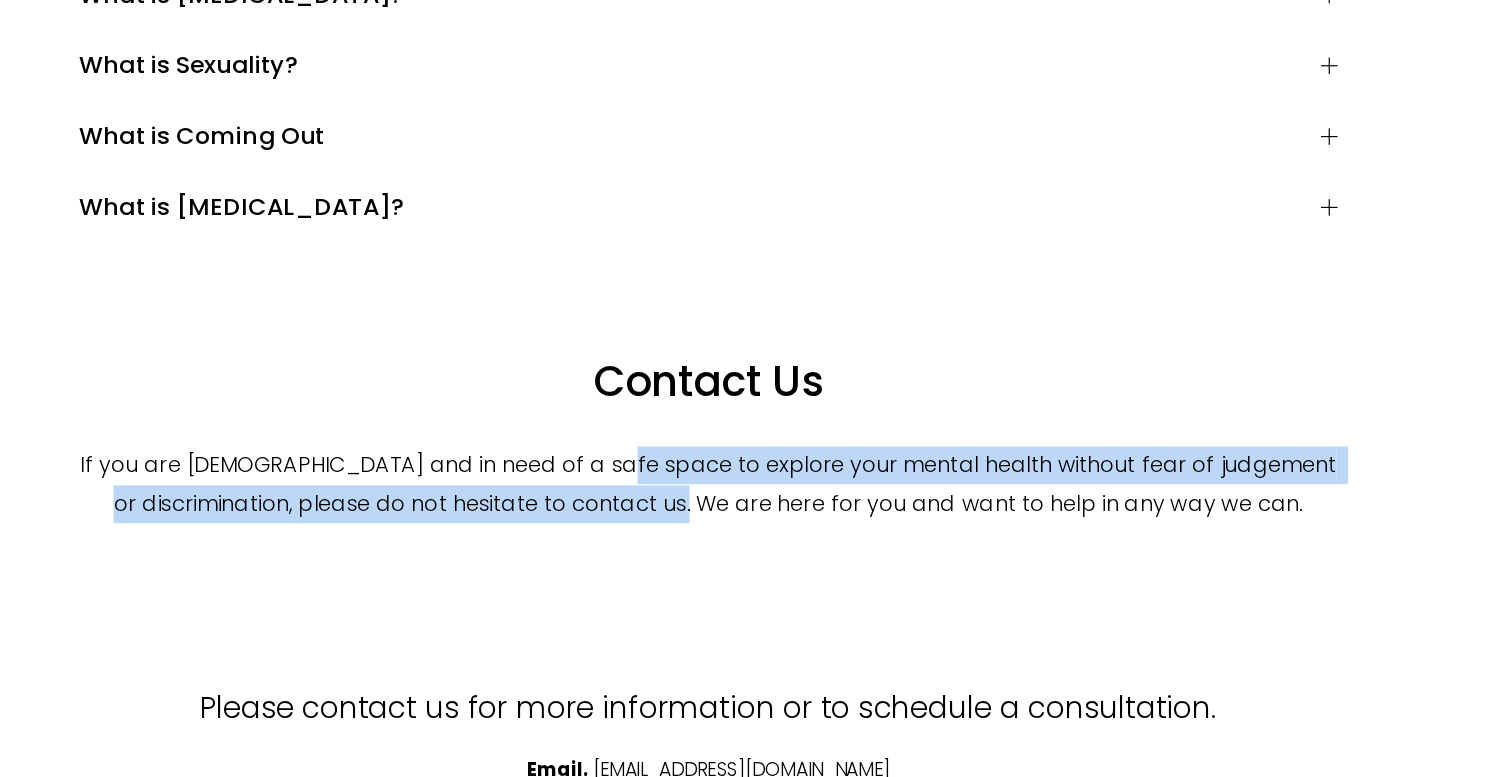drag, startPoint x: 836, startPoint y: 368, endPoint x: 739, endPoint y: 337, distance: 101.8332 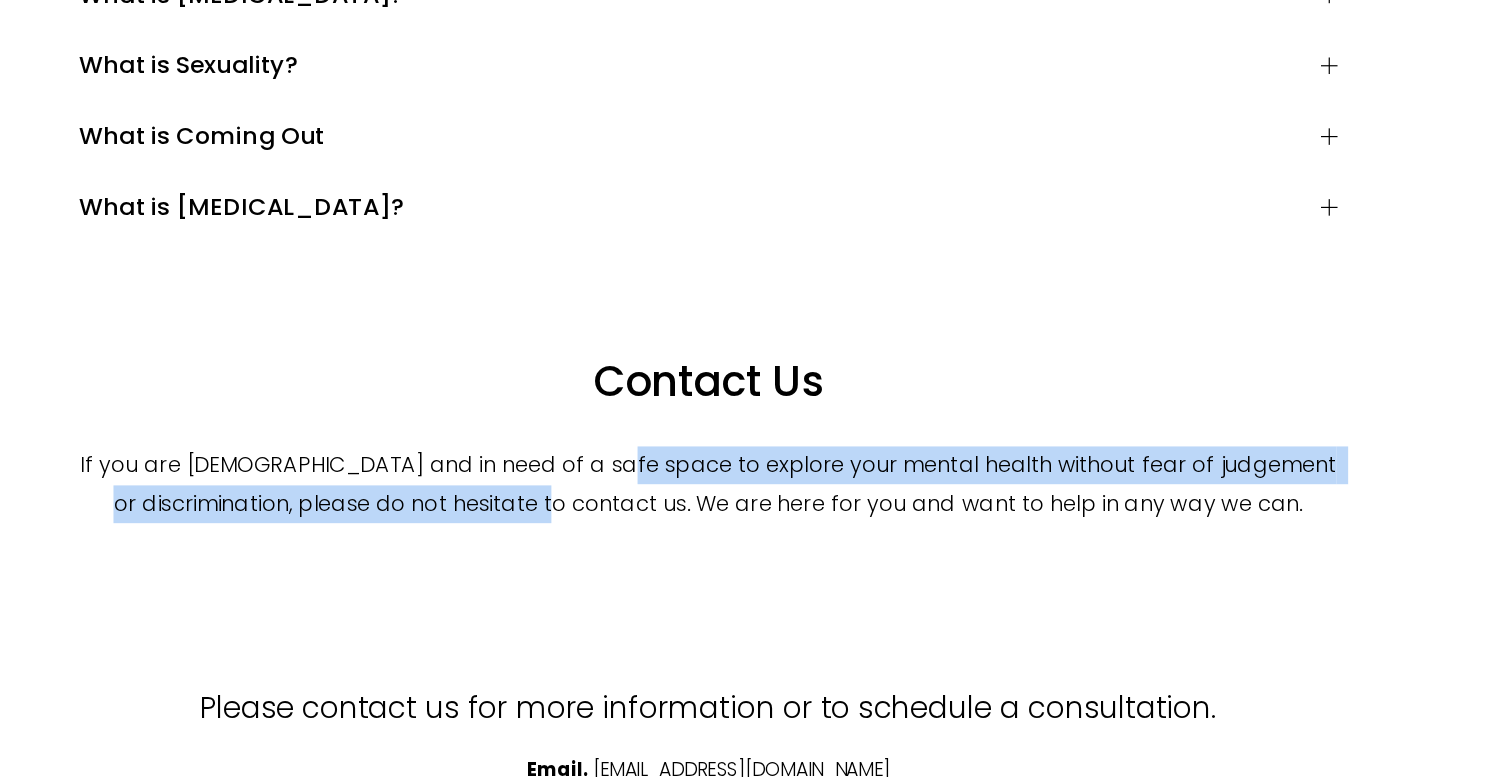 drag, startPoint x: 739, startPoint y: 337, endPoint x: 706, endPoint y: 373, distance: 48.83646 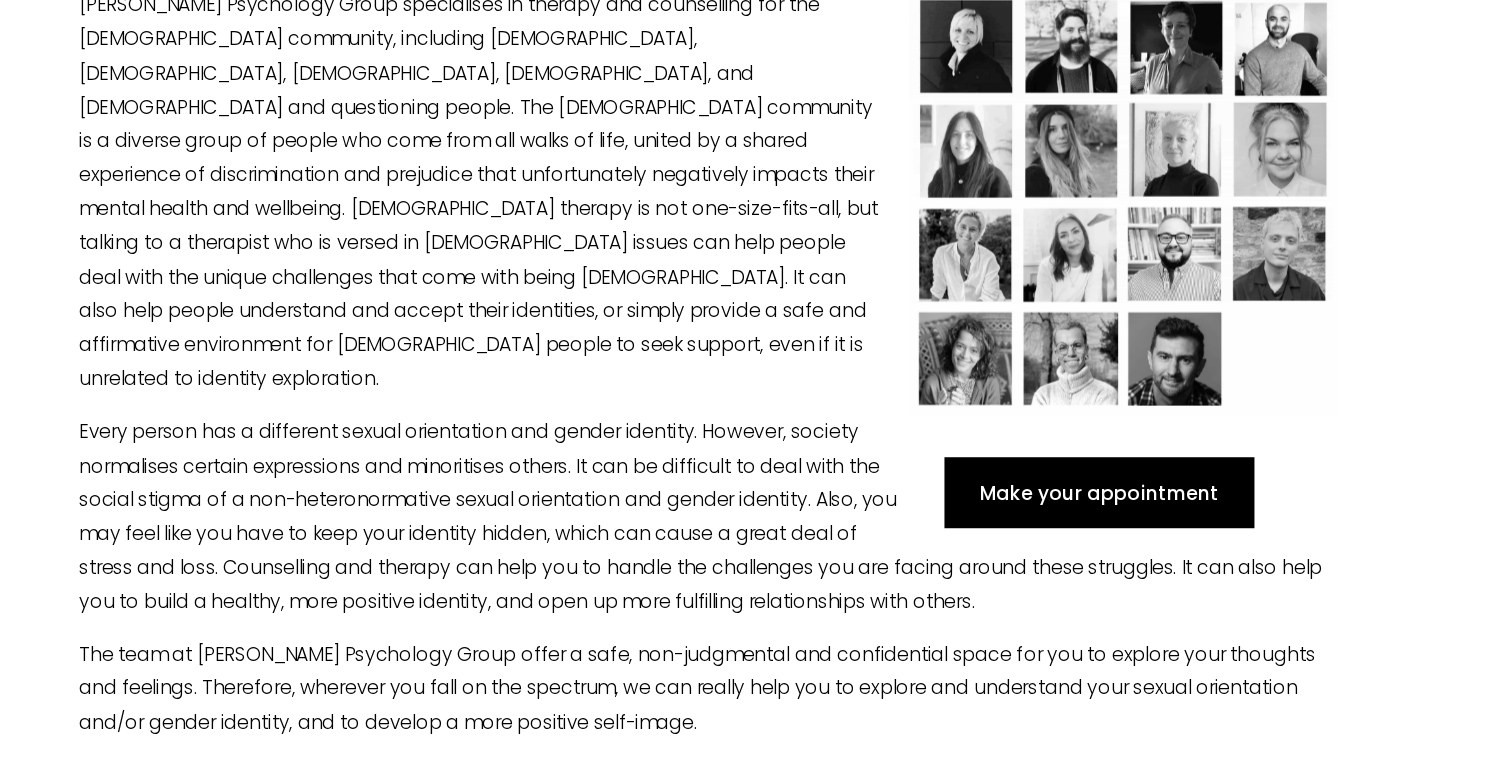 scroll, scrollTop: 0, scrollLeft: 0, axis: both 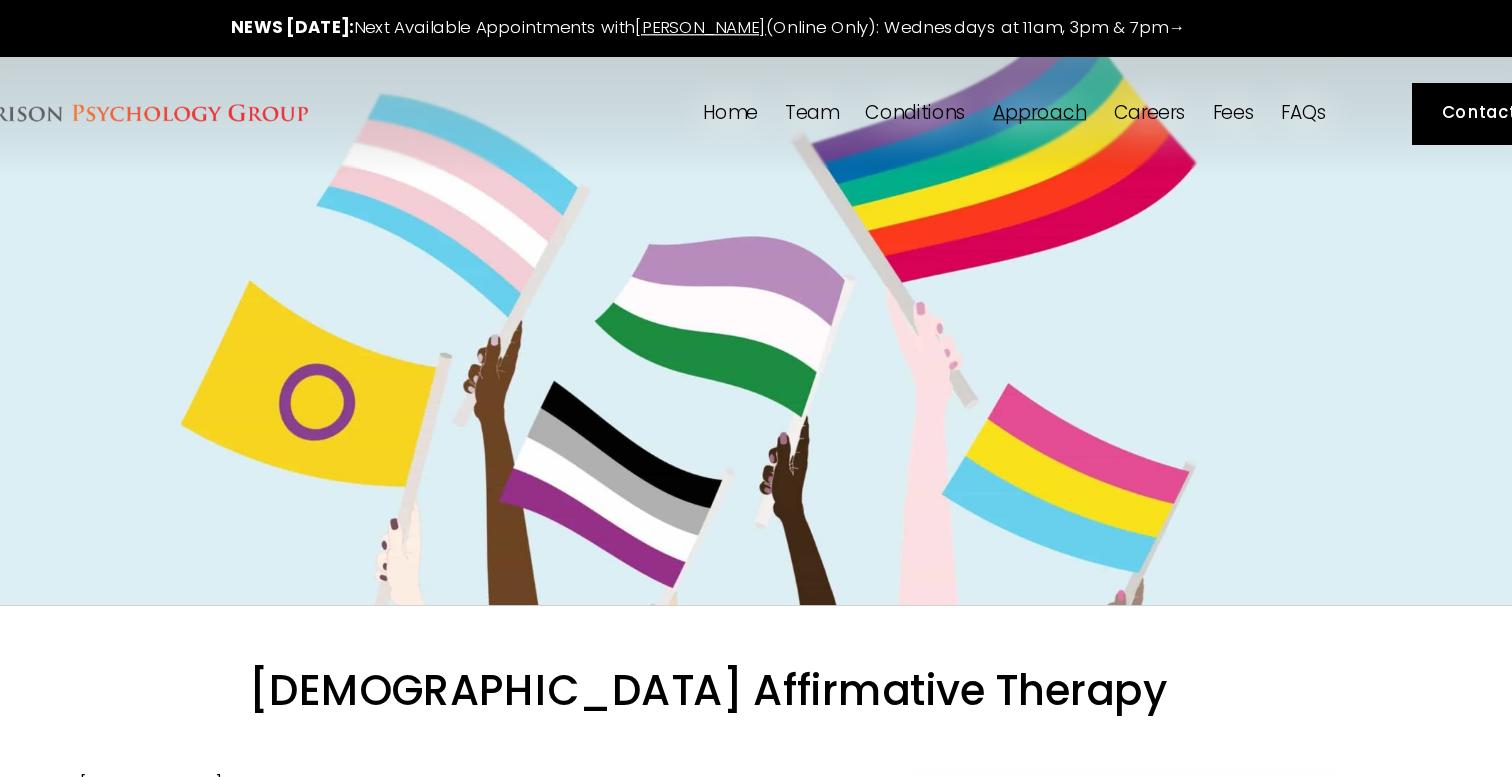 click at bounding box center [756, 24] 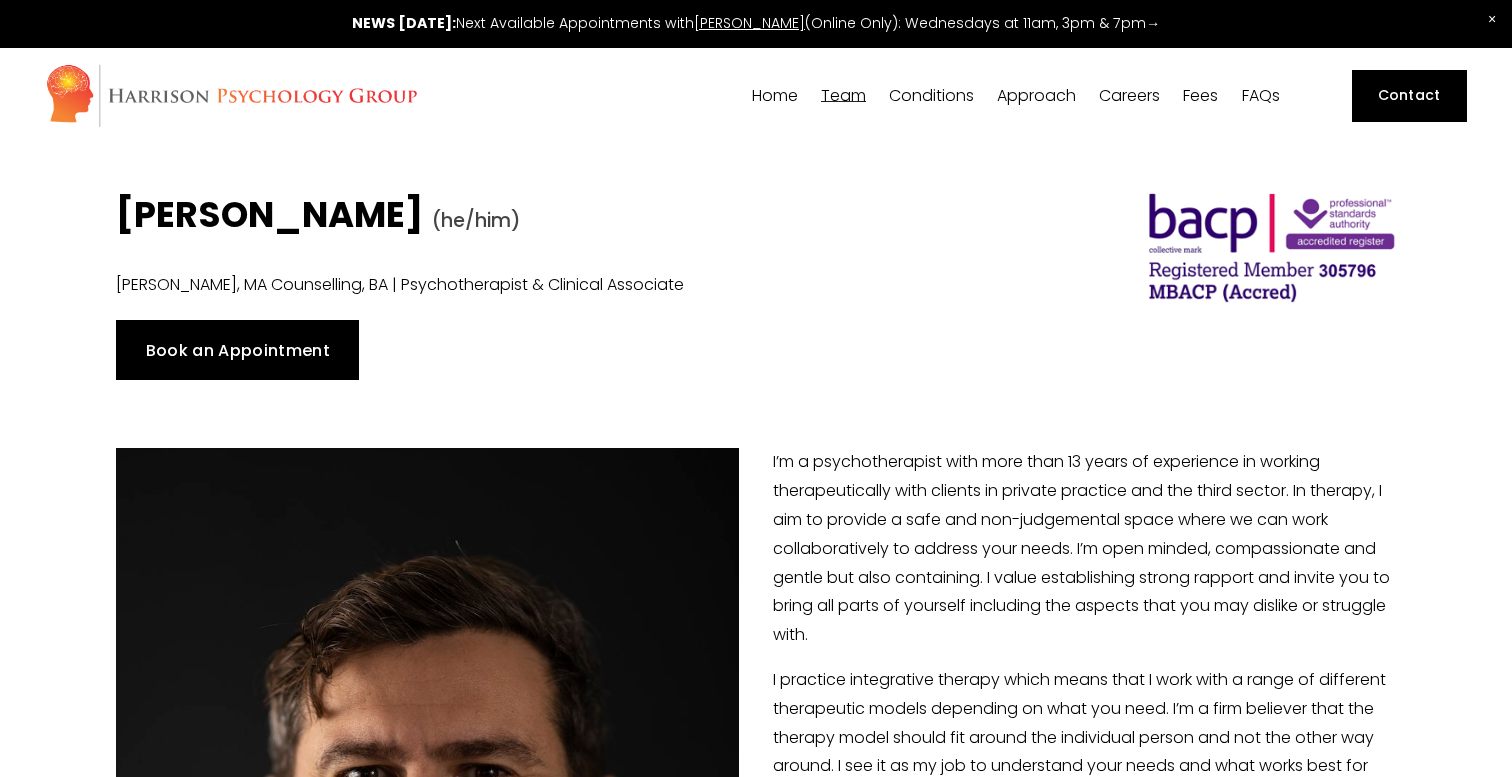 scroll, scrollTop: 0, scrollLeft: 0, axis: both 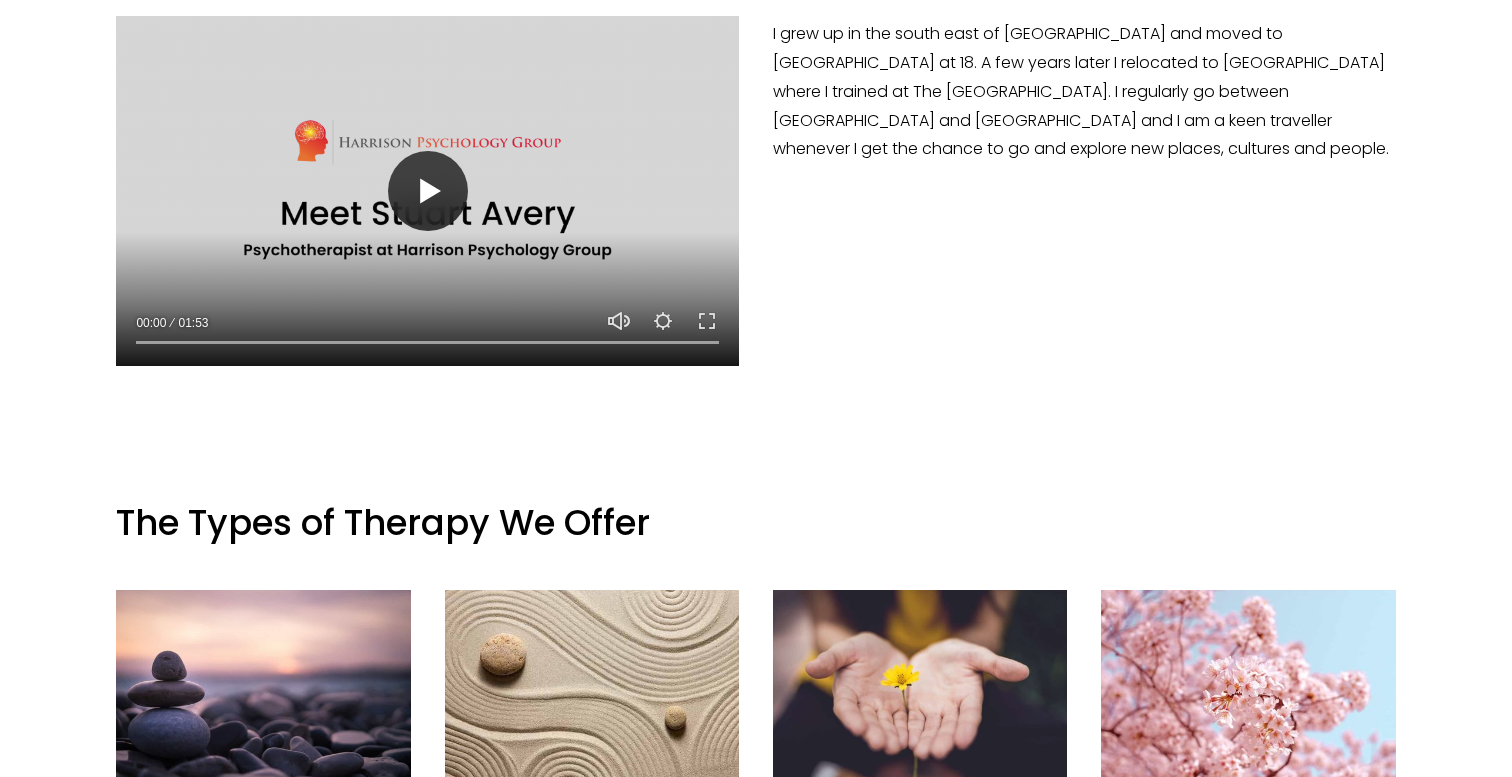 click on "Play" at bounding box center [428, 191] 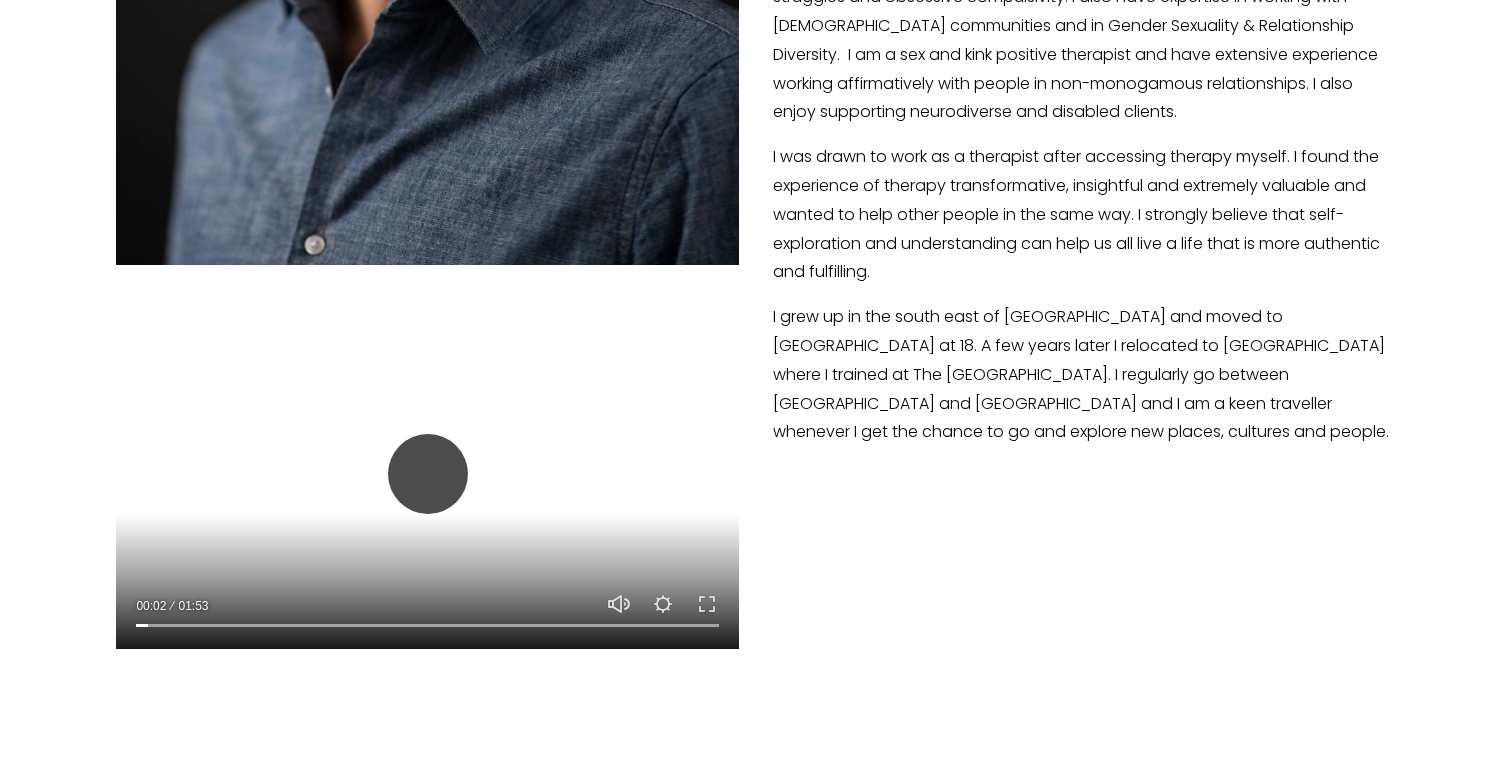 scroll, scrollTop: 1117, scrollLeft: 0, axis: vertical 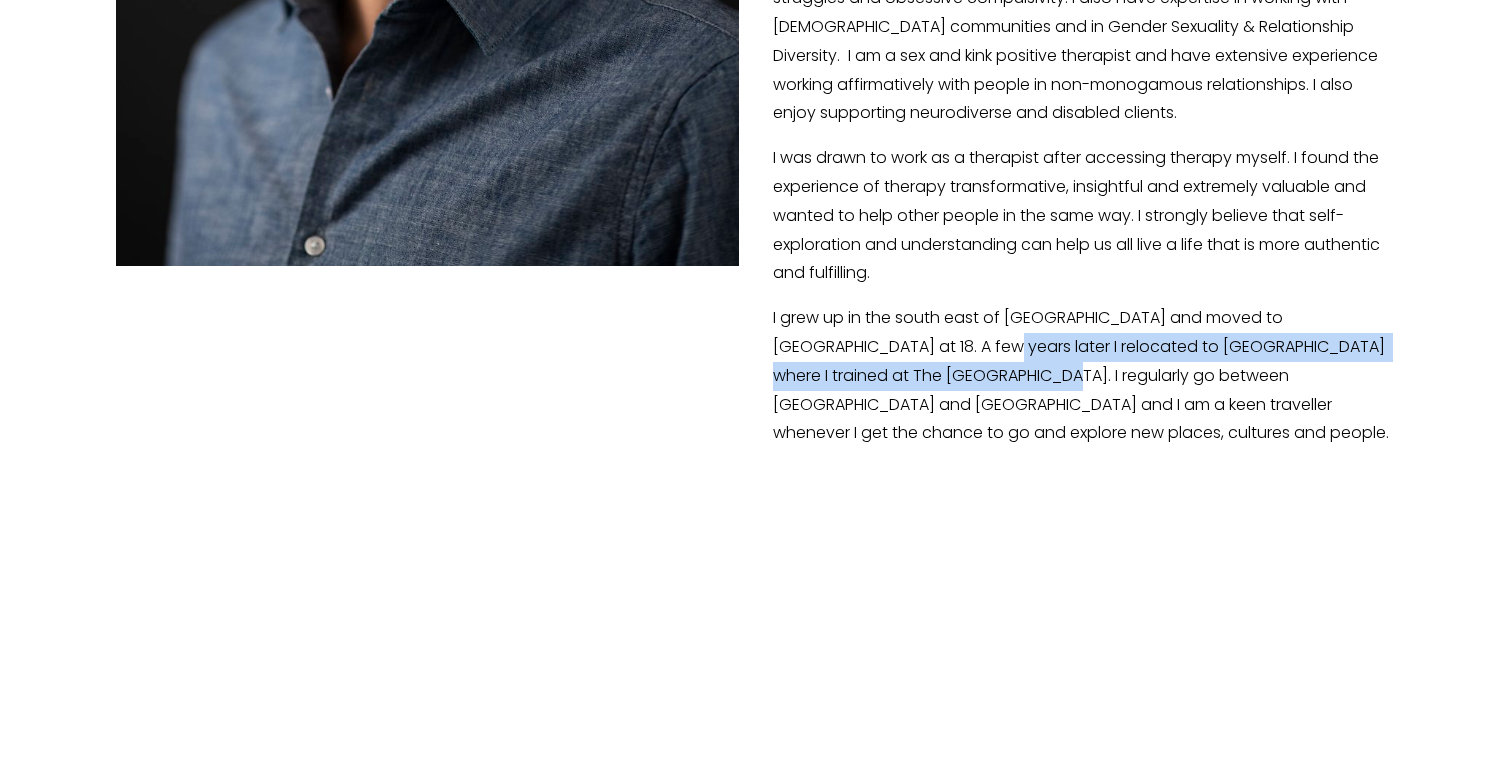 drag, startPoint x: 867, startPoint y: 337, endPoint x: 889, endPoint y: 373, distance: 42.190044 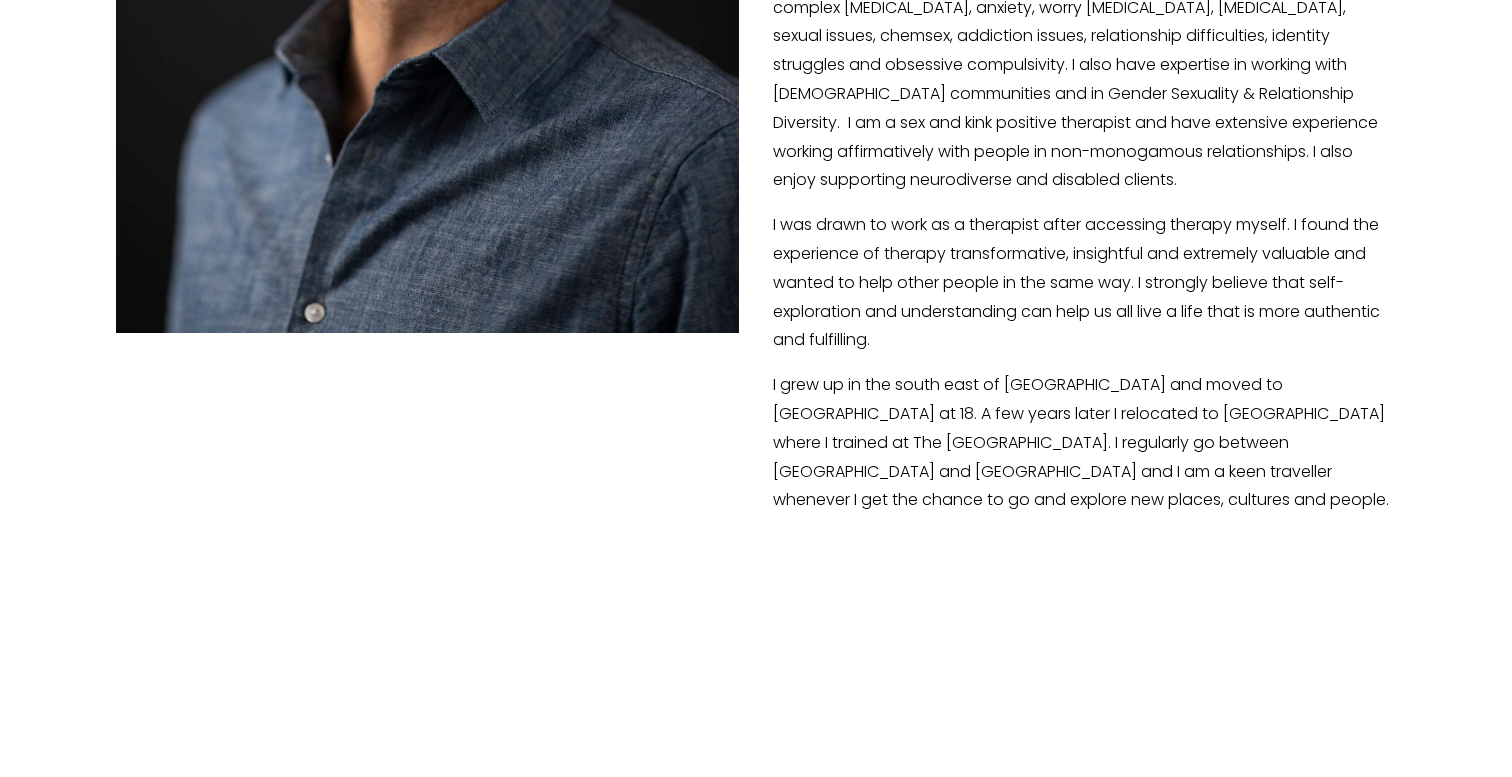 scroll, scrollTop: 1049, scrollLeft: 0, axis: vertical 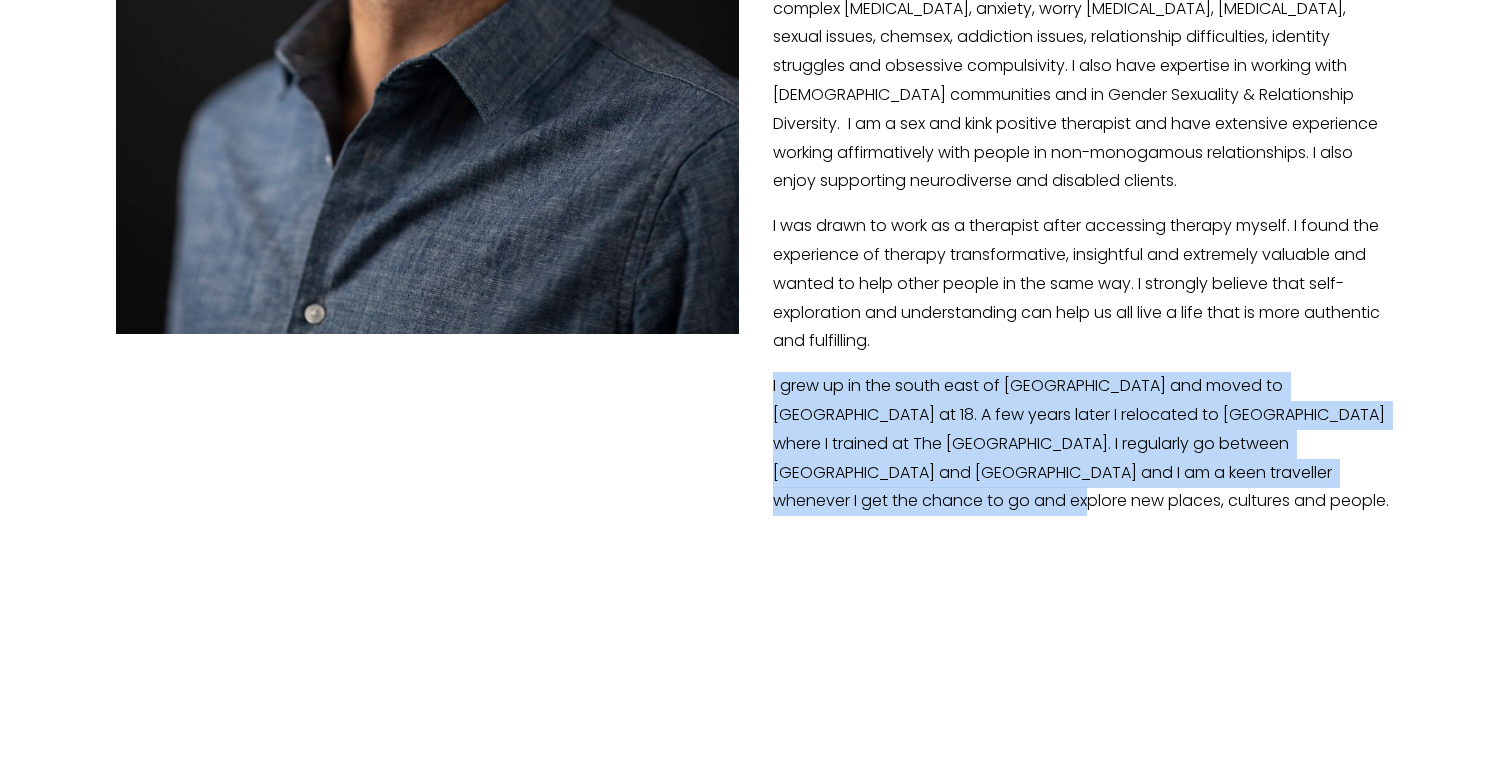 drag, startPoint x: 949, startPoint y: 365, endPoint x: 960, endPoint y: 489, distance: 124.486946 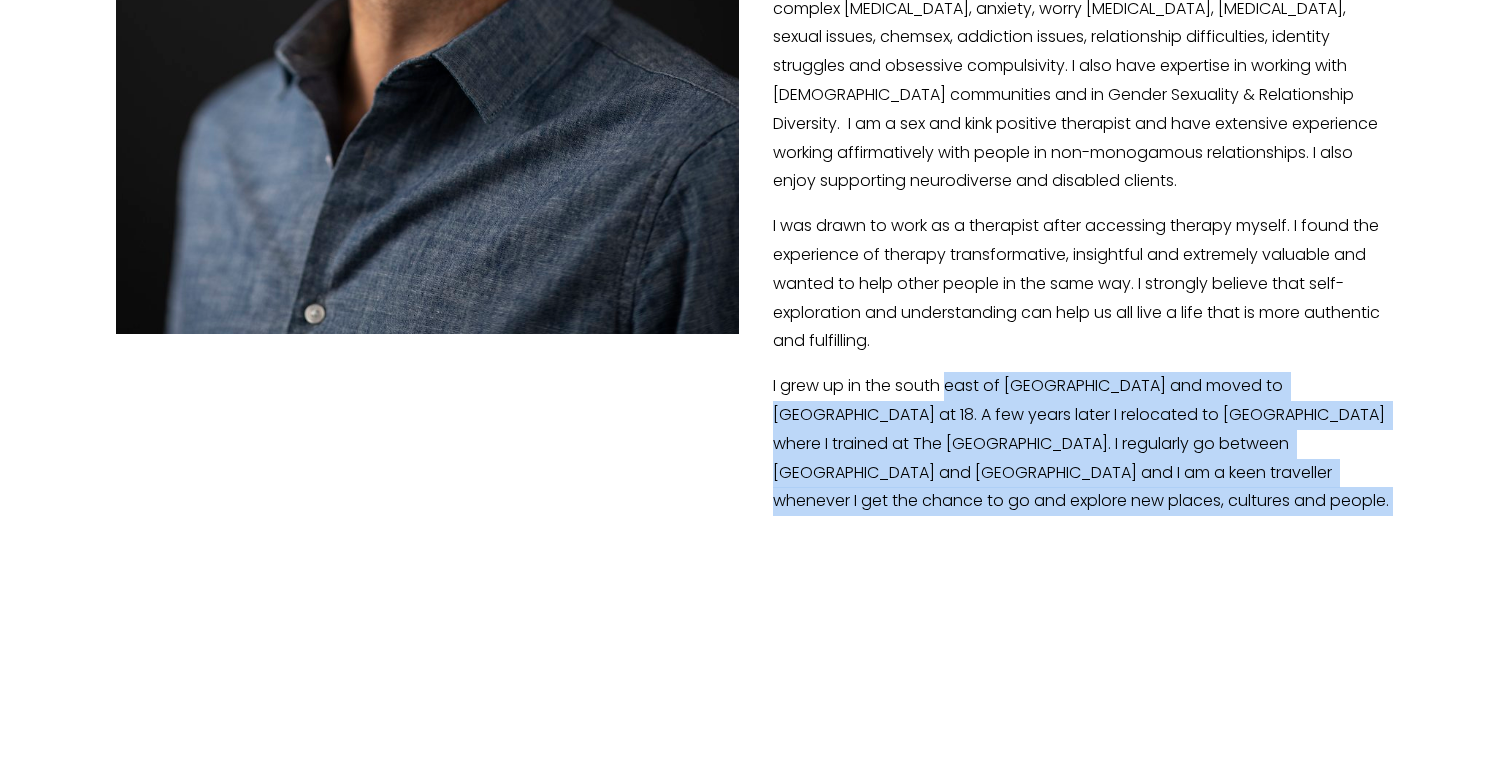 drag, startPoint x: 960, startPoint y: 489, endPoint x: 962, endPoint y: 370, distance: 119.01681 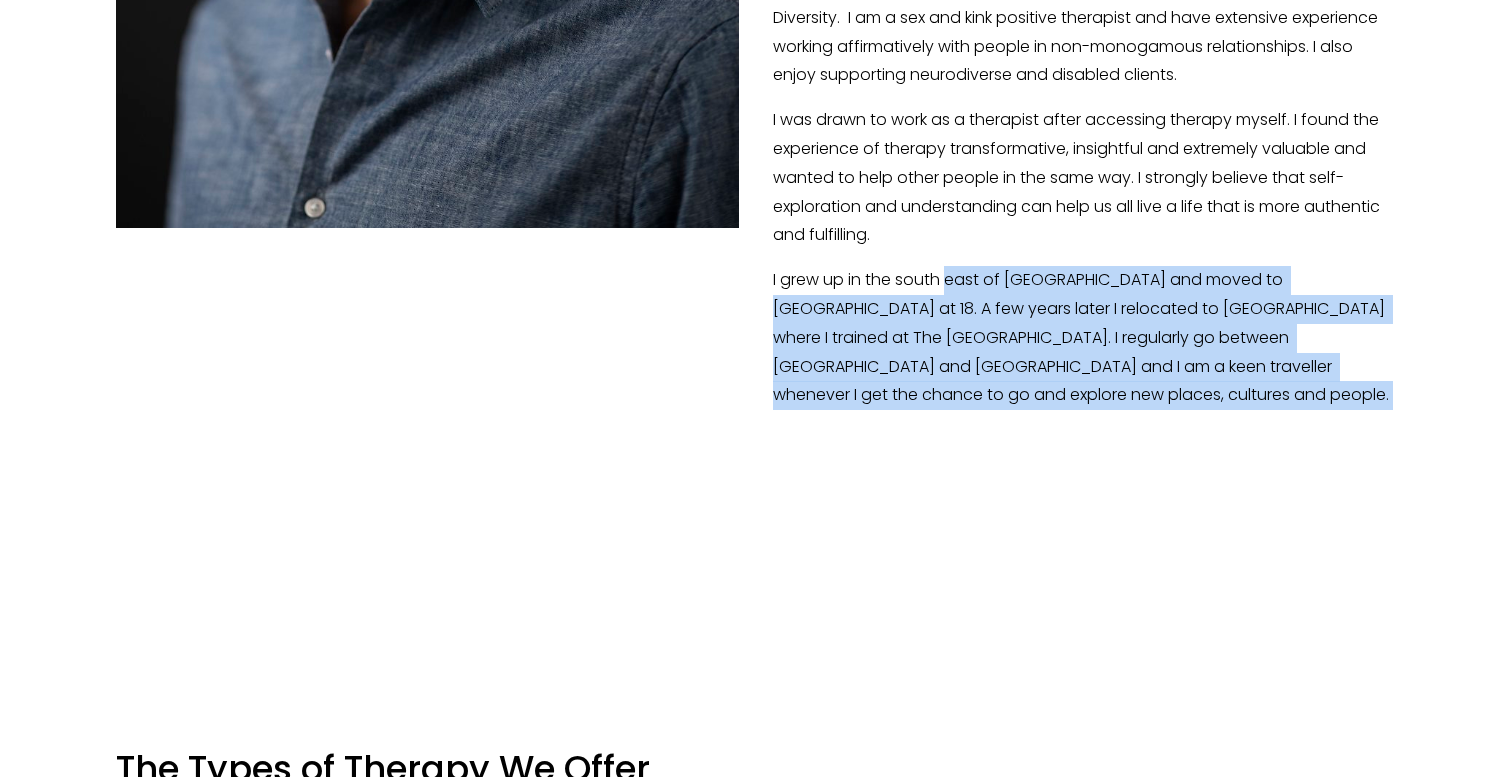scroll, scrollTop: 1154, scrollLeft: 0, axis: vertical 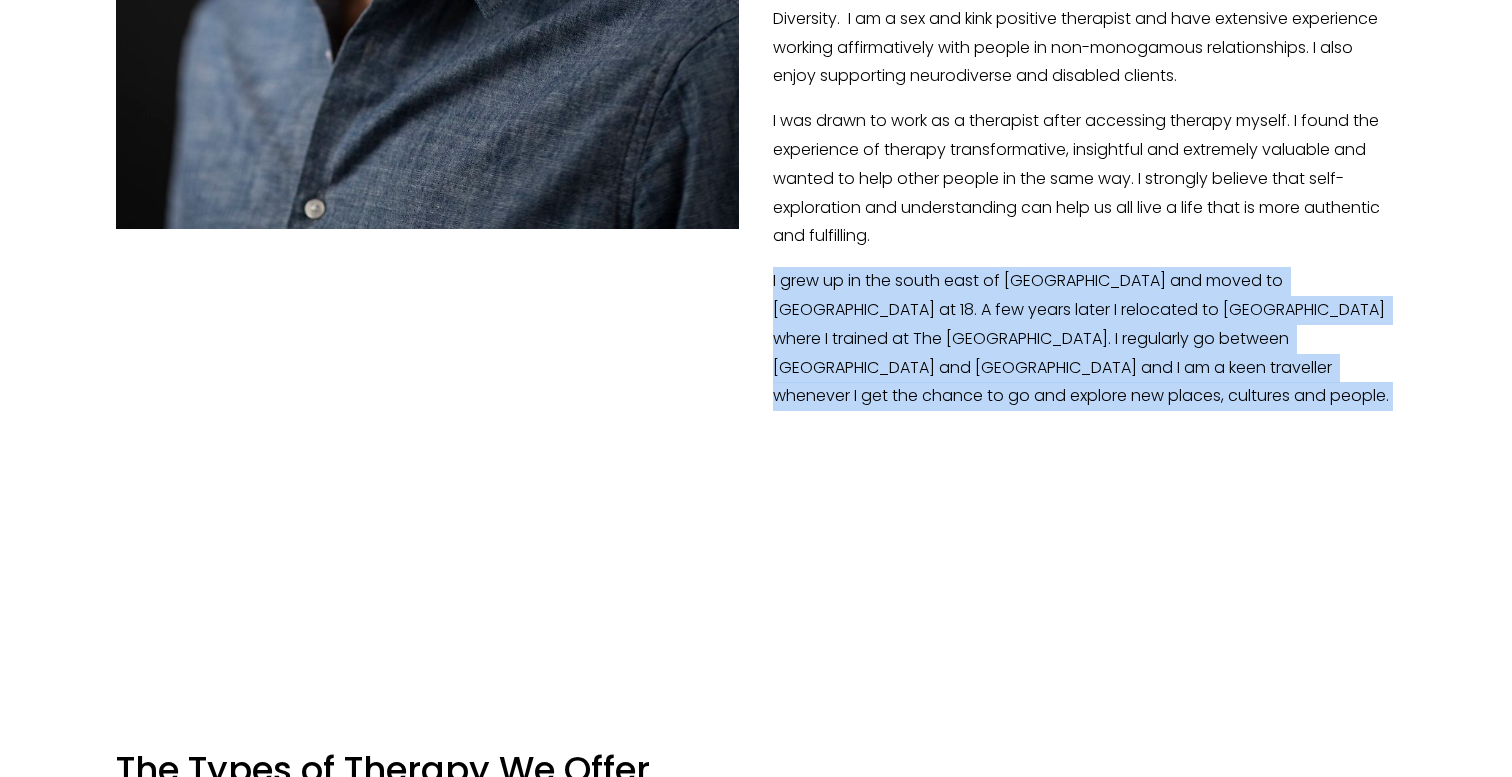 drag, startPoint x: 927, startPoint y: 396, endPoint x: 925, endPoint y: 259, distance: 137.0146 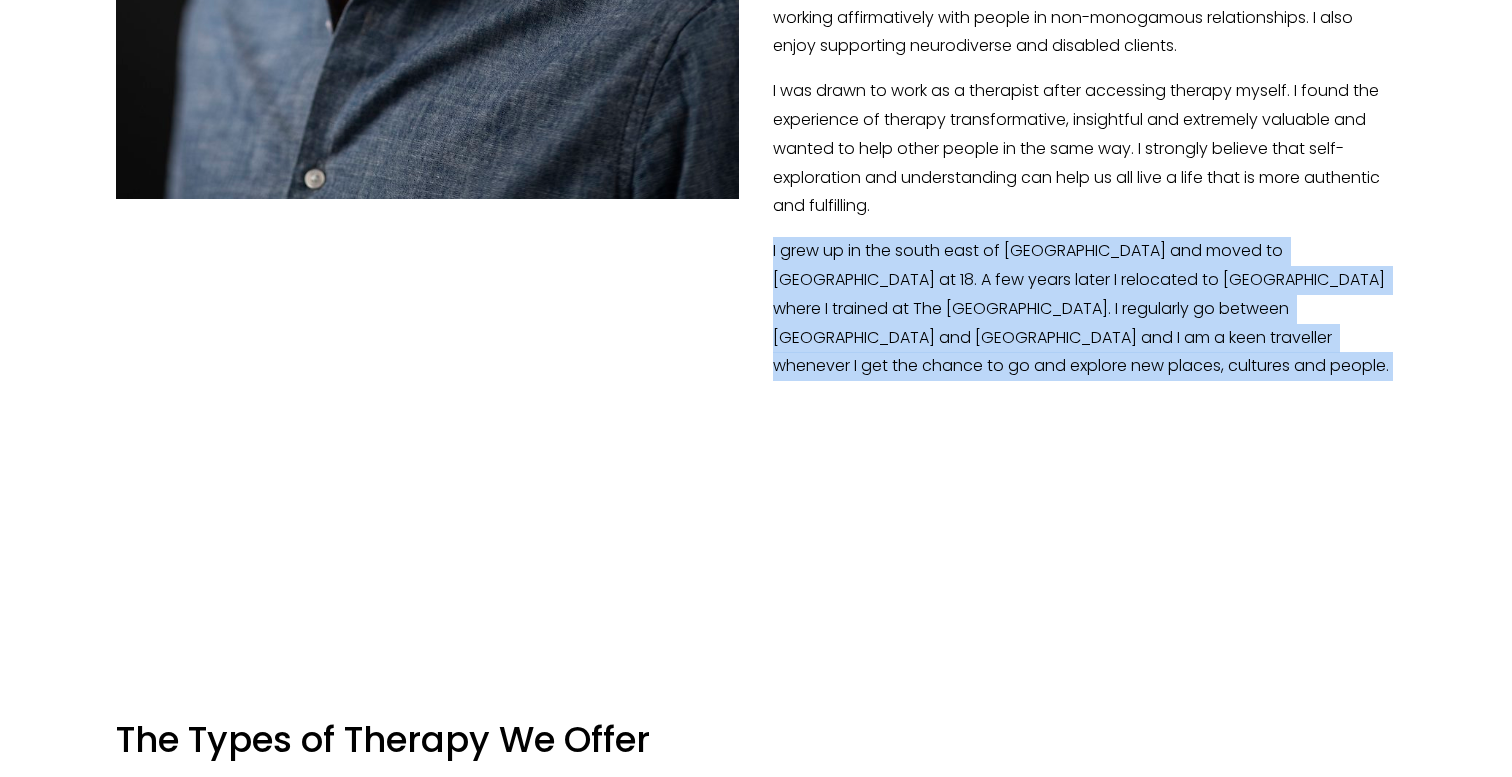 scroll, scrollTop: 1190, scrollLeft: 0, axis: vertical 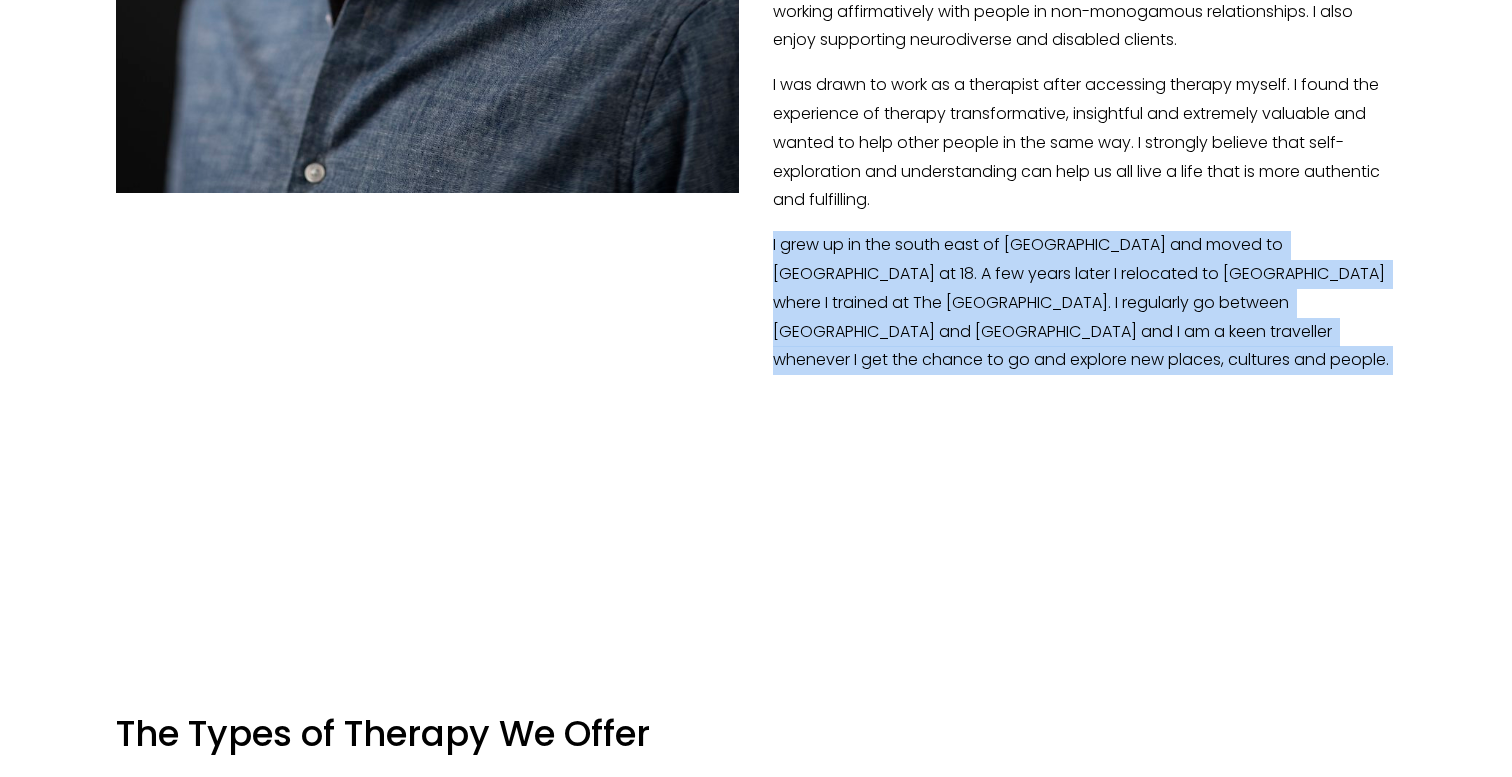 click on "I grew up in the south east of [GEOGRAPHIC_DATA] and moved to [GEOGRAPHIC_DATA] at 18. A few years later I relocated to [GEOGRAPHIC_DATA] where I trained at The [GEOGRAPHIC_DATA]. I regularly go between [GEOGRAPHIC_DATA] and [GEOGRAPHIC_DATA] and I am a keen traveller whenever I get the chance to go and explore new places, cultures and people." at bounding box center (755, 303) 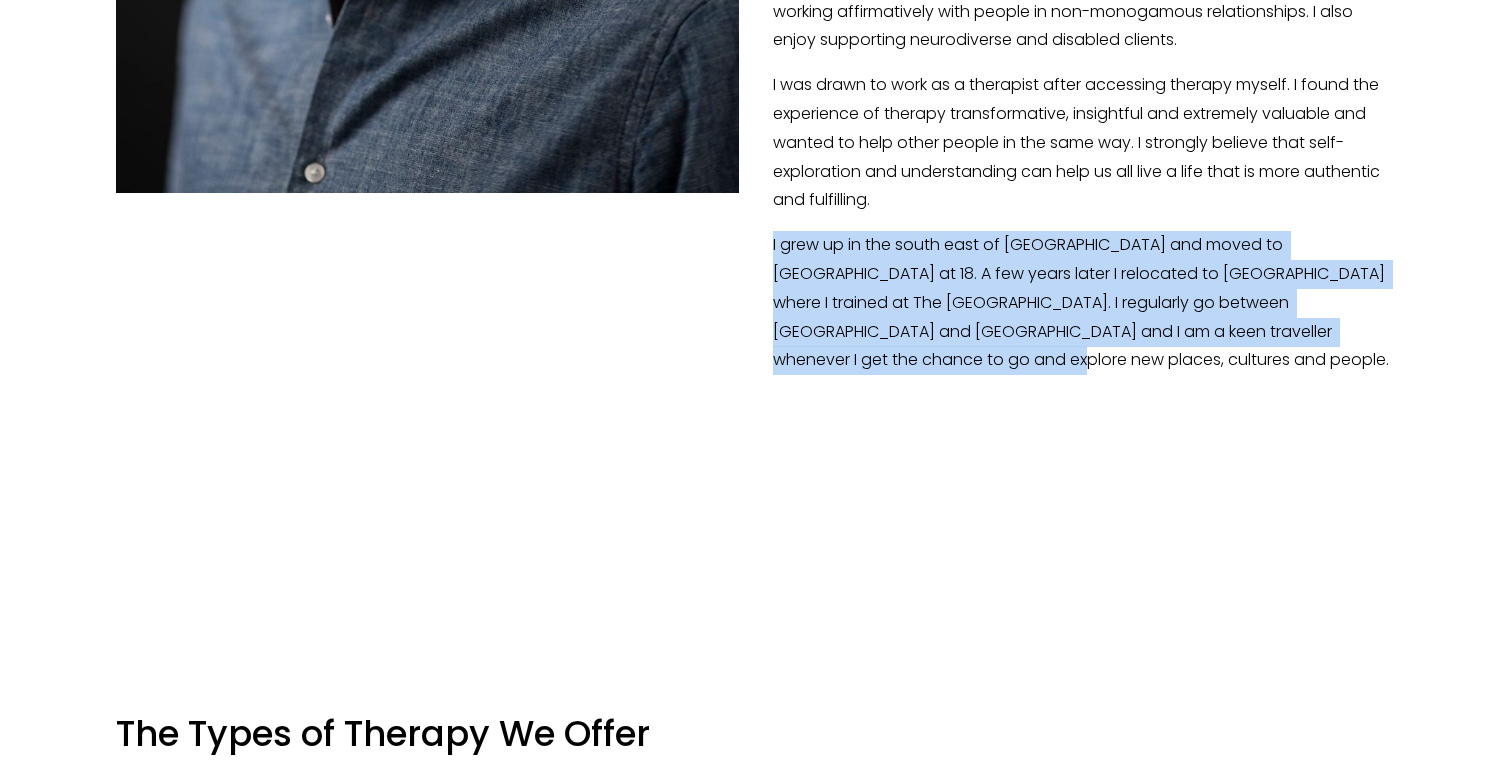 drag, startPoint x: 980, startPoint y: 220, endPoint x: 995, endPoint y: 350, distance: 130.86252 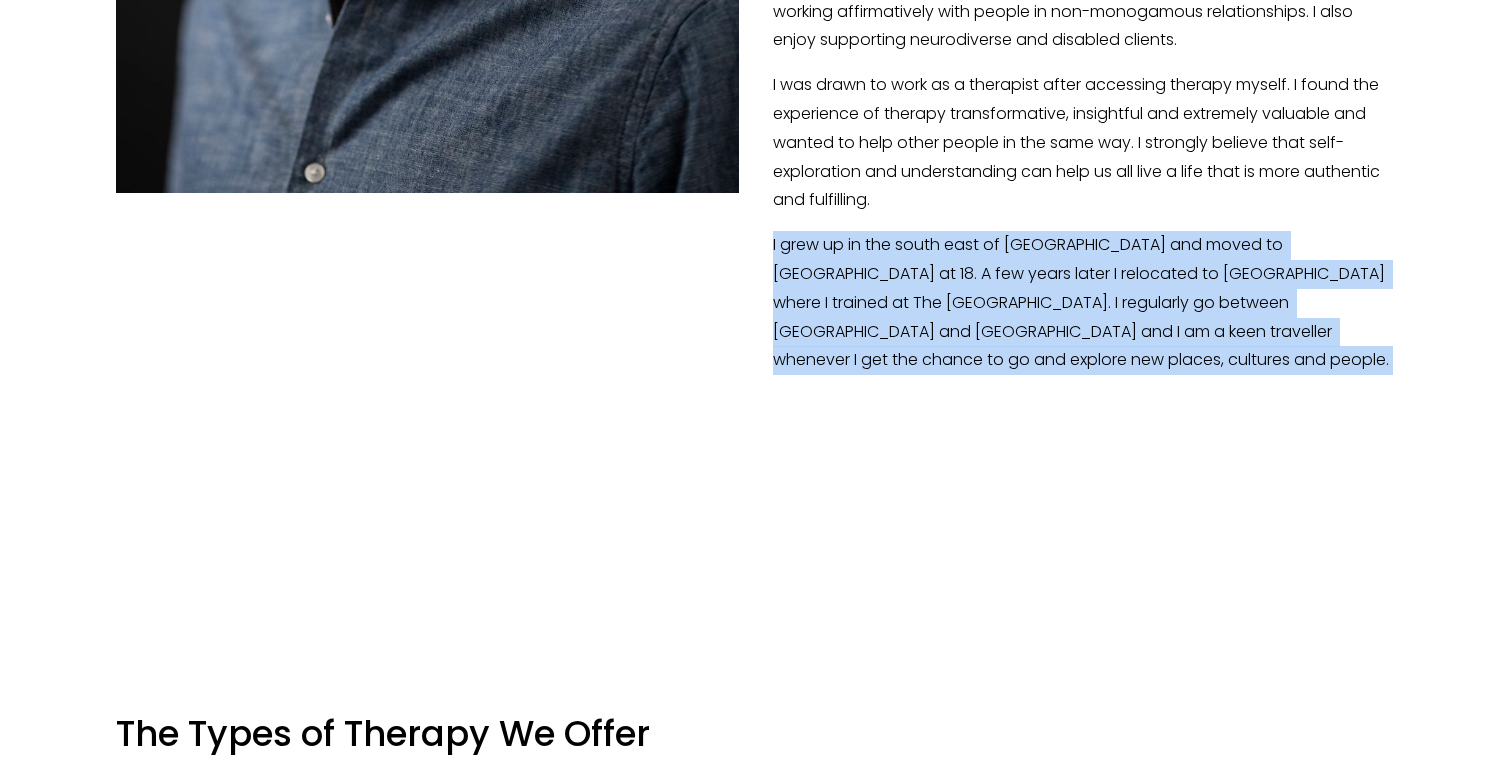drag, startPoint x: 995, startPoint y: 350, endPoint x: 1001, endPoint y: 224, distance: 126.14278 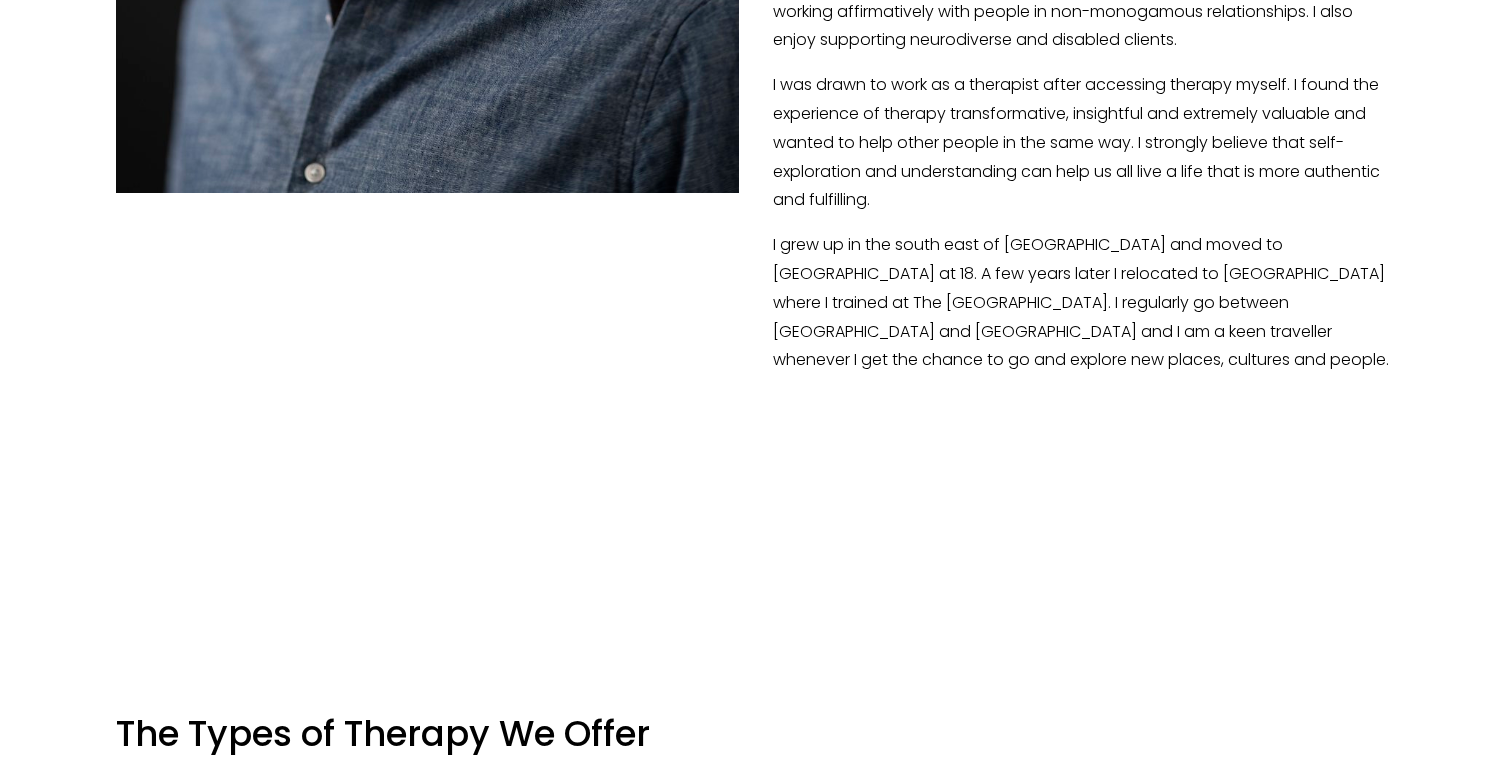 click on "I grew up in the south east of England and moved to London at 18. A few years later I relocated to Manchester where I trained at The University of Manchester. I regularly go between London and Manchester and I am a keen traveller whenever I get the chance to go and explore new places, cultures and people." at bounding box center [755, 303] 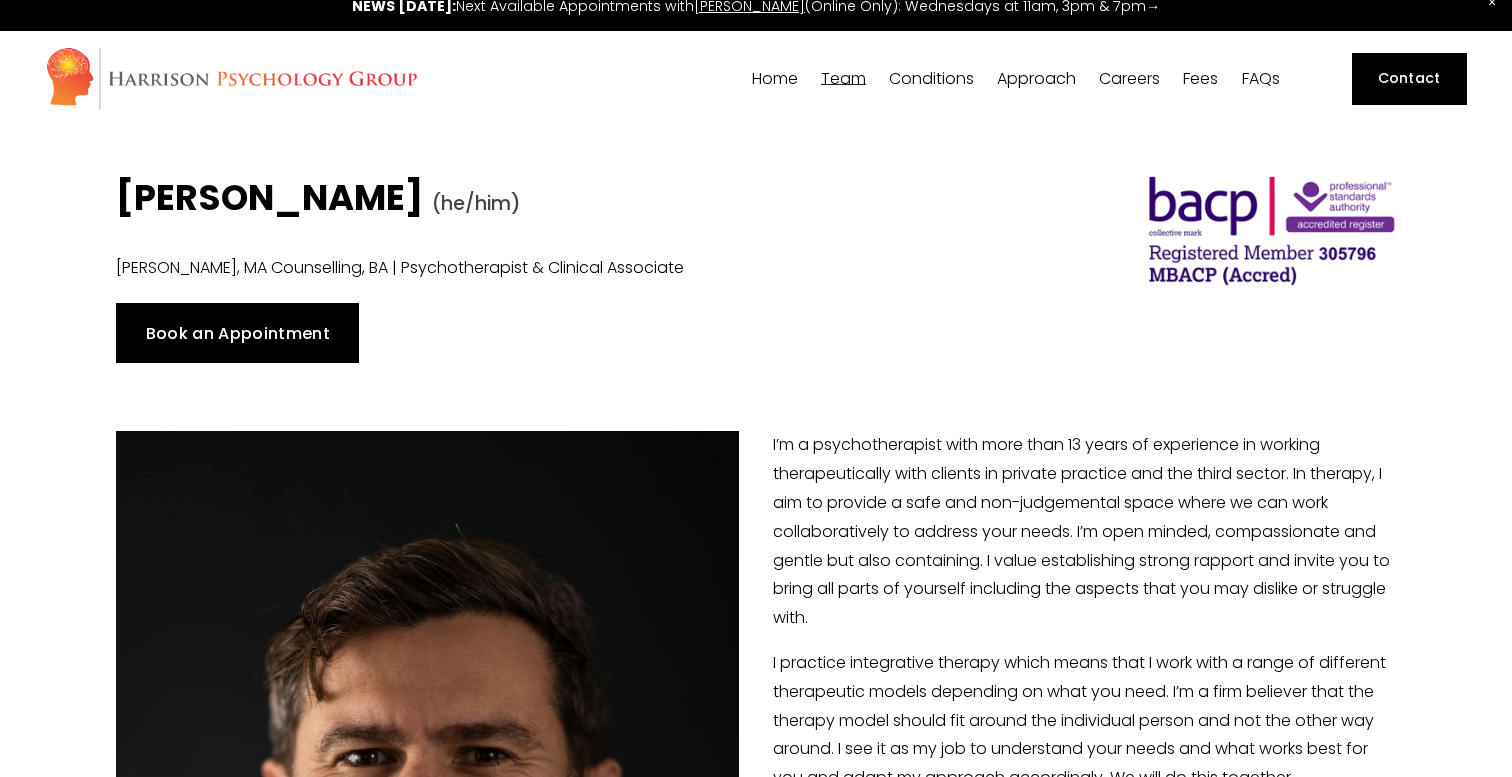 scroll, scrollTop: 0, scrollLeft: 0, axis: both 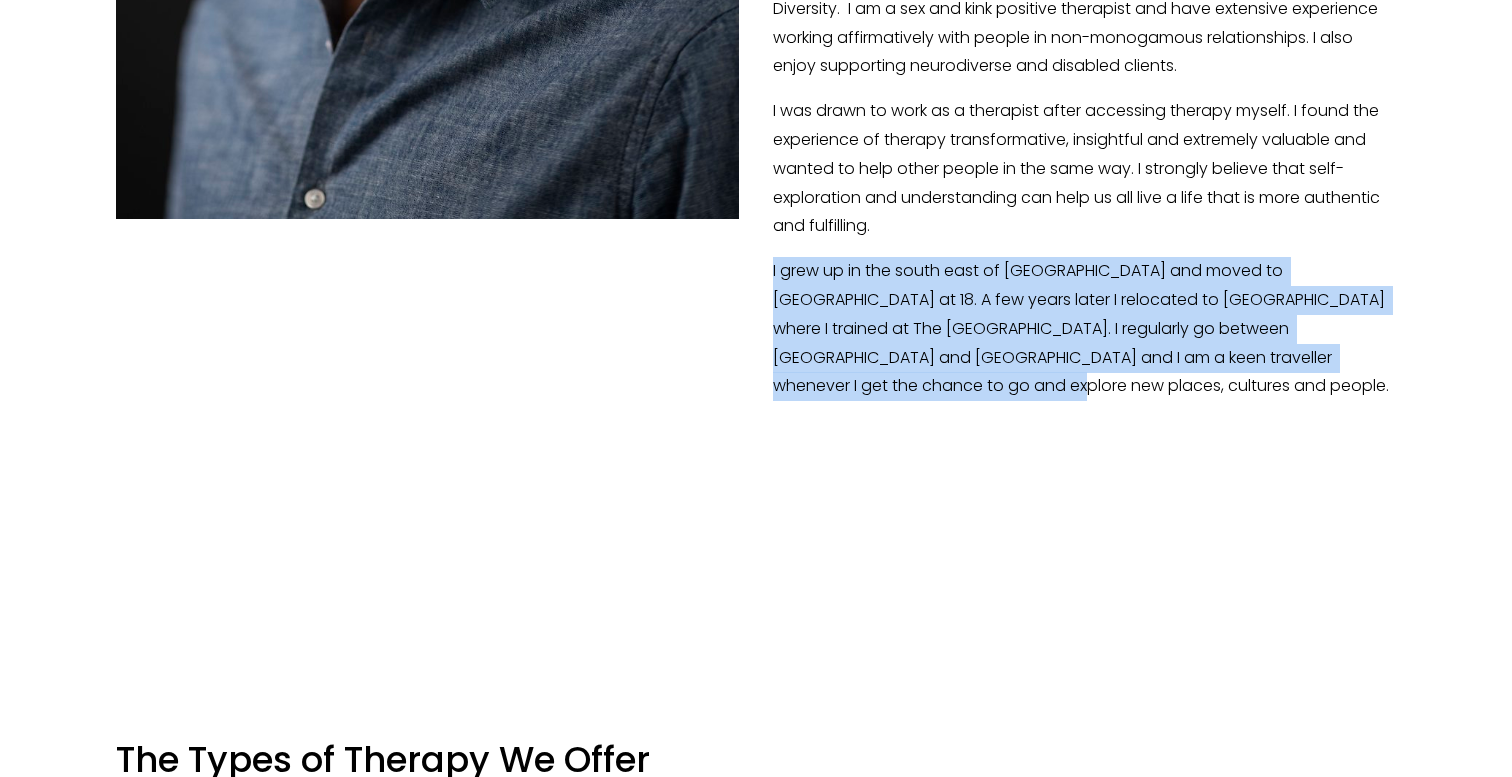 drag, startPoint x: 951, startPoint y: 389, endPoint x: 1046, endPoint y: 245, distance: 172.51376 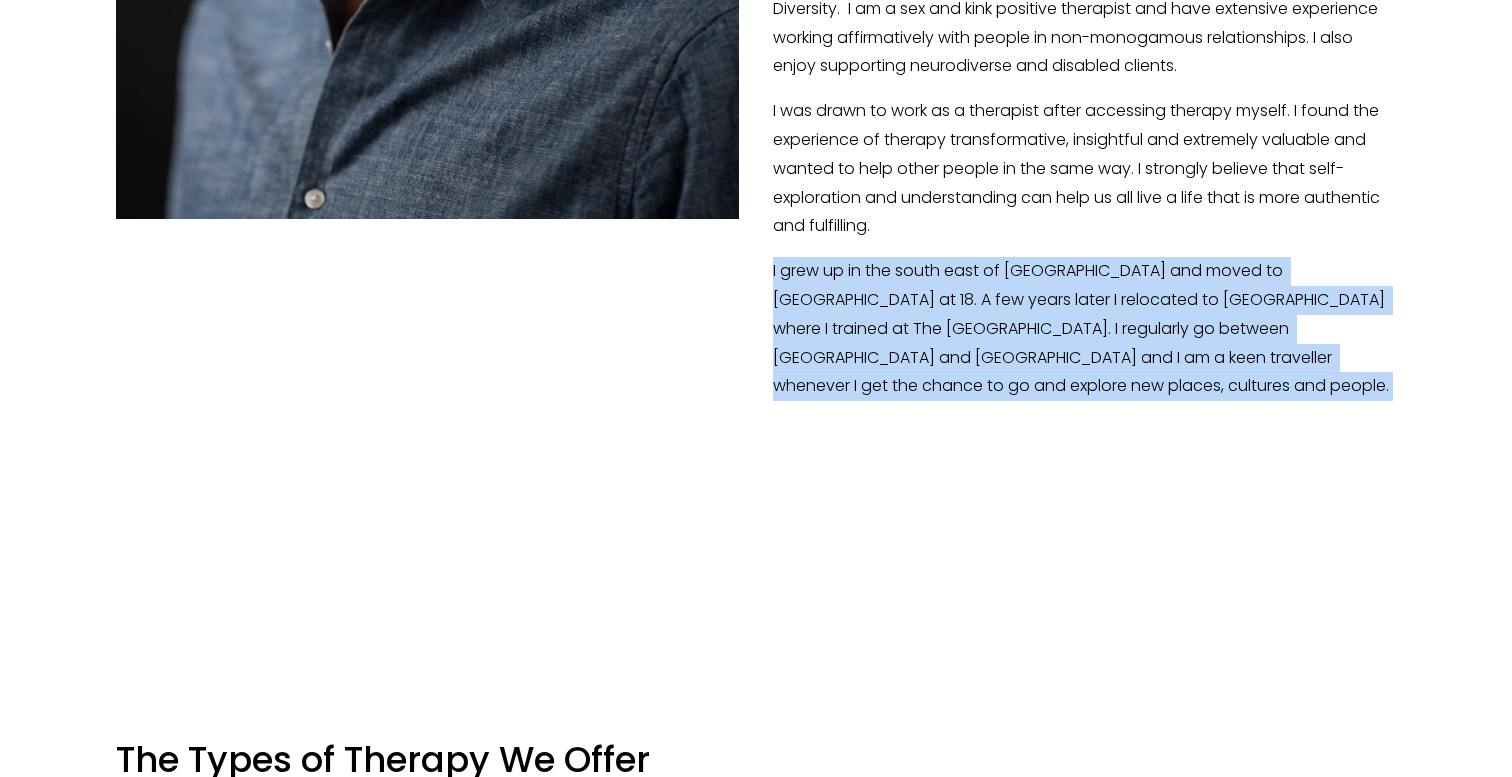drag, startPoint x: 1046, startPoint y: 245, endPoint x: 982, endPoint y: 374, distance: 144.00348 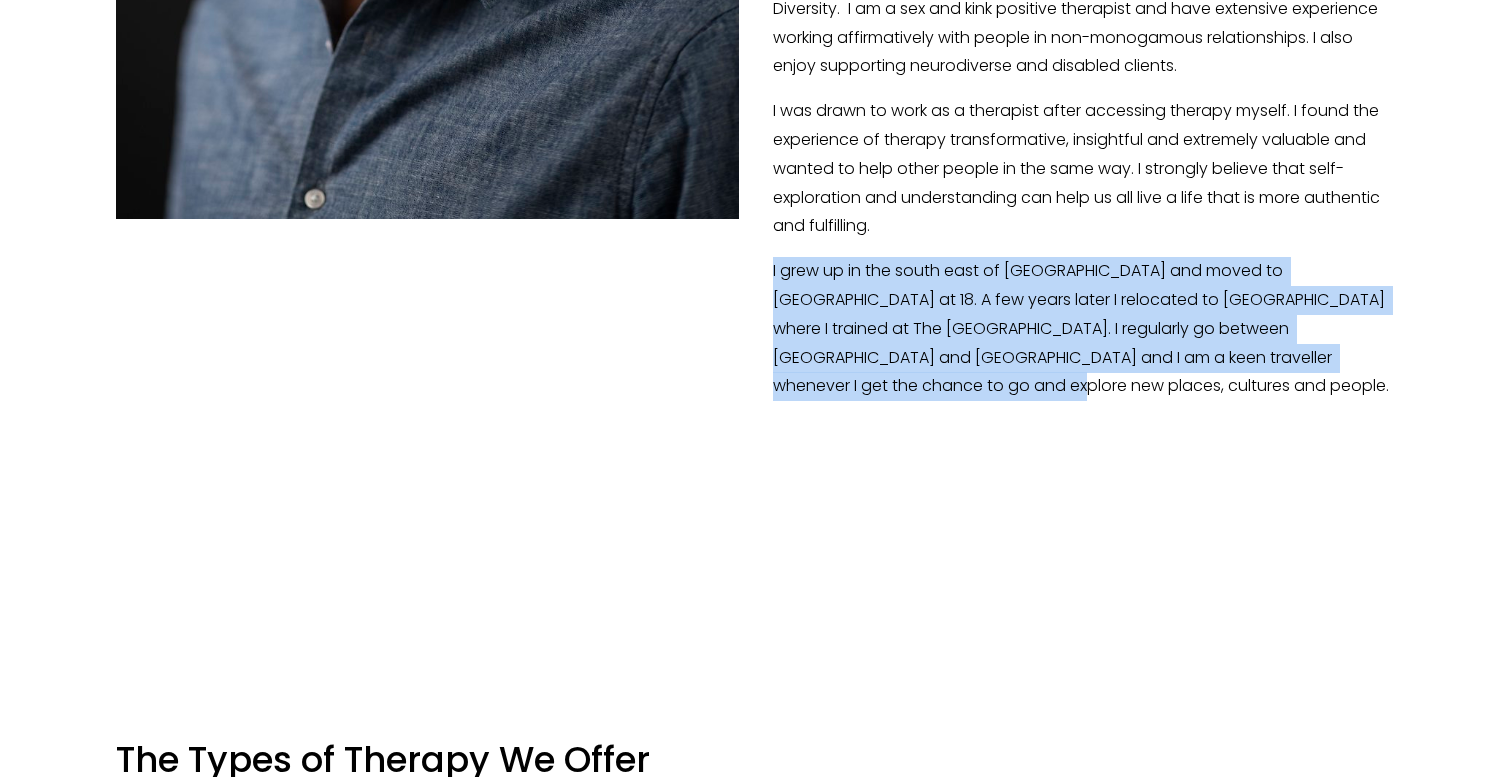 drag, startPoint x: 952, startPoint y: 377, endPoint x: 1007, endPoint y: 247, distance: 141.15594 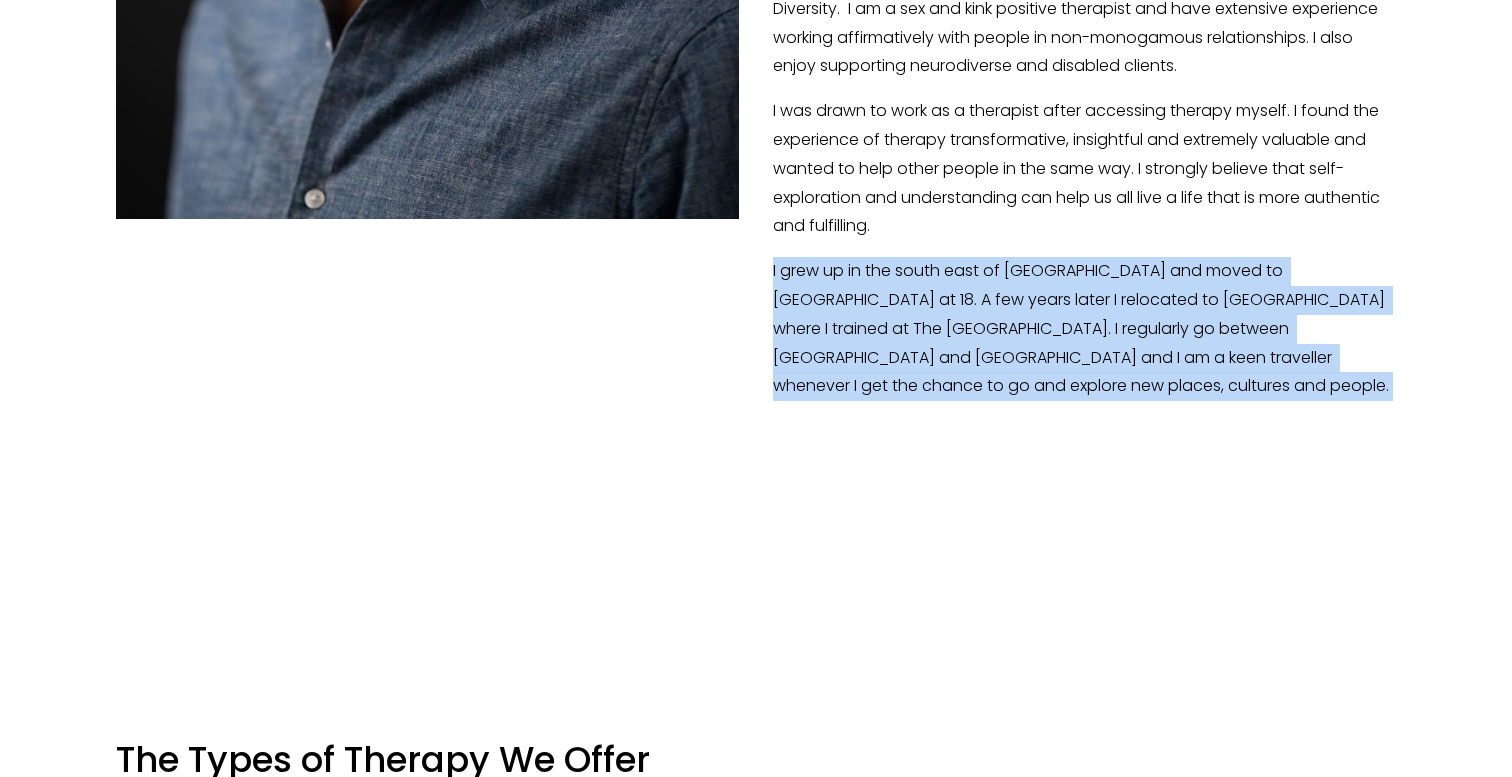 drag, startPoint x: 1007, startPoint y: 247, endPoint x: 956, endPoint y: 375, distance: 137.78607 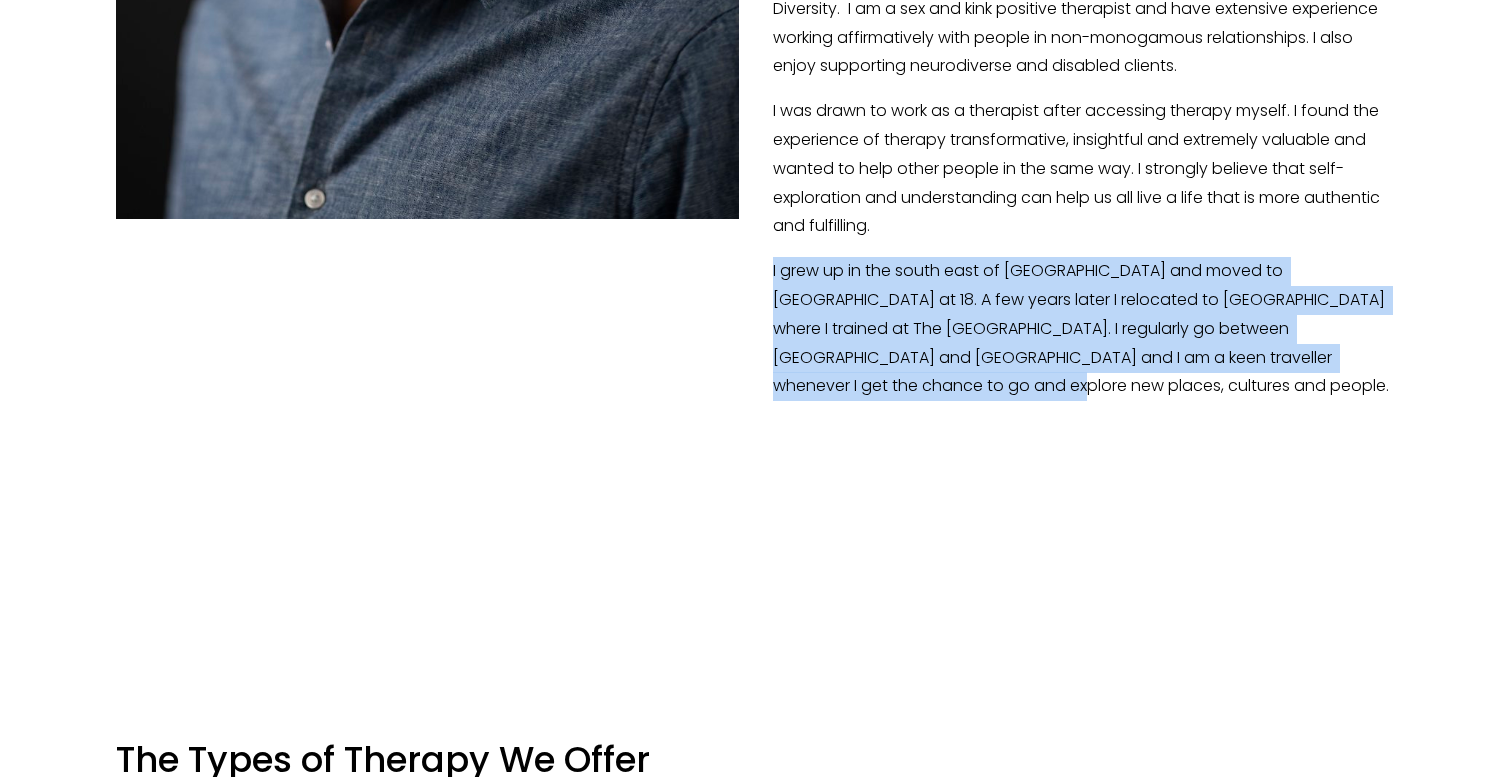 drag, startPoint x: 989, startPoint y: 243, endPoint x: 965, endPoint y: 373, distance: 132.19682 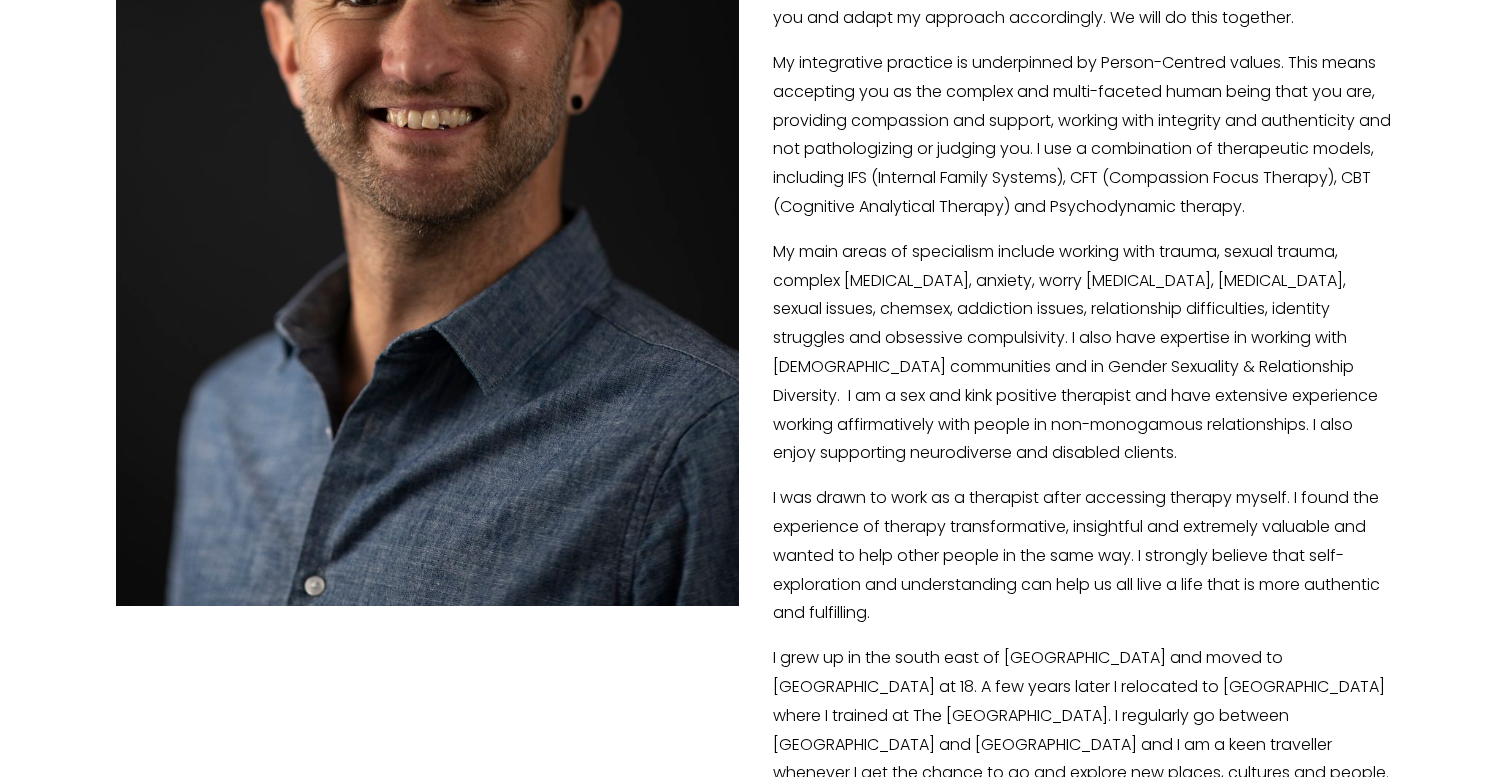 type on "100" 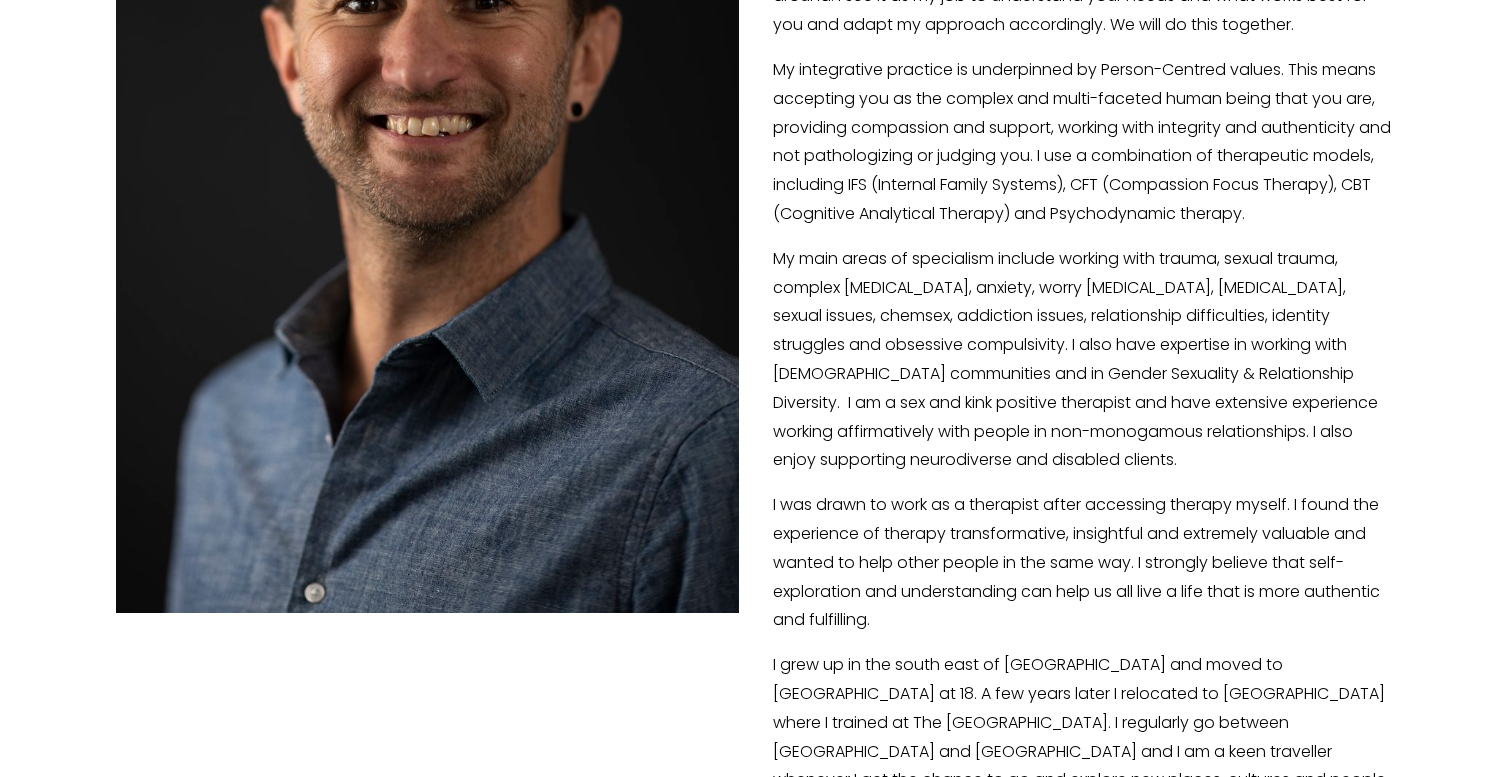 scroll, scrollTop: 769, scrollLeft: 0, axis: vertical 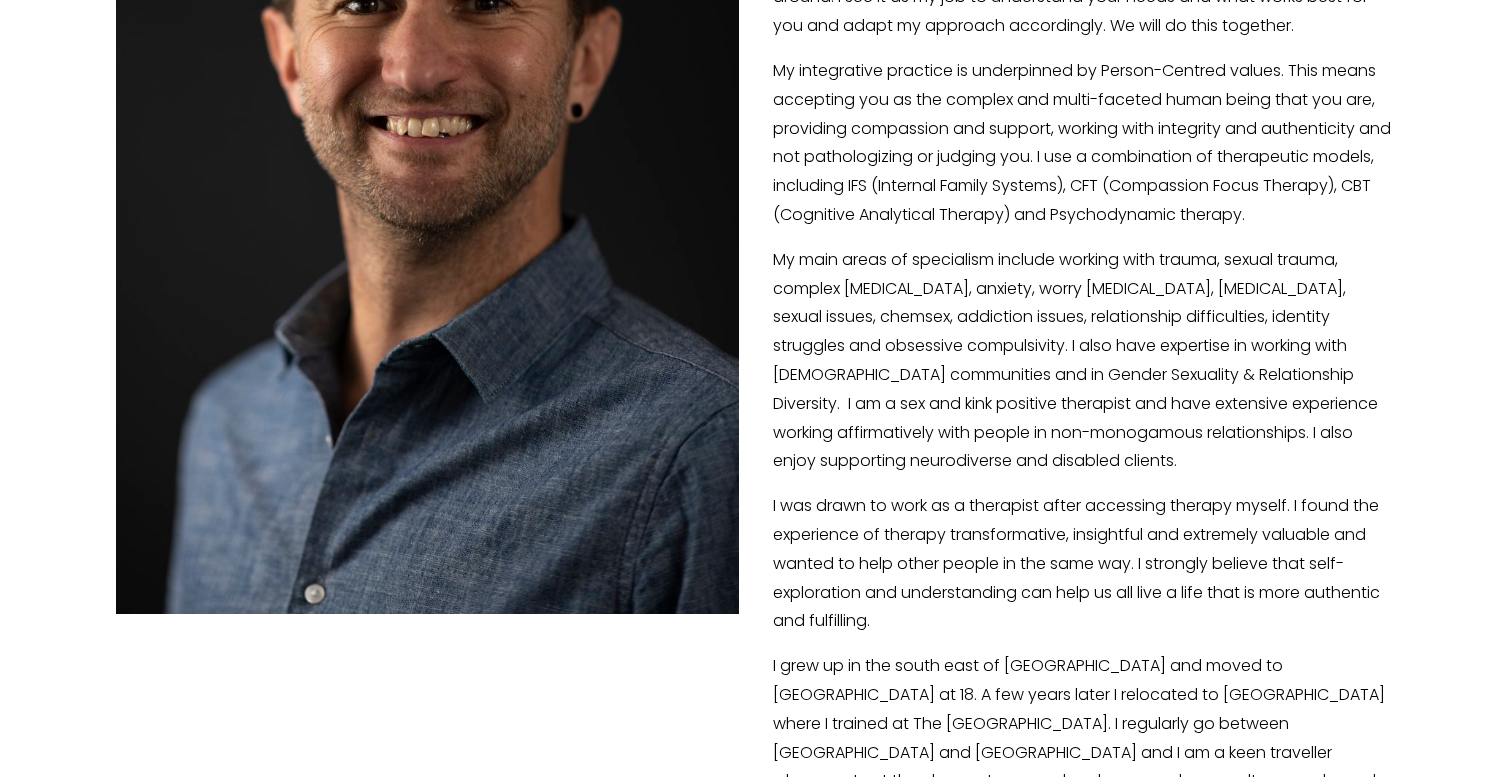 click on "My main areas of specialism include working with trauma, sexual trauma, complex PTSD, anxiety, worry depression, low self-esteem, sexual issues, chemsex, addiction issues, relationship difficulties, identity struggles and obsessive compulsivity. I also have expertise in working with LGBTQ+ communities and in Gender Sexuality & Relationship Diversity.  I am a sex and kink positive therapist and have extensive experience working affirmatively with people in non-monogamous relationships. I also enjoy supporting neurodiverse and disabled clients." at bounding box center [755, 361] 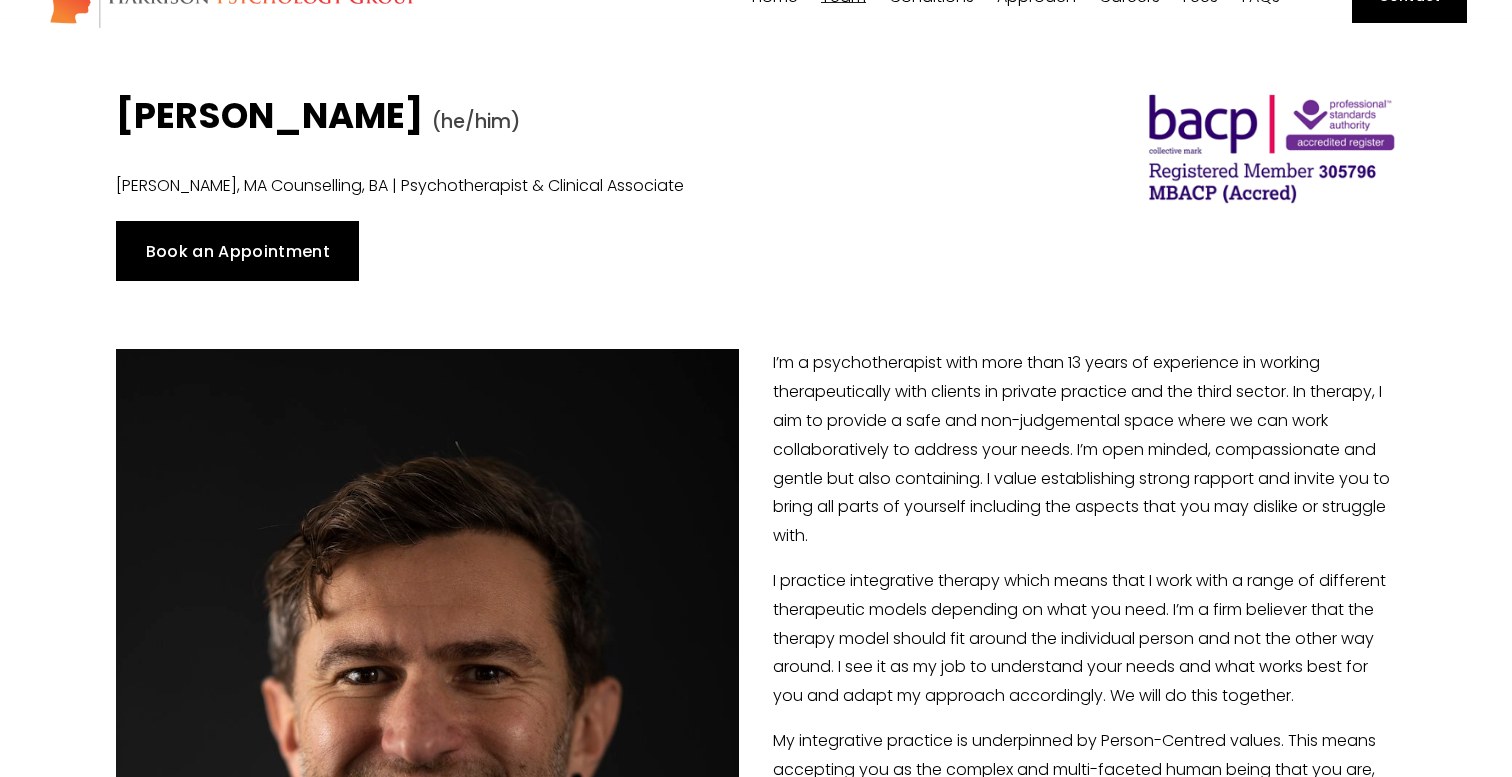 scroll, scrollTop: 0, scrollLeft: 0, axis: both 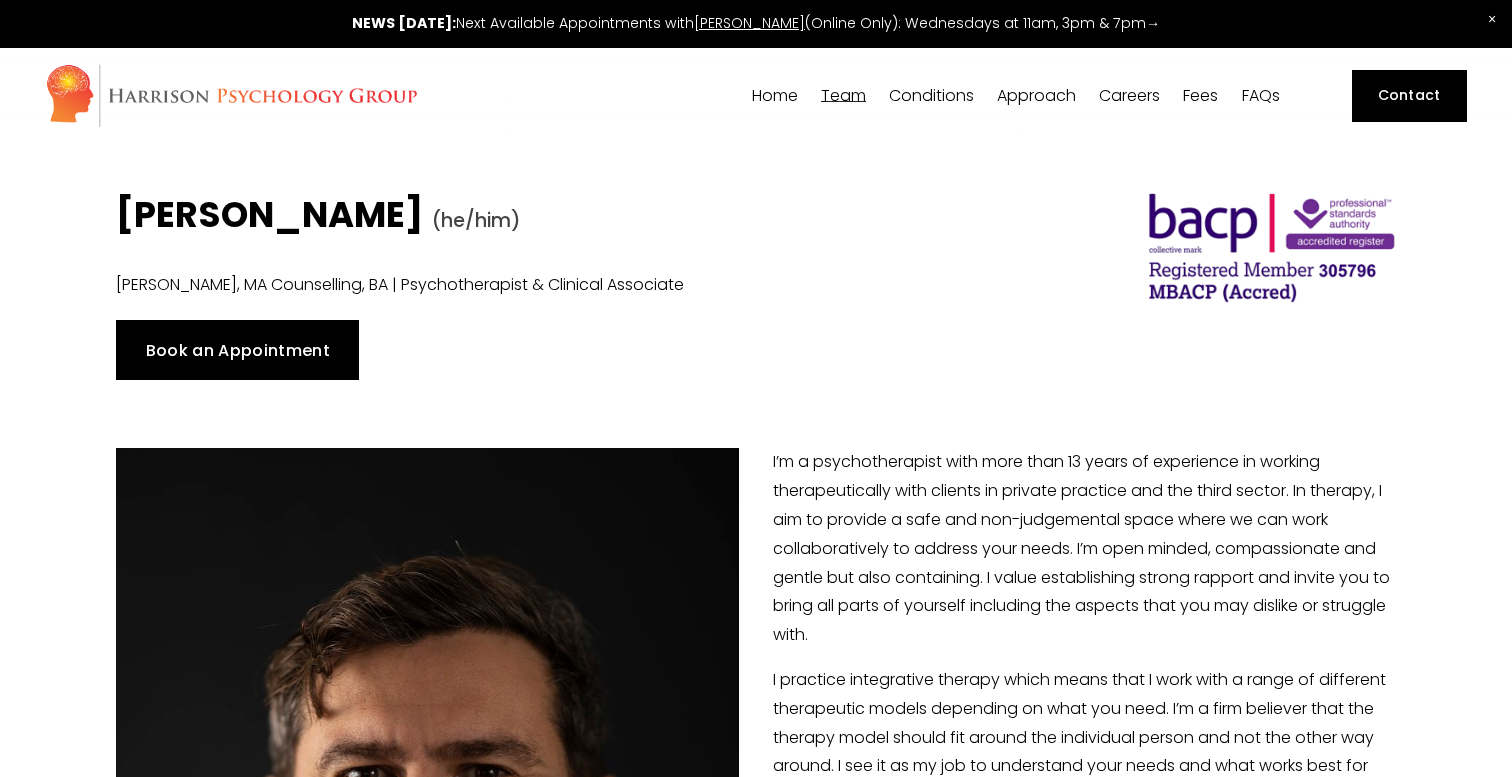 click on "Our Team" at bounding box center (0, 0) 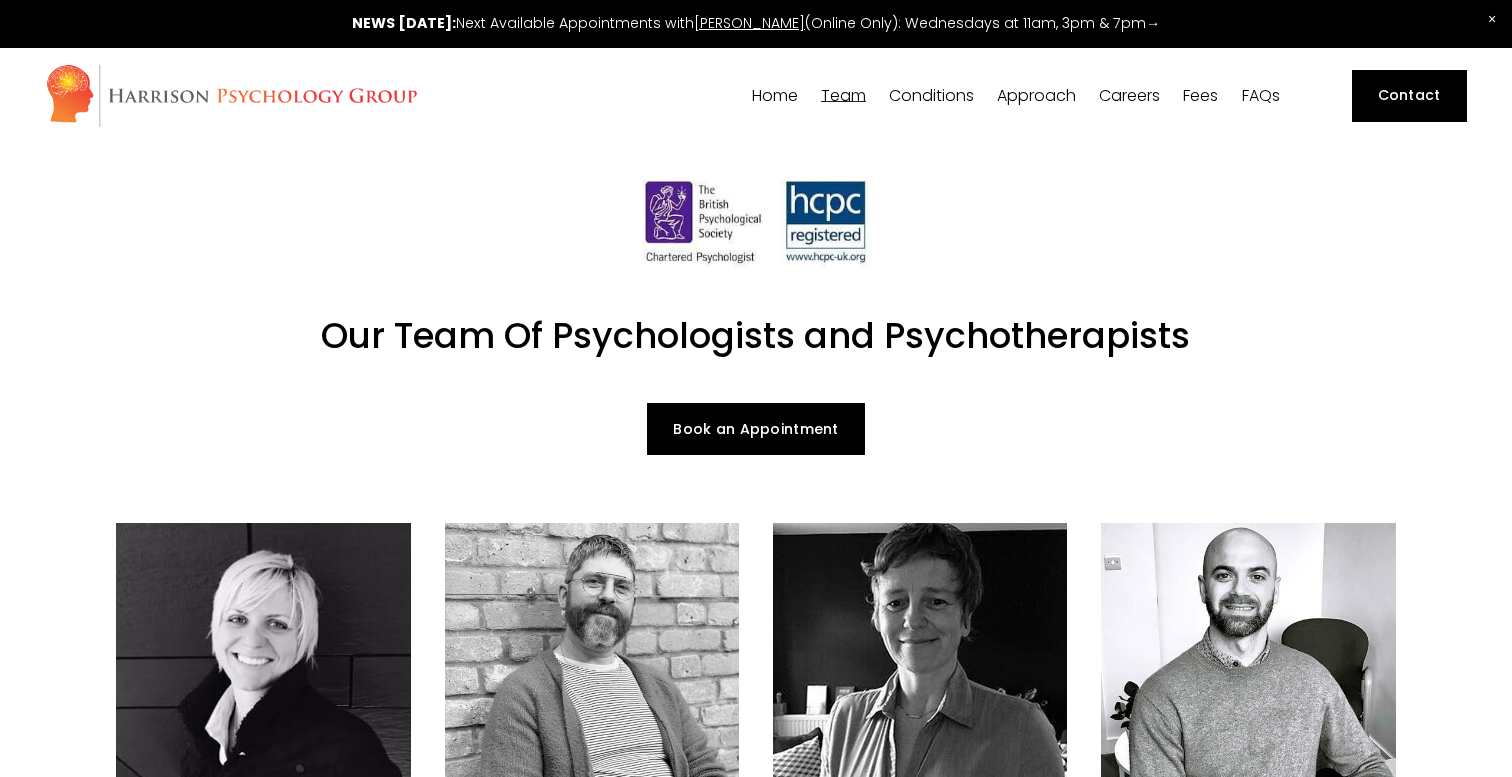scroll, scrollTop: 0, scrollLeft: 0, axis: both 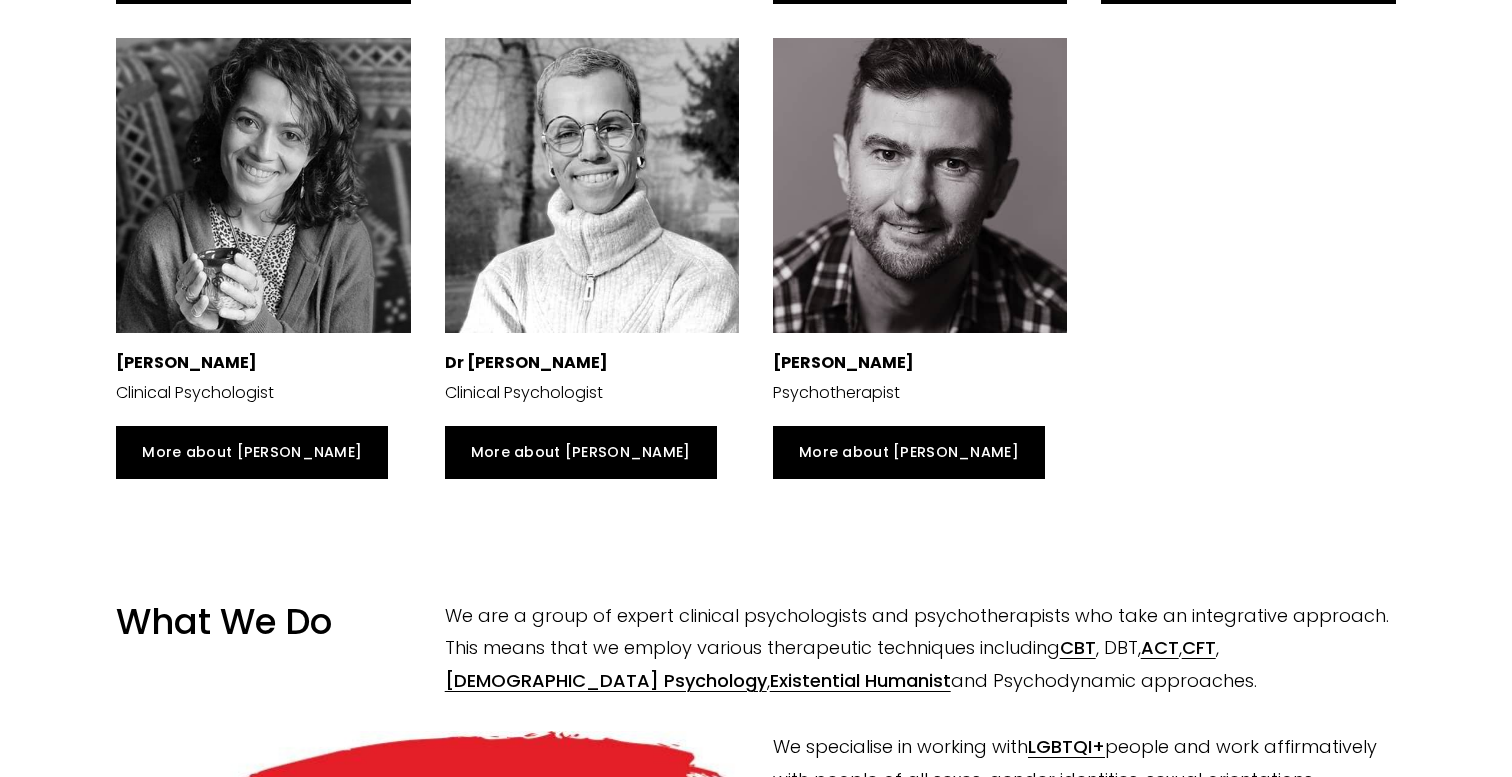 click at bounding box center (920, 185) 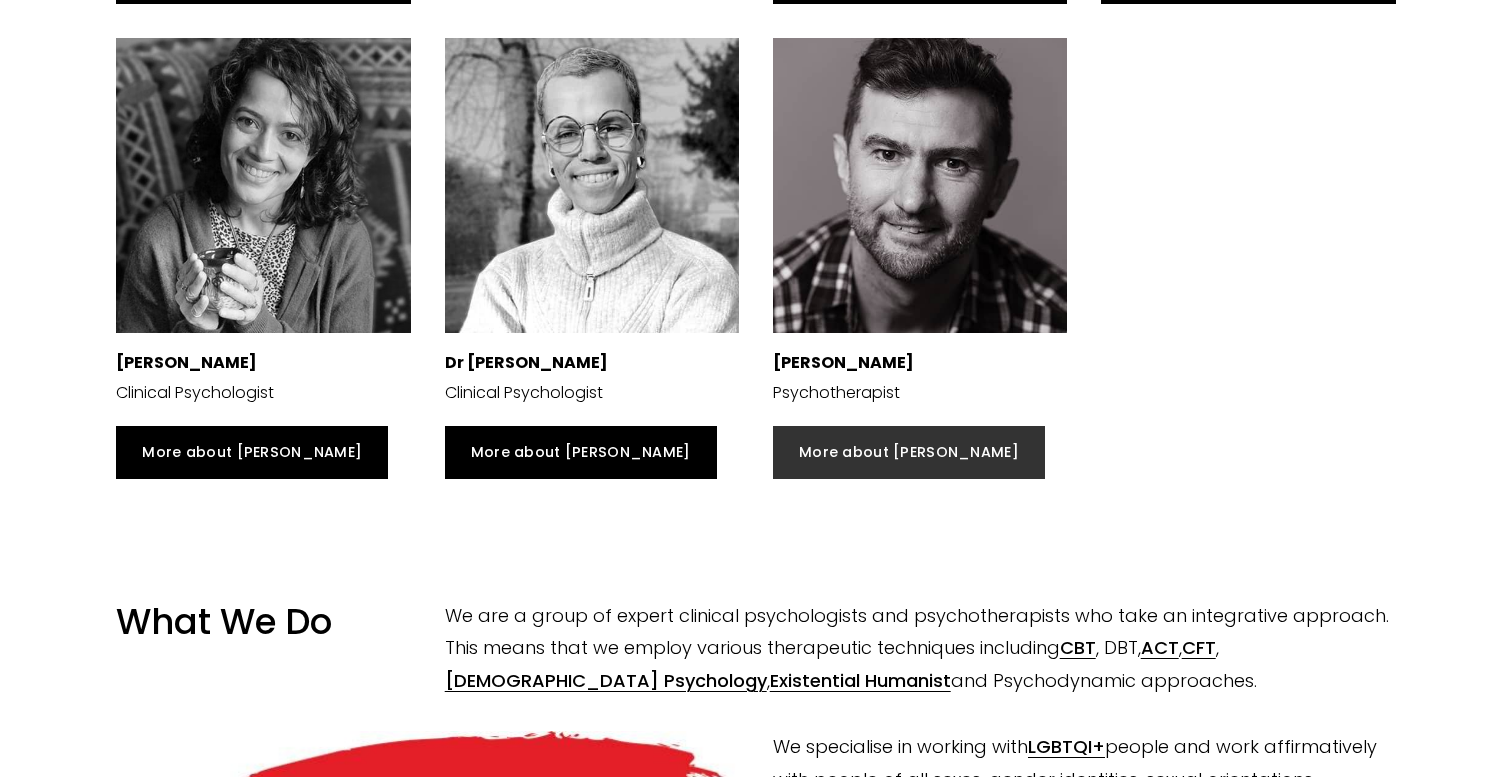 click on "More about [PERSON_NAME]" at bounding box center (909, 452) 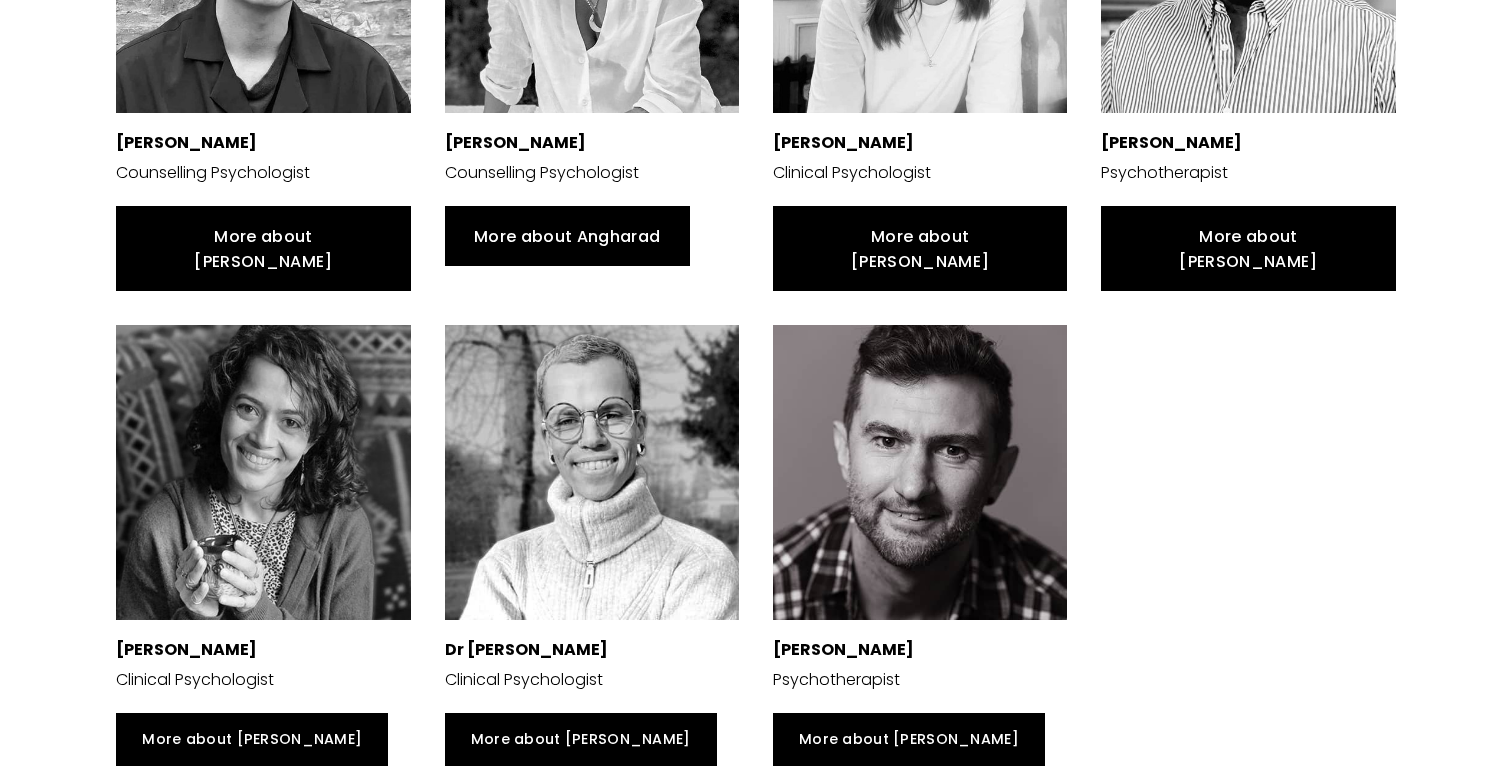 scroll, scrollTop: 1736, scrollLeft: 0, axis: vertical 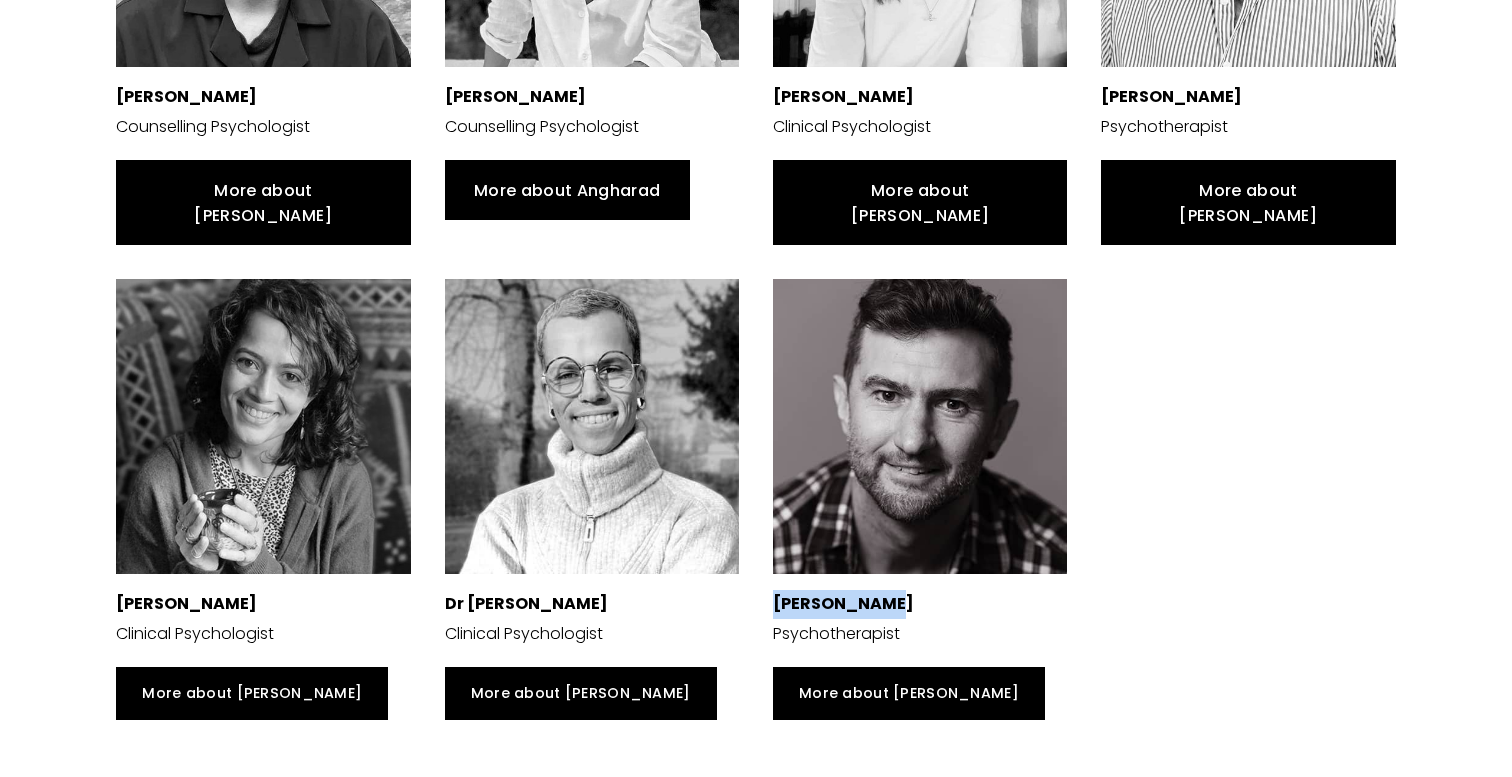 drag, startPoint x: 760, startPoint y: 555, endPoint x: 885, endPoint y: 556, distance: 125.004 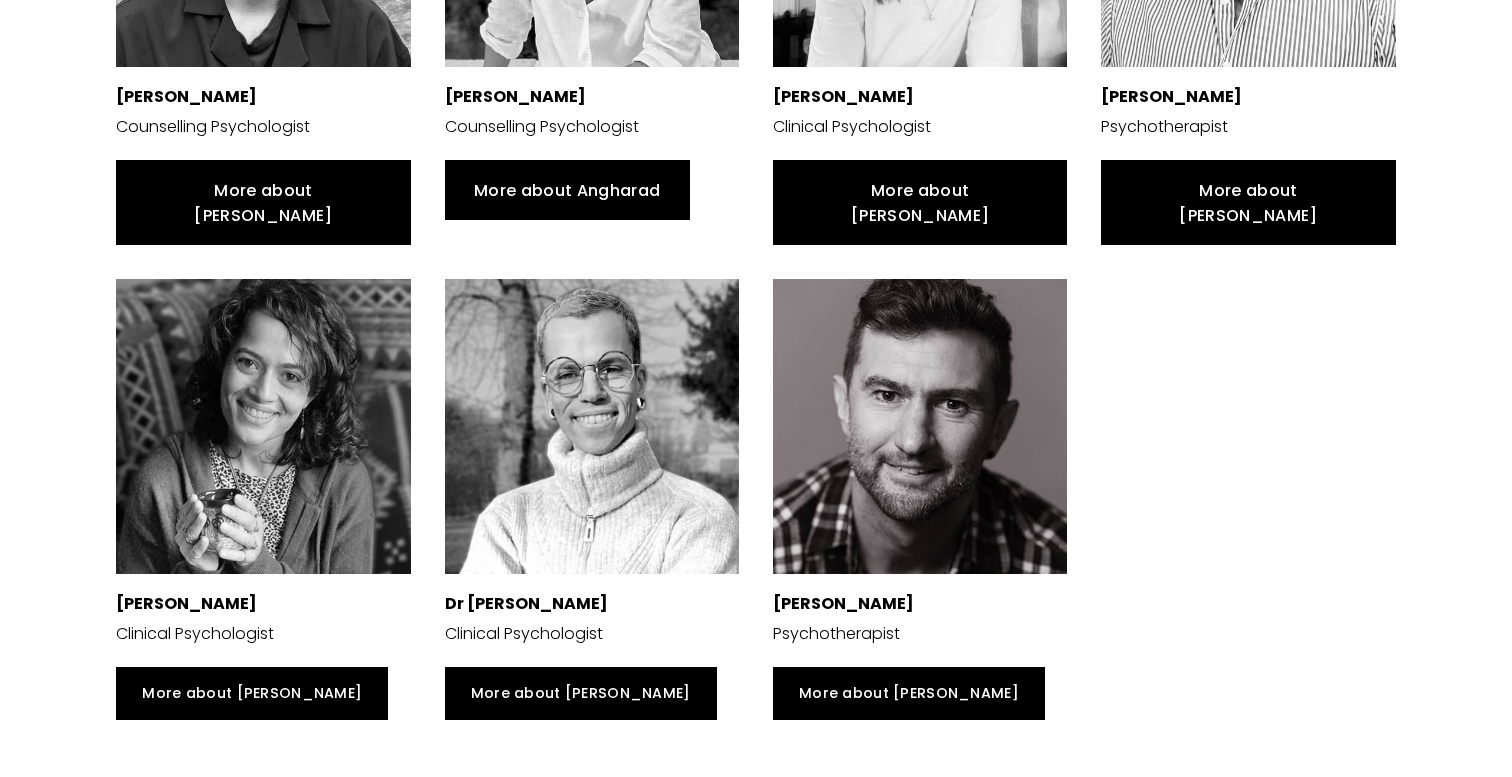 click at bounding box center [920, 426] 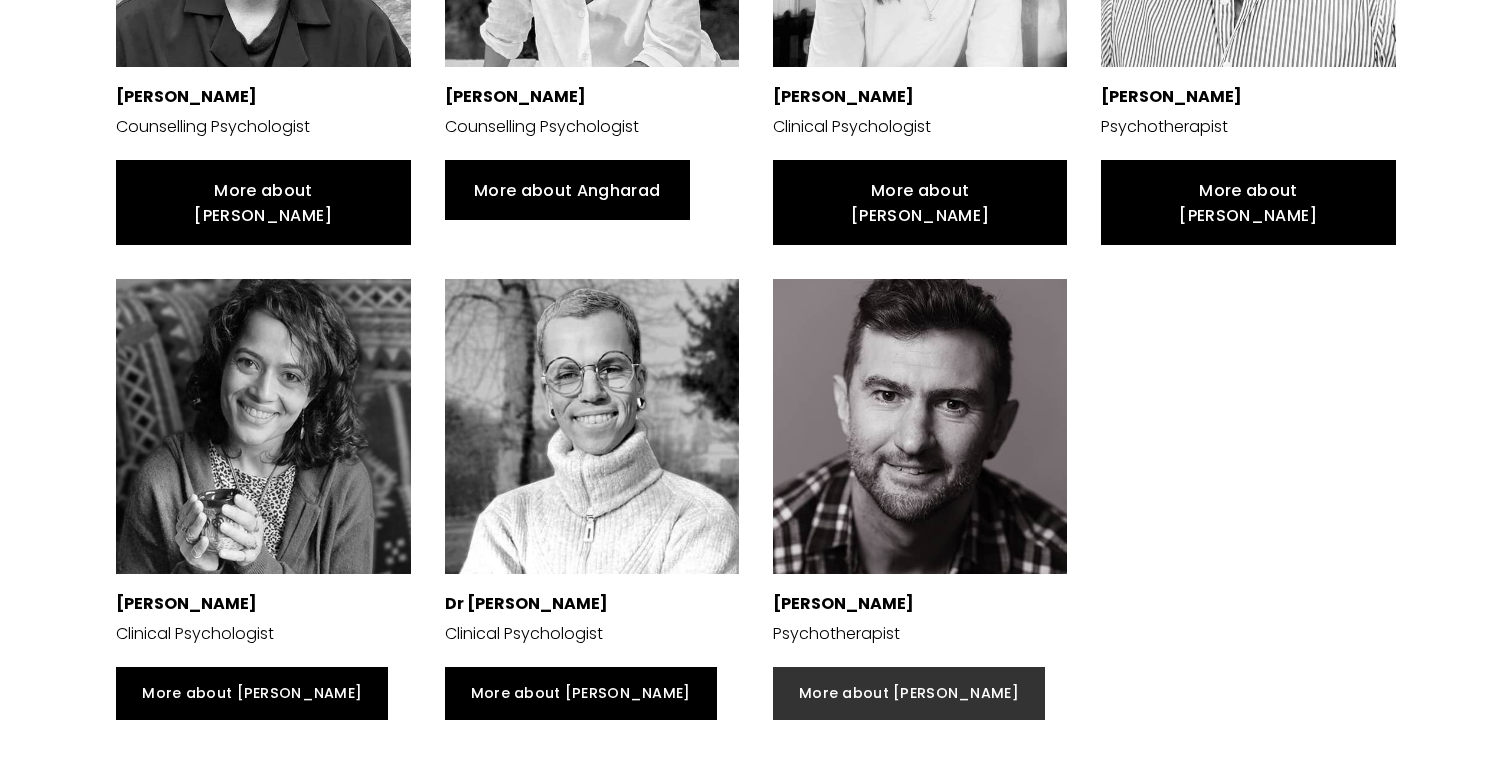 click on "More about Stuart" at bounding box center [909, 693] 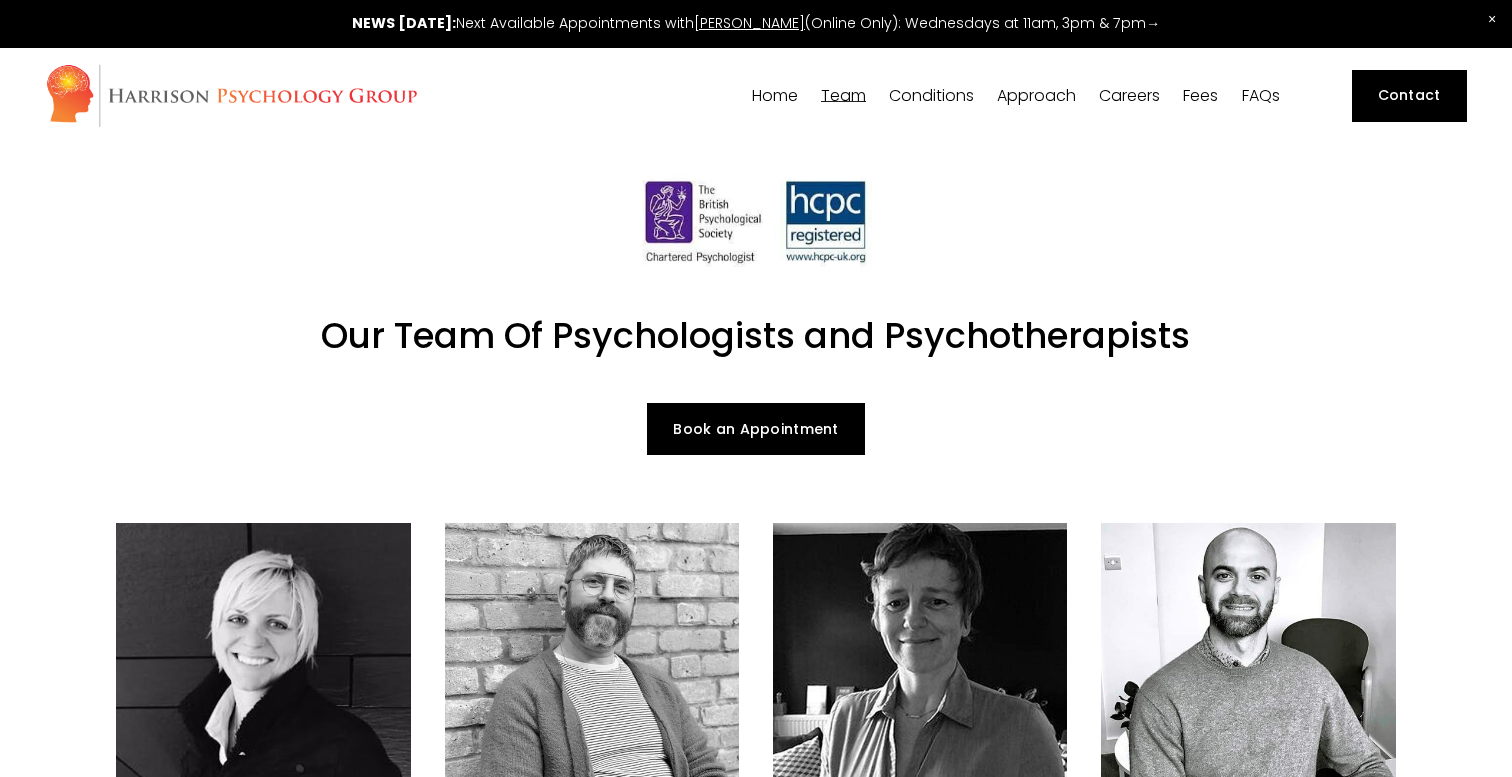 scroll, scrollTop: 0, scrollLeft: 0, axis: both 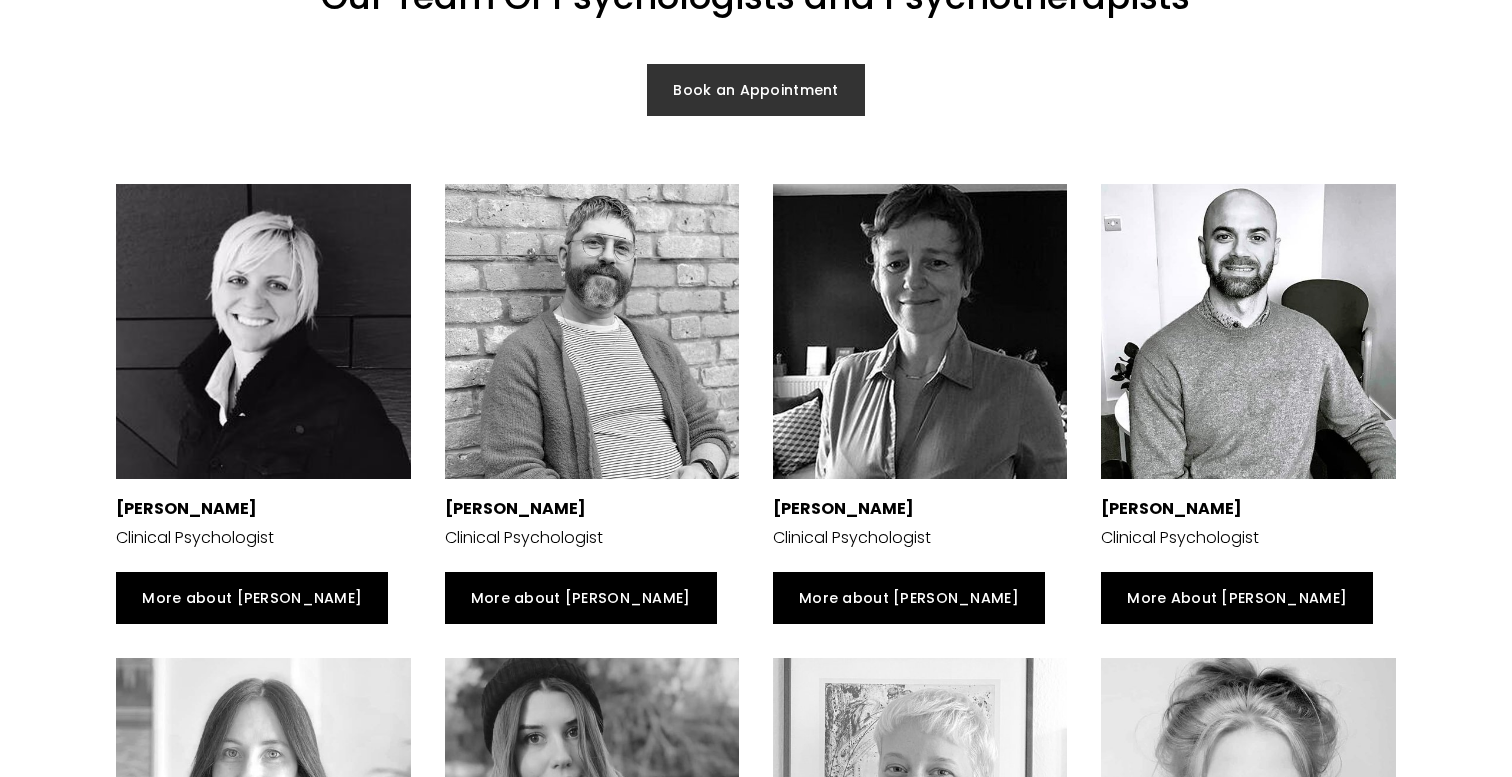 click on "Book an Appointment" at bounding box center [755, 90] 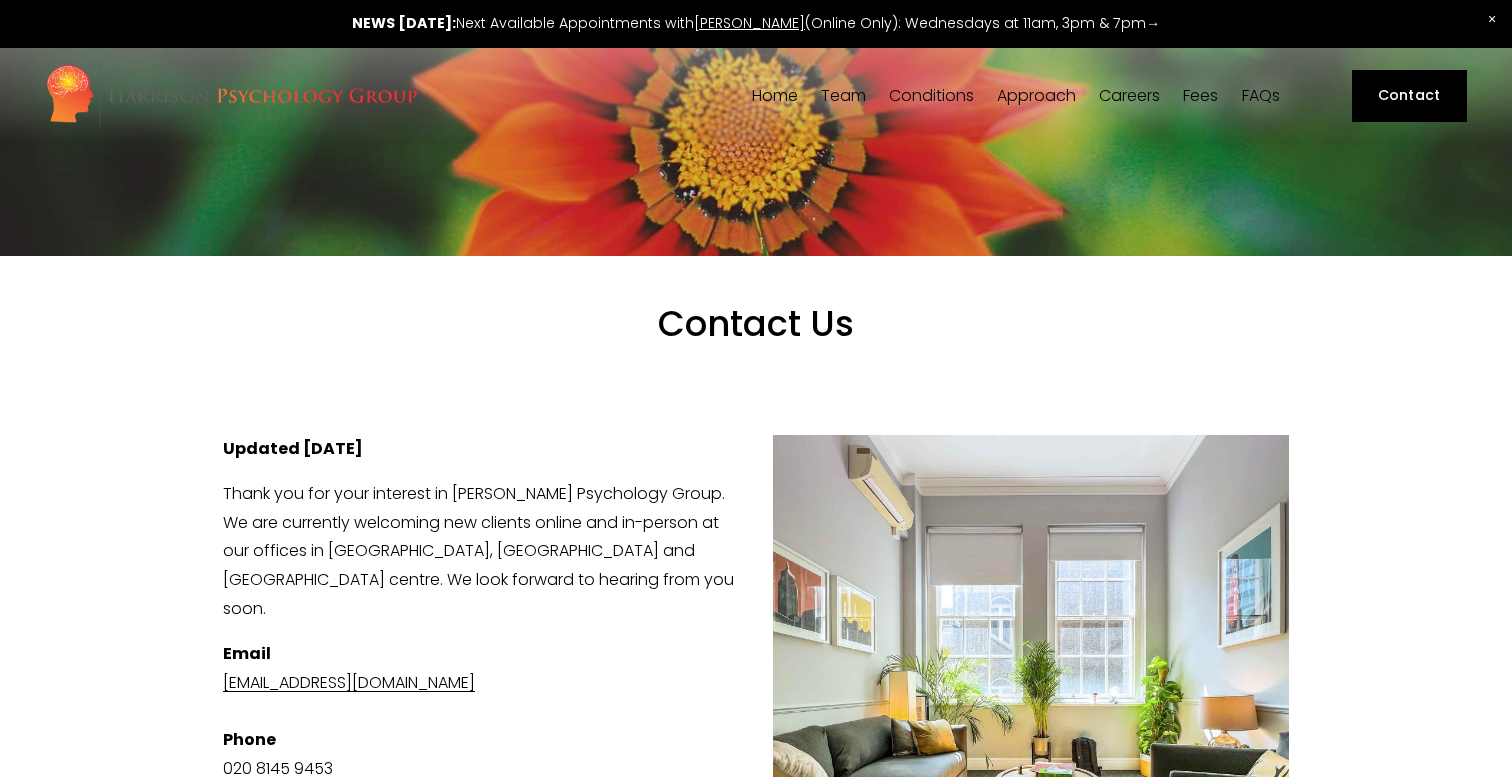 scroll, scrollTop: 0, scrollLeft: 0, axis: both 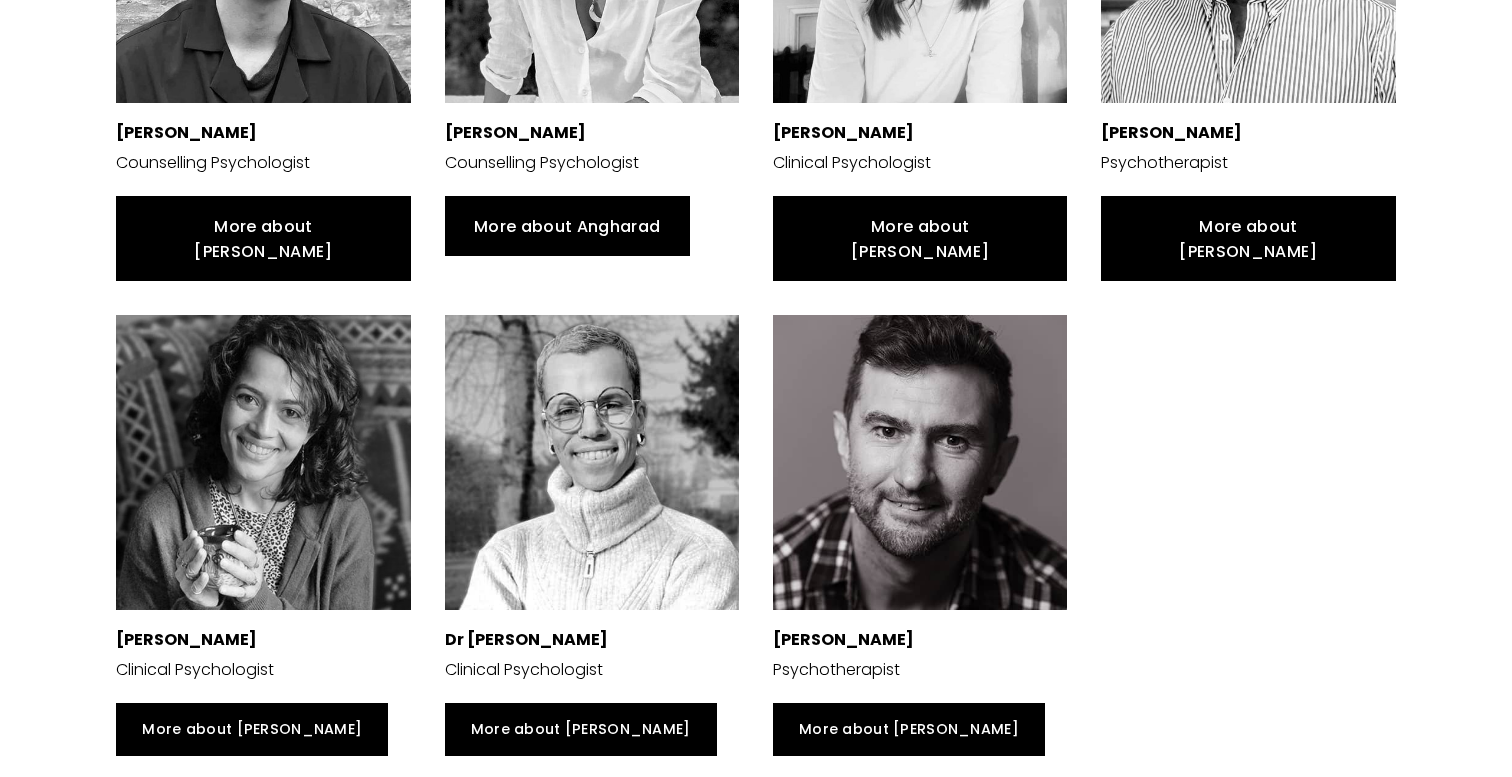 click at bounding box center (920, 462) 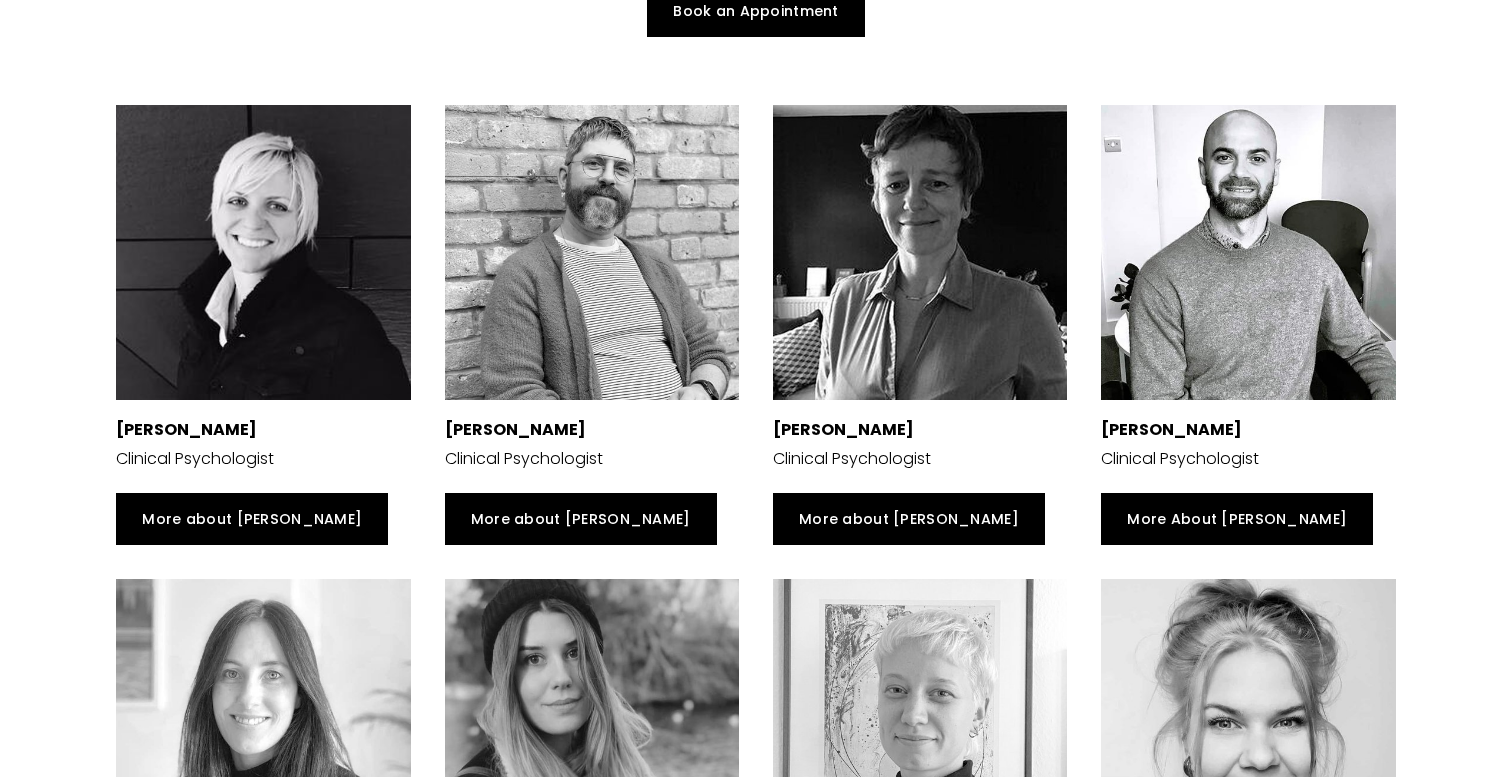 scroll, scrollTop: 0, scrollLeft: 0, axis: both 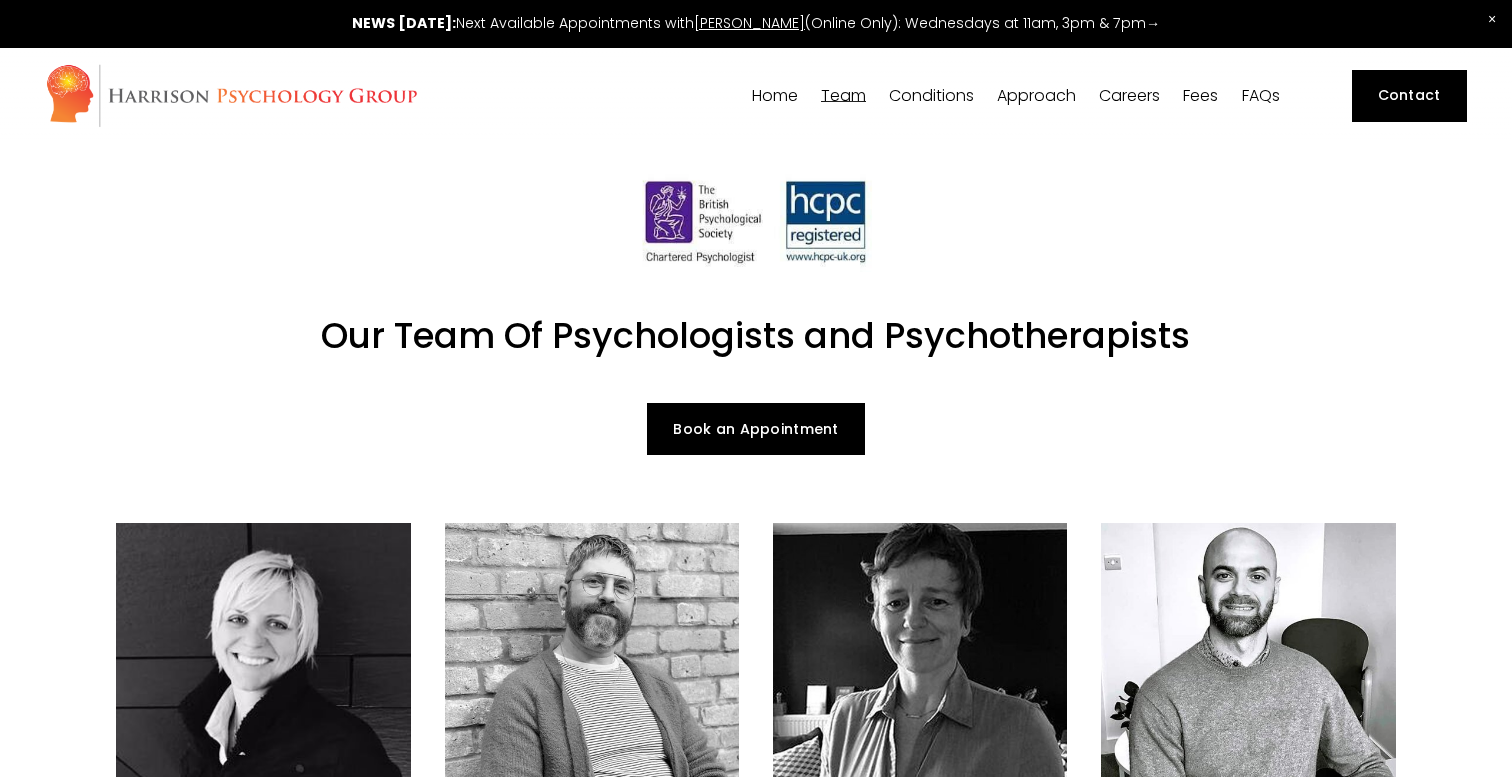 click at bounding box center (756, 24) 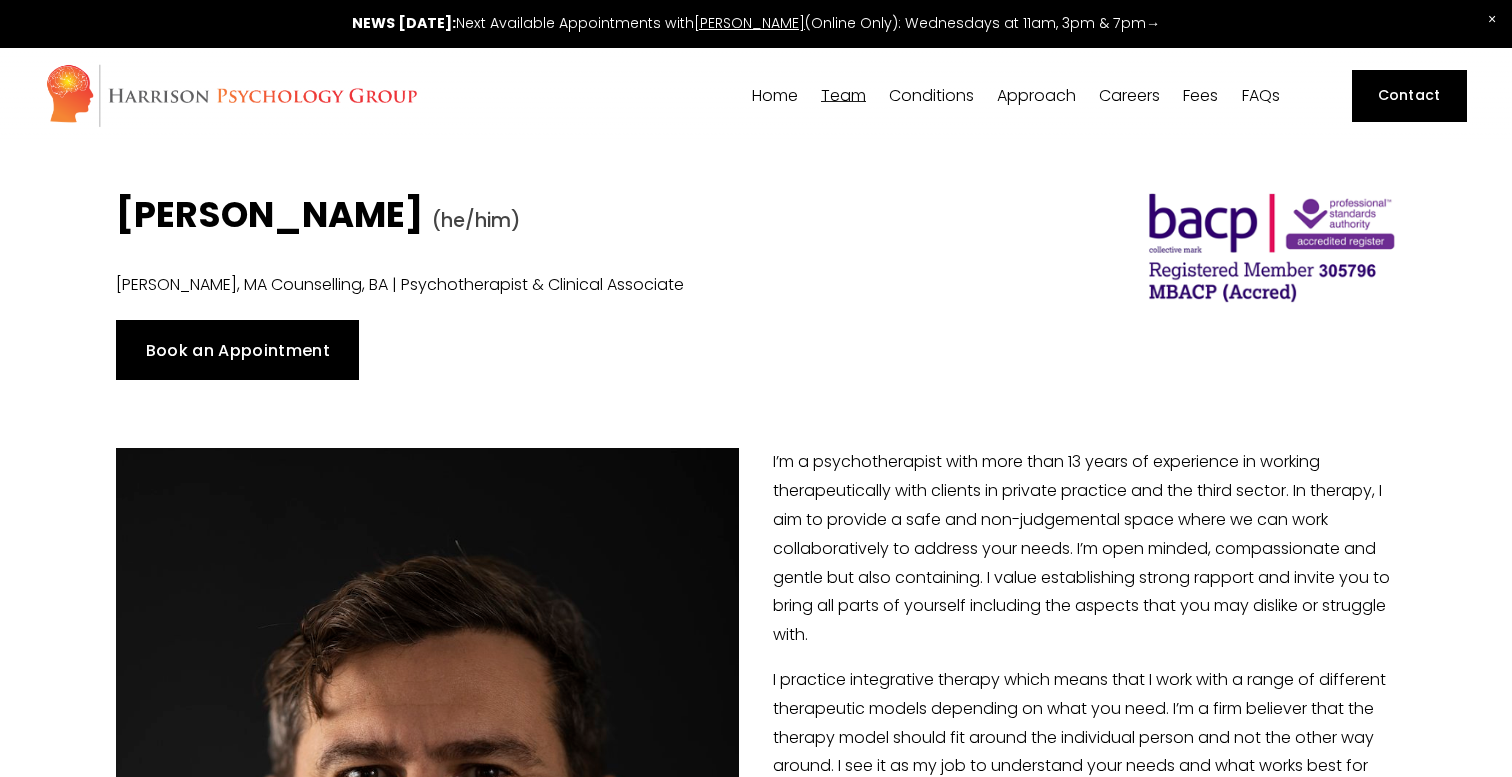 scroll, scrollTop: 0, scrollLeft: 0, axis: both 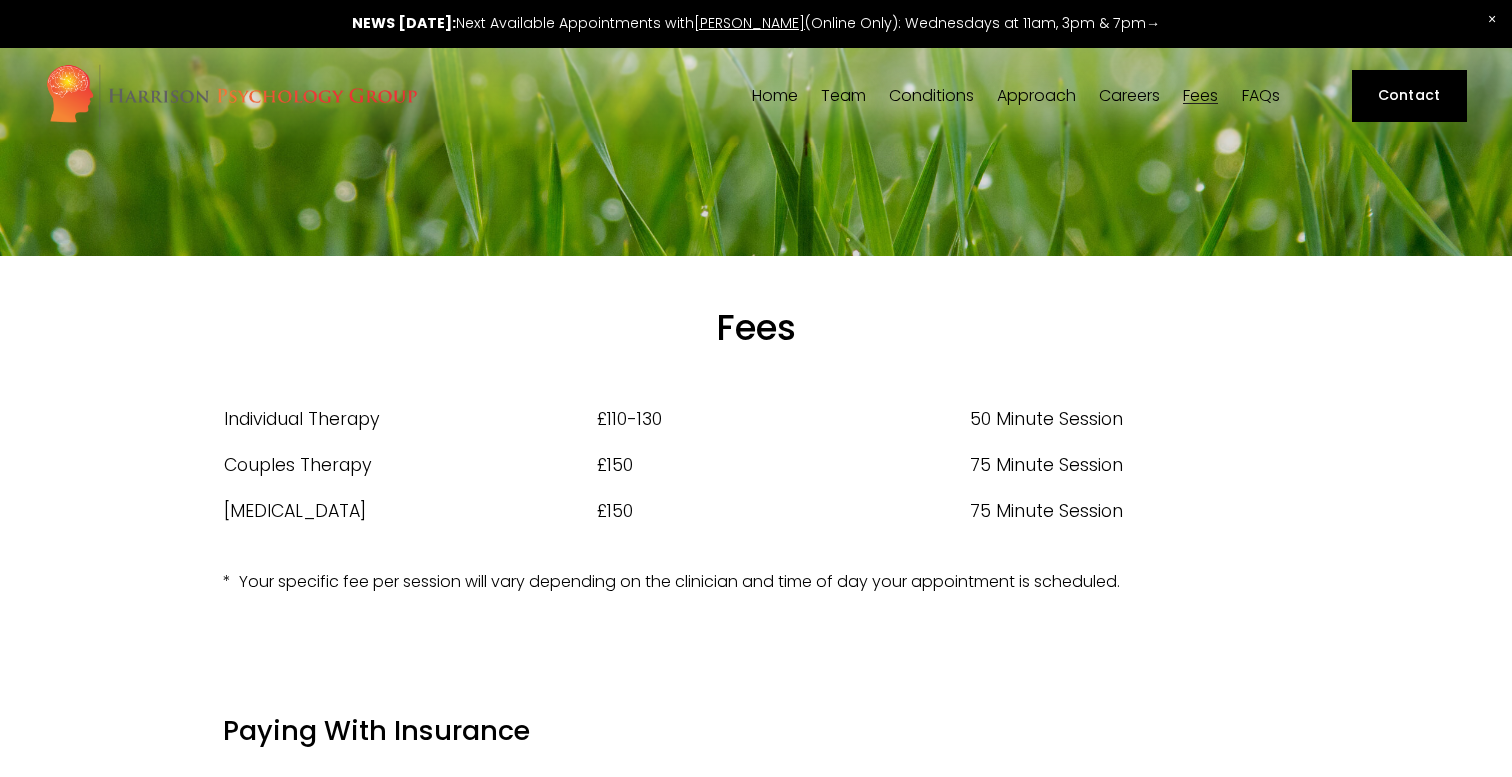 click on "FAQs" at bounding box center (1261, 95) 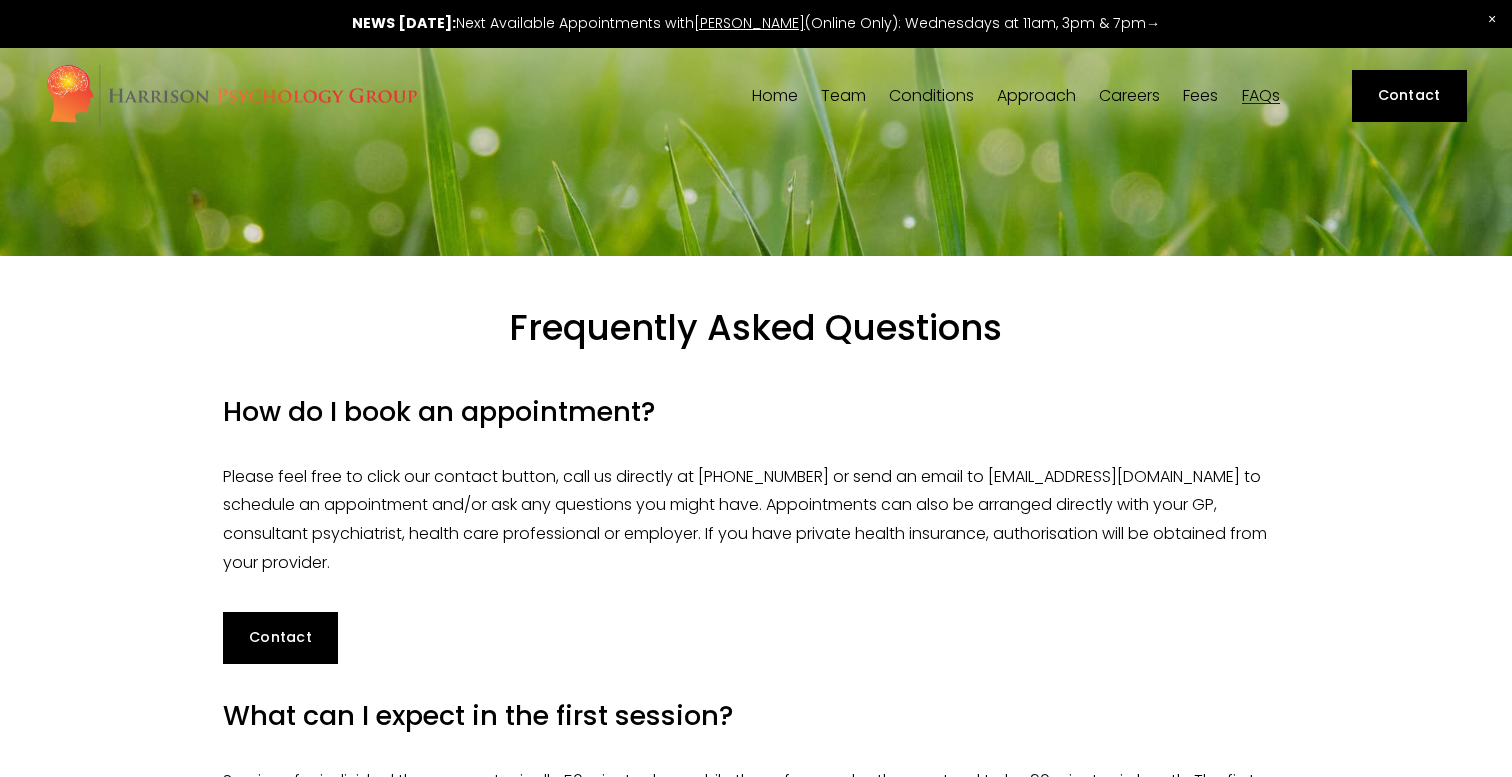 scroll, scrollTop: 0, scrollLeft: 0, axis: both 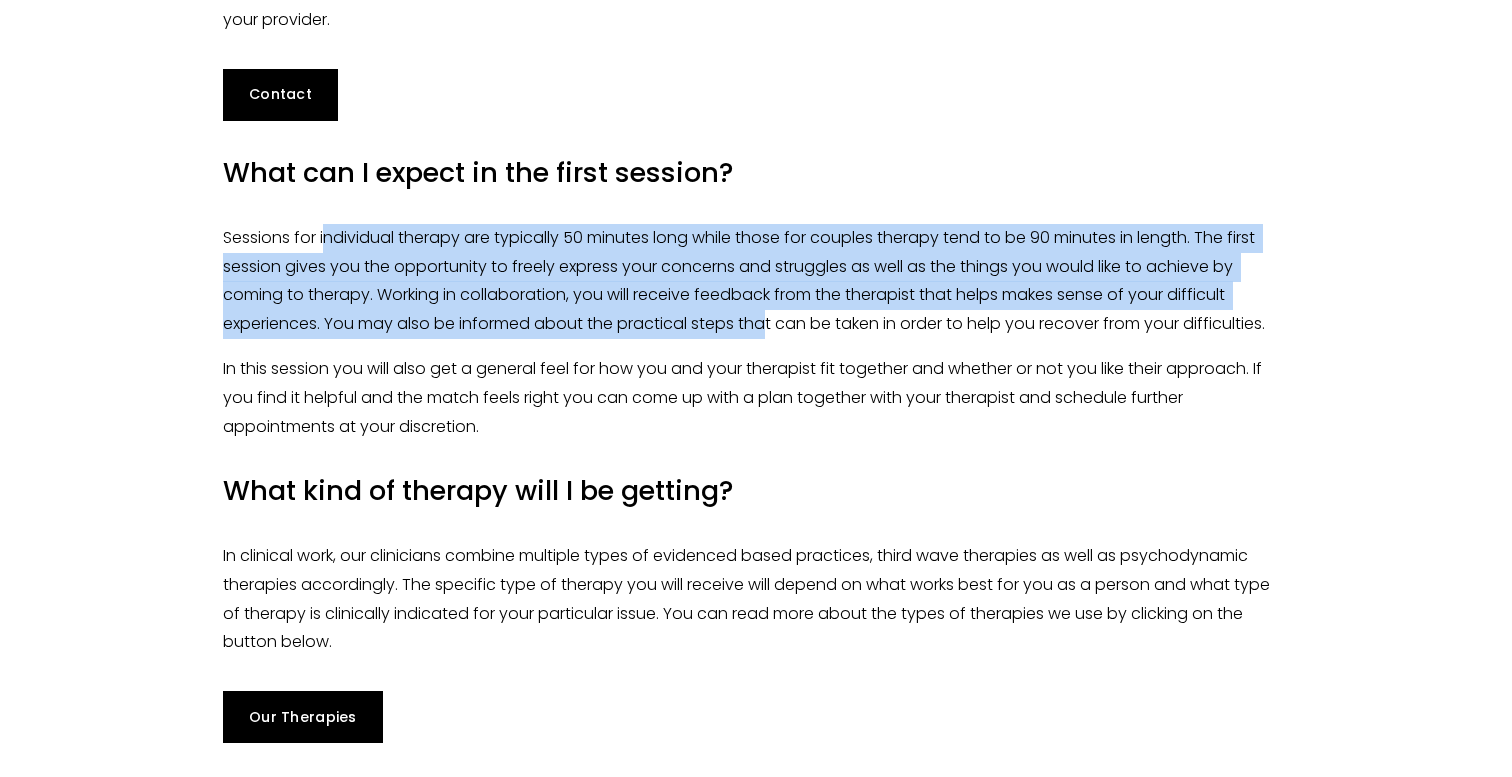 drag, startPoint x: 328, startPoint y: 224, endPoint x: 769, endPoint y: 339, distance: 455.74774 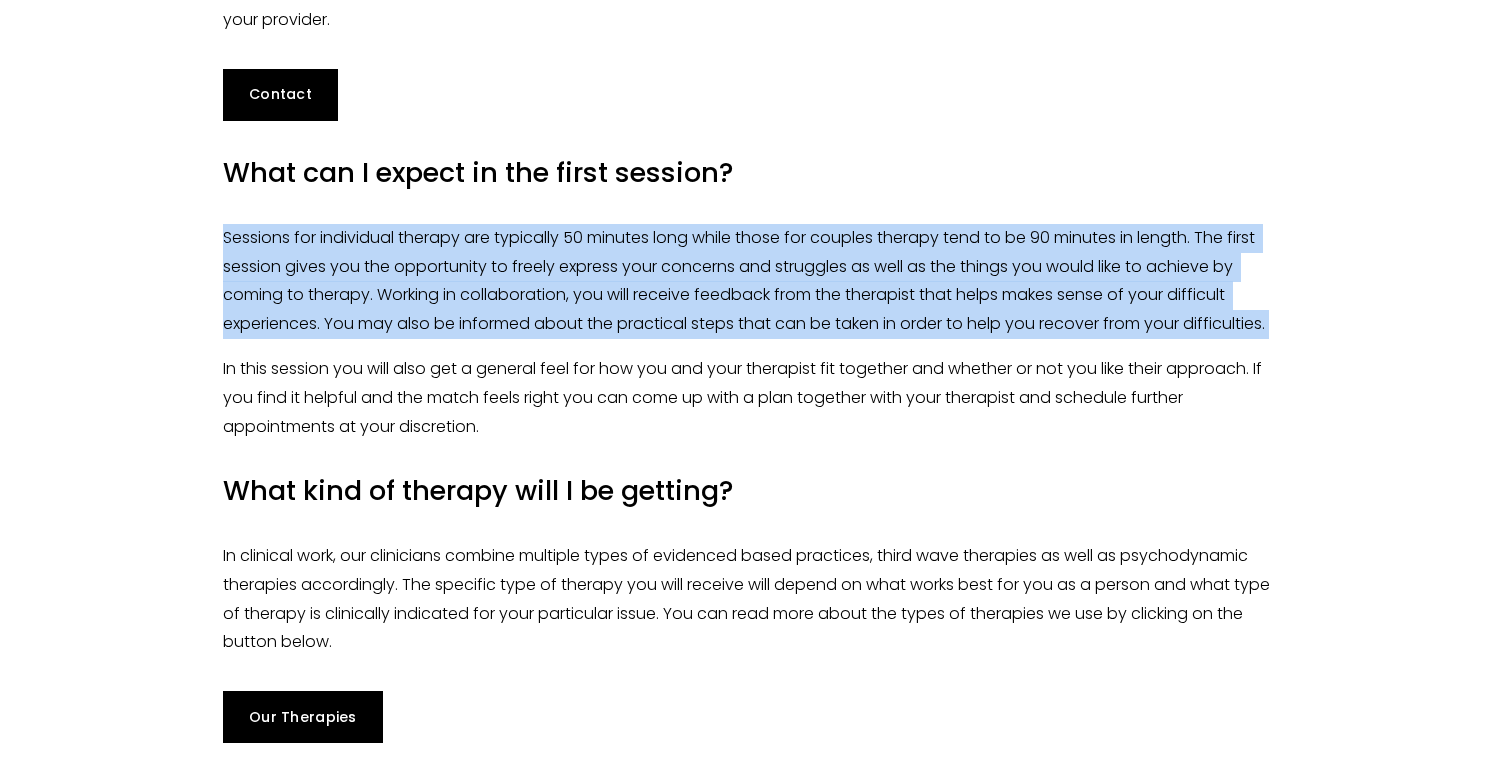 drag, startPoint x: 761, startPoint y: 347, endPoint x: 759, endPoint y: 211, distance: 136.01471 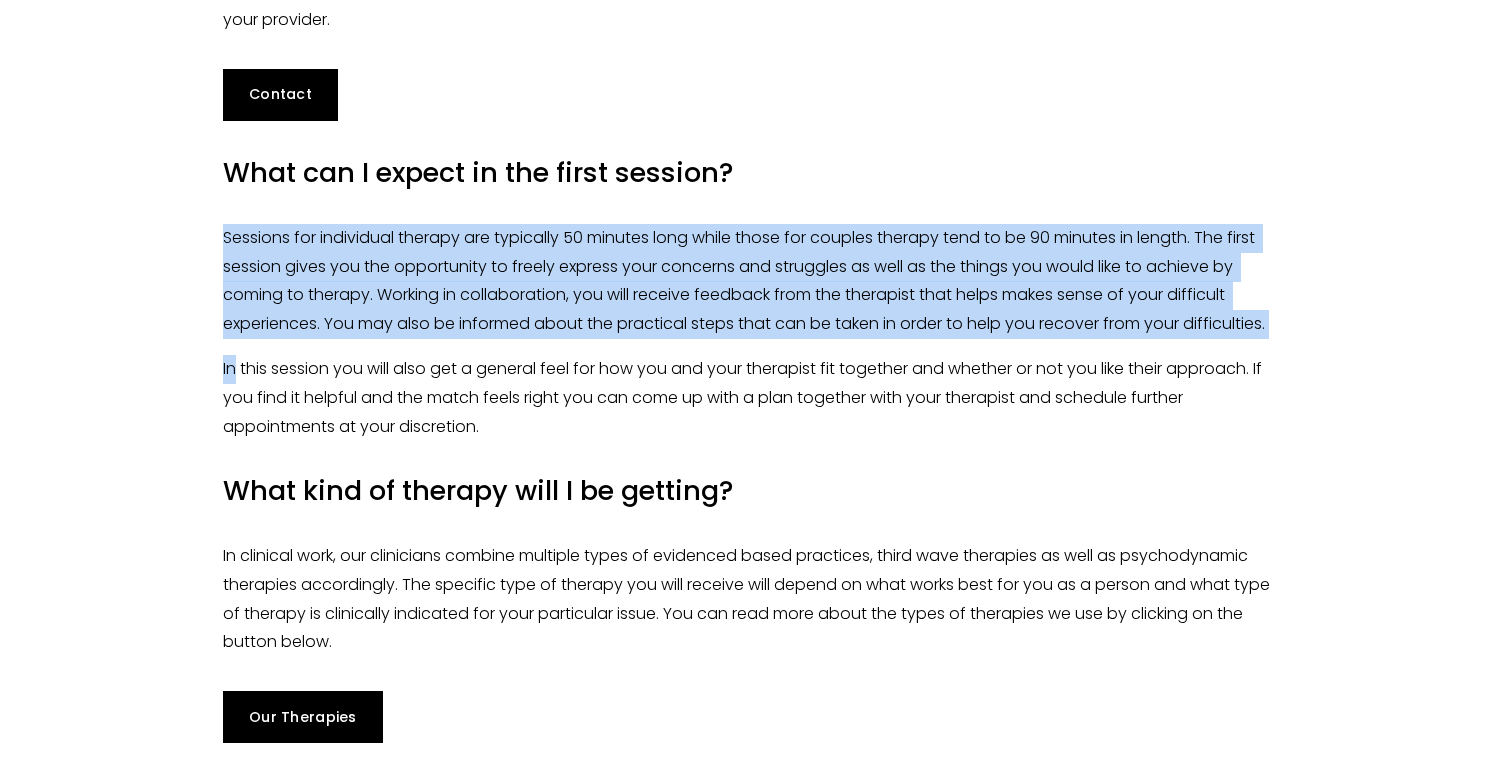 drag, startPoint x: 759, startPoint y: 211, endPoint x: 655, endPoint y: 350, distance: 173.60011 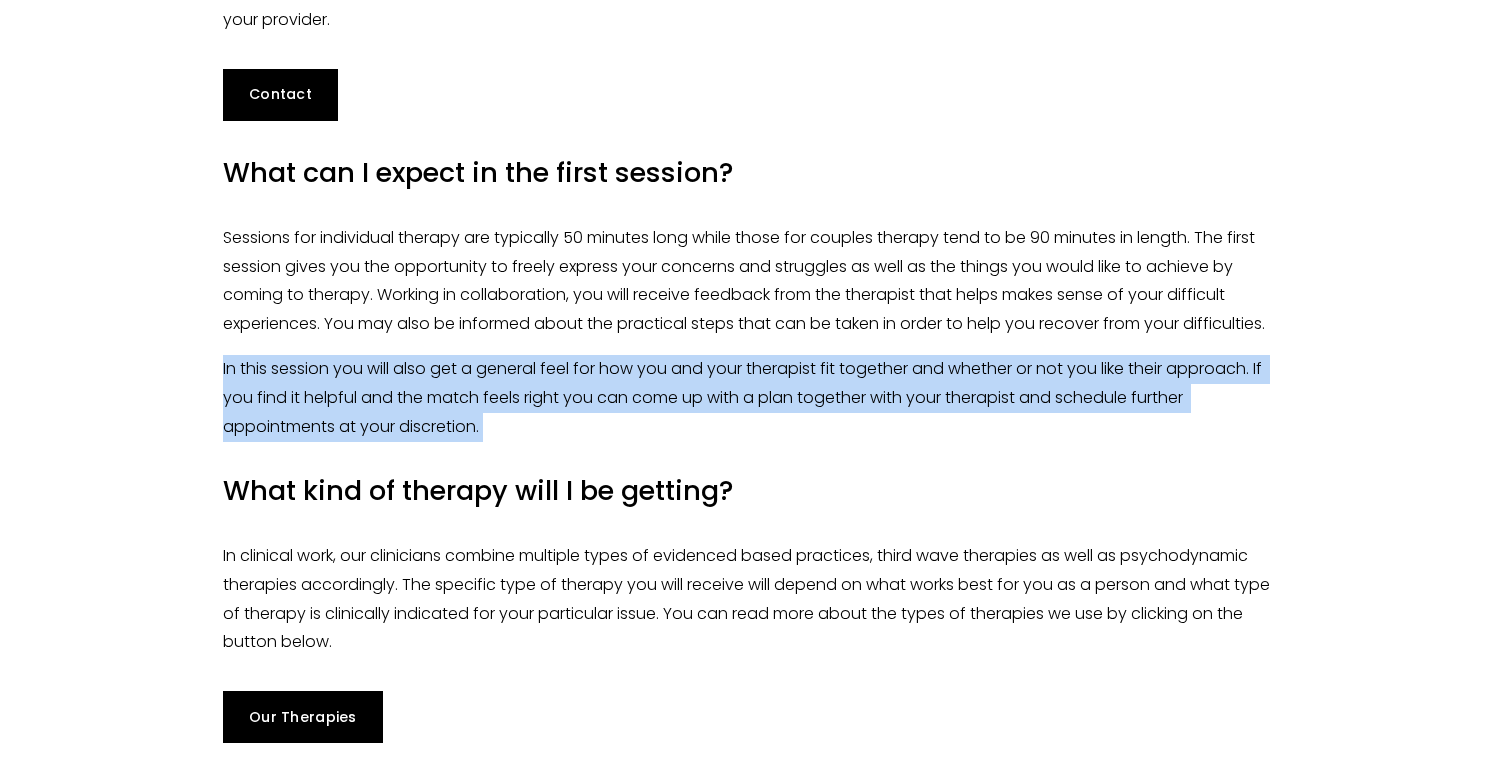 drag, startPoint x: 655, startPoint y: 350, endPoint x: 603, endPoint y: 439, distance: 103.077644 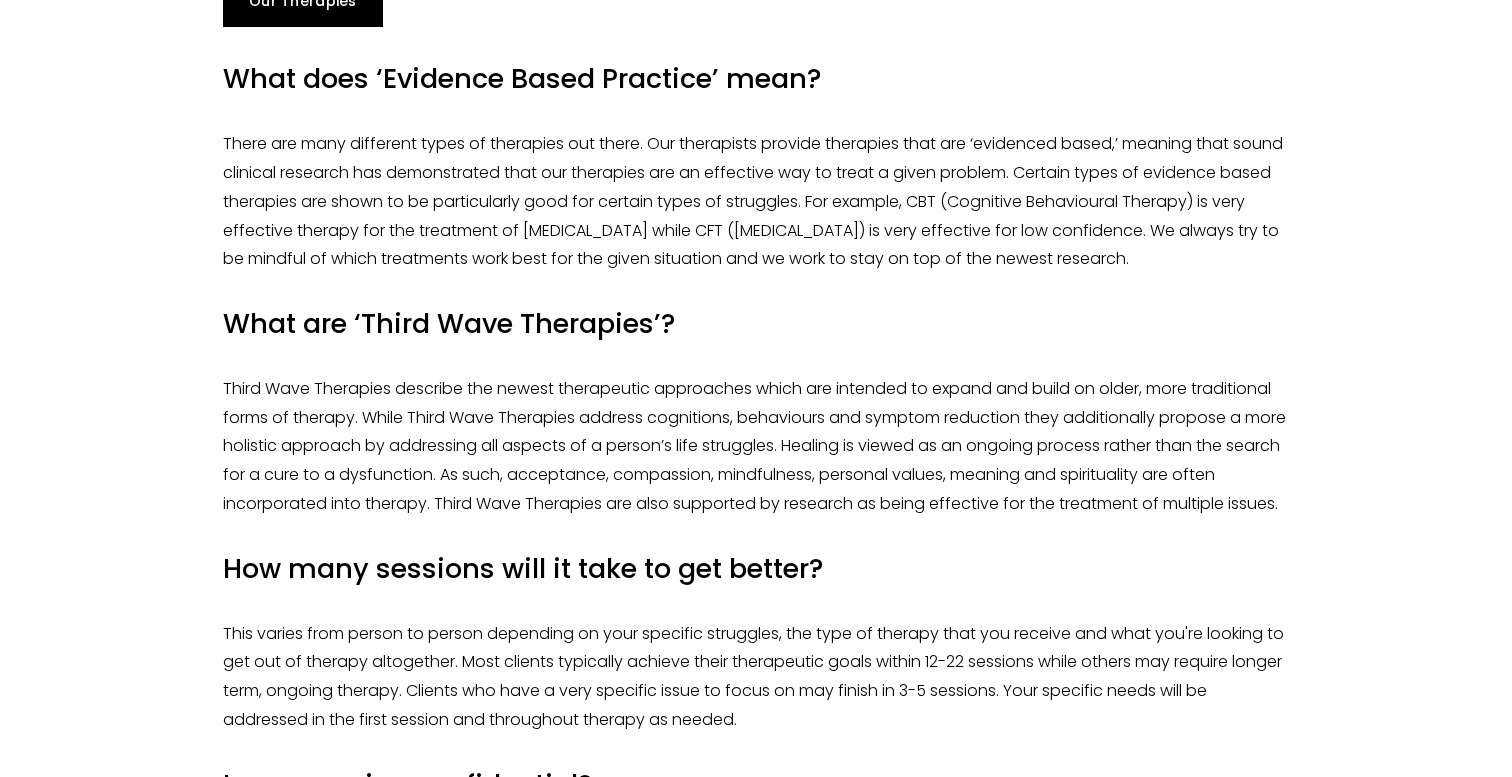 scroll, scrollTop: 1279, scrollLeft: 0, axis: vertical 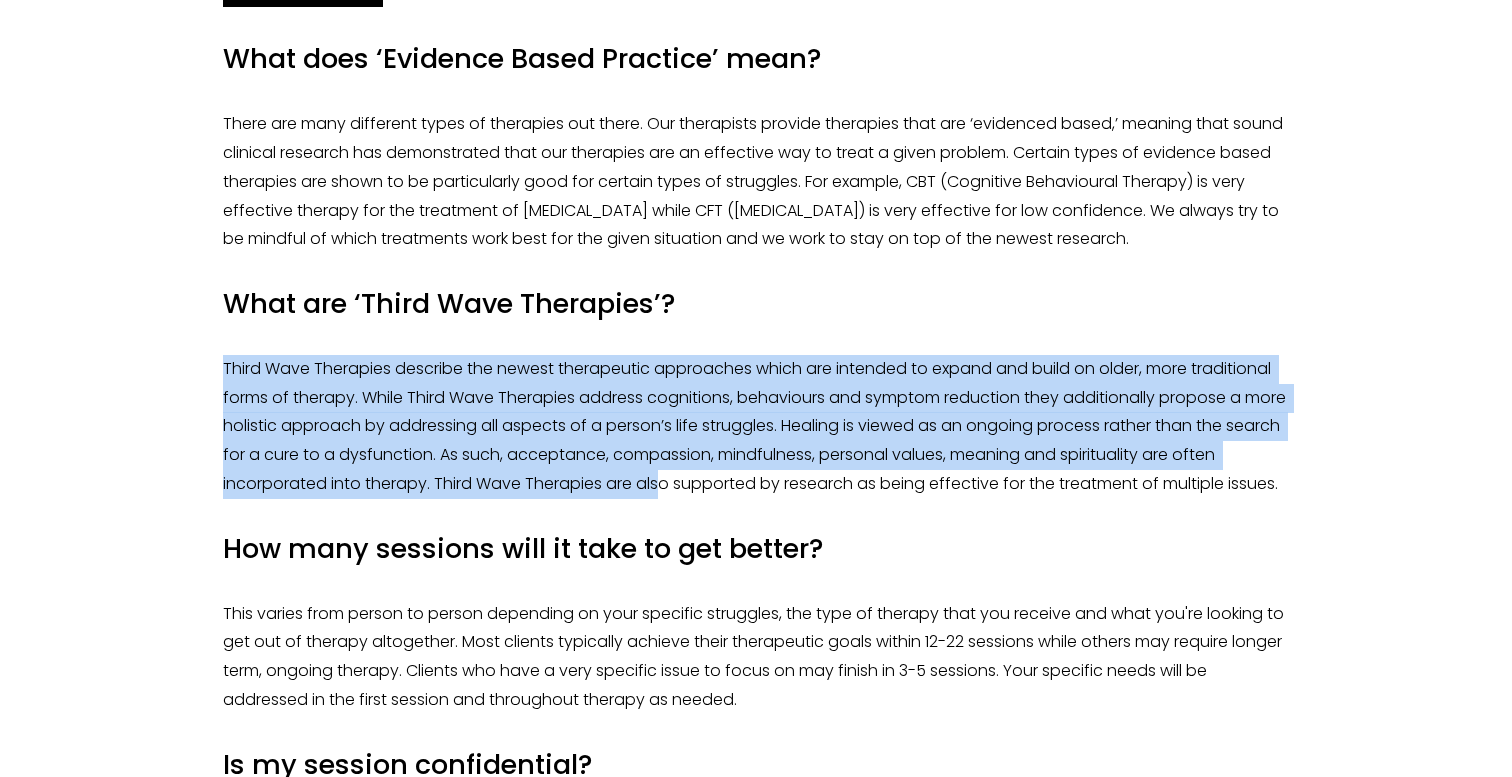 drag, startPoint x: 623, startPoint y: 354, endPoint x: 664, endPoint y: 526, distance: 176.81912 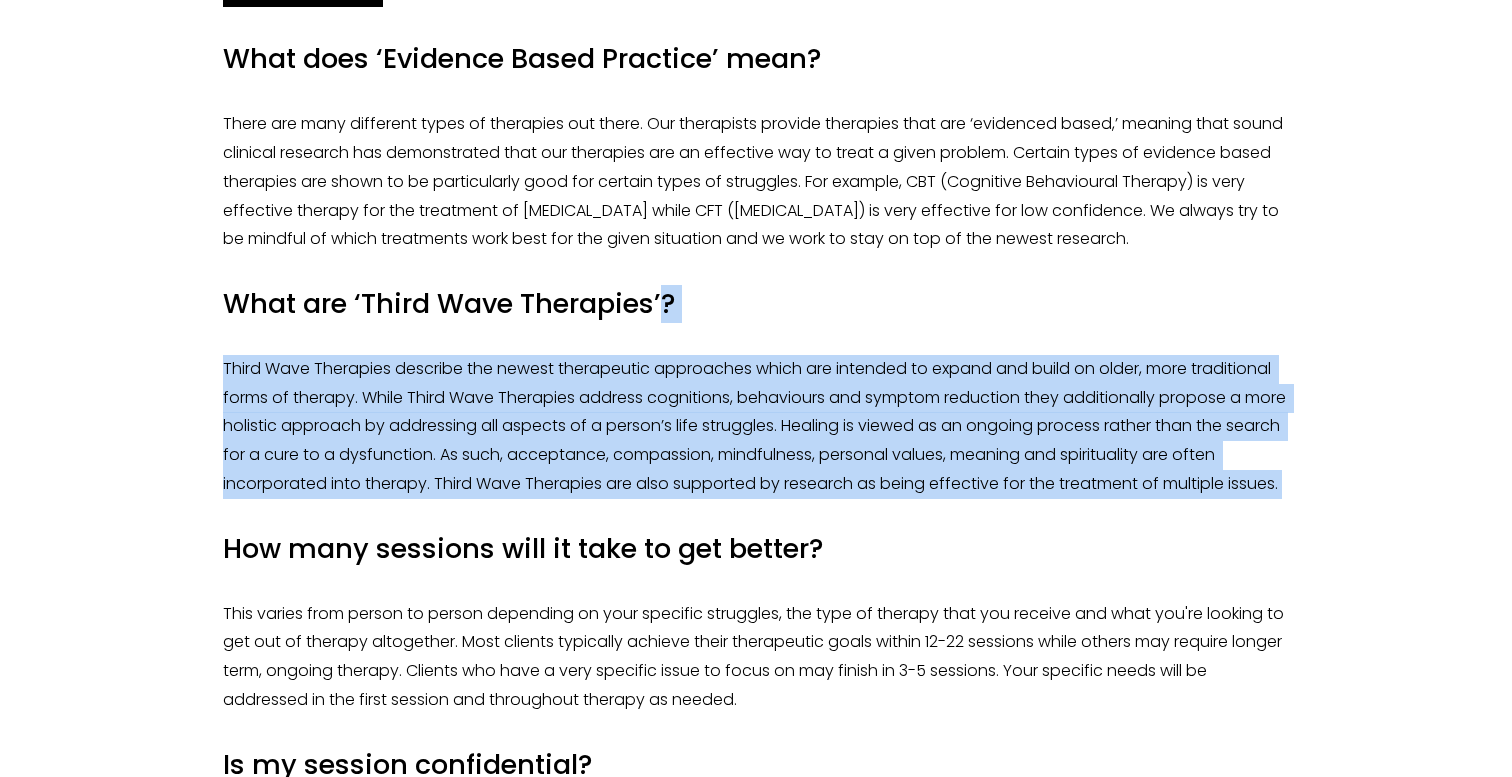 drag, startPoint x: 662, startPoint y: 534, endPoint x: 662, endPoint y: 339, distance: 195 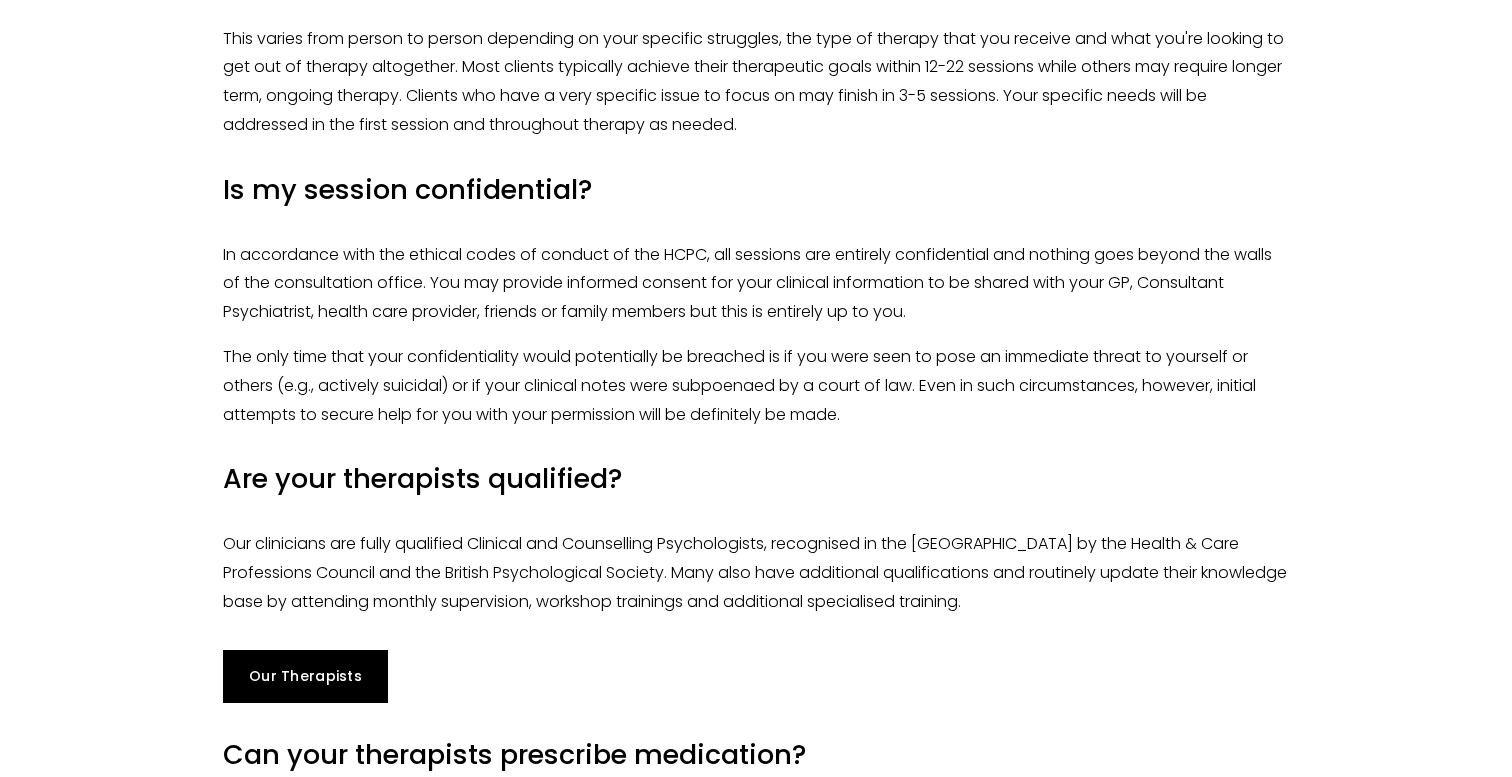 scroll, scrollTop: 1857, scrollLeft: 0, axis: vertical 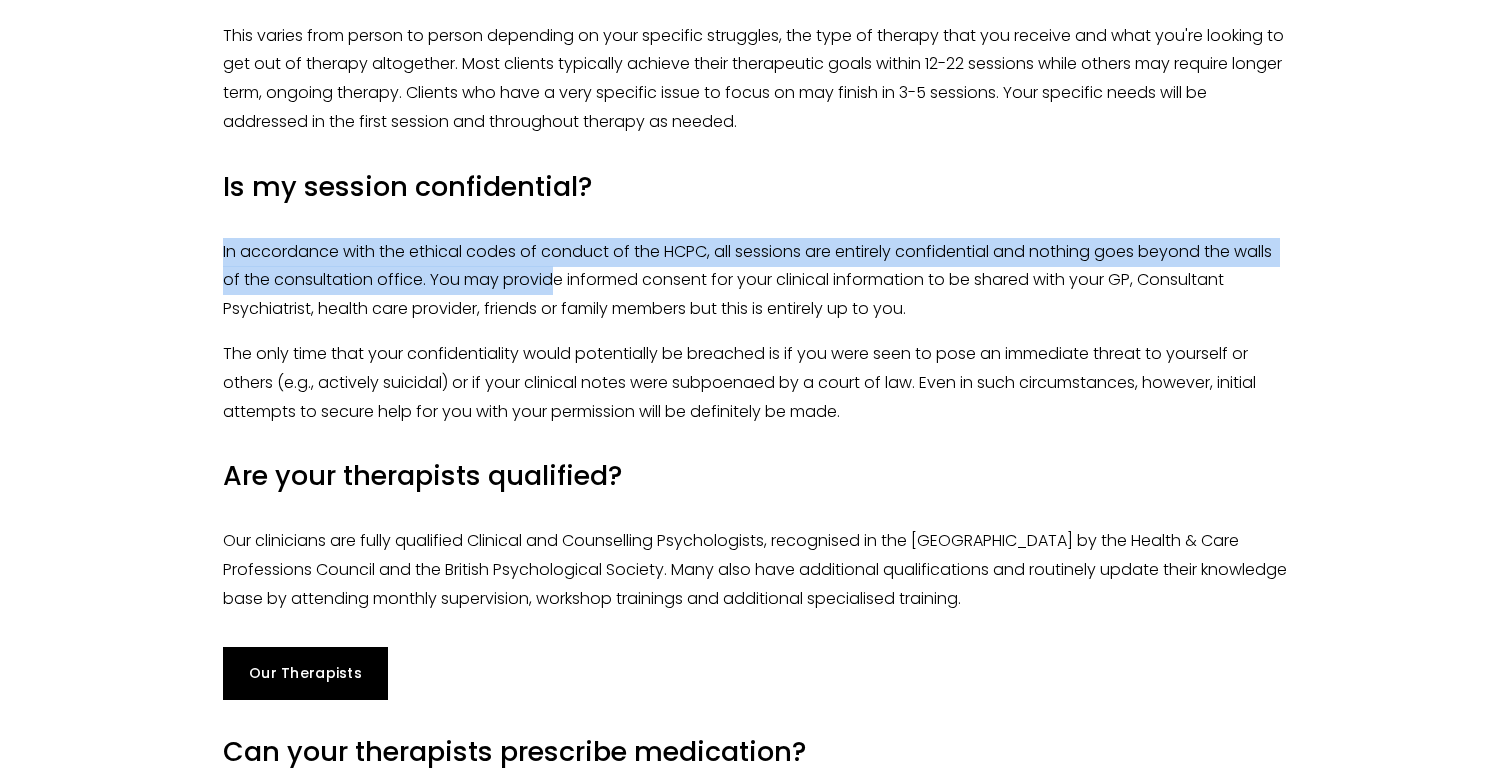 drag, startPoint x: 785, startPoint y: 261, endPoint x: 553, endPoint y: 323, distance: 240.14163 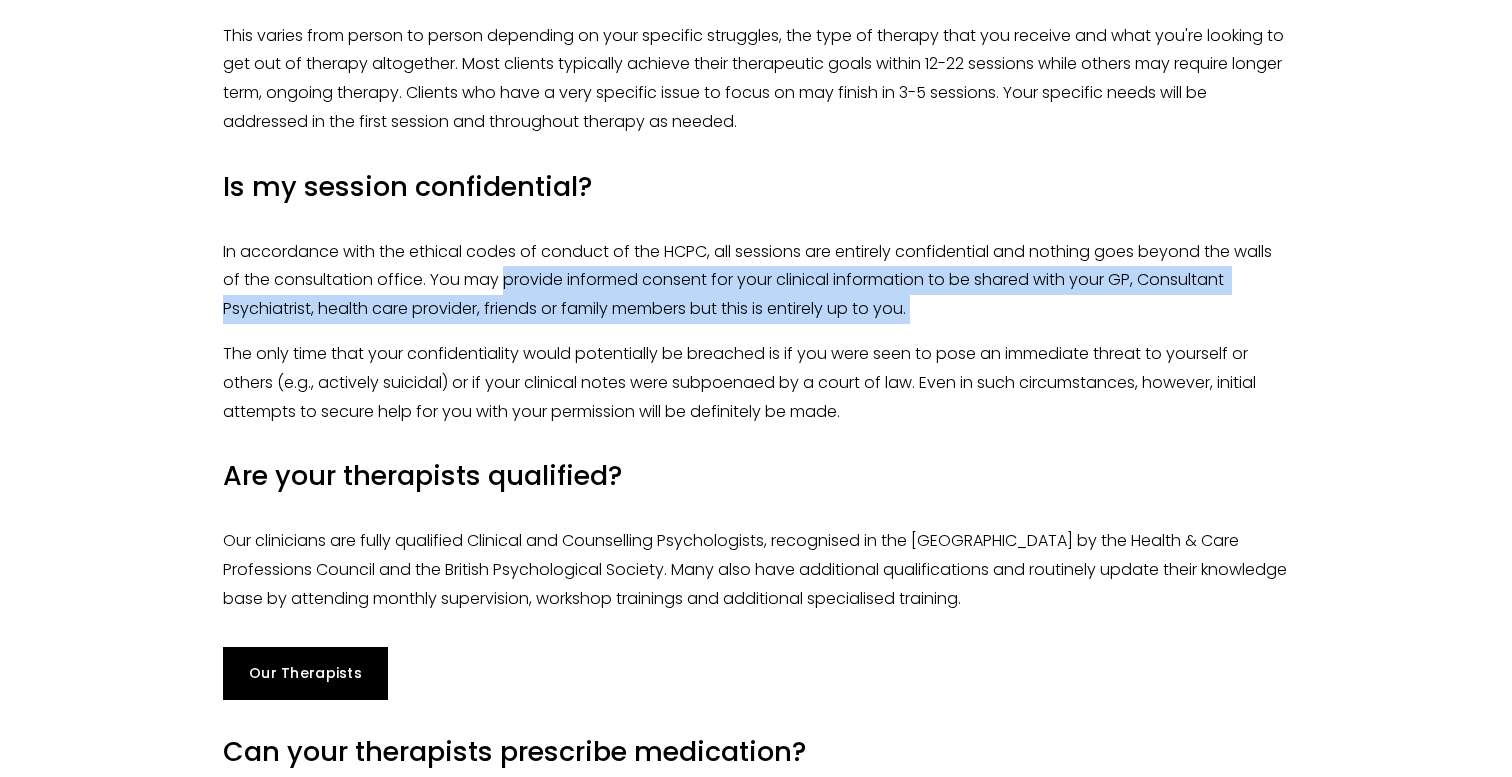 drag, startPoint x: 553, startPoint y: 323, endPoint x: 1002, endPoint y: 326, distance: 449.01 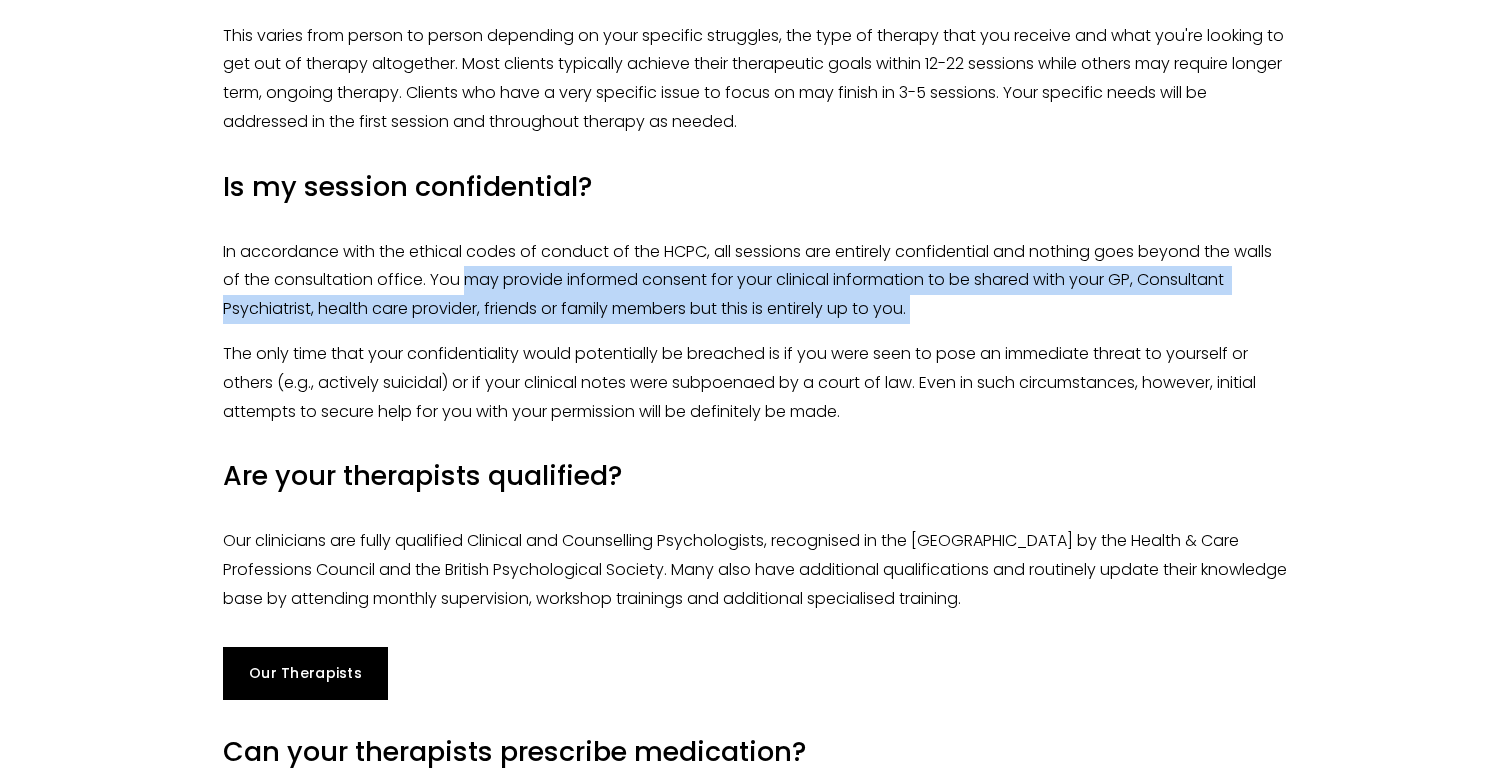 drag, startPoint x: 1002, startPoint y: 326, endPoint x: 480, endPoint y: 305, distance: 522.42224 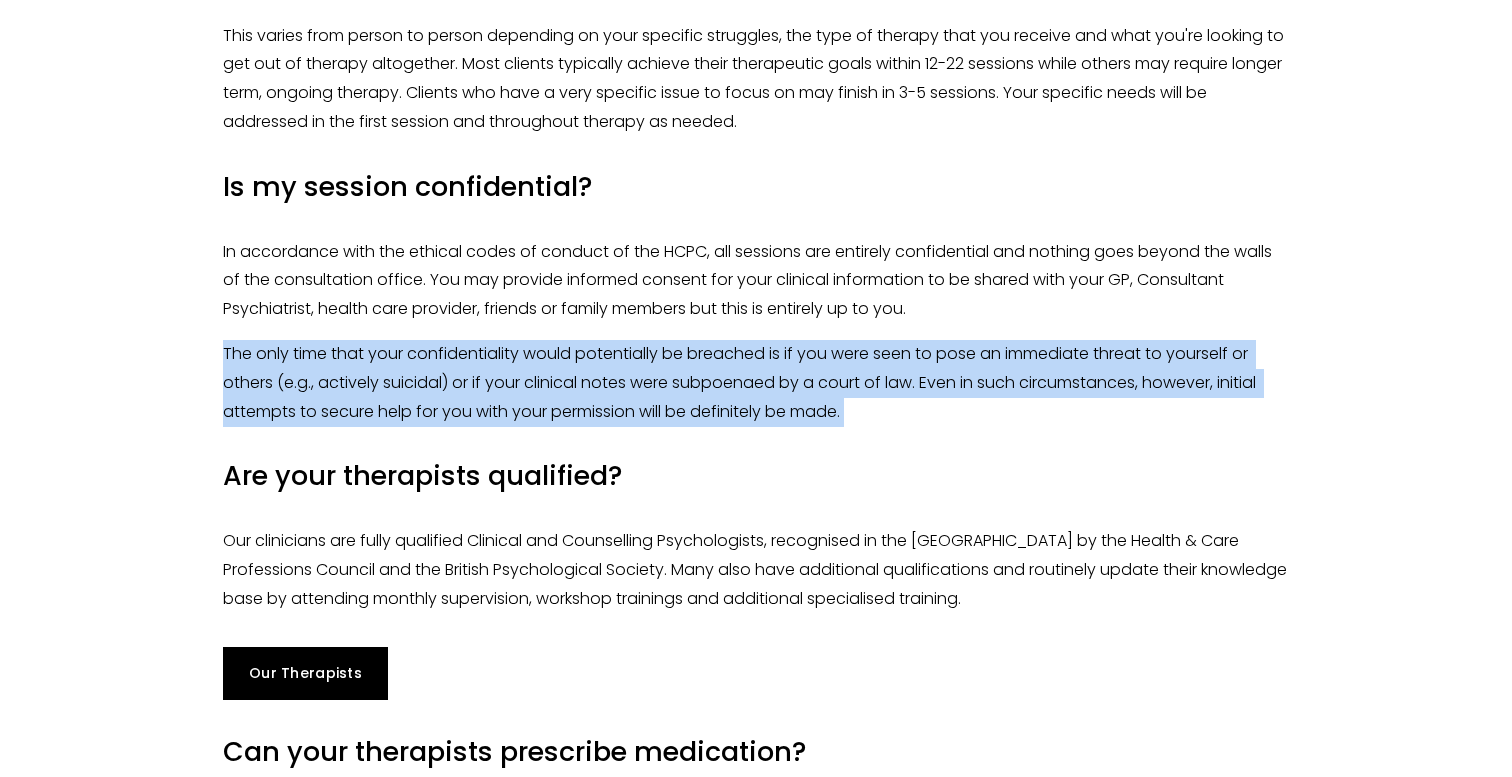 drag, startPoint x: 918, startPoint y: 439, endPoint x: 951, endPoint y: 354, distance: 91.18114 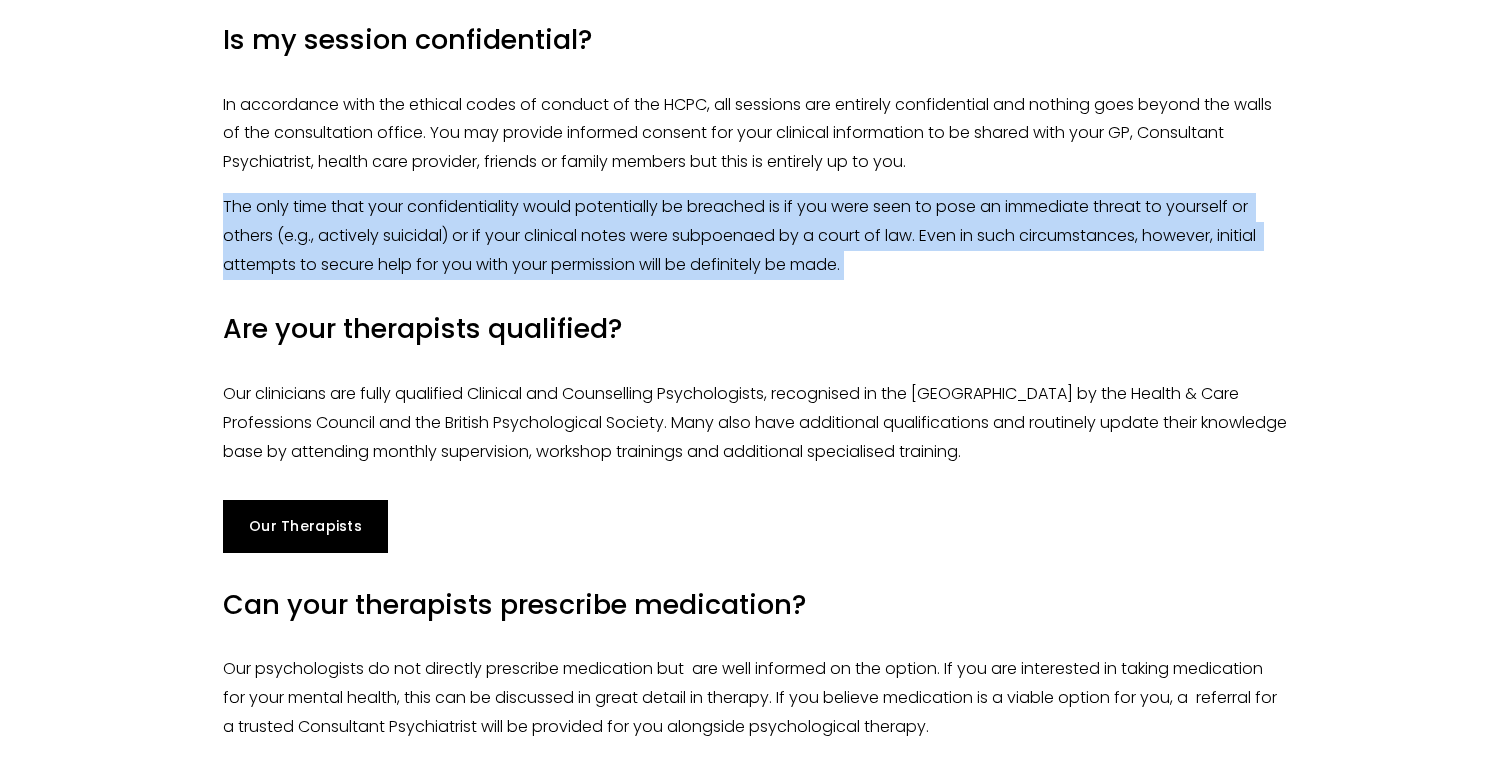 scroll, scrollTop: 2005, scrollLeft: 0, axis: vertical 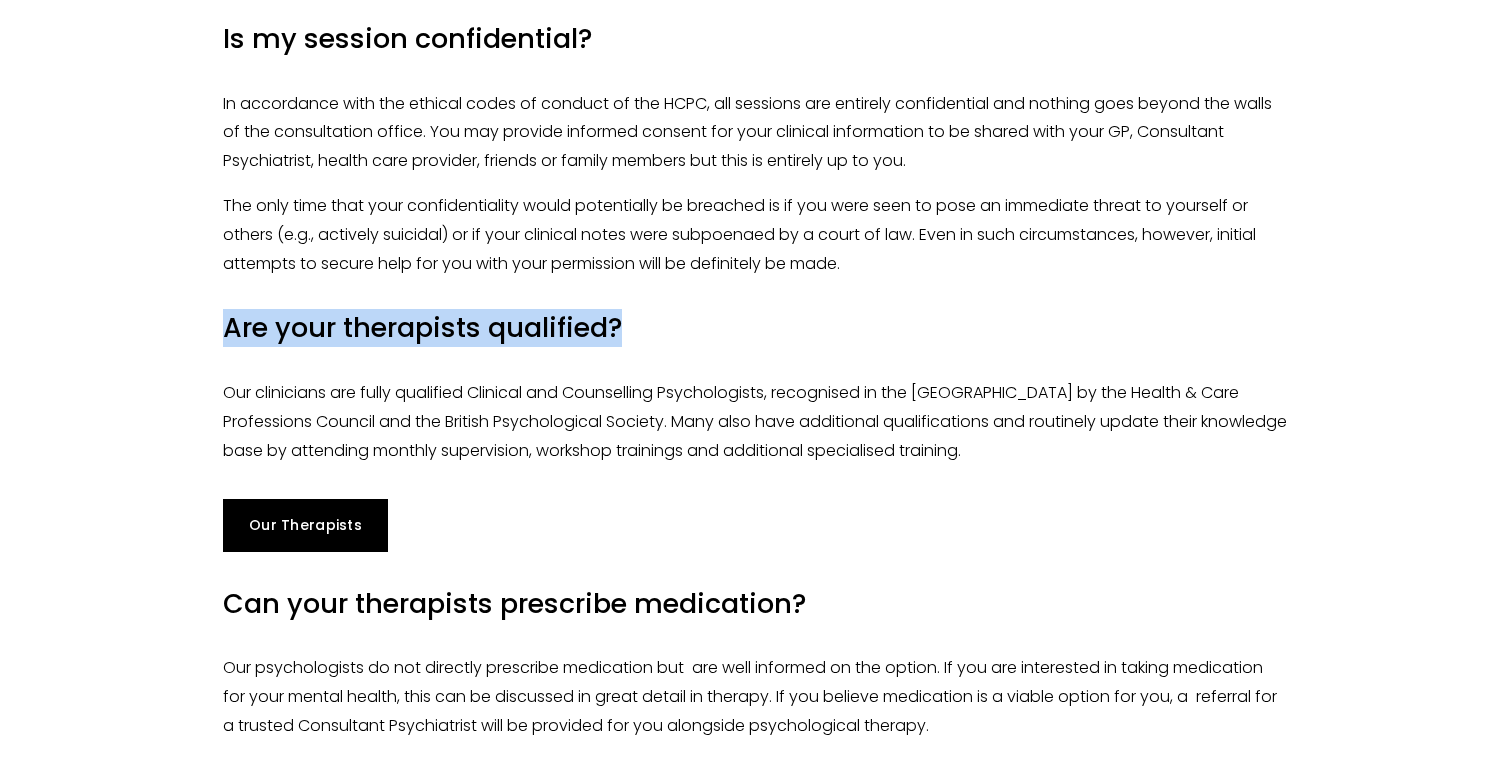drag, startPoint x: 1006, startPoint y: 361, endPoint x: 1017, endPoint y: 319, distance: 43.416588 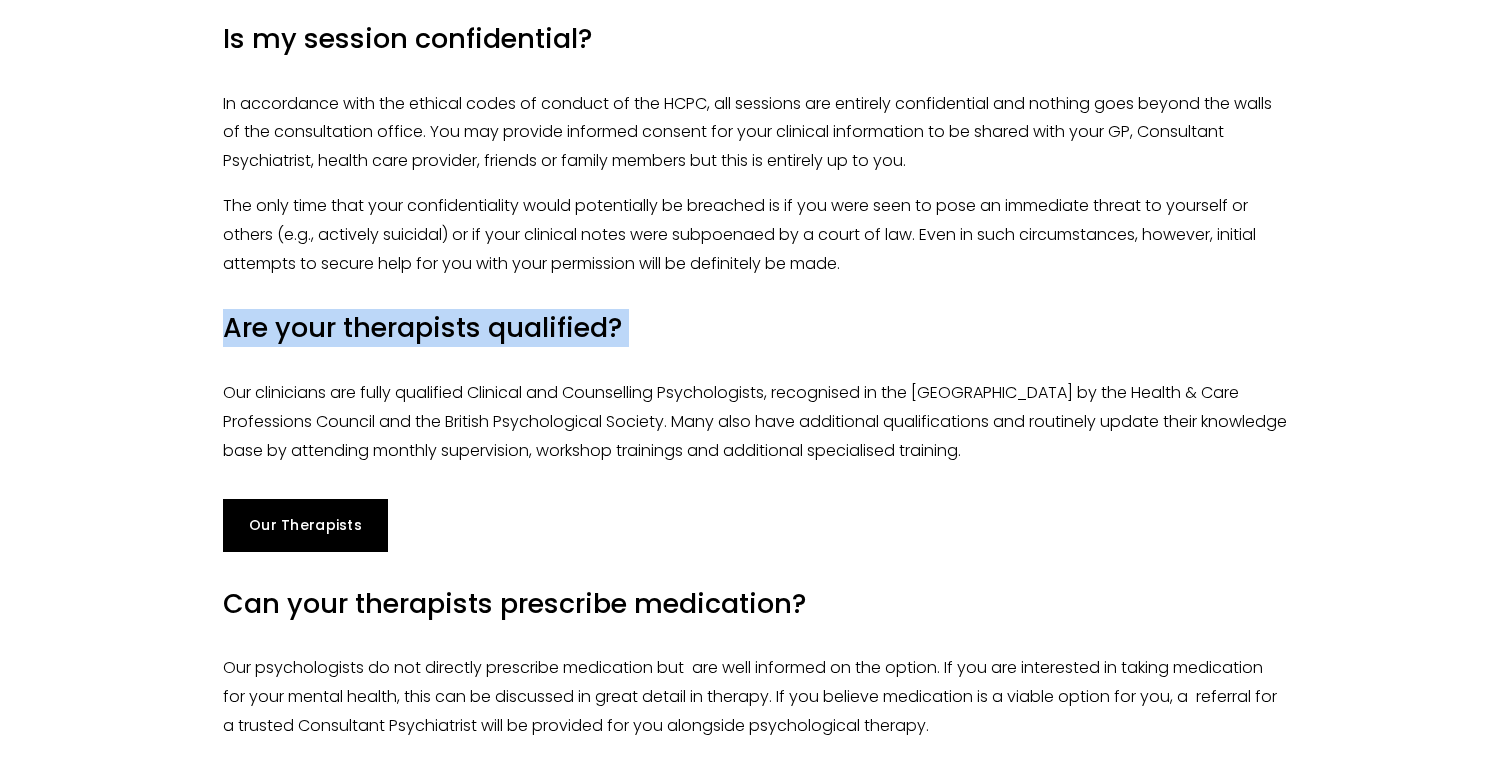 drag, startPoint x: 1017, startPoint y: 319, endPoint x: 1016, endPoint y: 354, distance: 35.014282 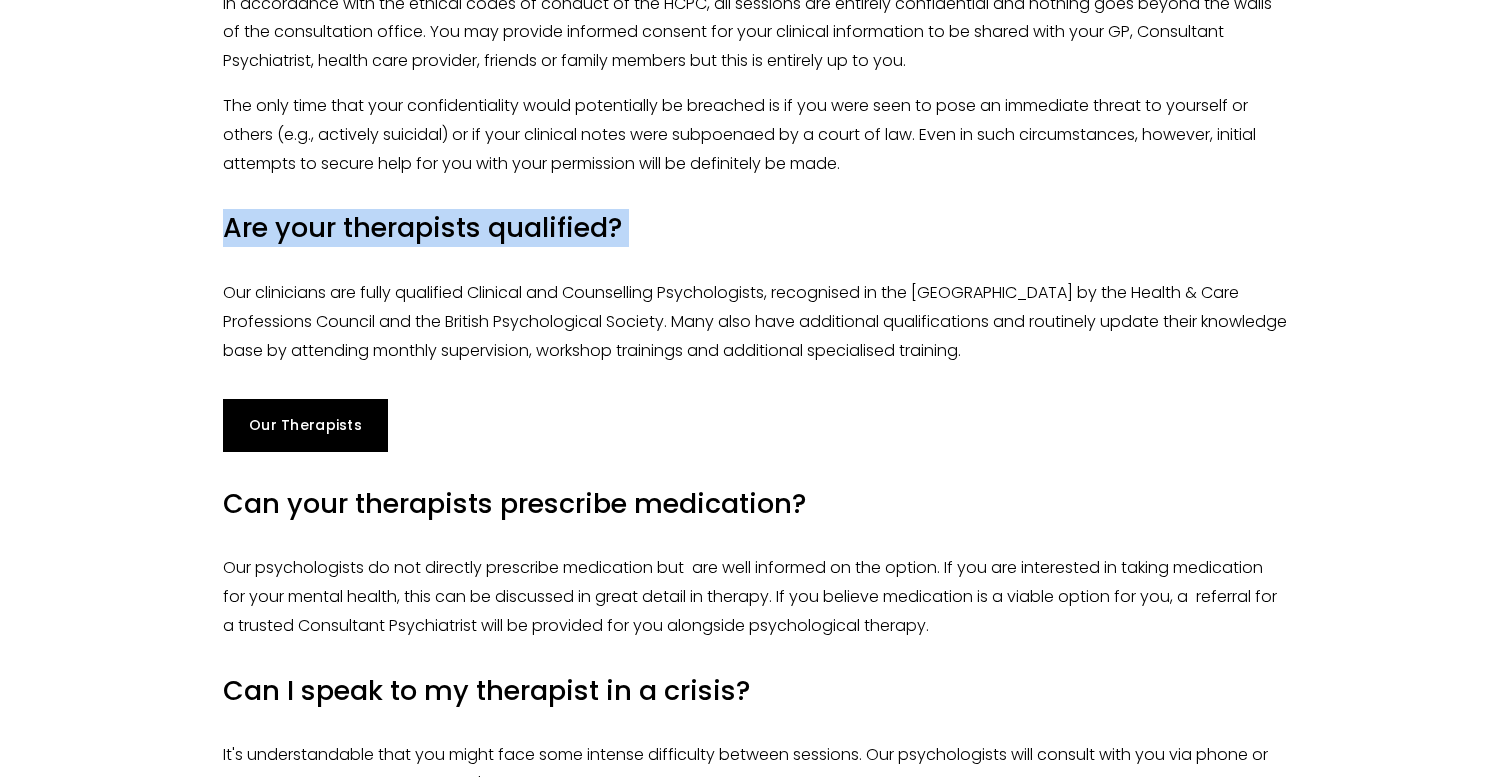 scroll, scrollTop: 2122, scrollLeft: 0, axis: vertical 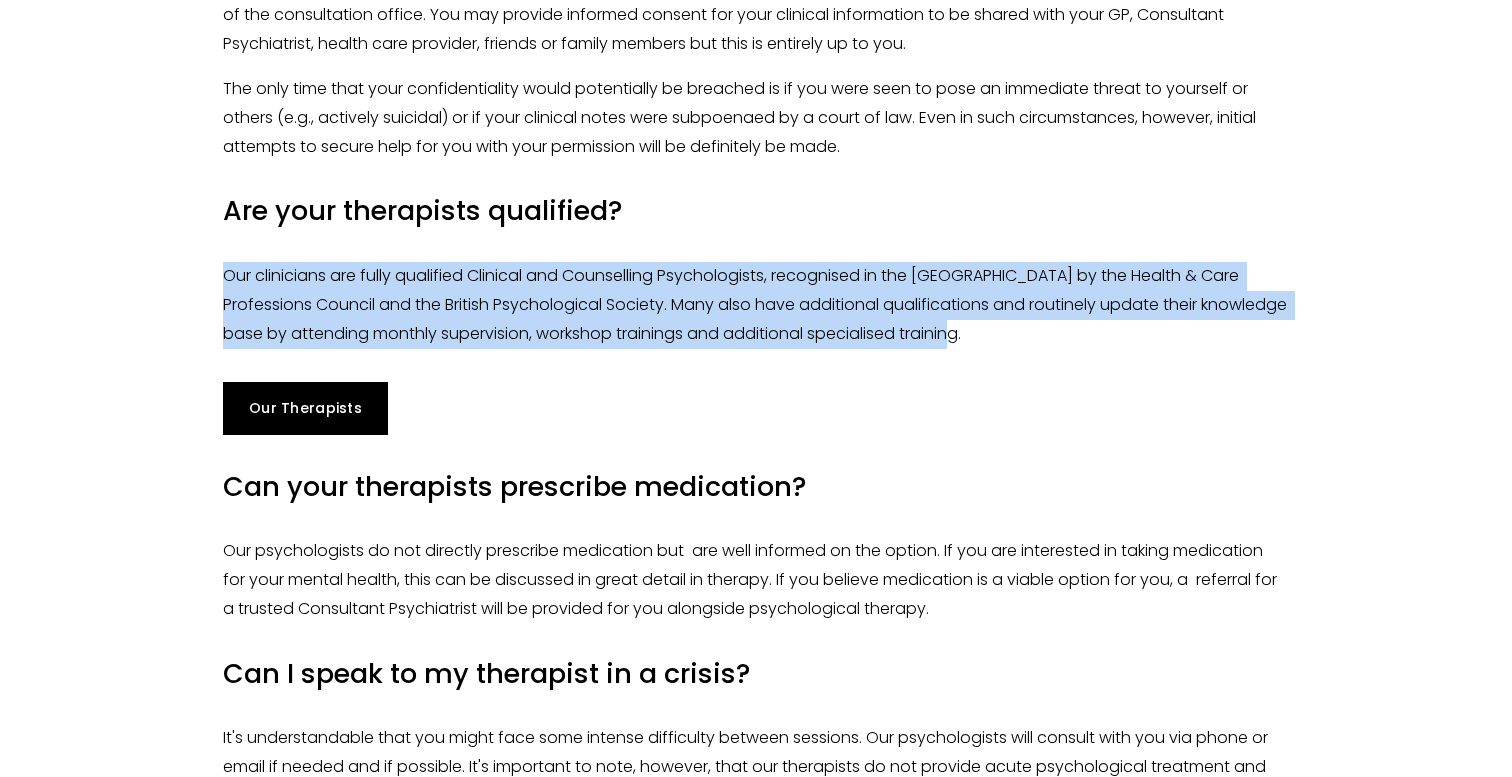 drag, startPoint x: 1122, startPoint y: 374, endPoint x: 997, endPoint y: 269, distance: 163.24828 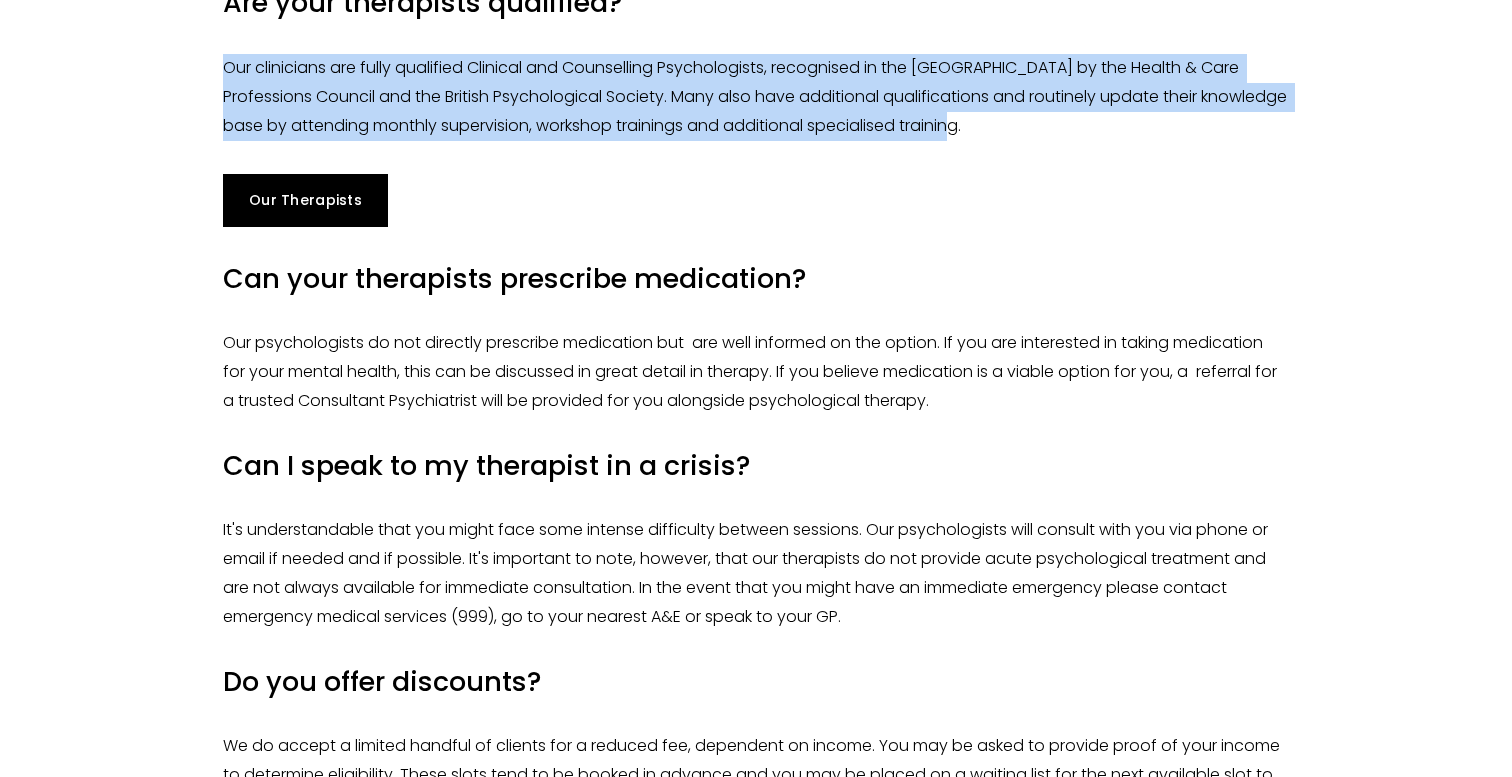 scroll, scrollTop: 2381, scrollLeft: 0, axis: vertical 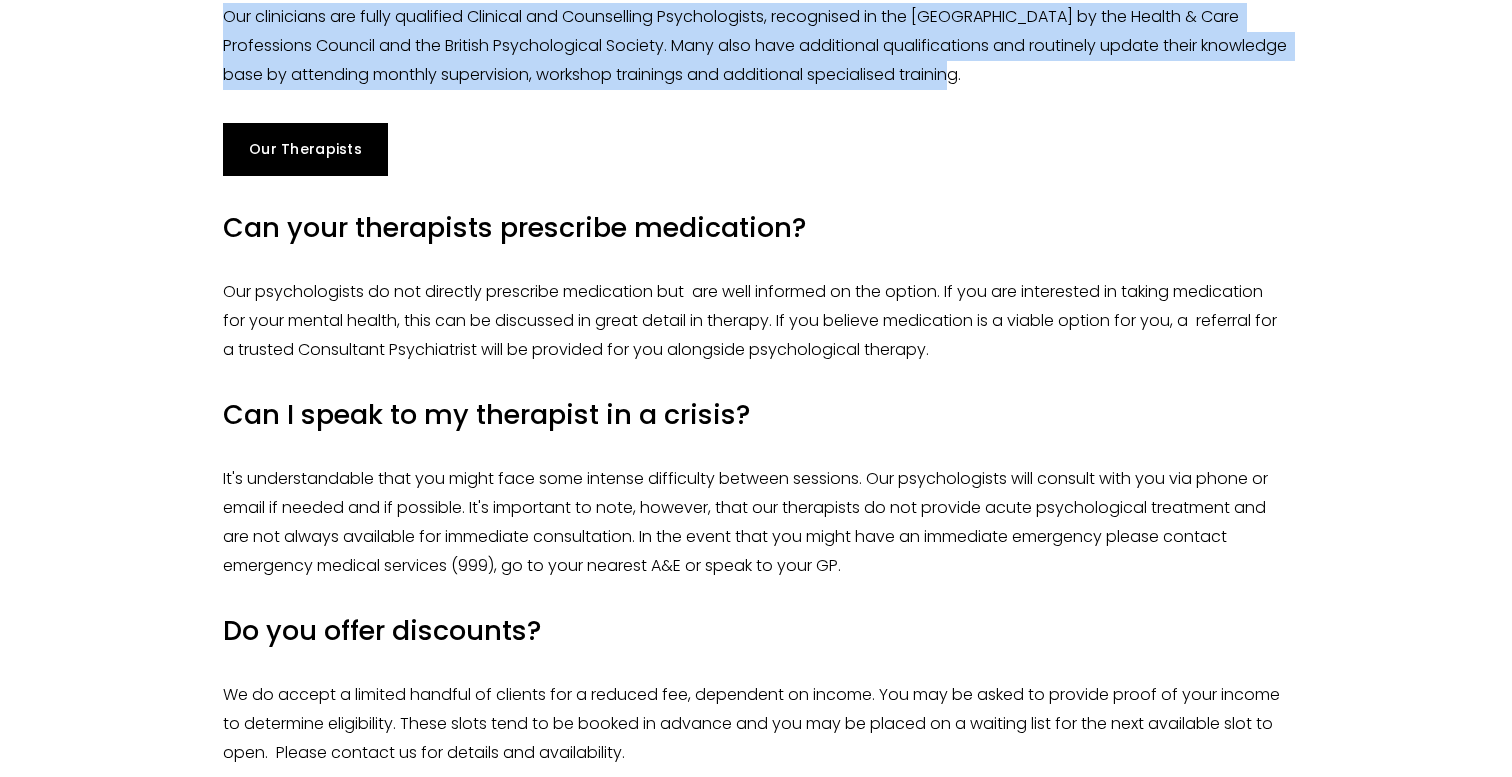drag, startPoint x: 816, startPoint y: 302, endPoint x: 1007, endPoint y: 383, distance: 207.46565 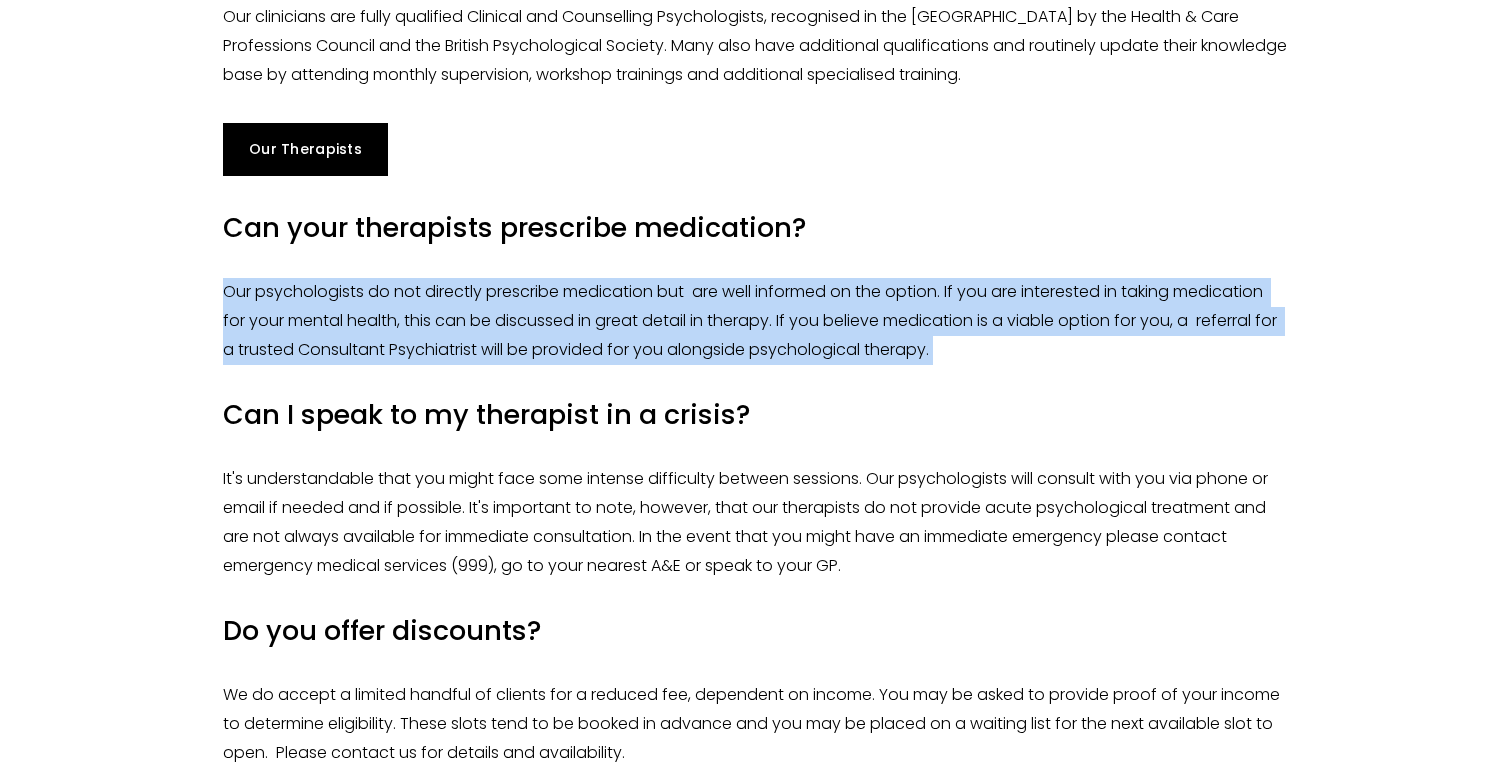 drag, startPoint x: 1007, startPoint y: 383, endPoint x: 935, endPoint y: 294, distance: 114.47707 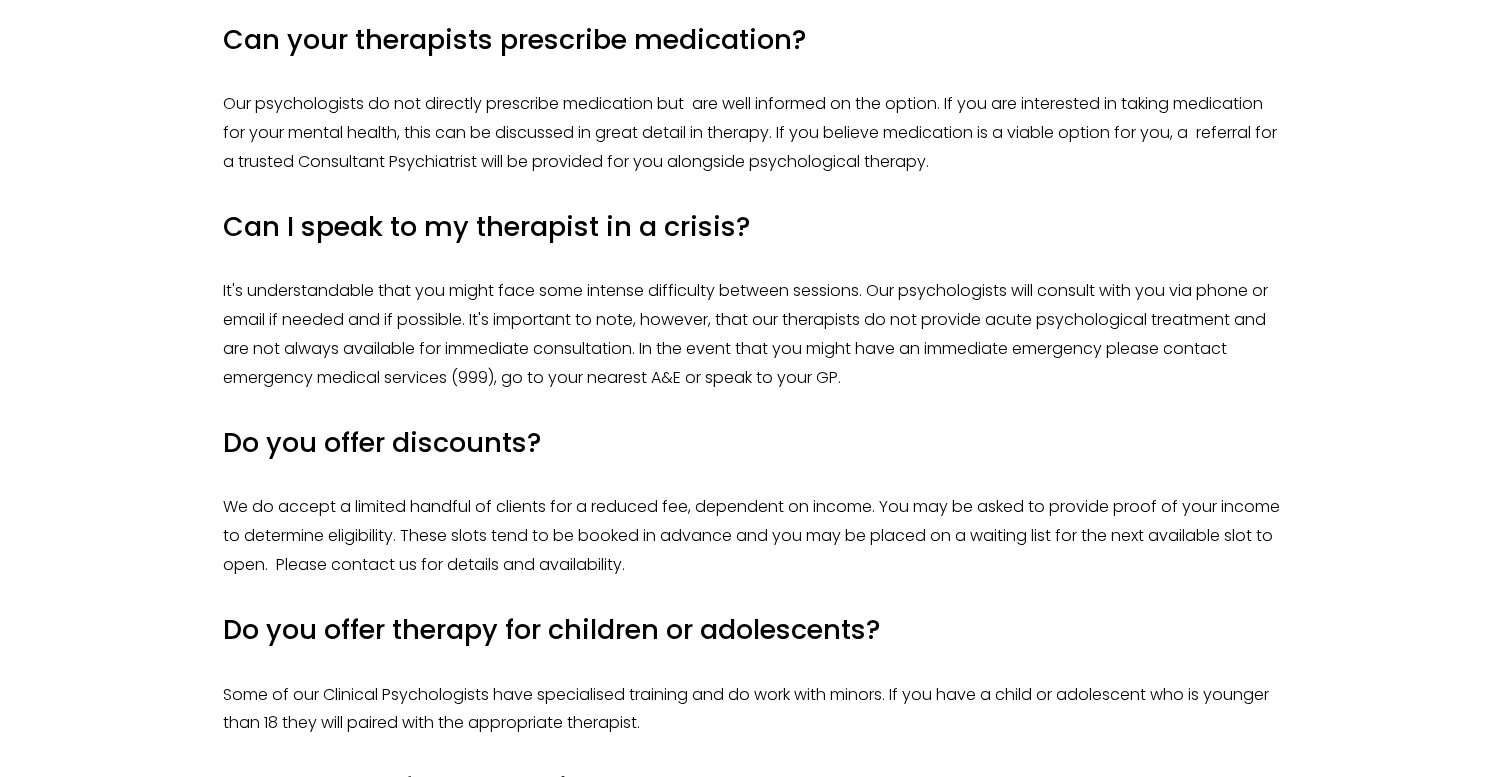 scroll, scrollTop: 2585, scrollLeft: 0, axis: vertical 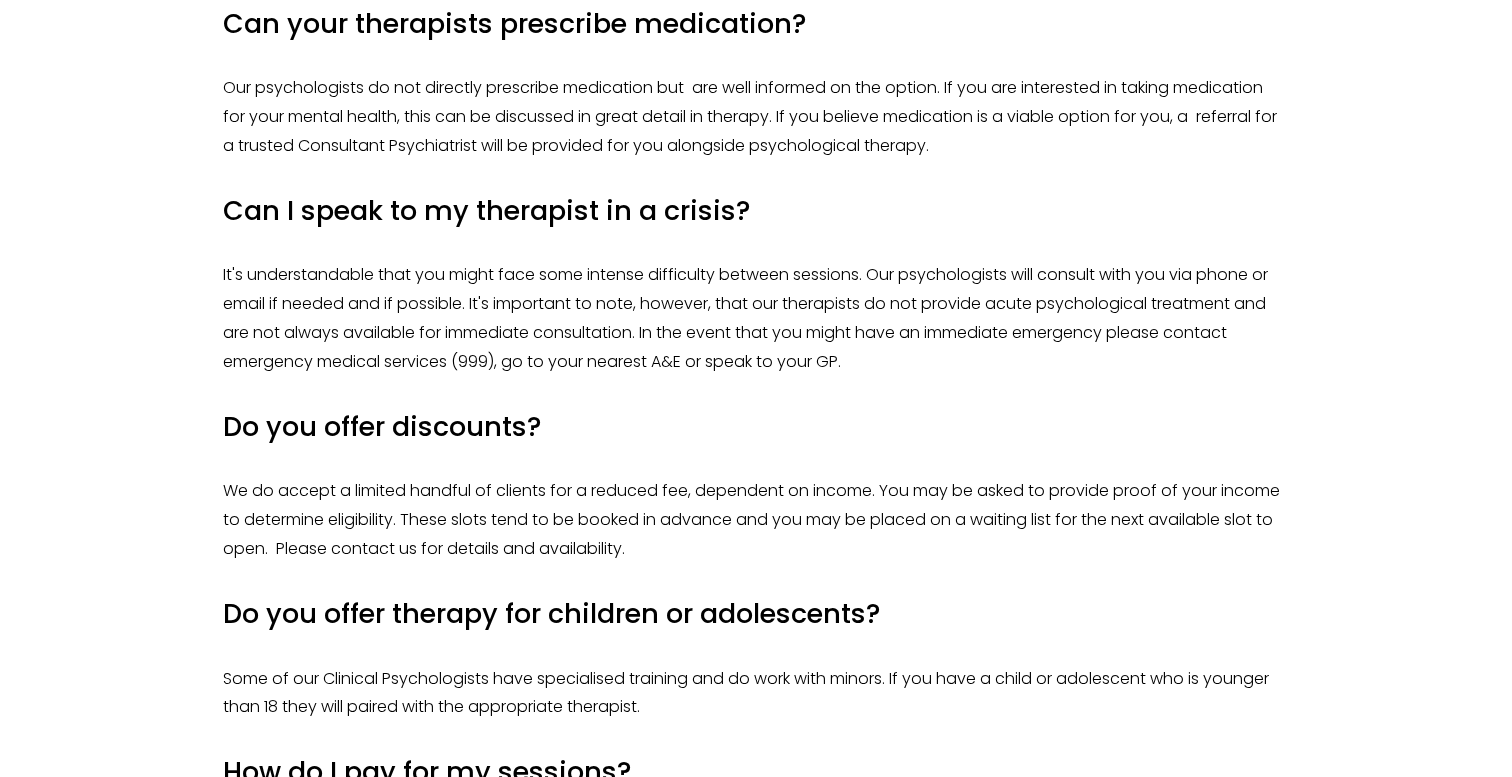 drag, startPoint x: 958, startPoint y: 274, endPoint x: 958, endPoint y: 401, distance: 127 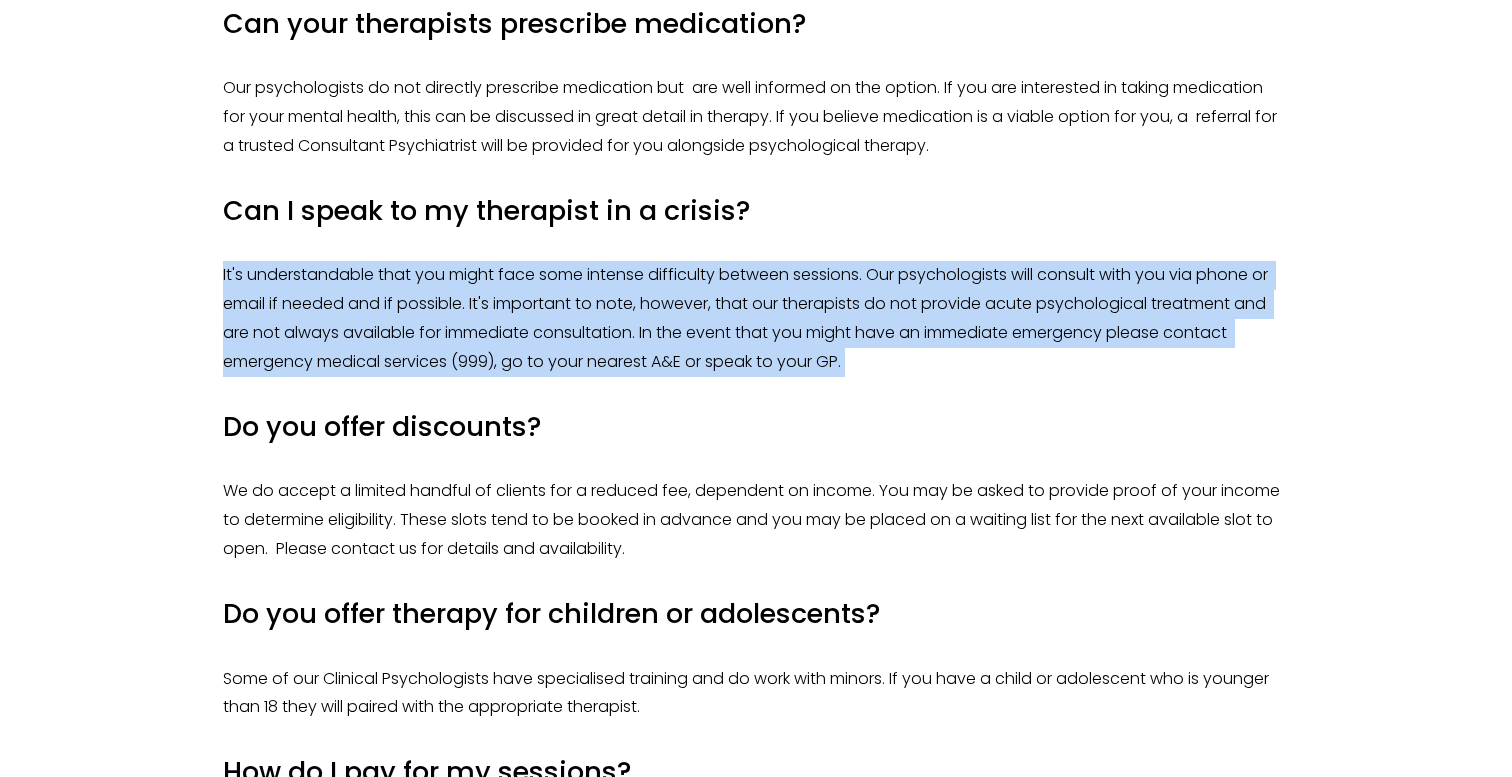 drag, startPoint x: 958, startPoint y: 401, endPoint x: 960, endPoint y: 275, distance: 126.01587 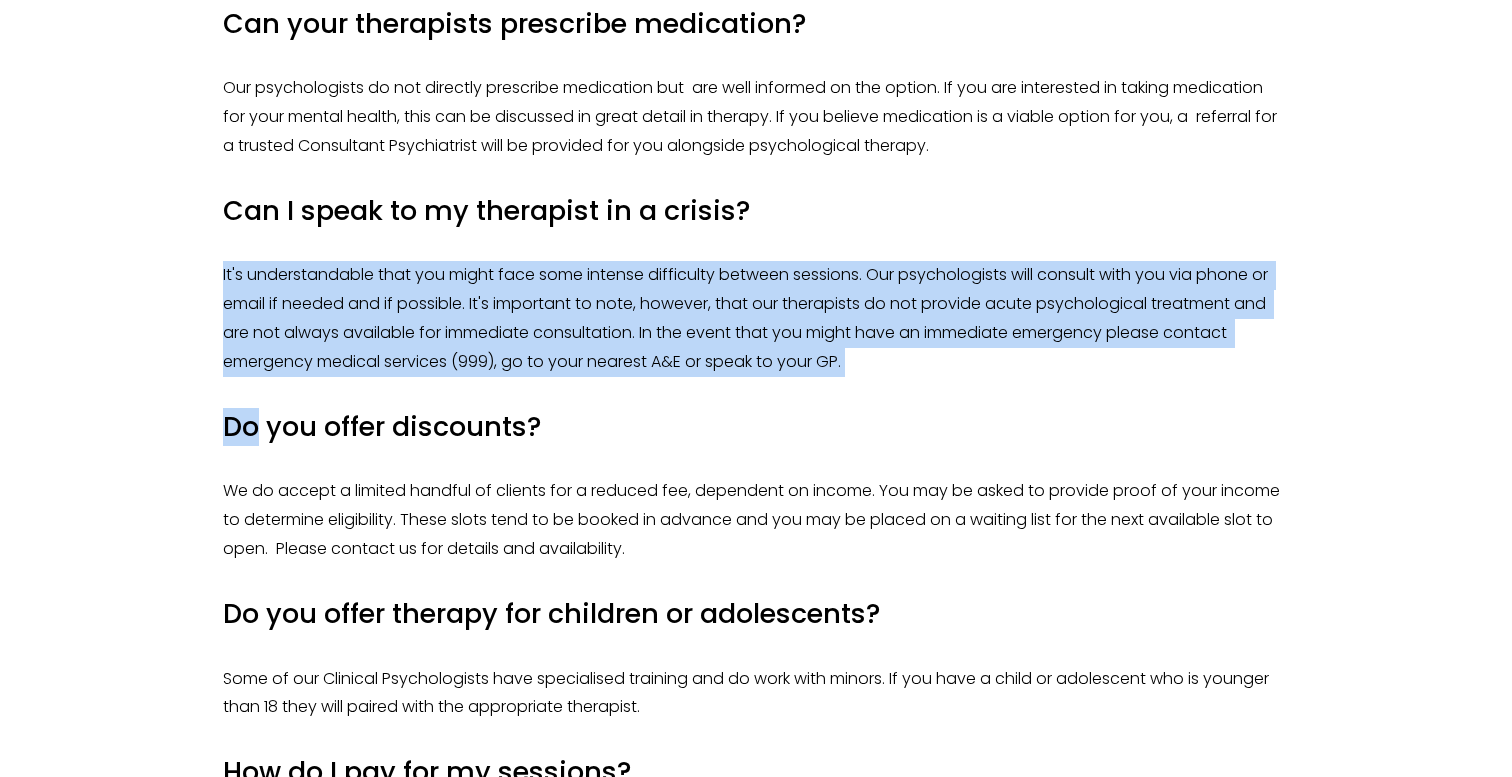 drag, startPoint x: 957, startPoint y: 273, endPoint x: 916, endPoint y: 422, distance: 154.53802 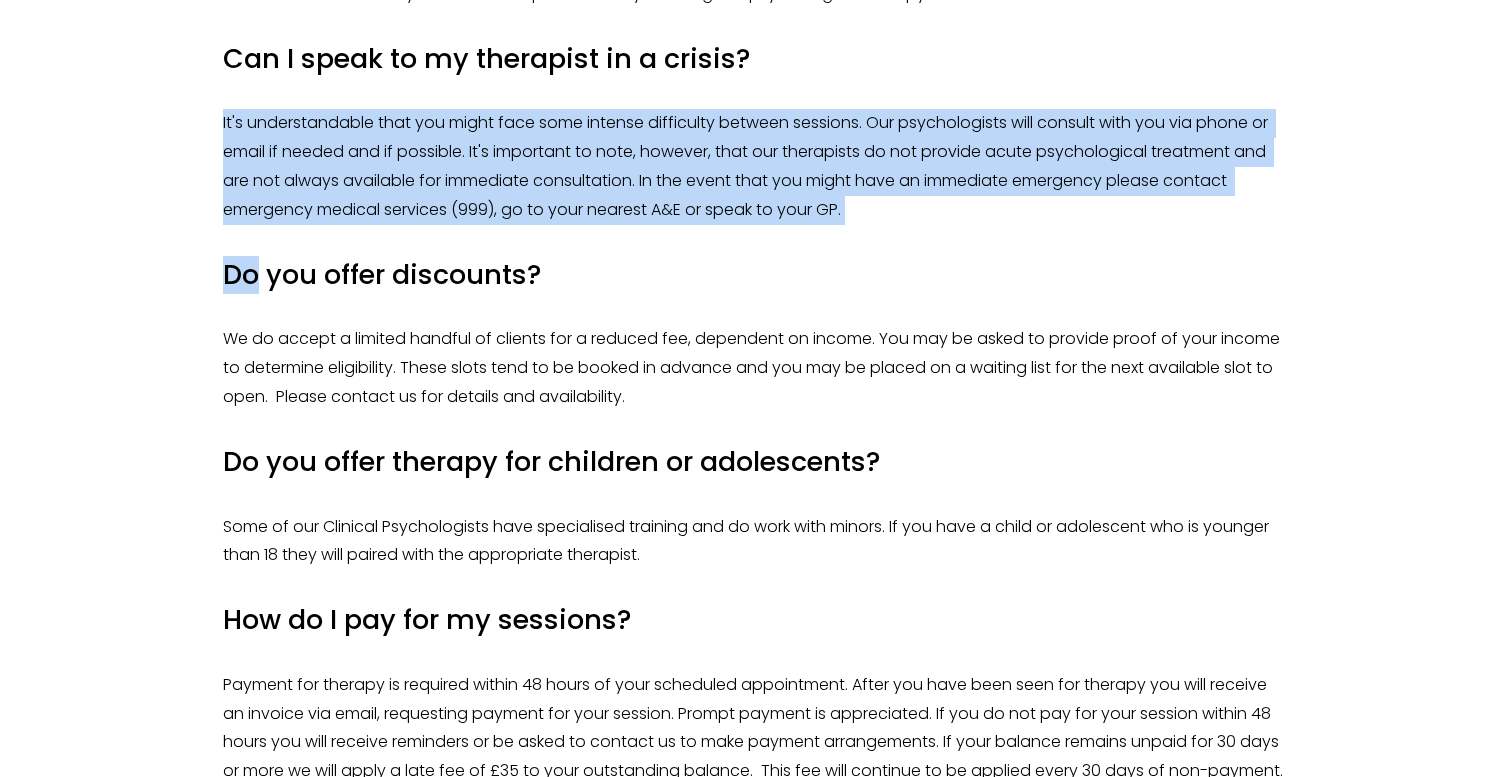 scroll, scrollTop: 2735, scrollLeft: 0, axis: vertical 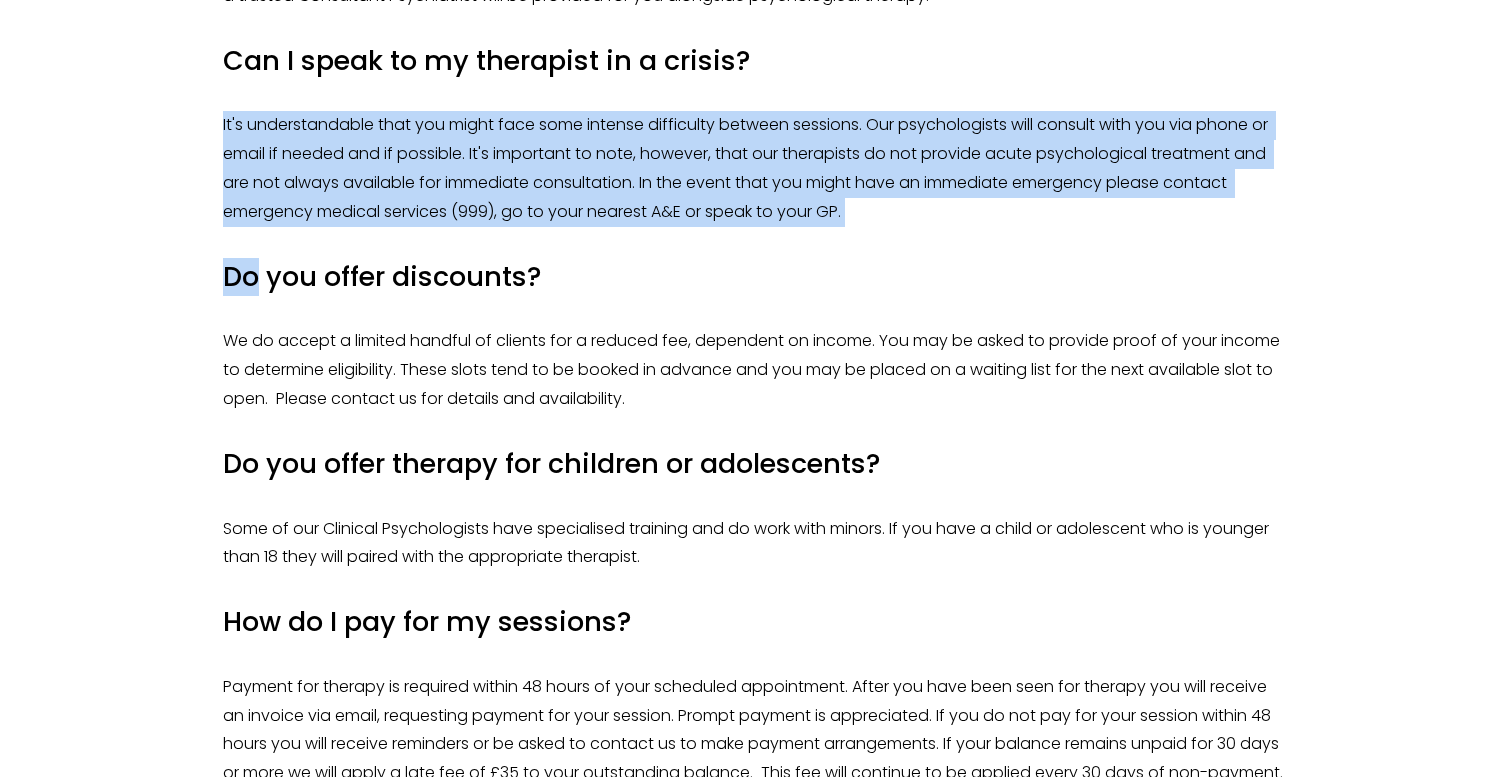 drag, startPoint x: 796, startPoint y: 423, endPoint x: 833, endPoint y: 341, distance: 89.961105 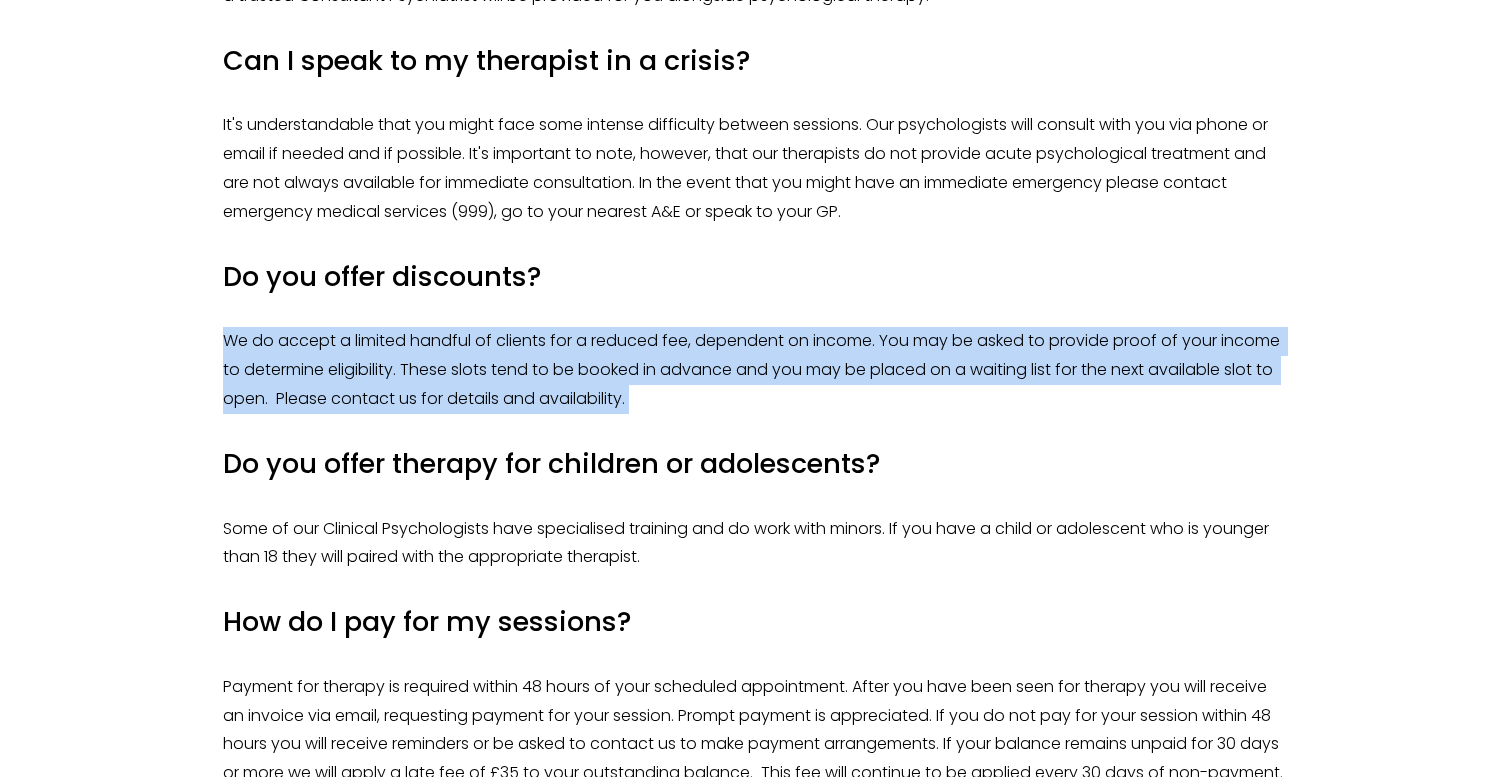 drag, startPoint x: 833, startPoint y: 341, endPoint x: 809, endPoint y: 421, distance: 83.52245 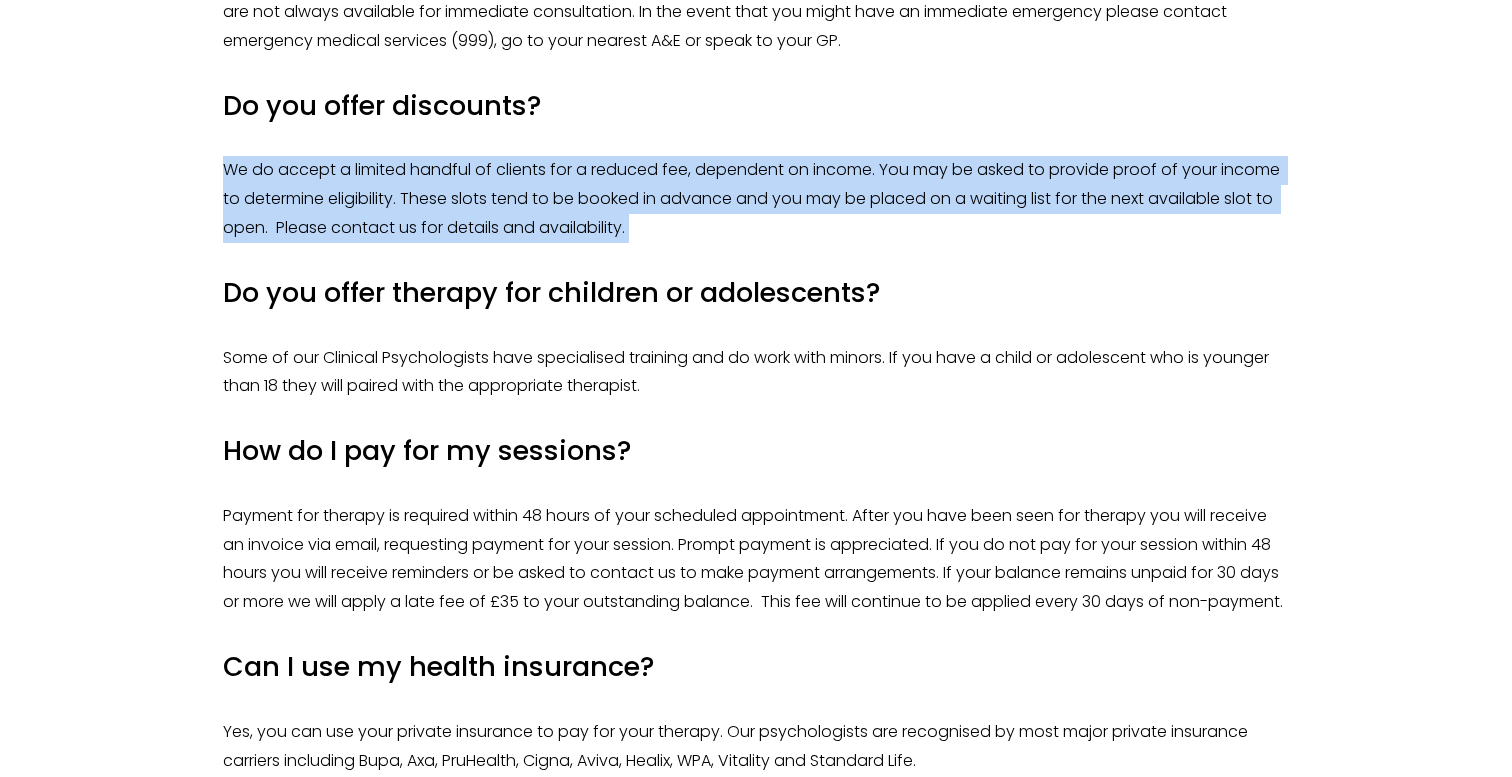 scroll, scrollTop: 2905, scrollLeft: 0, axis: vertical 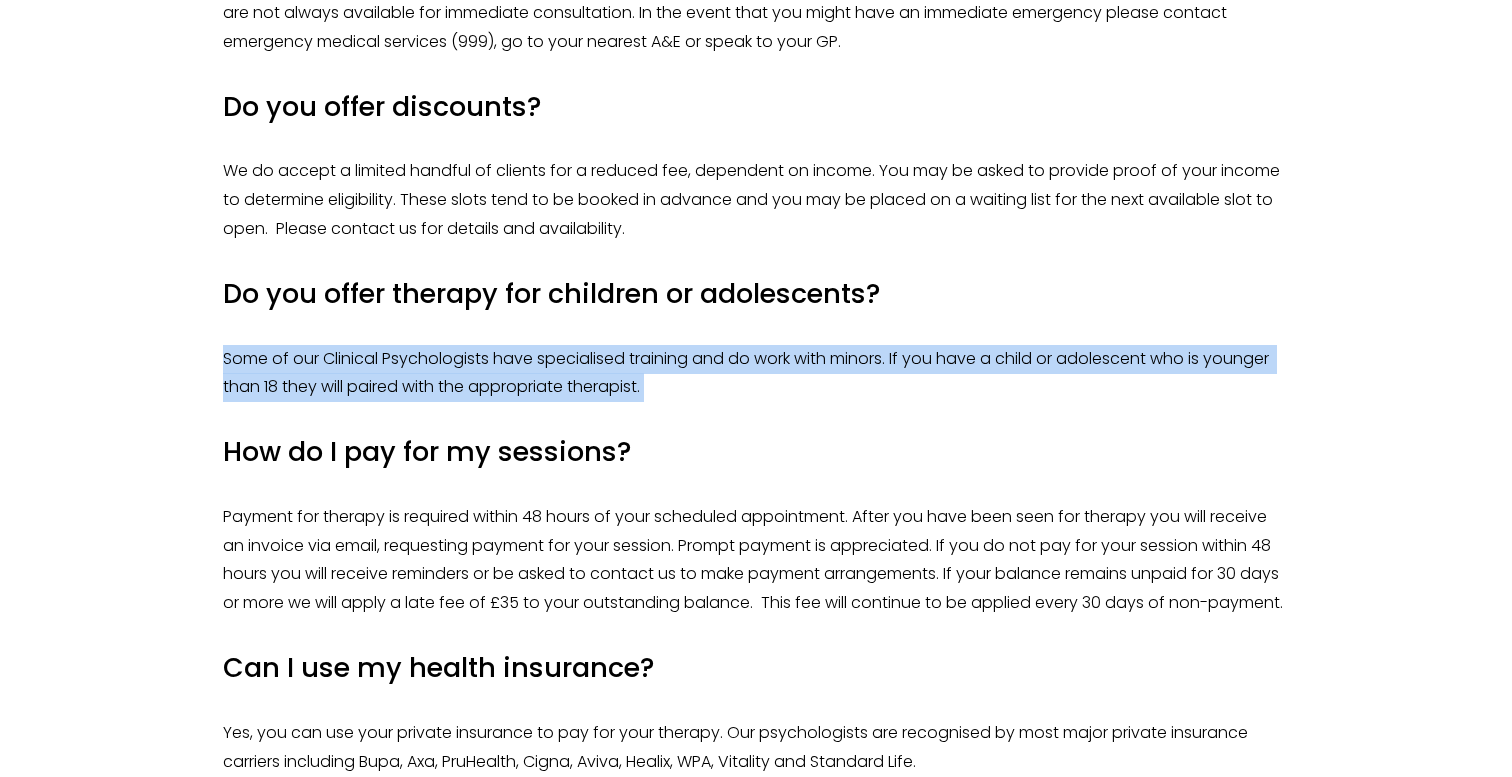 click on "Can your therapists prescribe medication? Our psychologists do not directly prescribe medication but  are well informed on the option. If you are interested in taking medication for your mental health, this can be discussed in great detail in therapy. If you believe medication is a viable option for you, a  referral for a trusted Consultant Psychiatrist will be provided for you alongside psychological therapy.  Can I speak to my therapist in a crisis?  It's understandable that you might face some intense difficulty between sessions. Our psychologists will consult with you via phone or email if needed and if possible. It's important to note, however, that our therapists do not provide acute psychological treatment and are not always available for immediate consultation. In the event that you might have an immediate emergency please contact emergency medical services (999), go to your nearest A&E or speak to your GP.  Do you offer discounts?  Do you offer therapy for children or adolescents?" at bounding box center [756, 470] 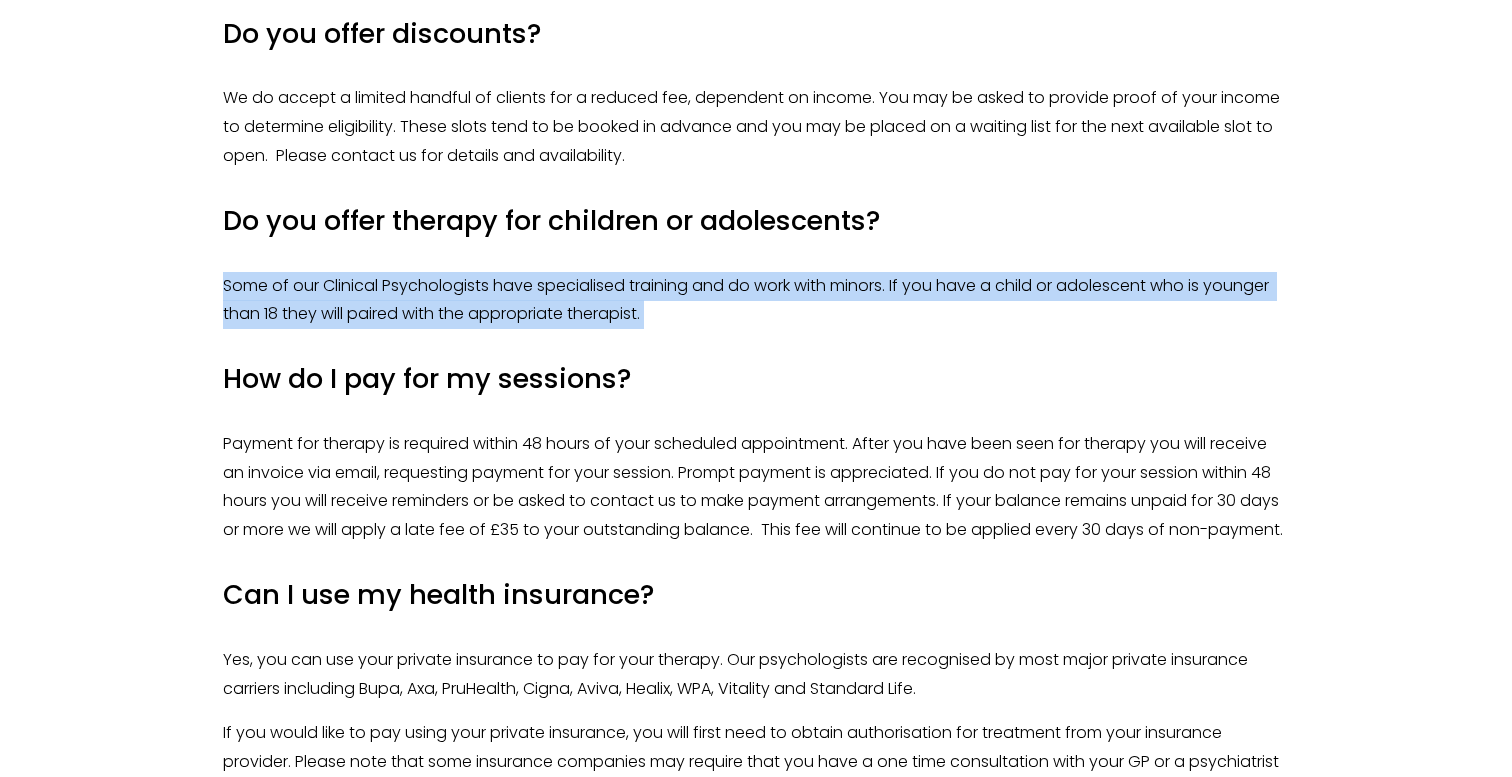 scroll, scrollTop: 2984, scrollLeft: 0, axis: vertical 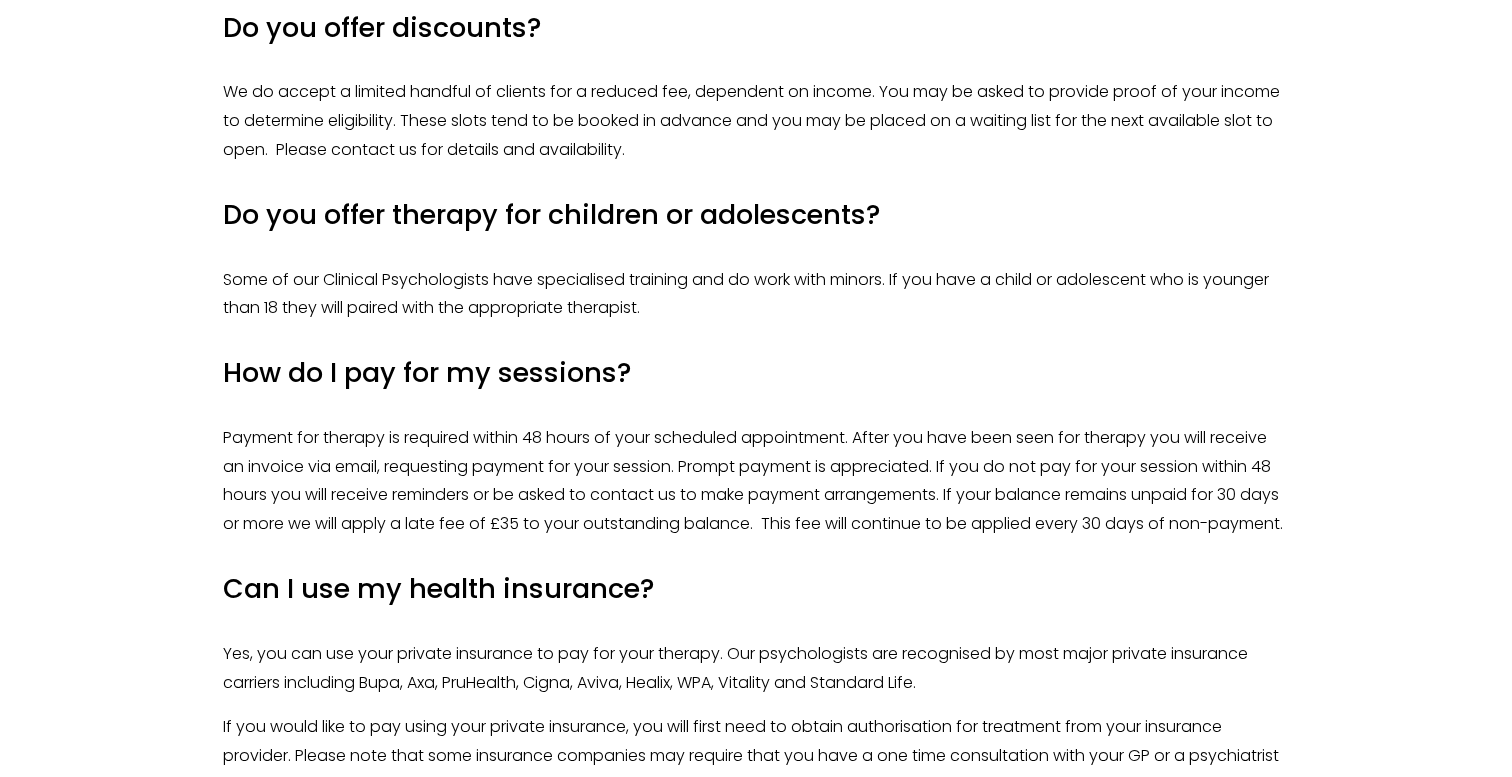 click on "How do I pay for my sessions?" at bounding box center [756, 373] 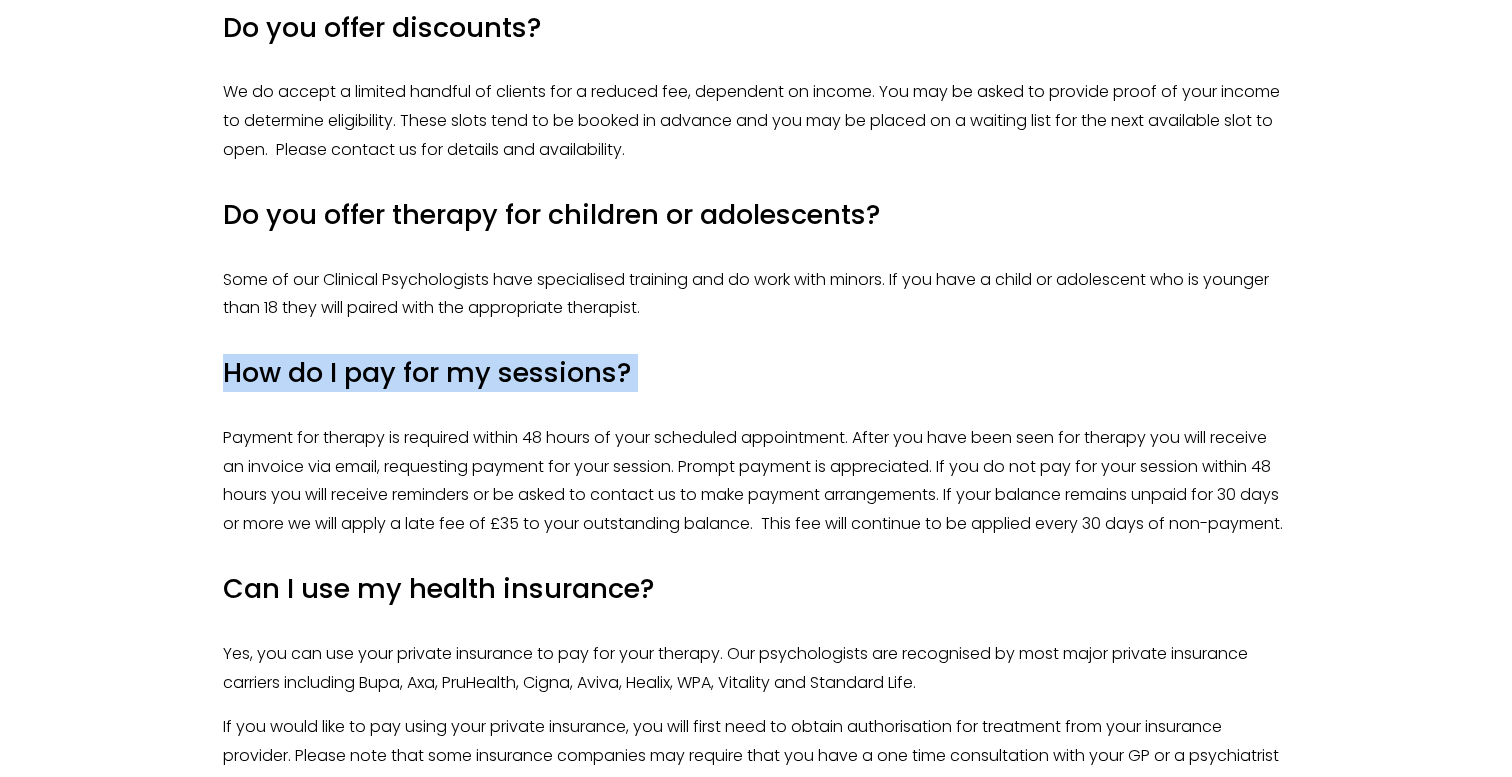 click on "How do I pay for my sessions?" at bounding box center (756, 373) 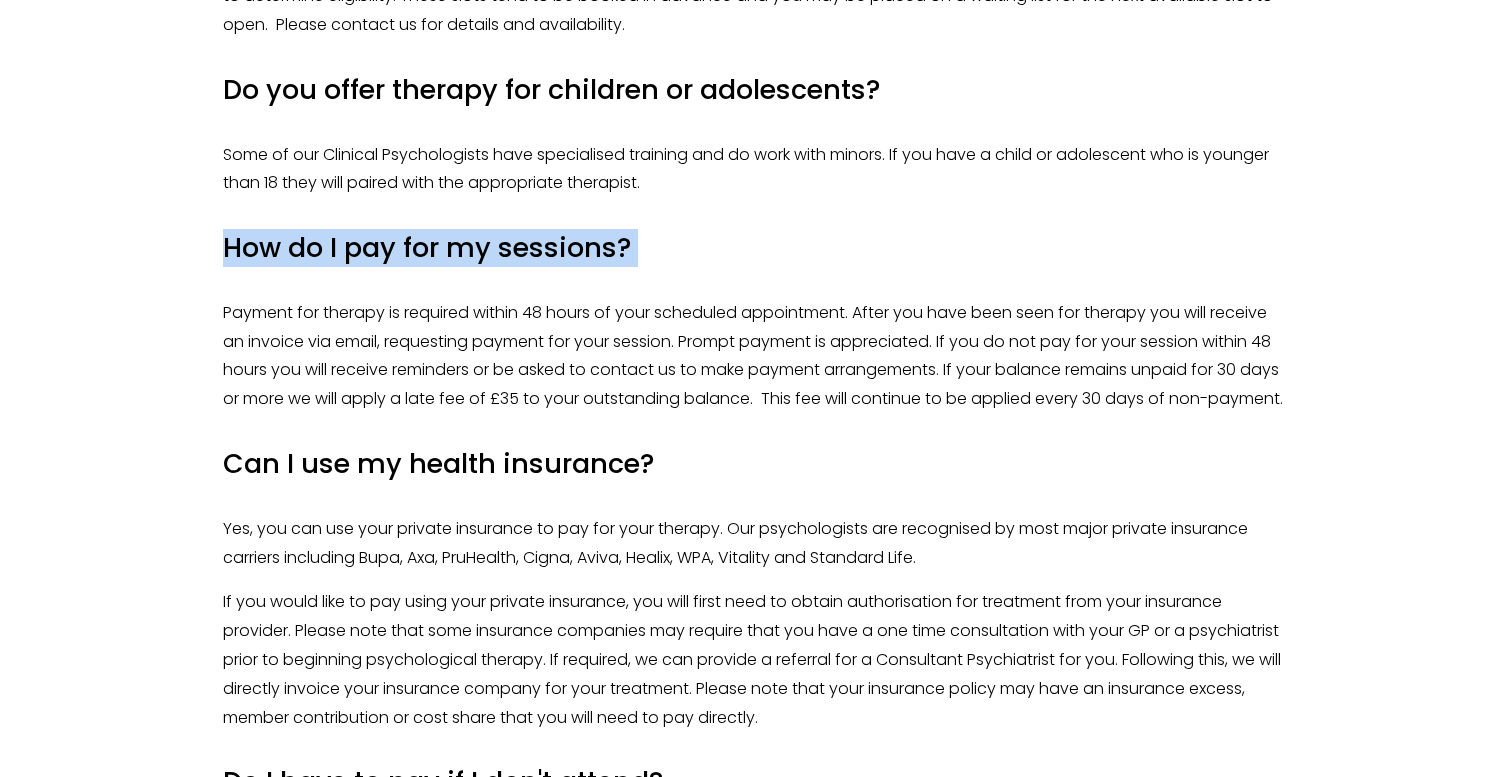 scroll, scrollTop: 3117, scrollLeft: 0, axis: vertical 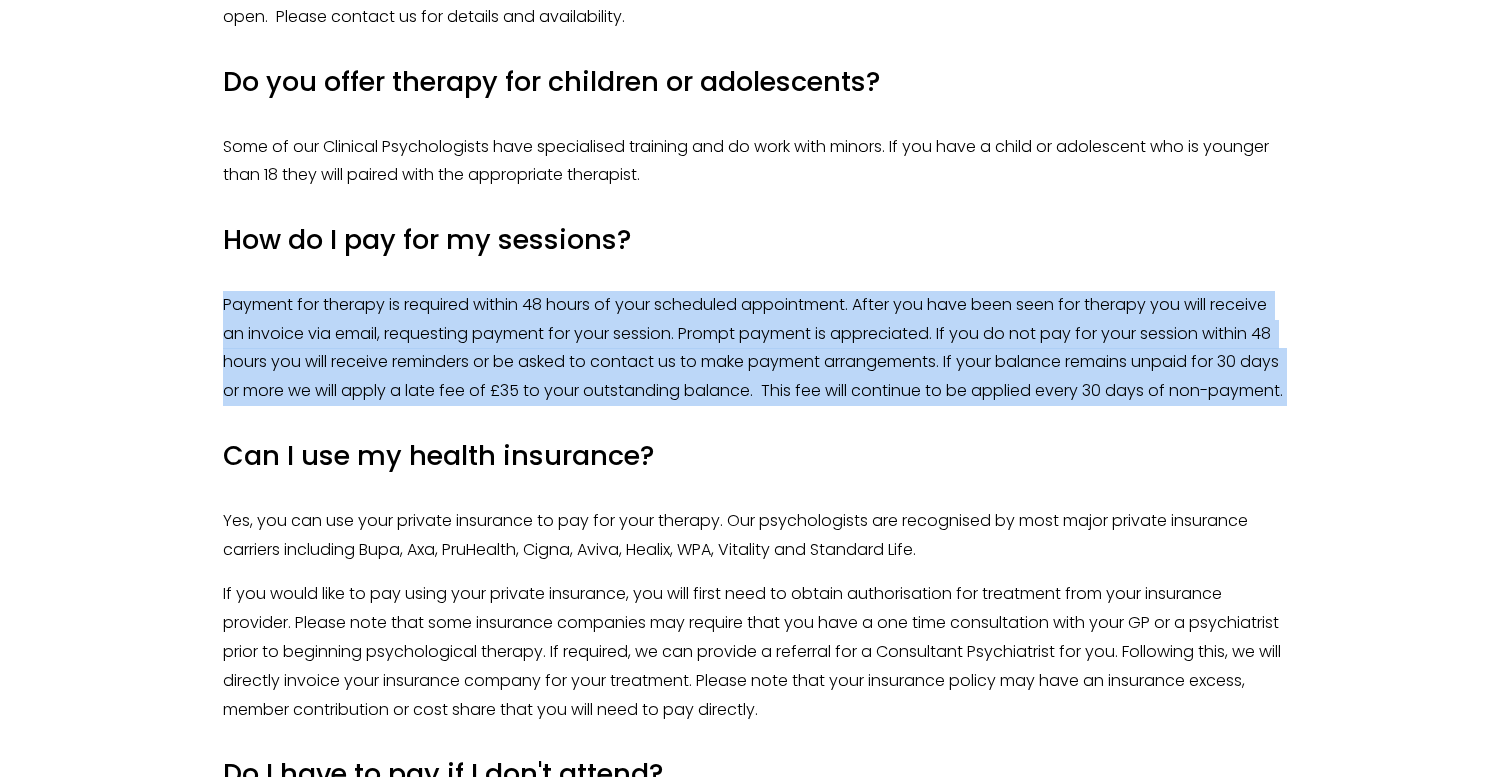 click on "Can your therapists prescribe medication? Our psychologists do not directly prescribe medication but  are well informed on the option. If you are interested in taking medication for your mental health, this can be discussed in great detail in therapy. If you believe medication is a viable option for you, a  referral for a trusted Consultant Psychiatrist will be provided for you alongside psychological therapy.  Can I speak to my therapist in a crisis?  It's understandable that you might face some intense difficulty between sessions. Our psychologists will consult with you via phone or email if needed and if possible. It's important to note, however, that our therapists do not provide acute psychological treatment and are not always available for immediate consultation. In the event that you might have an immediate emergency please contact emergency medical services (999), go to your nearest A&E or speak to your GP.  Do you offer discounts?  Do you offer therapy for children or adolescents?" at bounding box center [756, 258] 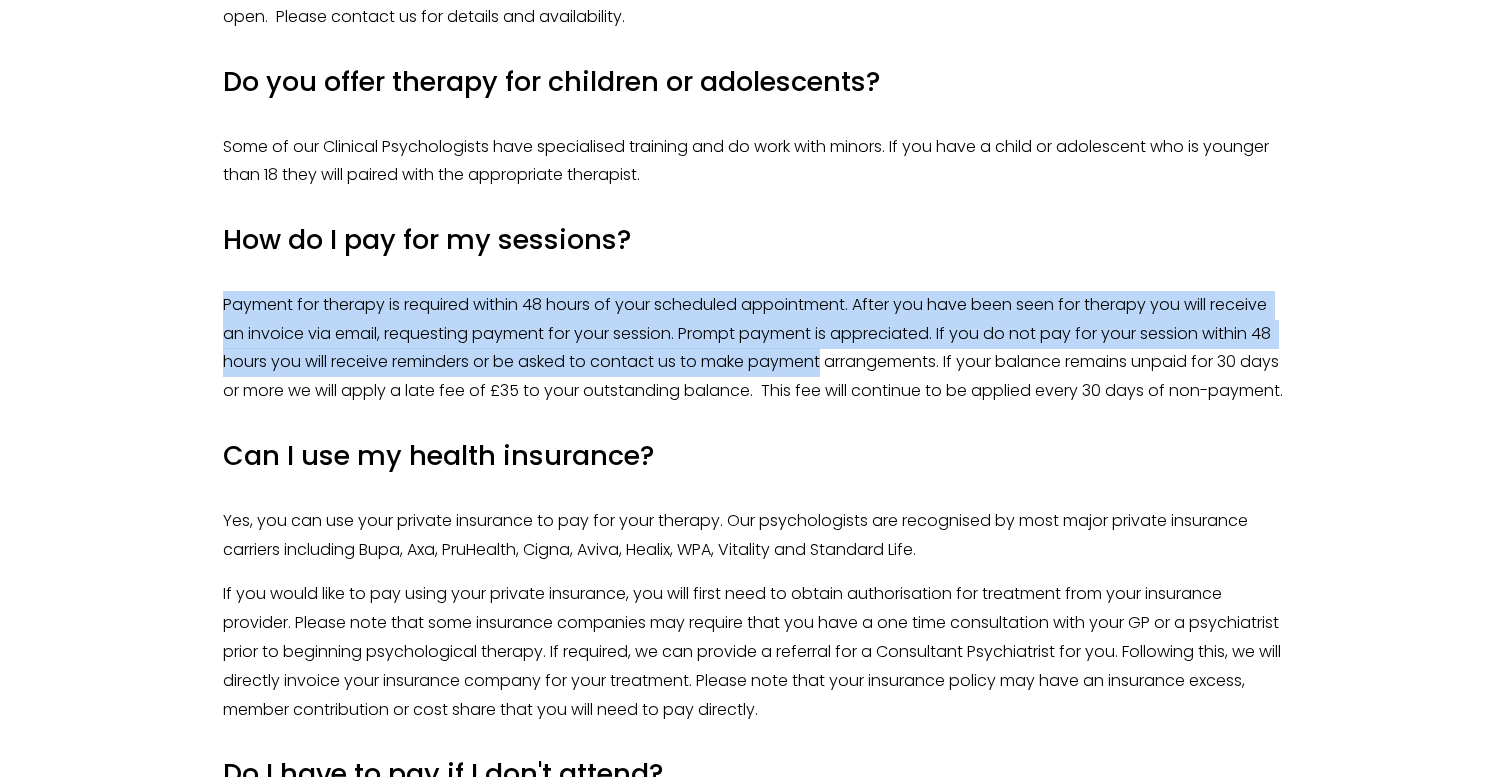 click on "Can your therapists prescribe medication? Our psychologists do not directly prescribe medication but  are well informed on the option. If you are interested in taking medication for your mental health, this can be discussed in great detail in therapy. If you believe medication is a viable option for you, a  referral for a trusted Consultant Psychiatrist will be provided for you alongside psychological therapy.  Can I speak to my therapist in a crisis?  It's understandable that you might face some intense difficulty between sessions. Our psychologists will consult with you via phone or email if needed and if possible. It's important to note, however, that our therapists do not provide acute psychological treatment and are not always available for immediate consultation. In the event that you might have an immediate emergency please contact emergency medical services (999), go to your nearest A&E or speak to your GP.  Do you offer discounts?  Do you offer therapy for children or adolescents?" at bounding box center (756, 258) 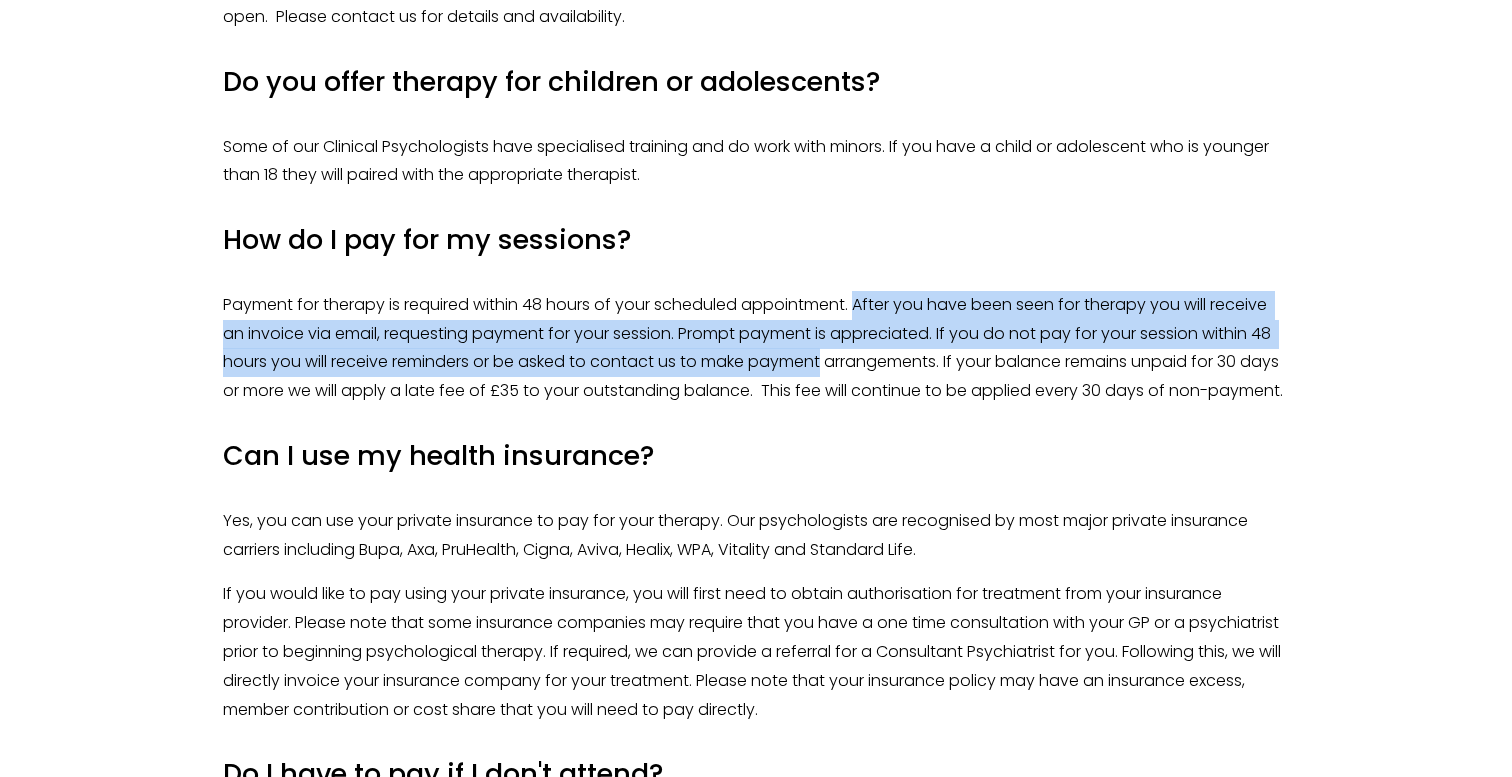 click on "Payment for therapy is required within 48 hours of your scheduled appointment. After you have been seen for therapy you will receive an invoice via email, requesting payment for your session. Prompt payment is appreciated. If you do not pay for your session within 48 hours you will receive reminders or be asked to contact us to make payment arrangements. If your balance remains unpaid for 30 days or more we will apply a late fee of £35 to your outstanding balance.  This fee will continue to be applied every 30 days of non-payment." at bounding box center [756, 348] 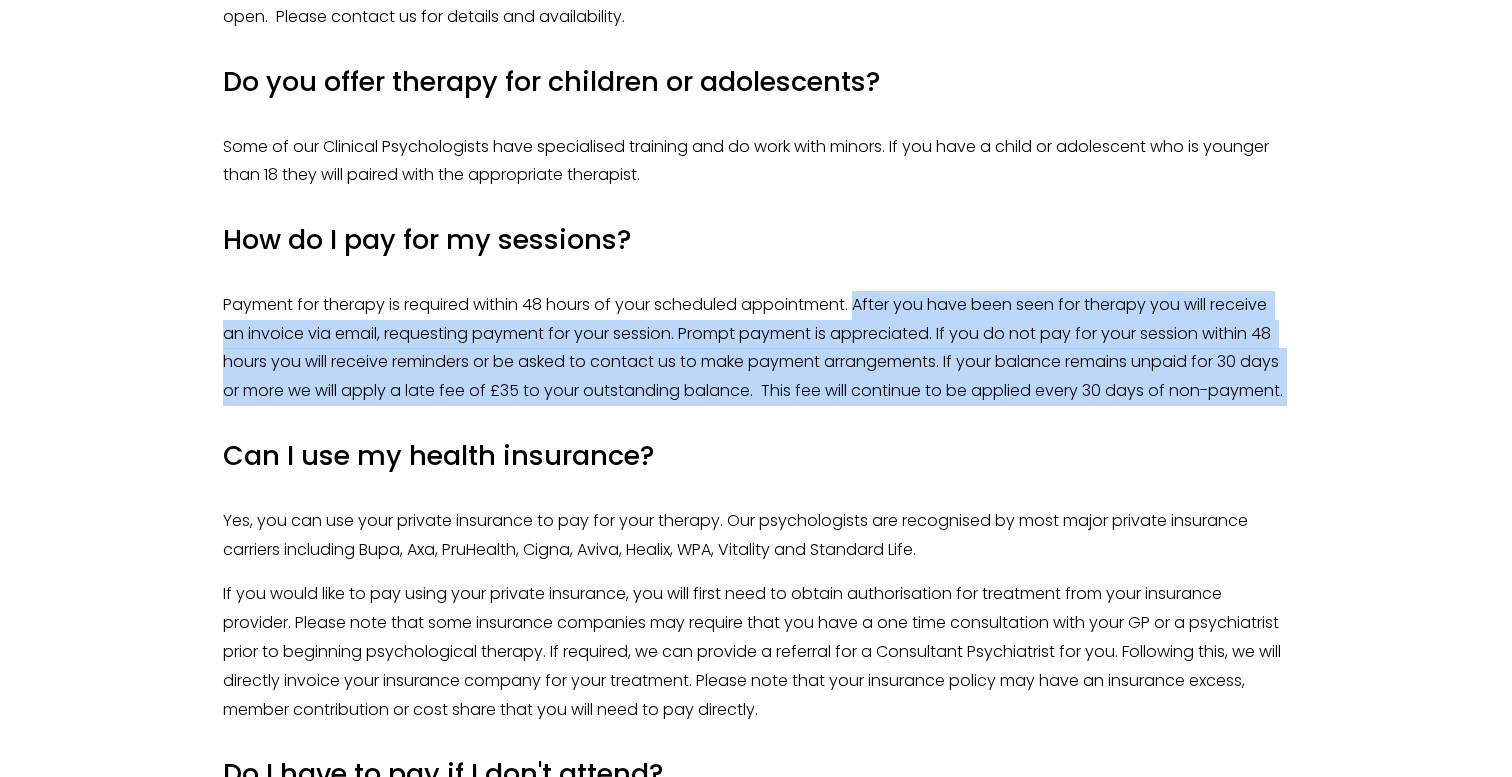 click on "Can your therapists prescribe medication? Our psychologists do not directly prescribe medication but  are well informed on the option. If you are interested in taking medication for your mental health, this can be discussed in great detail in therapy. If you believe medication is a viable option for you, a  referral for a trusted Consultant Psychiatrist will be provided for you alongside psychological therapy.  Can I speak to my therapist in a crisis?  It's understandable that you might face some intense difficulty between sessions. Our psychologists will consult with you via phone or email if needed and if possible. It's important to note, however, that our therapists do not provide acute psychological treatment and are not always available for immediate consultation. In the event that you might have an immediate emergency please contact emergency medical services (999), go to your nearest A&E or speak to your GP.  Do you offer discounts?  Do you offer therapy for children or adolescents?" at bounding box center [756, 258] 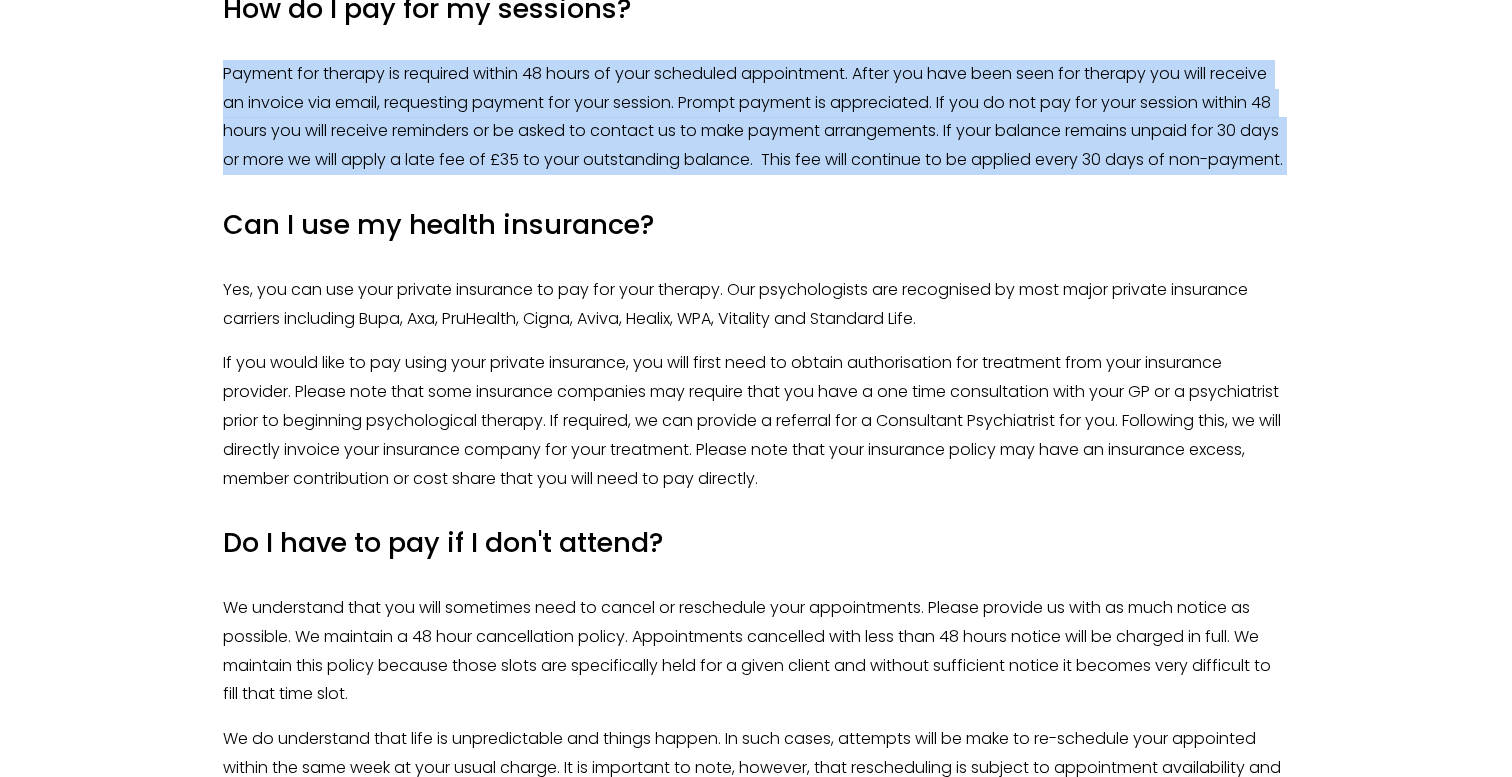 scroll, scrollTop: 3364, scrollLeft: 0, axis: vertical 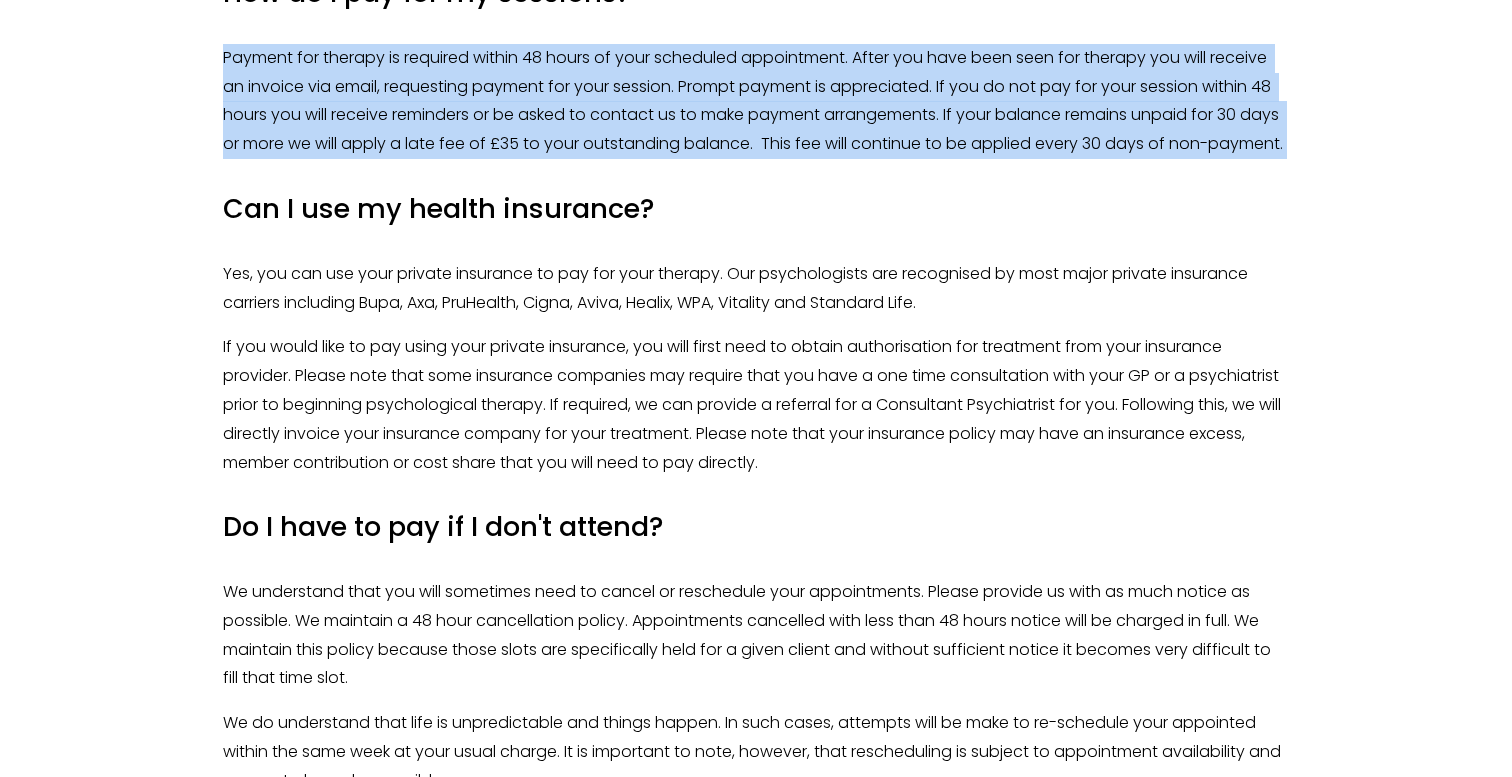 click on "Can your therapists prescribe medication? Our psychologists do not directly prescribe medication but  are well informed on the option. If you are interested in taking medication for your mental health, this can be discussed in great detail in therapy. If you believe medication is a viable option for you, a  referral for a trusted Consultant Psychiatrist will be provided for you alongside psychological therapy.  Can I speak to my therapist in a crisis?  It's understandable that you might face some intense difficulty between sessions. Our psychologists will consult with you via phone or email if needed and if possible. It's important to note, however, that our therapists do not provide acute psychological treatment and are not always available for immediate consultation. In the event that you might have an immediate emergency please contact emergency medical services (999), go to your nearest A&E or speak to your GP.  Do you offer discounts?  Do you offer therapy for children or adolescents?" at bounding box center (756, 11) 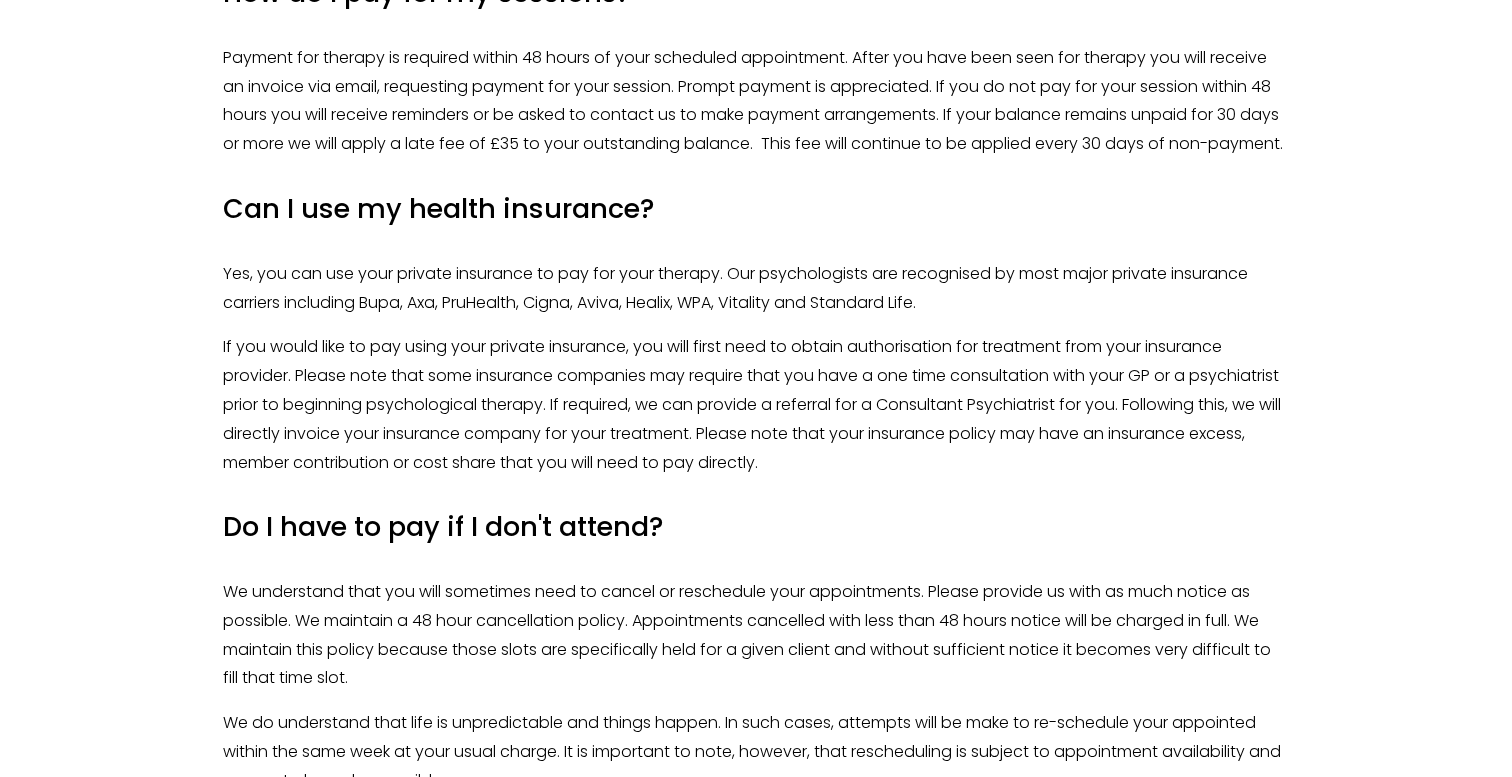 click on "If you would like to pay using your private insurance, you will first need to obtain authorisation for treatment from your insurance provider. Please note that some insurance companies may require that you have a one time consultation with your GP or a psychiatrist prior to beginning psychological therapy. If required, we can provide a referral for a Consultant Psychiatrist for you. Following this, we will directly invoice your insurance company for your treatment. Please note that your insurance policy may have an insurance excess, member contribution or cost share that you will need to pay directly." at bounding box center (756, 405) 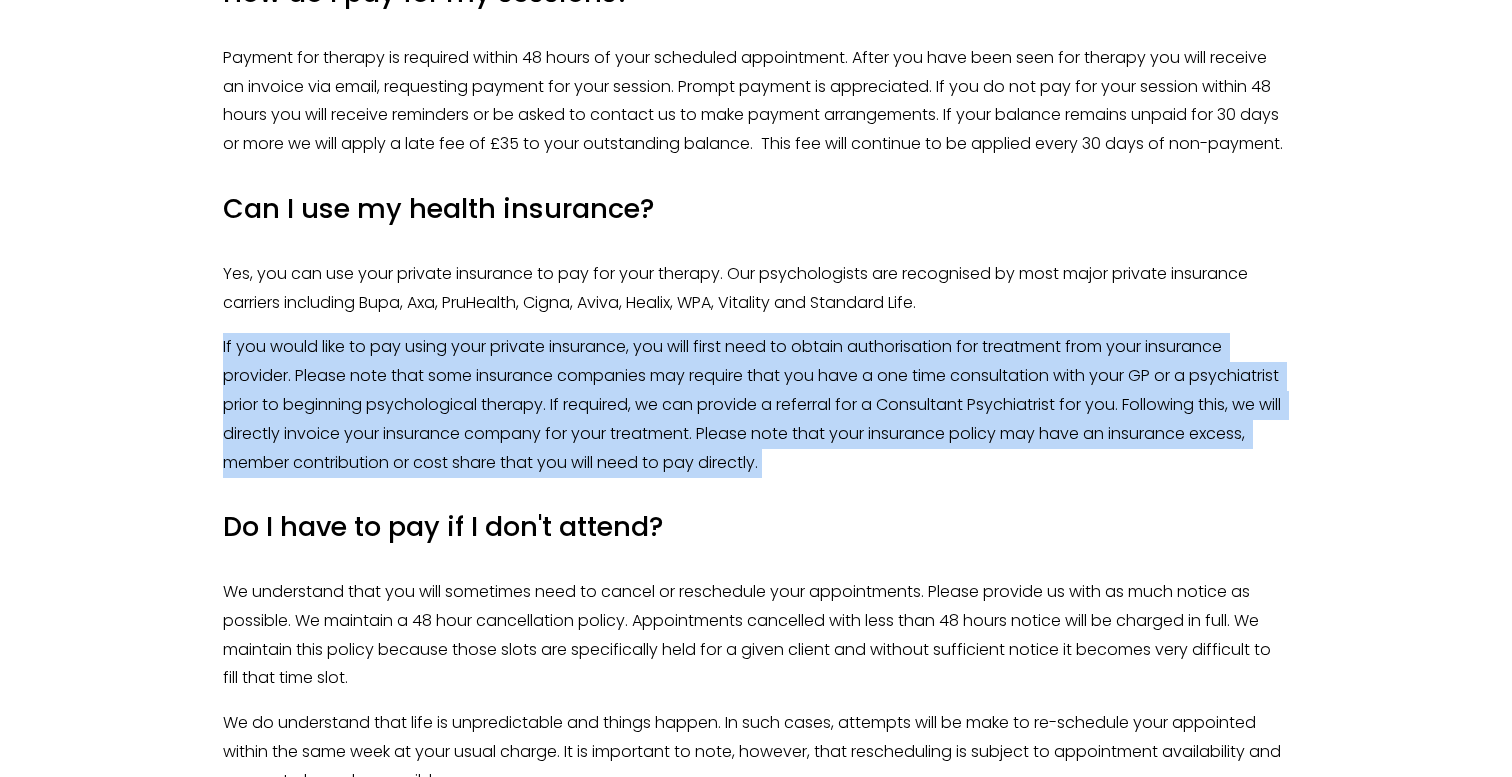drag, startPoint x: 962, startPoint y: 390, endPoint x: 994, endPoint y: 528, distance: 141.66158 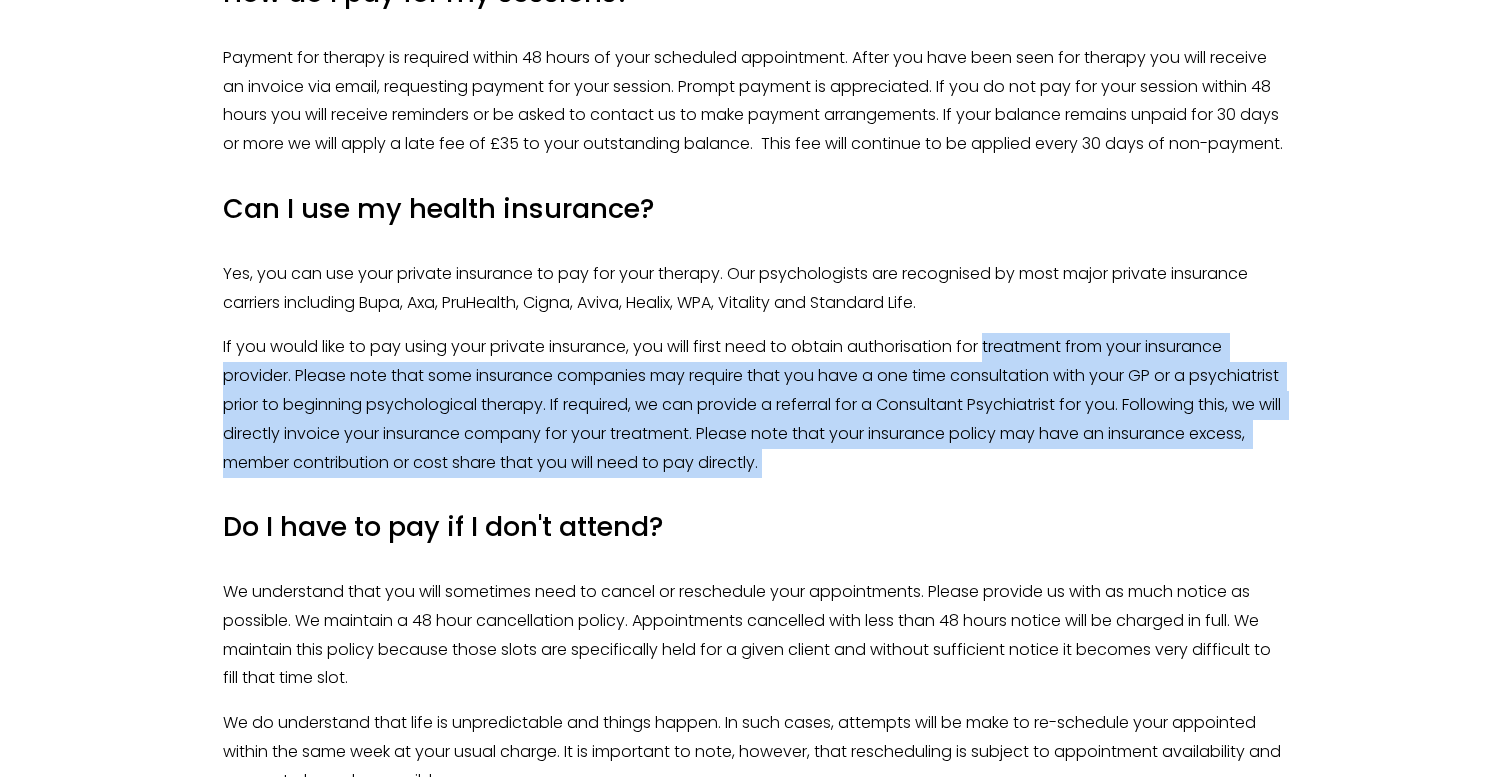 click on "If you would like to pay using your private insurance, you will first need to obtain authorisation for treatment from your insurance provider. Please note that some insurance companies may require that you have a one time consultation with your GP or a psychiatrist prior to beginning psychological therapy. If required, we can provide a referral for a Consultant Psychiatrist for you. Following this, we will directly invoice your insurance company for your treatment. Please note that your insurance policy may have an insurance excess, member contribution or cost share that you will need to pay directly." at bounding box center (756, 405) 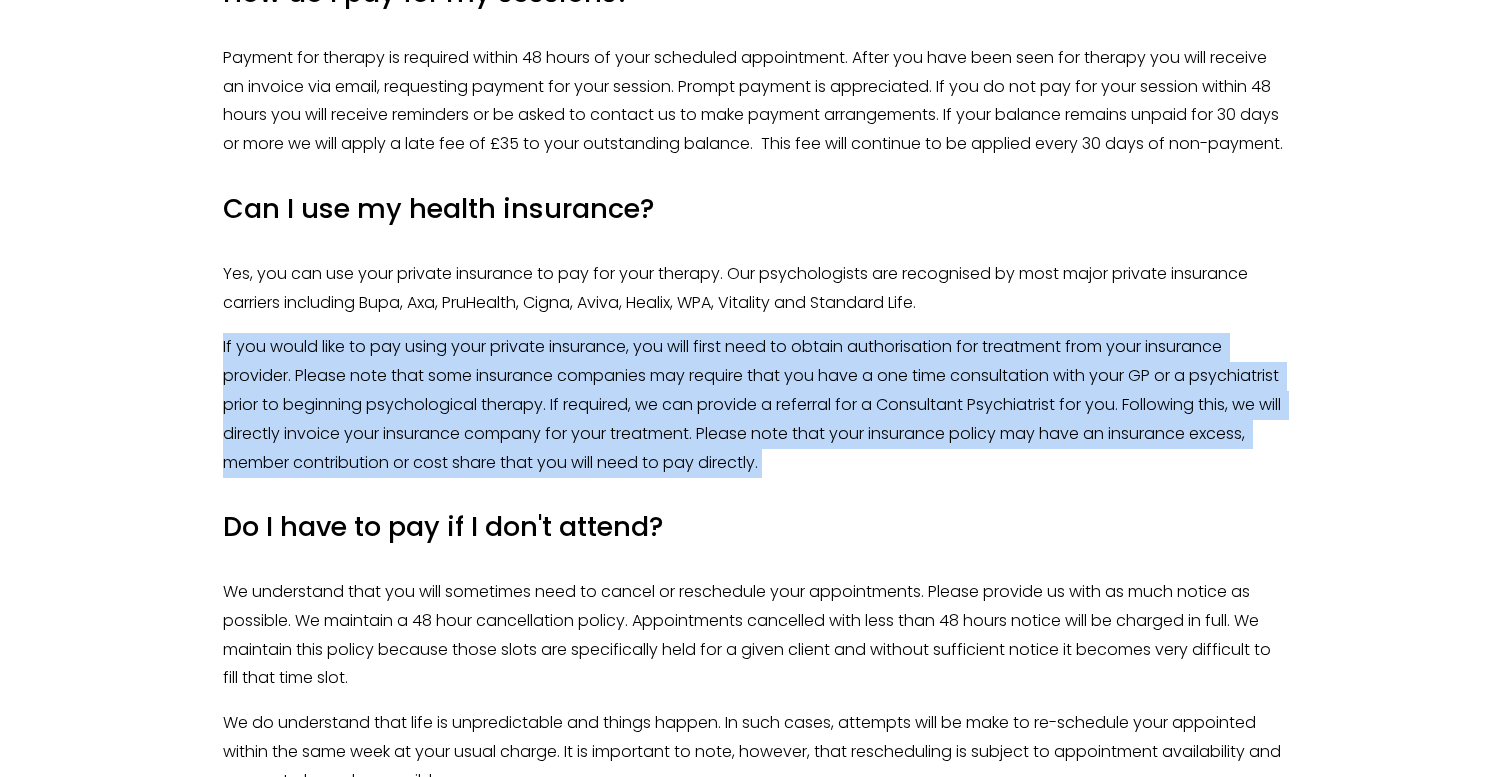 click on "Can your therapists prescribe medication? Our psychologists do not directly prescribe medication but  are well informed on the option. If you are interested in taking medication for your mental health, this can be discussed in great detail in therapy. If you believe medication is a viable option for you, a  referral for a trusted Consultant Psychiatrist will be provided for you alongside psychological therapy.  Can I speak to my therapist in a crisis?  It's understandable that you might face some intense difficulty between sessions. Our psychologists will consult with you via phone or email if needed and if possible. It's important to note, however, that our therapists do not provide acute psychological treatment and are not always available for immediate consultation. In the event that you might have an immediate emergency please contact emergency medical services (999), go to your nearest A&E or speak to your GP.  Do you offer discounts?  Do you offer therapy for children or adolescents?" at bounding box center [756, 11] 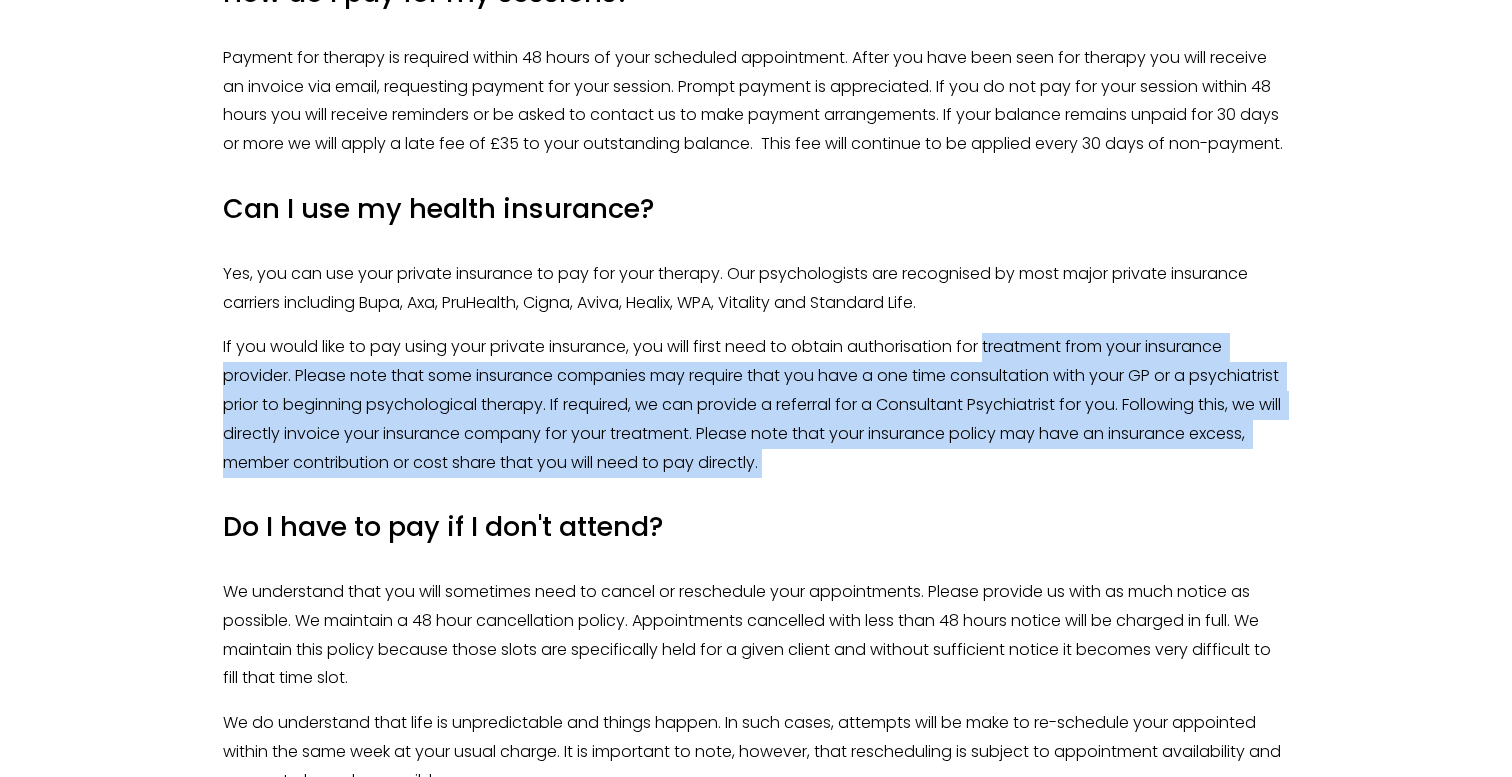 click on "If you would like to pay using your private insurance, you will first need to obtain authorisation for treatment from your insurance provider. Please note that some insurance companies may require that you have a one time consultation with your GP or a psychiatrist prior to beginning psychological therapy. If required, we can provide a referral for a Consultant Psychiatrist for you. Following this, we will directly invoice your insurance company for your treatment. Please note that your insurance policy may have an insurance excess, member contribution or cost share that you will need to pay directly." at bounding box center (756, 405) 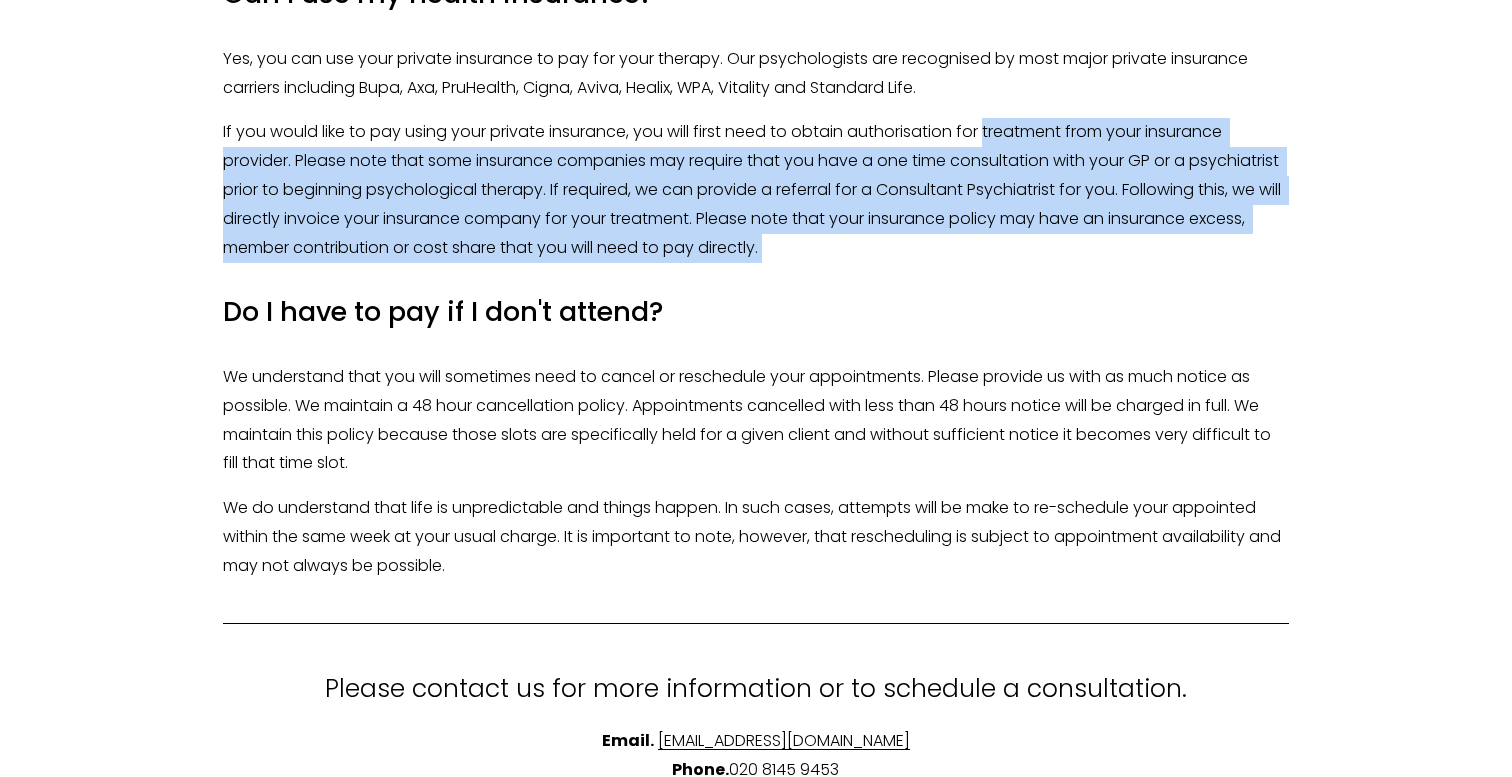 scroll, scrollTop: 3612, scrollLeft: 0, axis: vertical 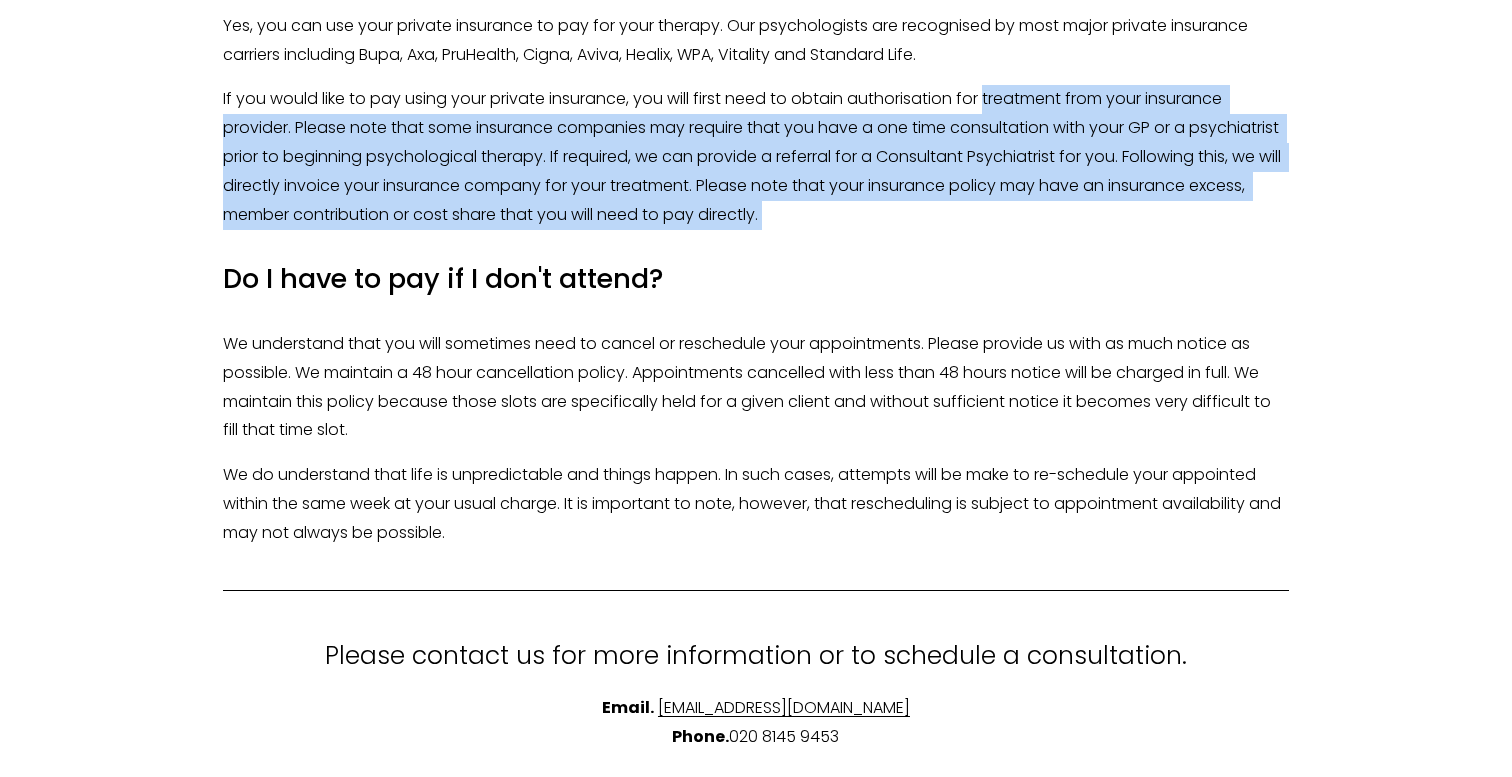 click on "Can your therapists prescribe medication? Our psychologists do not directly prescribe medication but  are well informed on the option. If you are interested in taking medication for your mental health, this can be discussed in great detail in therapy. If you believe medication is a viable option for you, a  referral for a trusted Consultant Psychiatrist will be provided for you alongside psychological therapy.  Can I speak to my therapist in a crisis?  It's understandable that you might face some intense difficulty between sessions. Our psychologists will consult with you via phone or email if needed and if possible. It's important to note, however, that our therapists do not provide acute psychological treatment and are not always available for immediate consultation. In the event that you might have an immediate emergency please contact emergency medical services (999), go to your nearest A&E or speak to your GP.  Do you offer discounts?  Do you offer therapy for children or adolescents?" at bounding box center [756, -237] 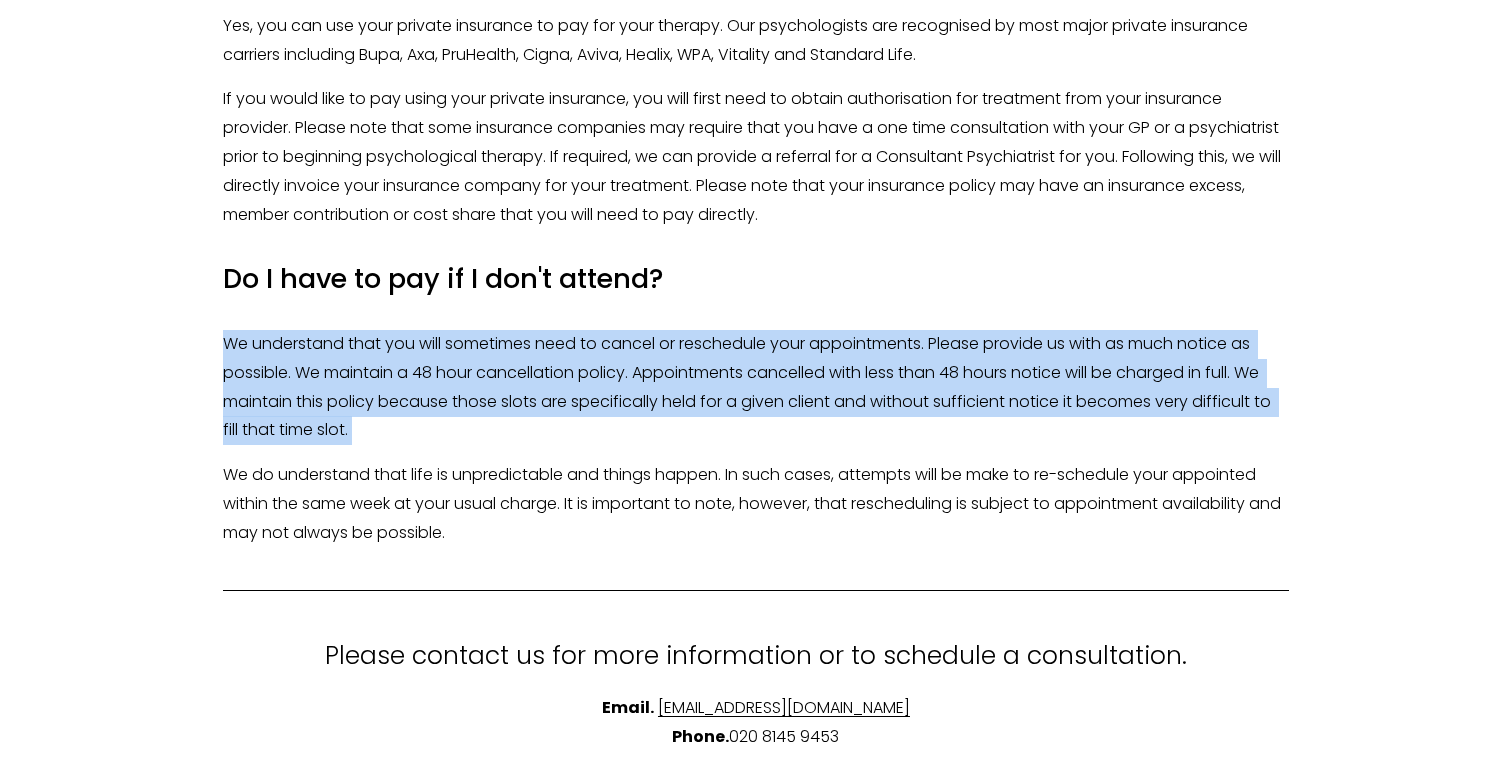 click on "Can your therapists prescribe medication? Our psychologists do not directly prescribe medication but  are well informed on the option. If you are interested in taking medication for your mental health, this can be discussed in great detail in therapy. If you believe medication is a viable option for you, a  referral for a trusted Consultant Psychiatrist will be provided for you alongside psychological therapy.  Can I speak to my therapist in a crisis?  It's understandable that you might face some intense difficulty between sessions. Our psychologists will consult with you via phone or email if needed and if possible. It's important to note, however, that our therapists do not provide acute psychological treatment and are not always available for immediate consultation. In the event that you might have an immediate emergency please contact emergency medical services (999), go to your nearest A&E or speak to your GP.  Do you offer discounts?  Do you offer therapy for children or adolescents?" at bounding box center (756, -237) 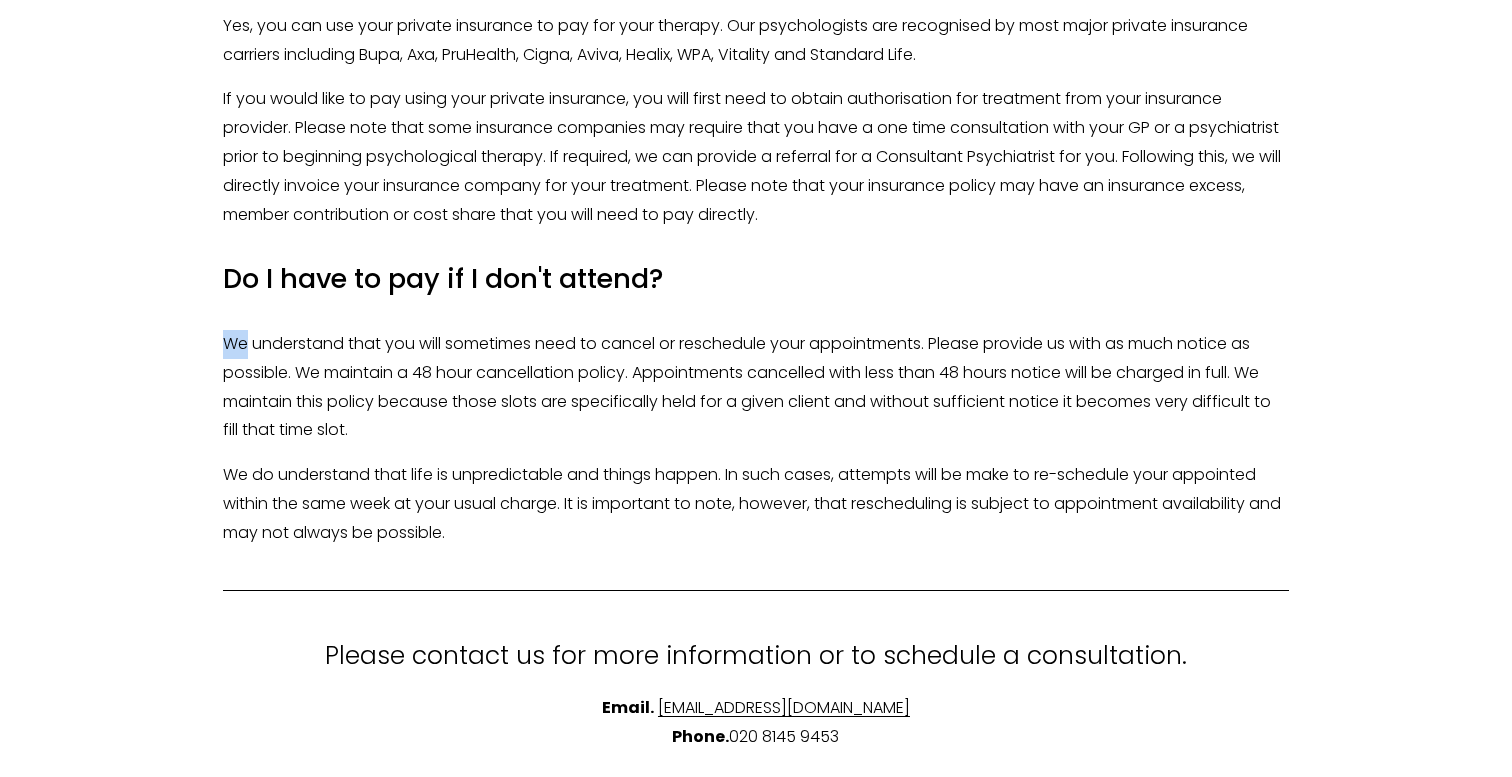 click on "Can your therapists prescribe medication? Our psychologists do not directly prescribe medication but  are well informed on the option. If you are interested in taking medication for your mental health, this can be discussed in great detail in therapy. If you believe medication is a viable option for you, a  referral for a trusted Consultant Psychiatrist will be provided for you alongside psychological therapy.  Can I speak to my therapist in a crisis?  It's understandable that you might face some intense difficulty between sessions. Our psychologists will consult with you via phone or email if needed and if possible. It's important to note, however, that our therapists do not provide acute psychological treatment and are not always available for immediate consultation. In the event that you might have an immediate emergency please contact emergency medical services (999), go to your nearest A&E or speak to your GP.  Do you offer discounts?  Do you offer therapy for children or adolescents?" at bounding box center (756, -237) 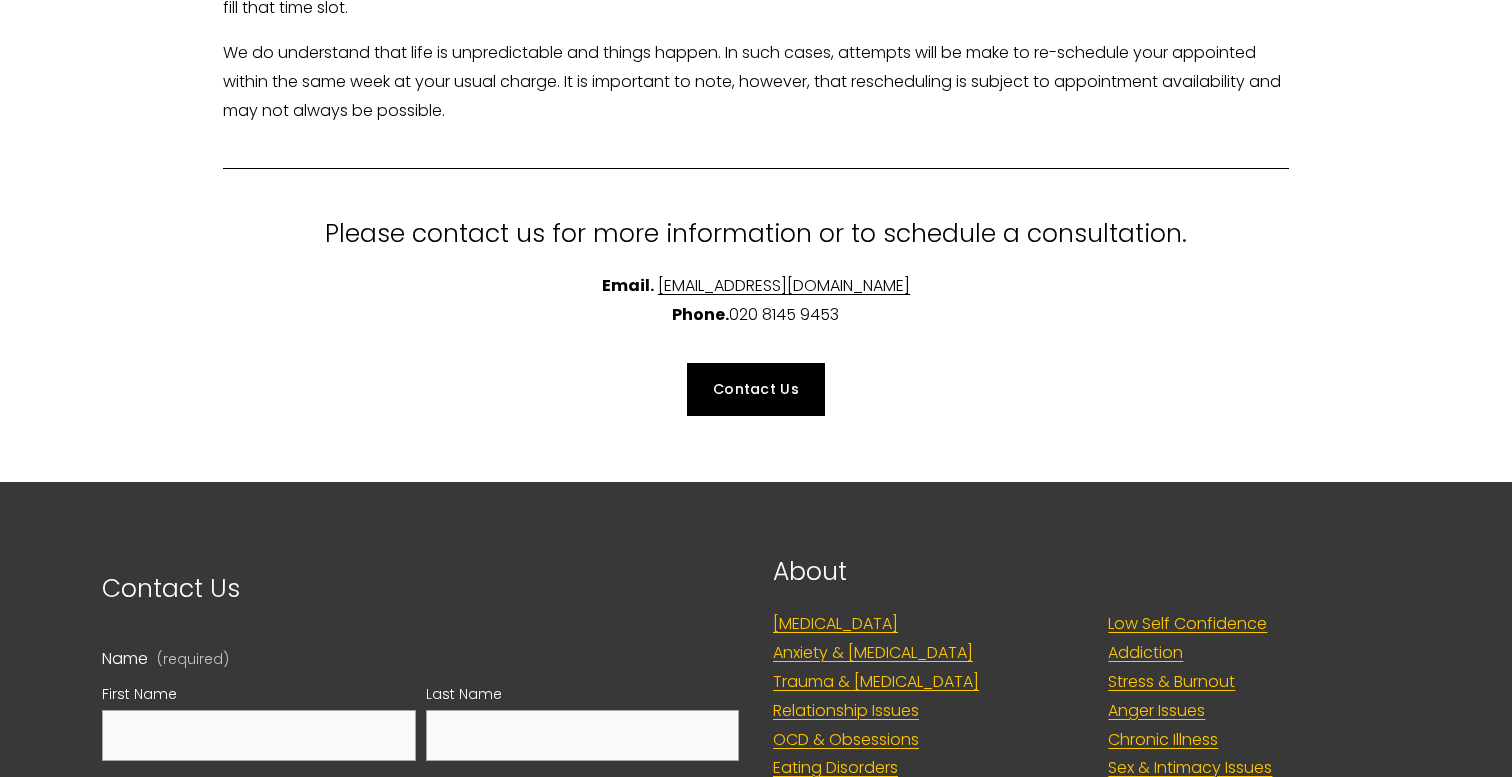 scroll, scrollTop: 4070, scrollLeft: 0, axis: vertical 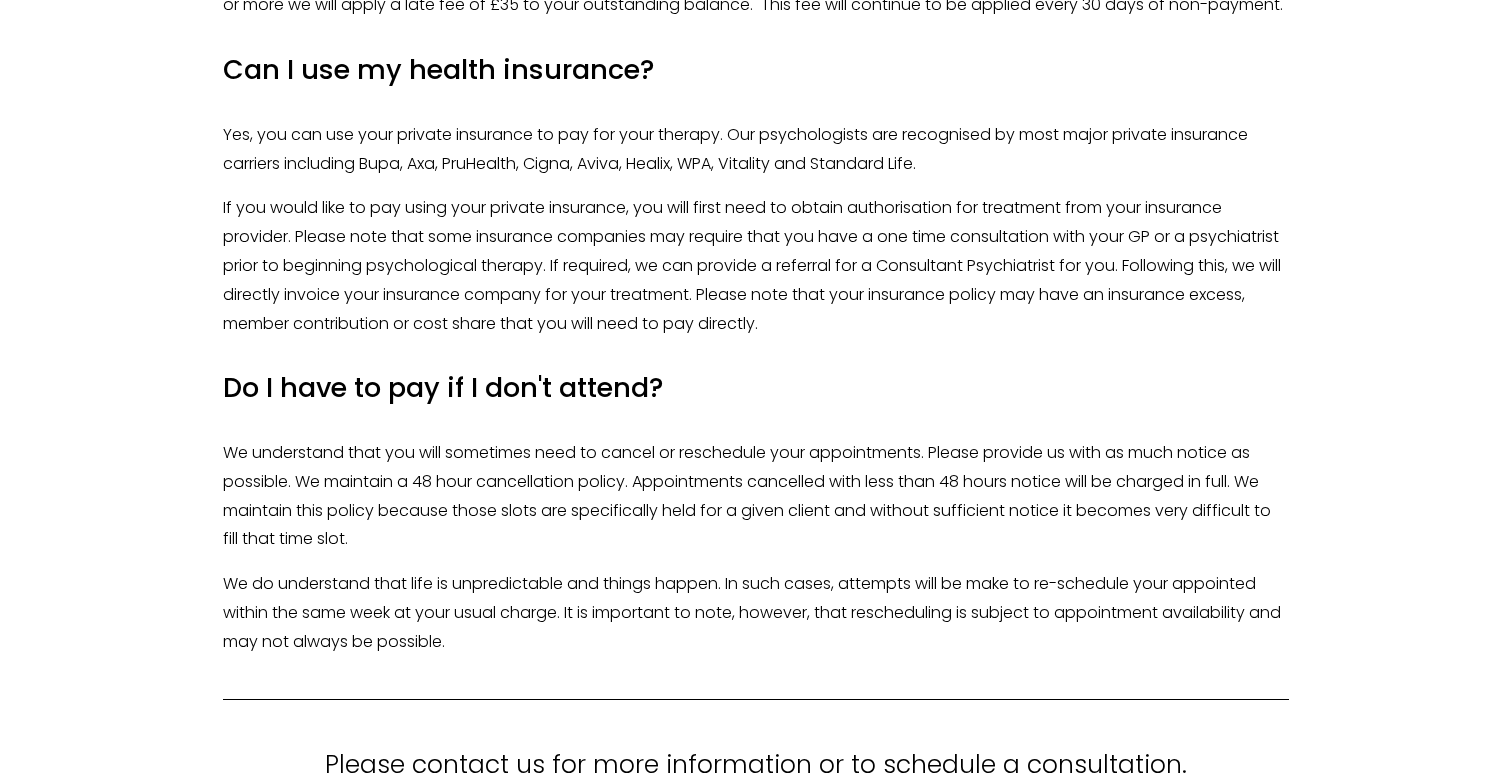 click on "If you would like to pay using your private insurance, you will first need to obtain authorisation for treatment from your insurance provider. Please note that some insurance companies may require that you have a one time consultation with your GP or a psychiatrist prior to beginning psychological therapy. If required, we can provide a referral for a Consultant Psychiatrist for you. Following this, we will directly invoice your insurance company for your treatment. Please note that your insurance policy may have an insurance excess, member contribution or cost share that you will need to pay directly." at bounding box center (756, 266) 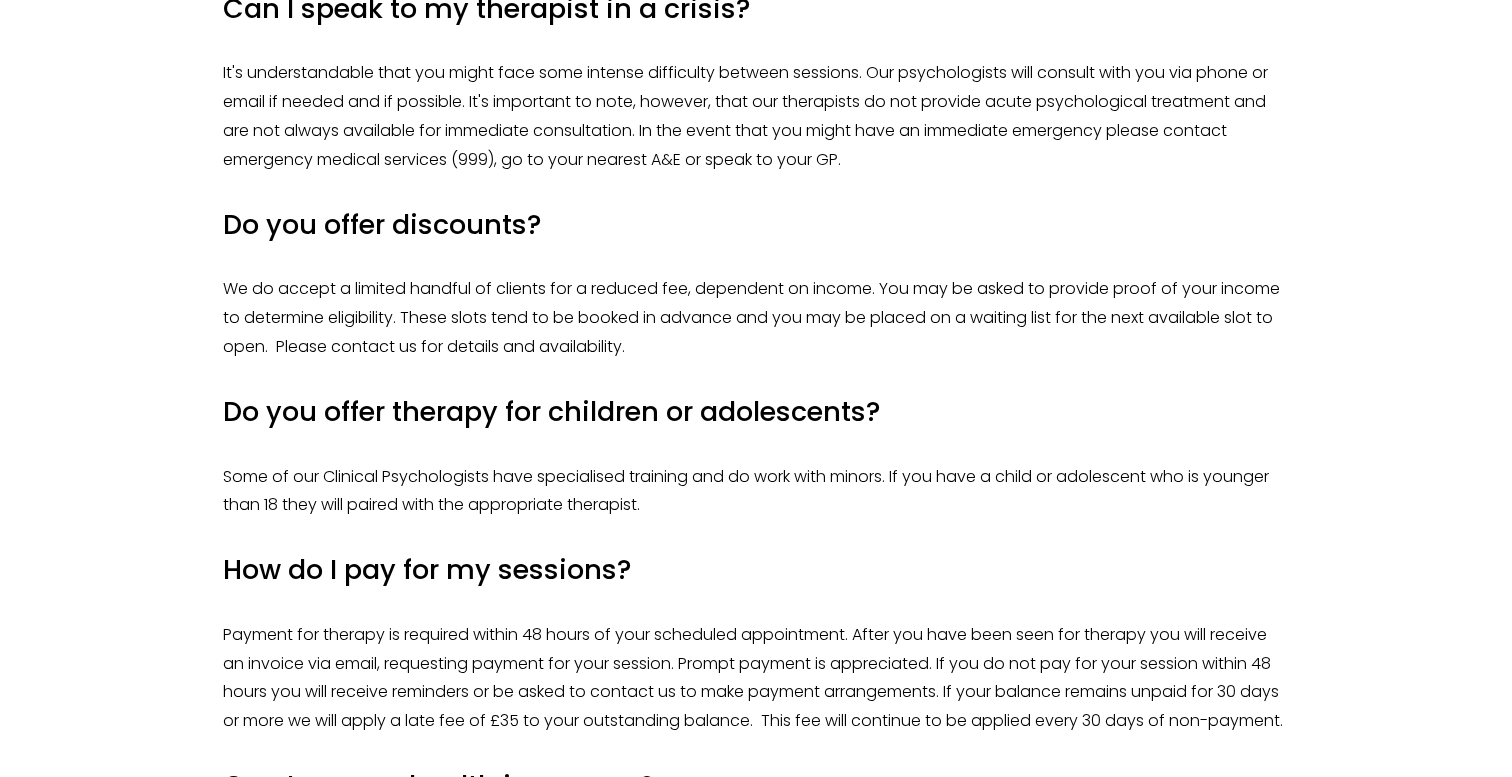 scroll, scrollTop: 2785, scrollLeft: 0, axis: vertical 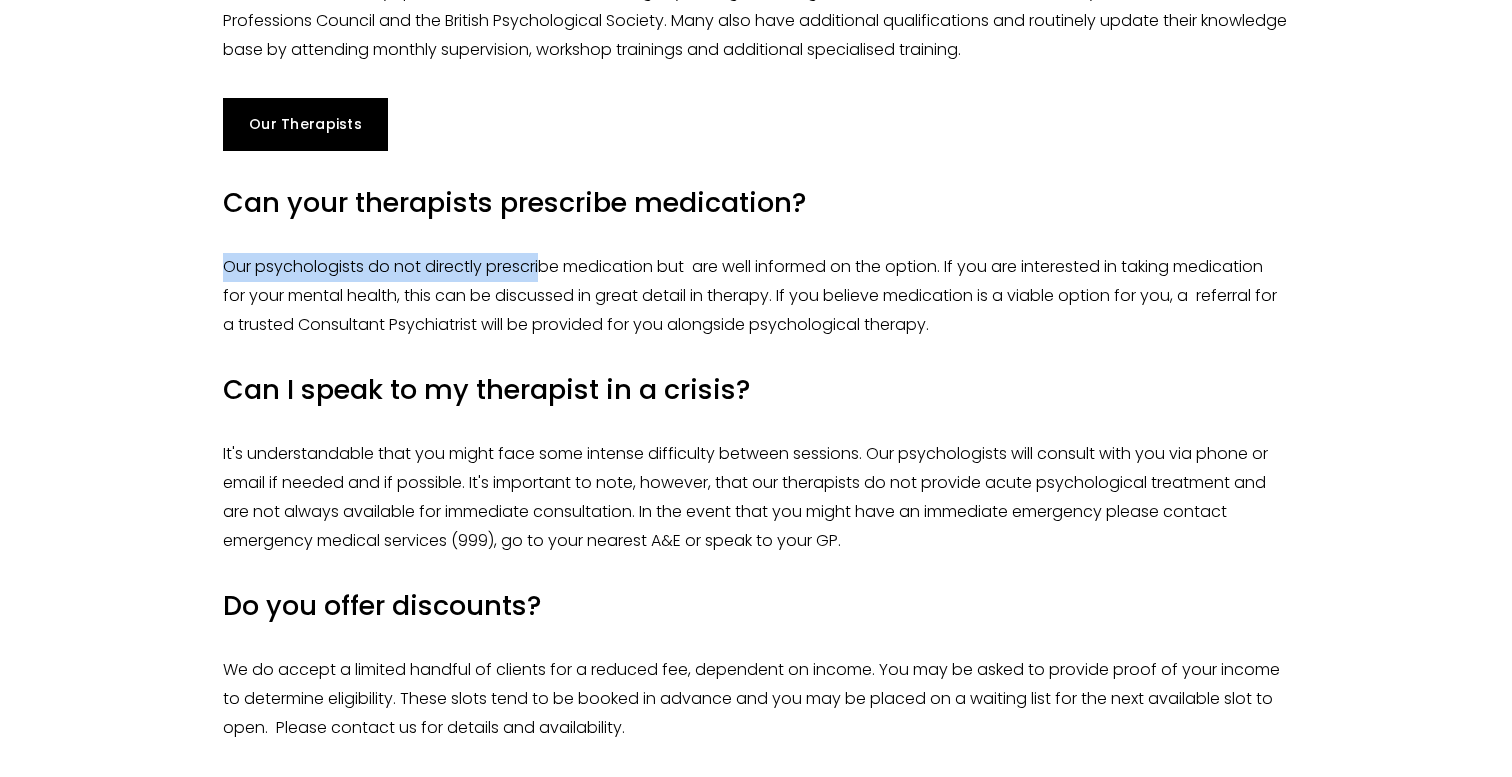 drag, startPoint x: 505, startPoint y: 277, endPoint x: 553, endPoint y: 319, distance: 63.780876 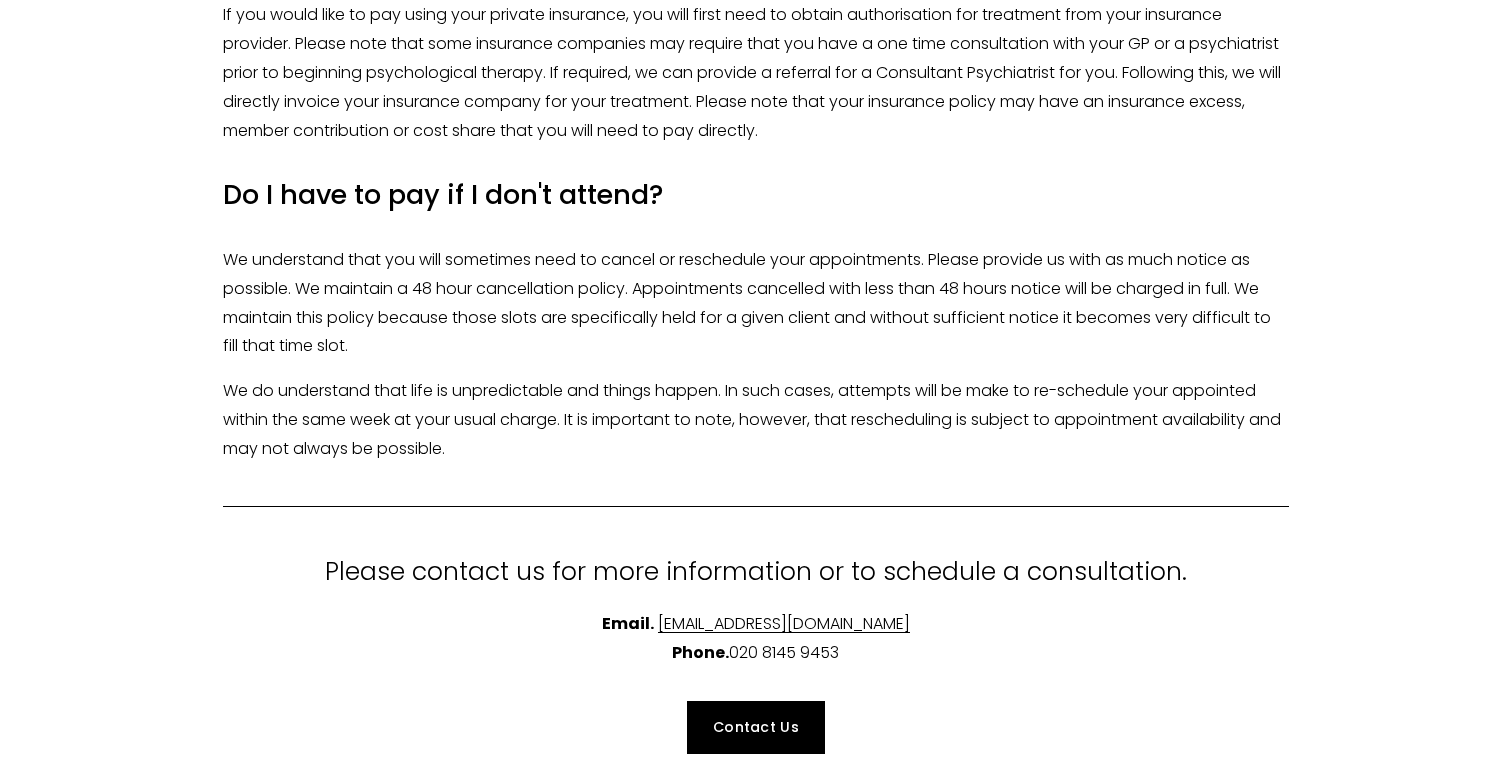 scroll, scrollTop: 3694, scrollLeft: 0, axis: vertical 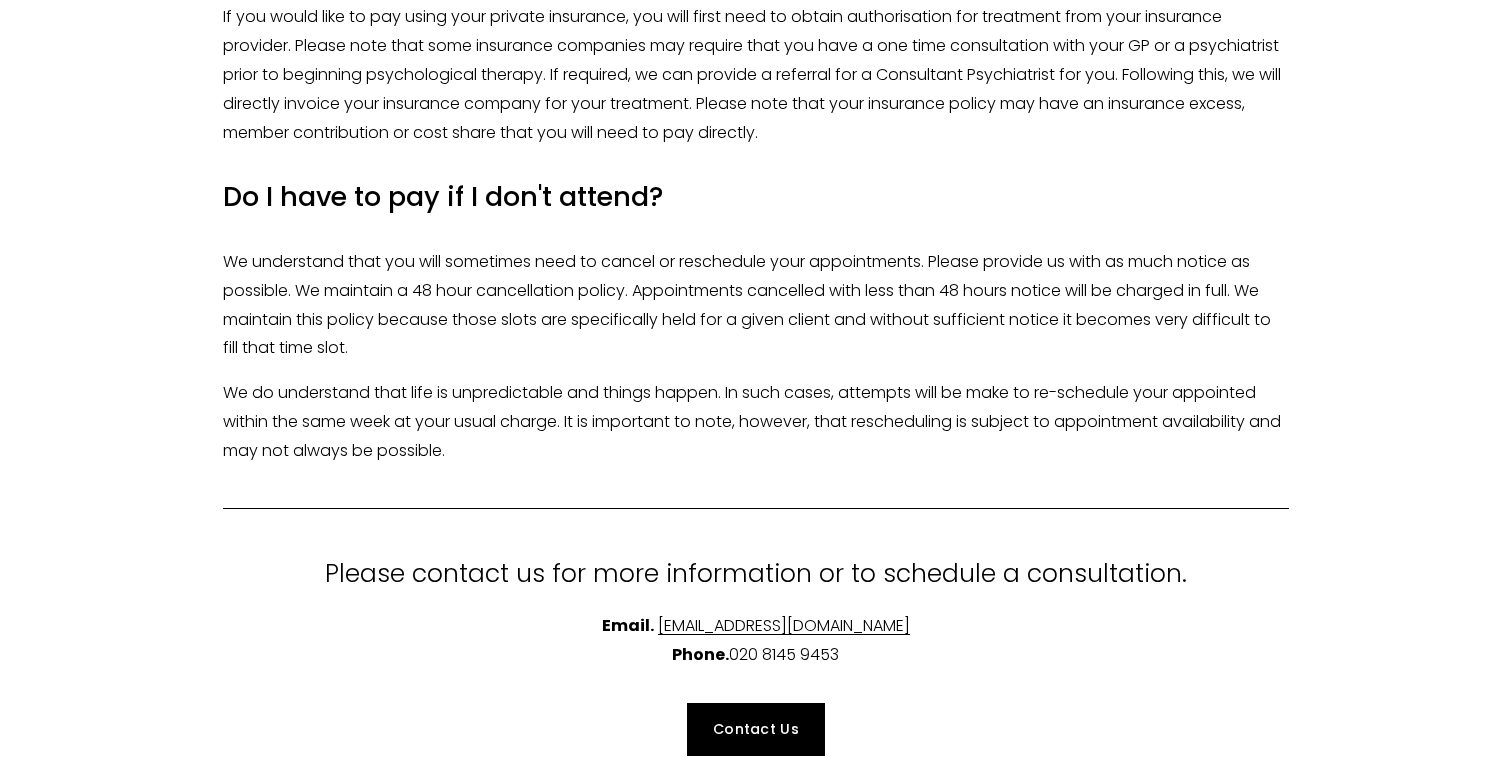 drag, startPoint x: 554, startPoint y: 302, endPoint x: 555, endPoint y: 402, distance: 100.005 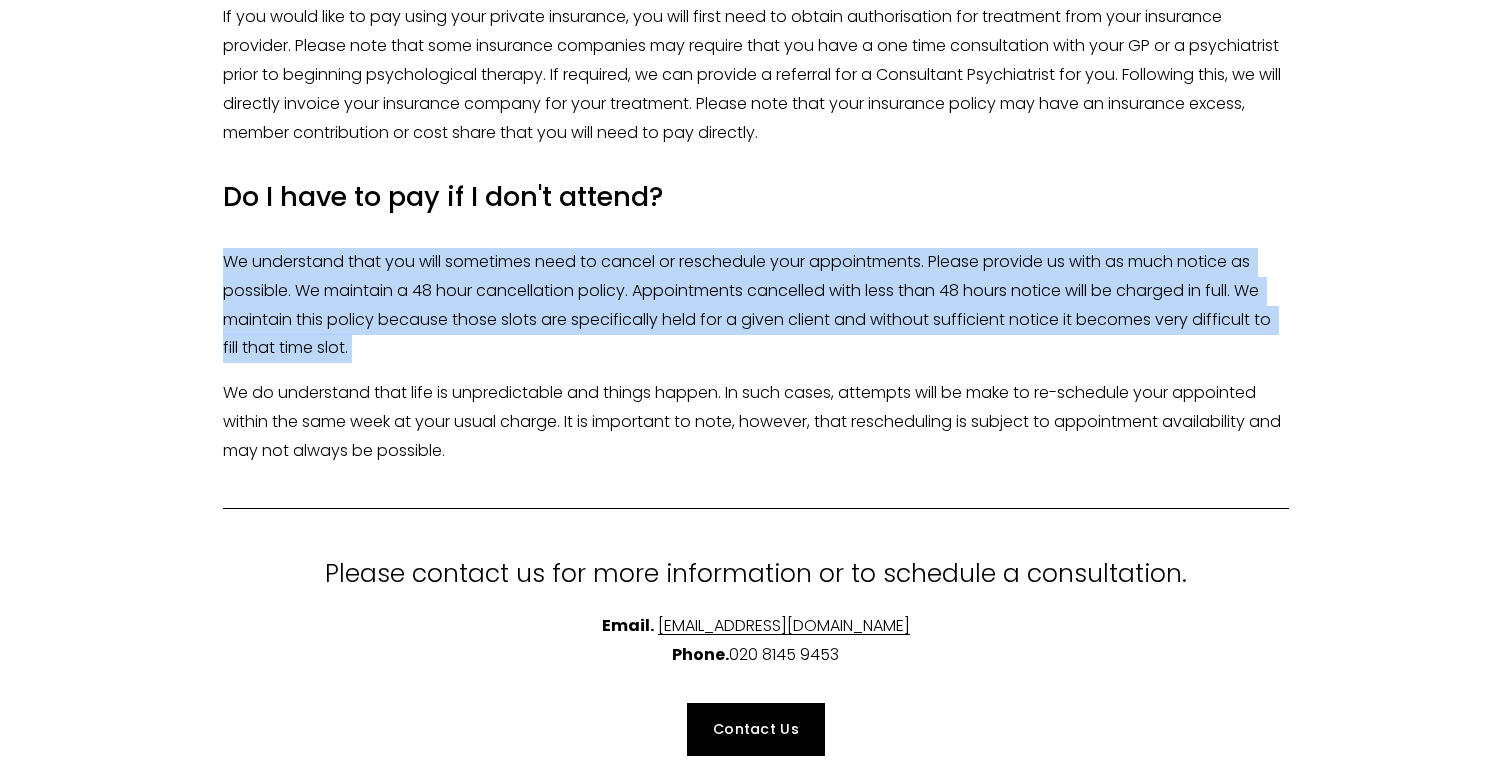 drag, startPoint x: 555, startPoint y: 402, endPoint x: 527, endPoint y: 303, distance: 102.88343 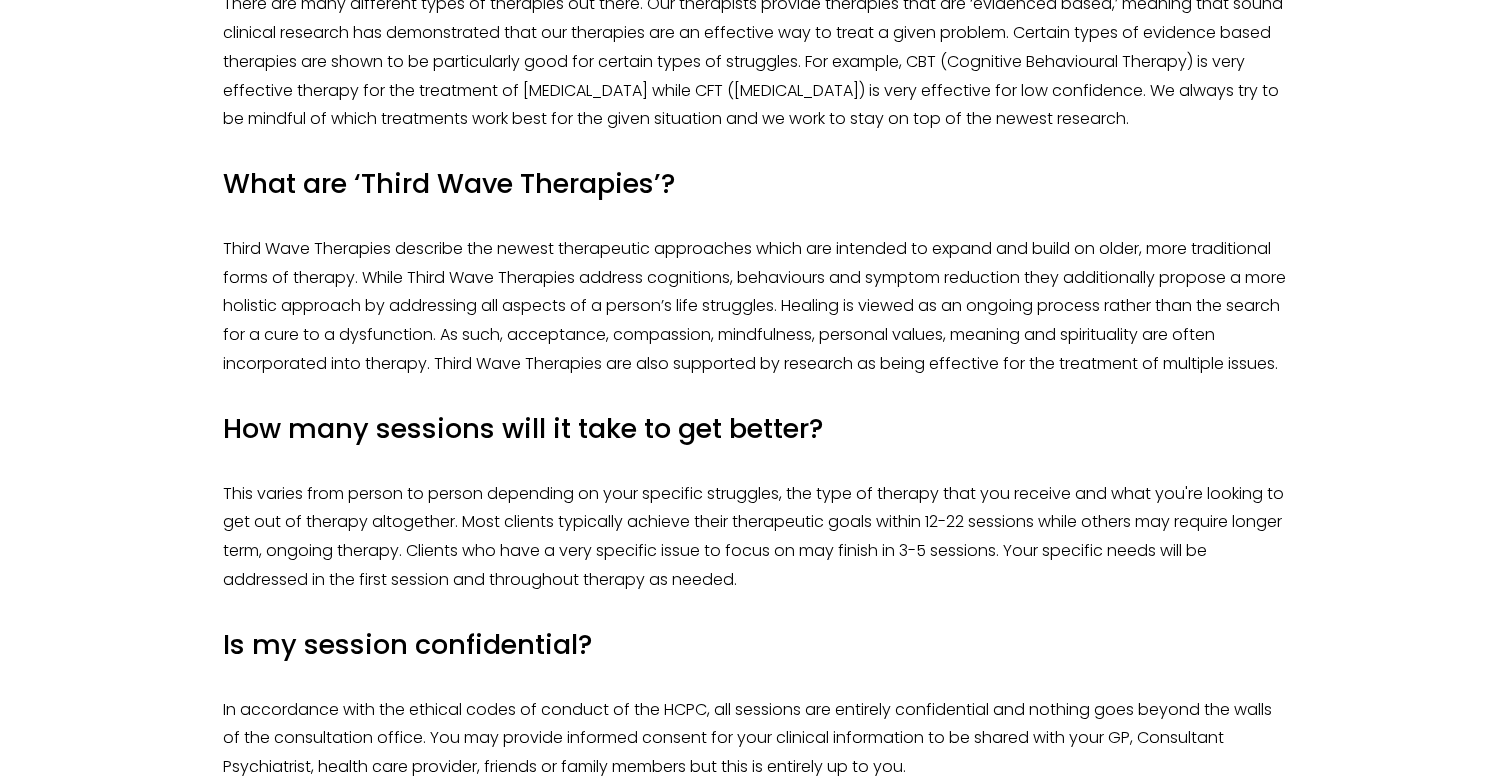 scroll, scrollTop: 1401, scrollLeft: 0, axis: vertical 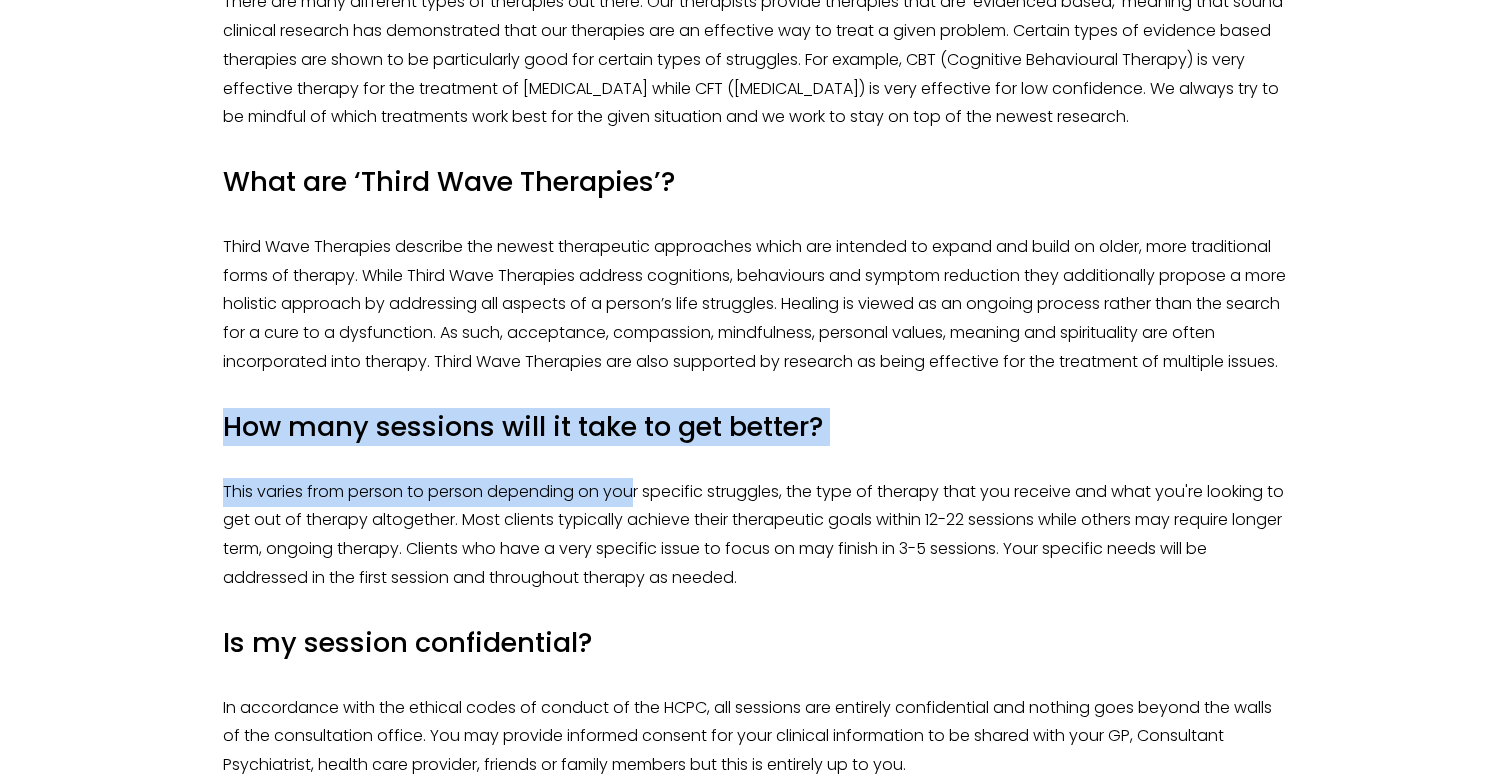 drag, startPoint x: 569, startPoint y: 429, endPoint x: 634, endPoint y: 507, distance: 101.53325 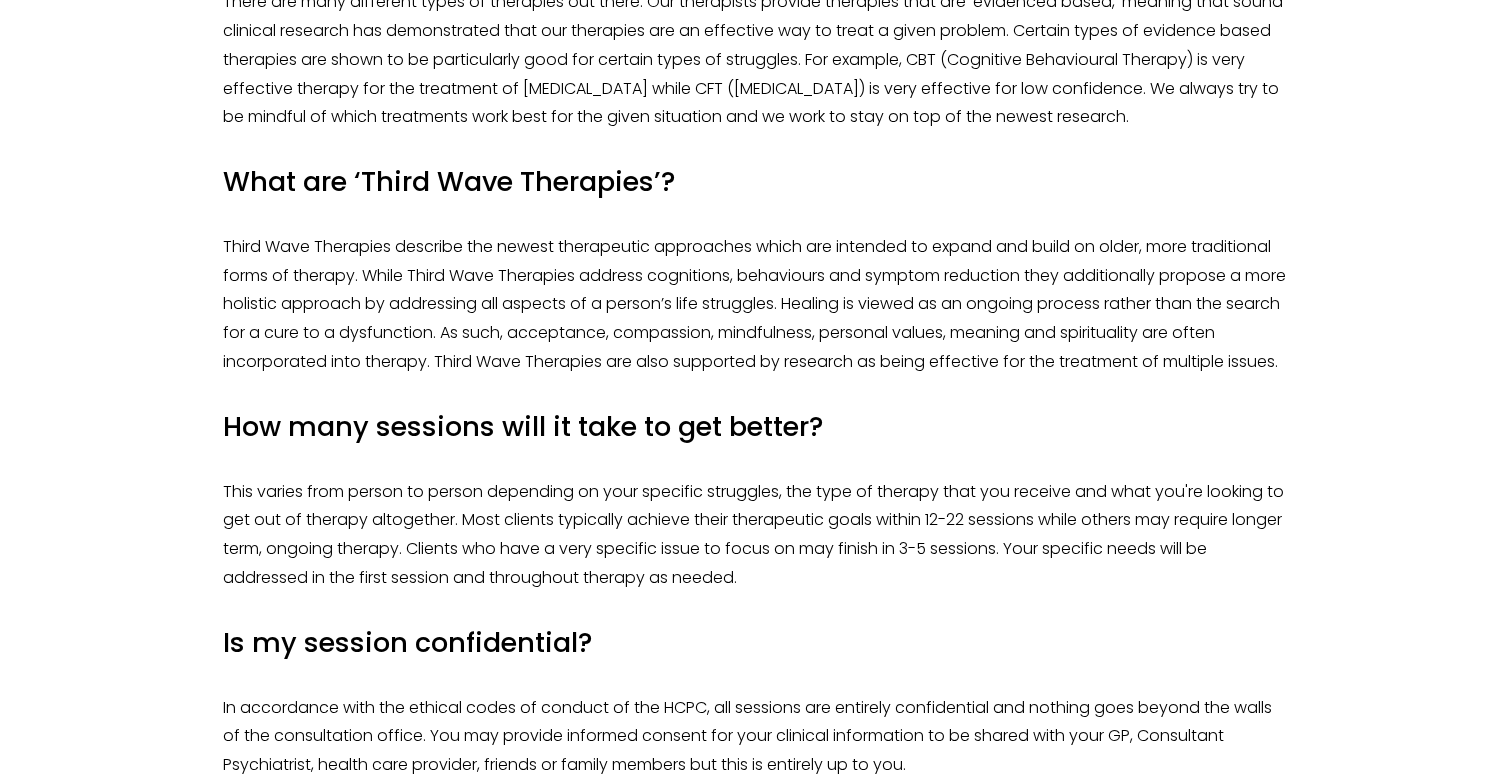 drag, startPoint x: 644, startPoint y: 501, endPoint x: 916, endPoint y: 601, distance: 289.79993 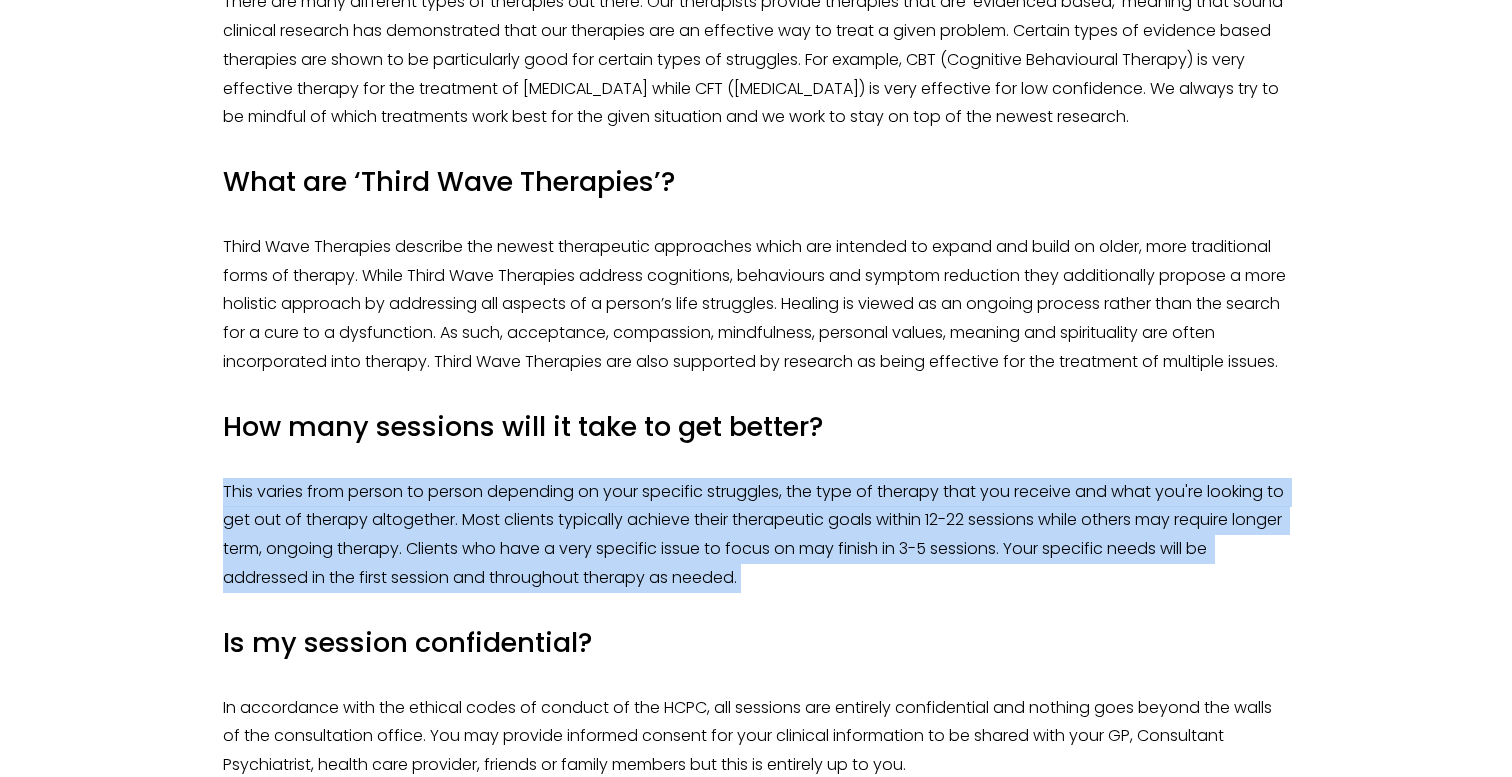 drag, startPoint x: 915, startPoint y: 601, endPoint x: 921, endPoint y: 489, distance: 112.1606 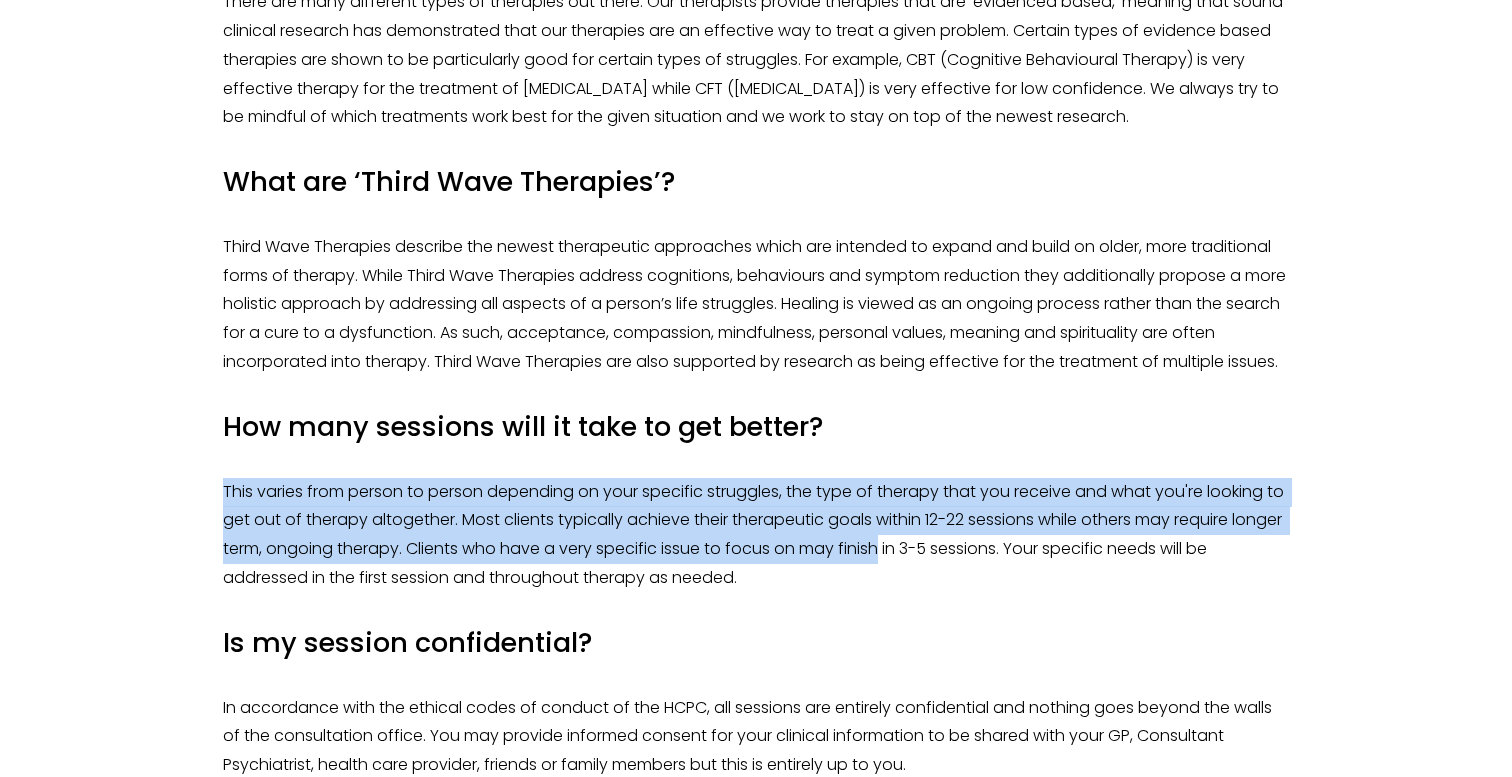 drag, startPoint x: 921, startPoint y: 488, endPoint x: 902, endPoint y: 590, distance: 103.75452 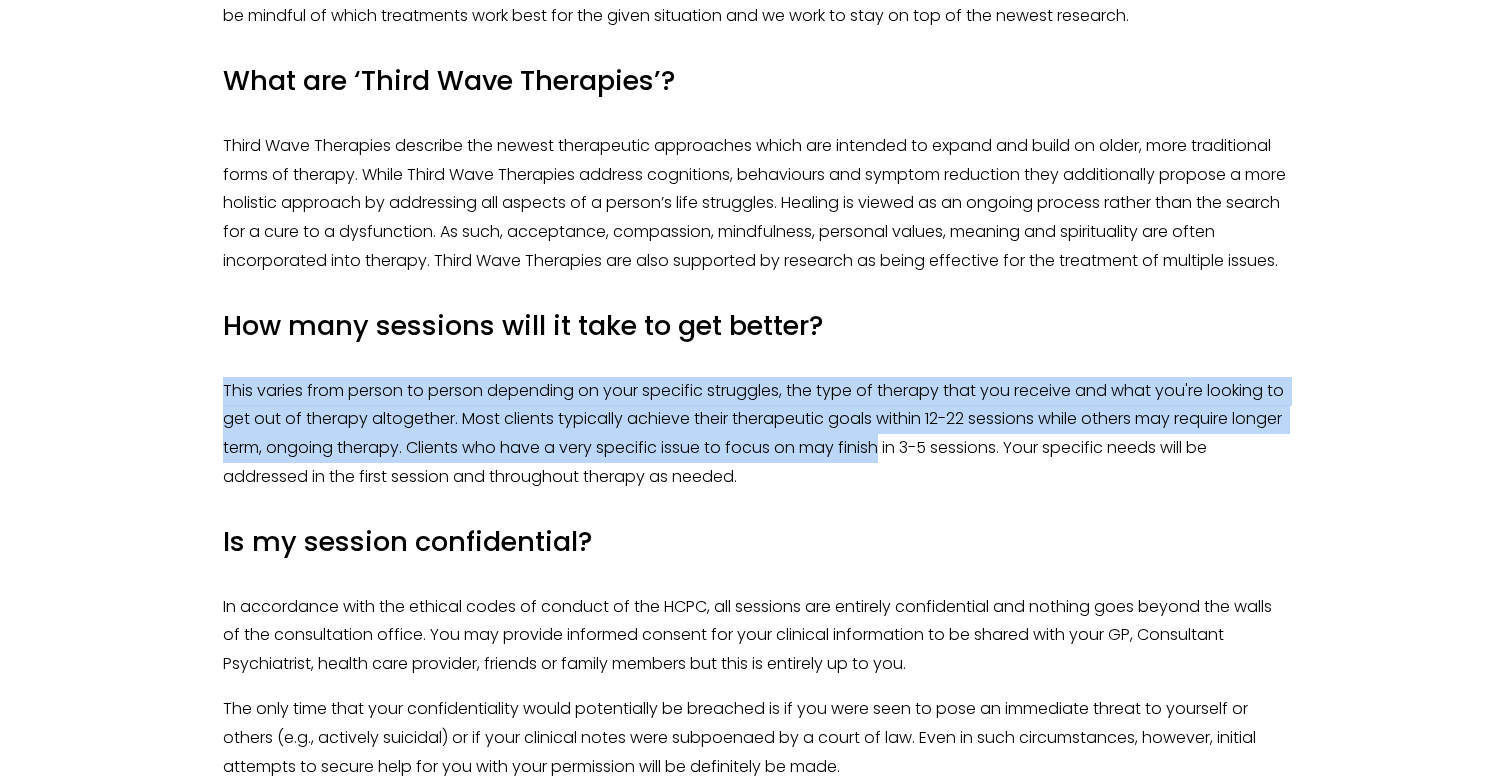 scroll, scrollTop: 1506, scrollLeft: 0, axis: vertical 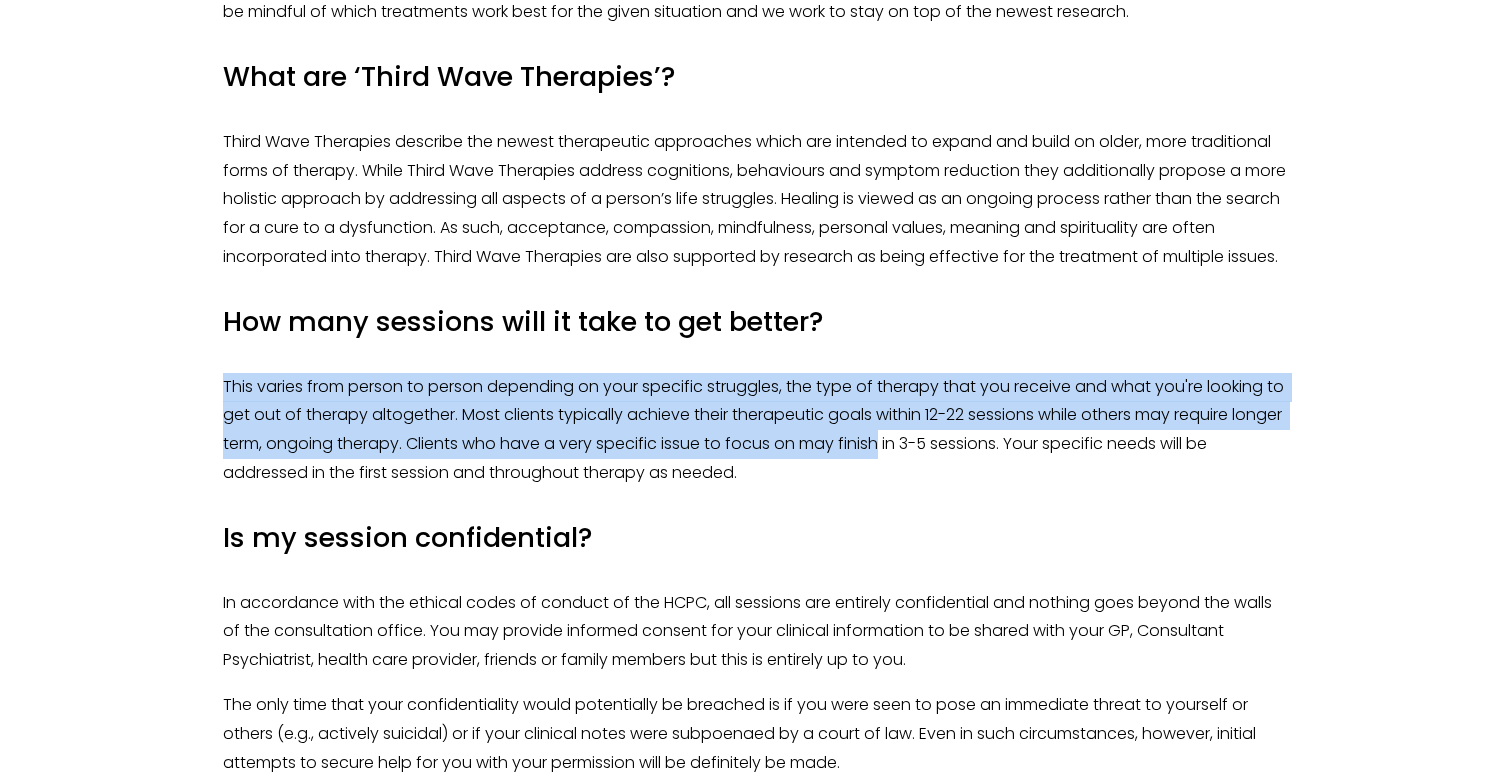 drag, startPoint x: 951, startPoint y: 491, endPoint x: 976, endPoint y: 388, distance: 105.99056 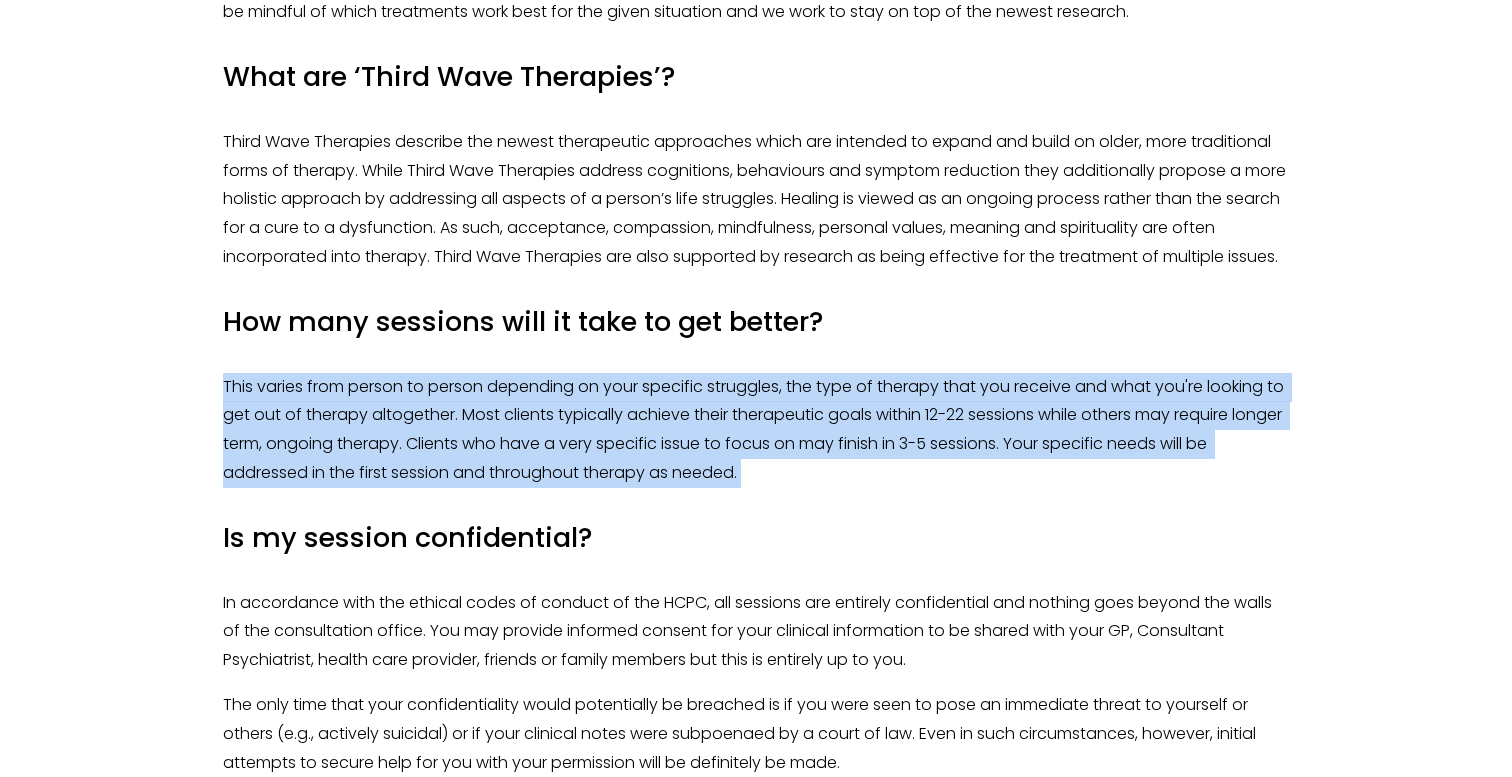 drag, startPoint x: 976, startPoint y: 388, endPoint x: 934, endPoint y: 497, distance: 116.81181 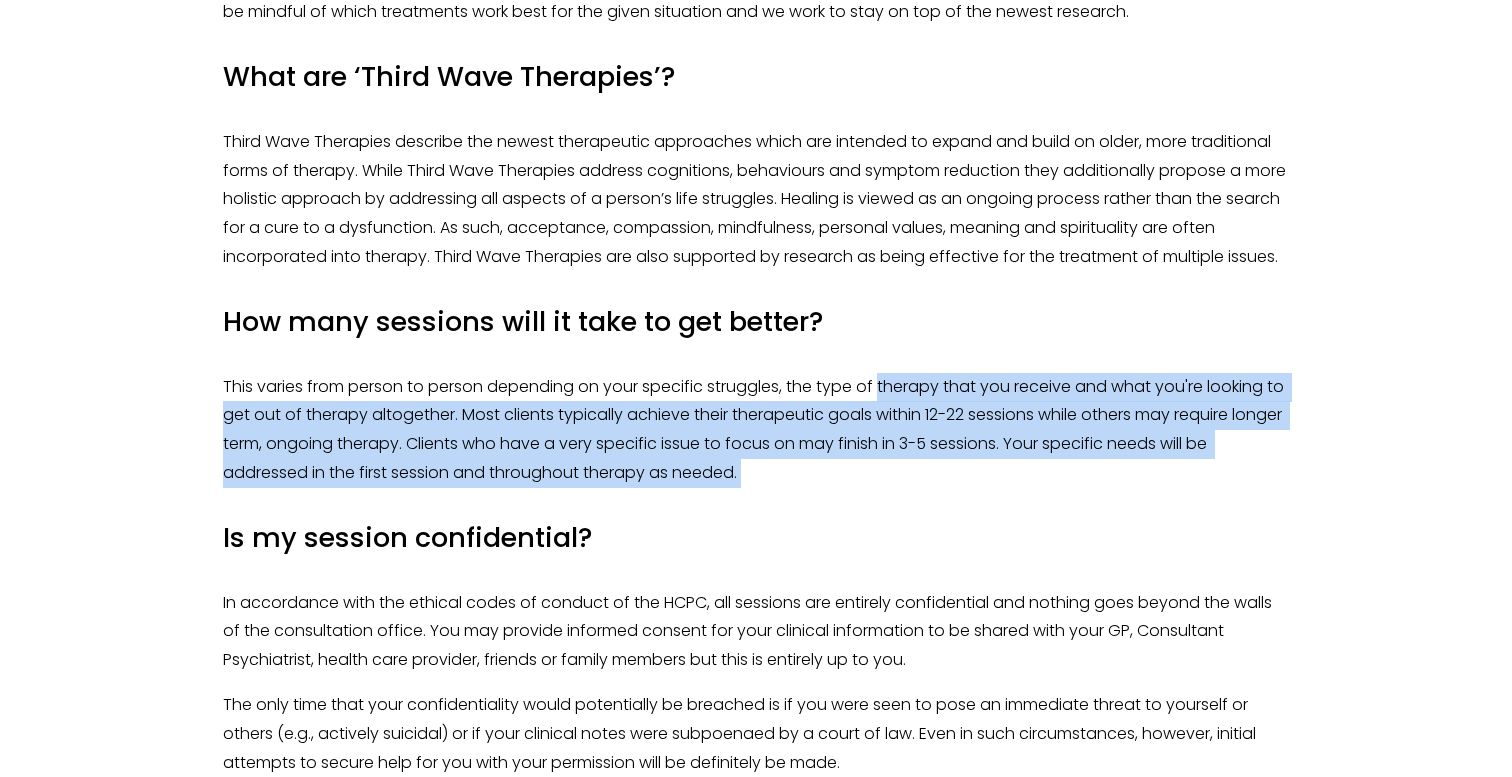 drag, startPoint x: 928, startPoint y: 498, endPoint x: 936, endPoint y: 410, distance: 88.362885 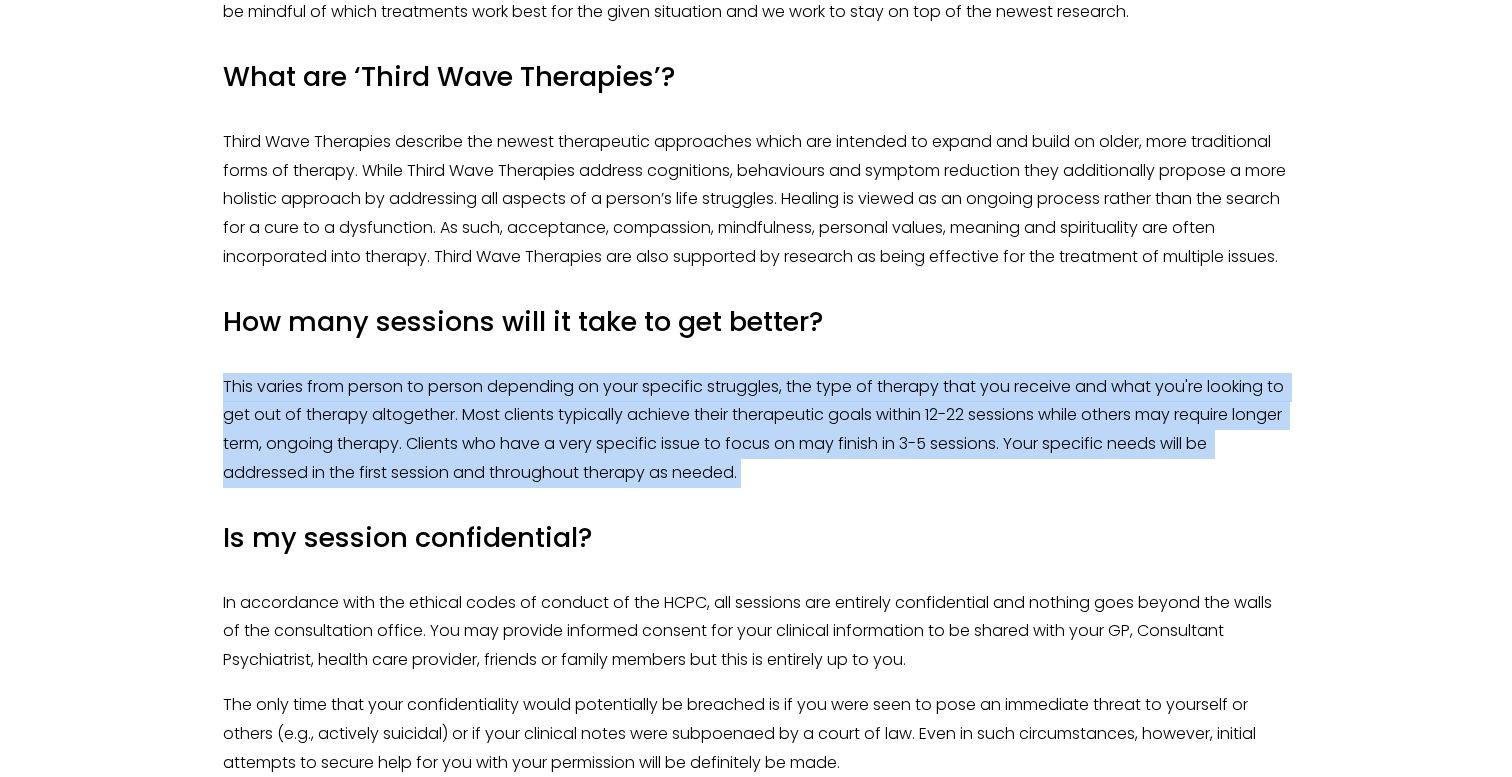 drag, startPoint x: 915, startPoint y: 498, endPoint x: 930, endPoint y: 385, distance: 113.99123 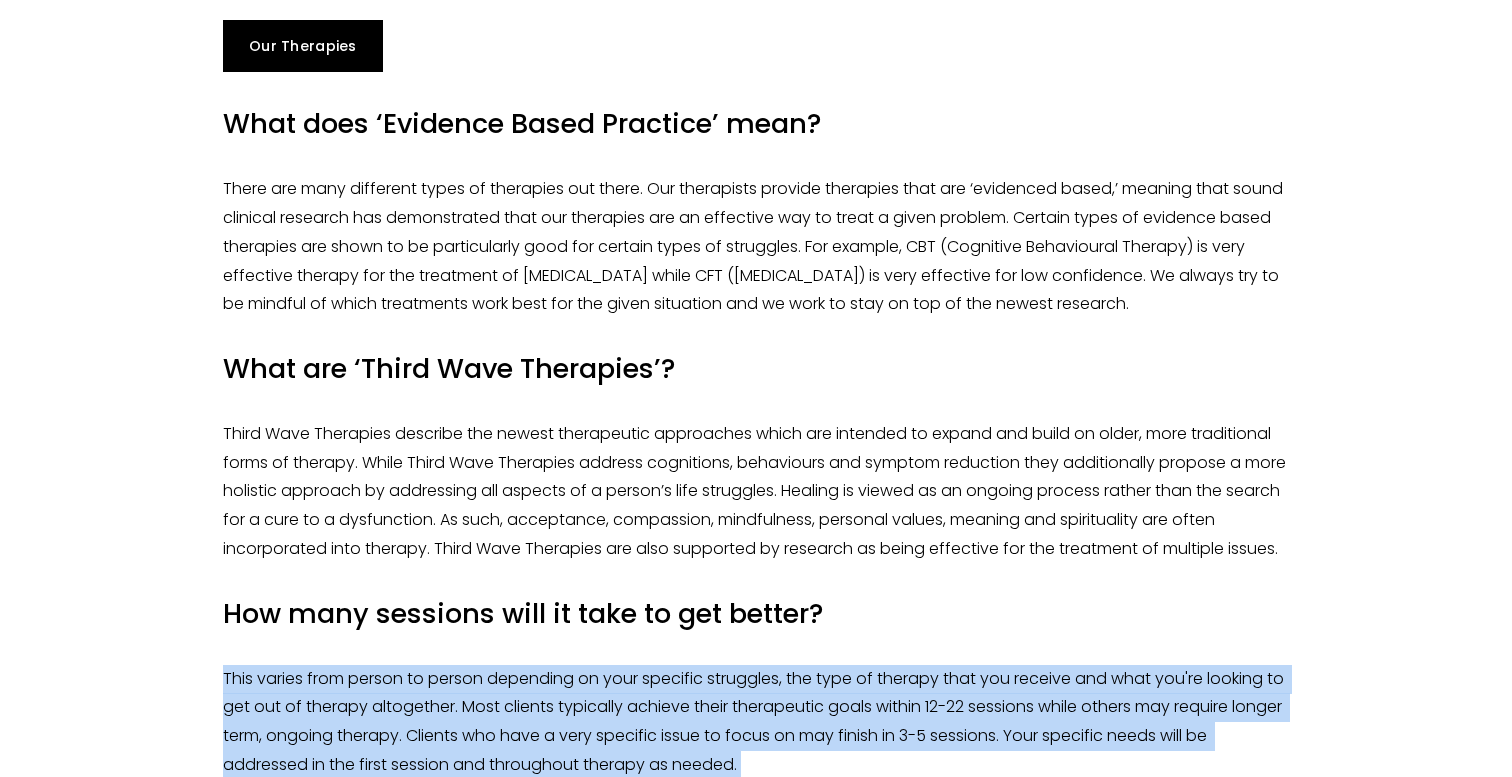 scroll, scrollTop: 1208, scrollLeft: 0, axis: vertical 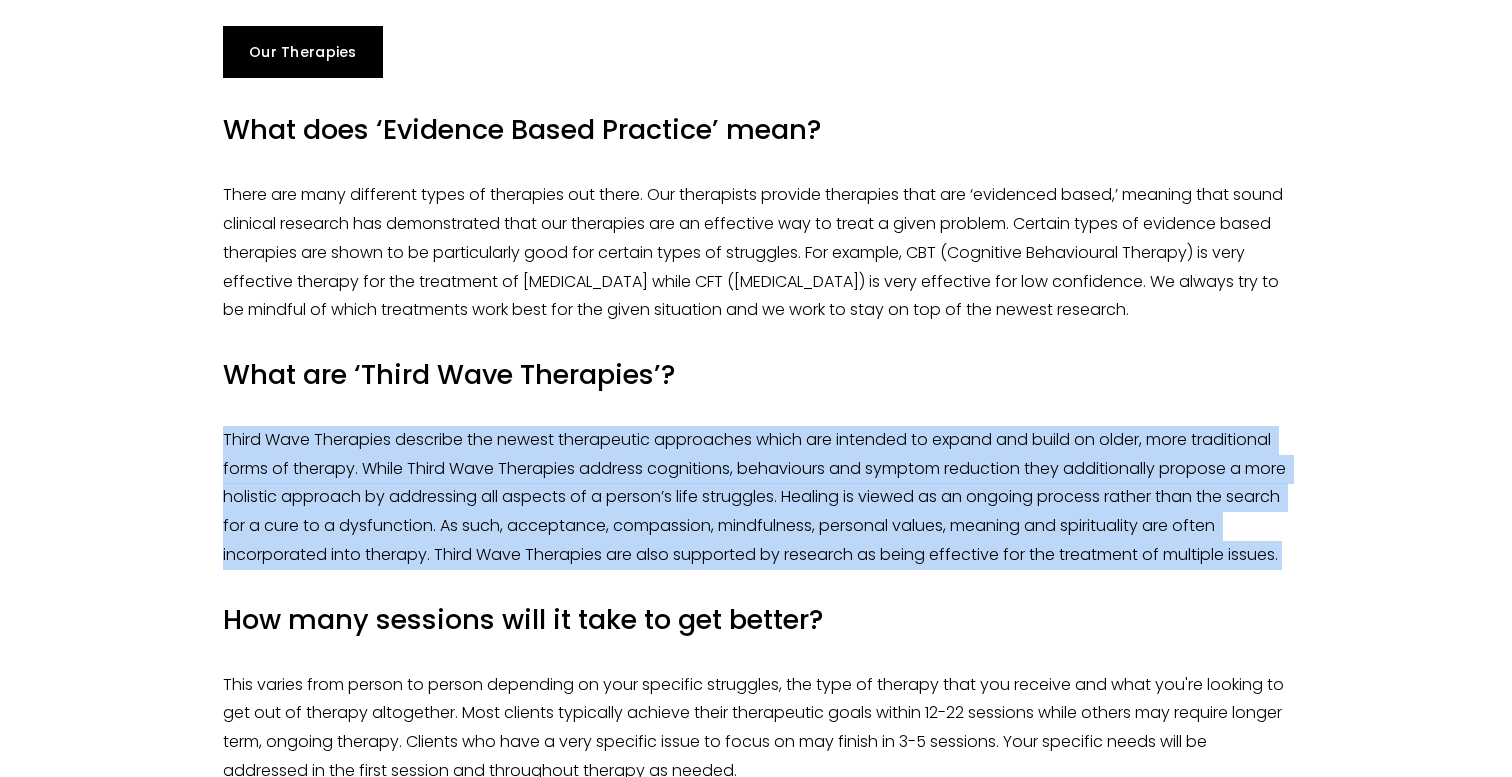drag, startPoint x: 891, startPoint y: 442, endPoint x: 894, endPoint y: 608, distance: 166.0271 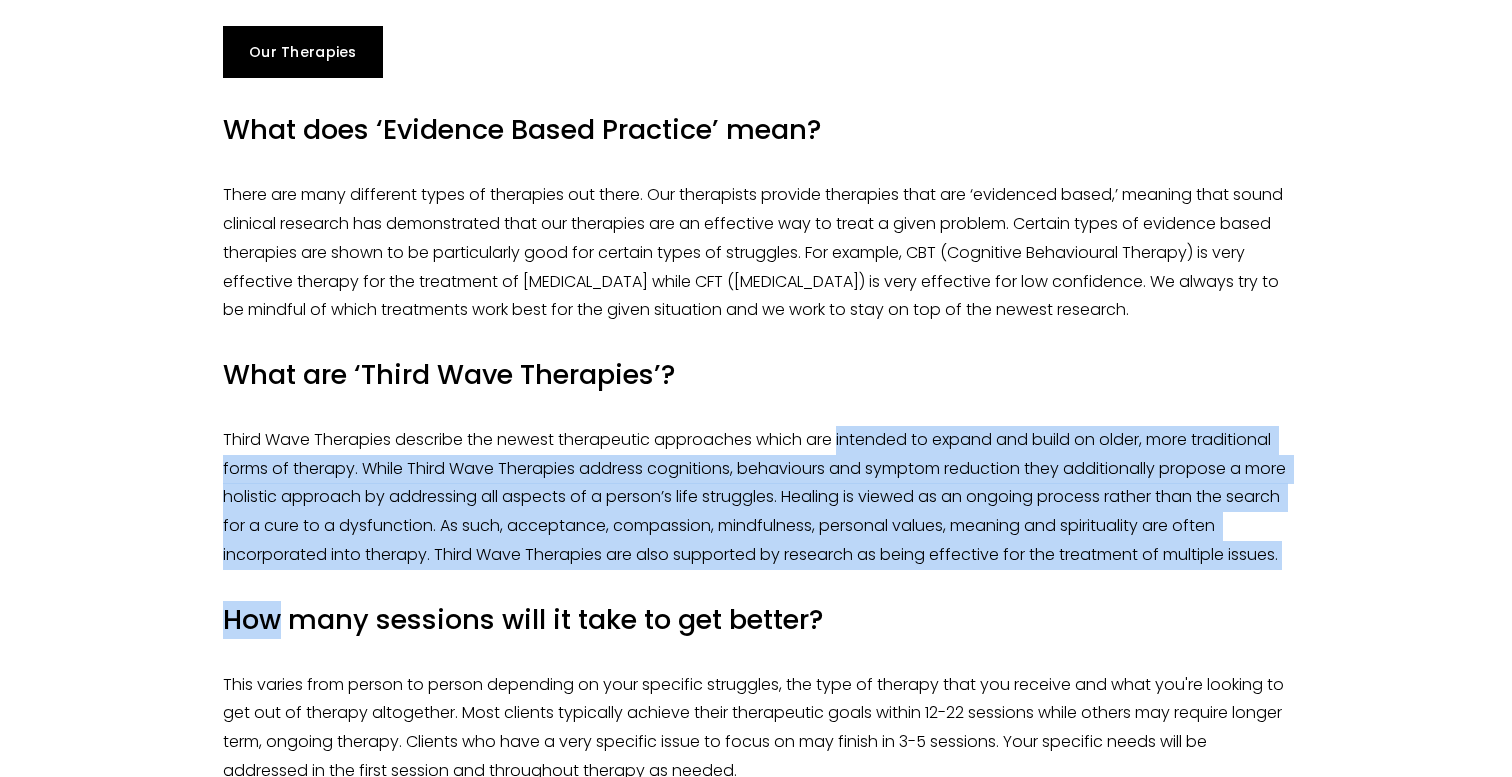 drag, startPoint x: 894, startPoint y: 608, endPoint x: 894, endPoint y: 471, distance: 137 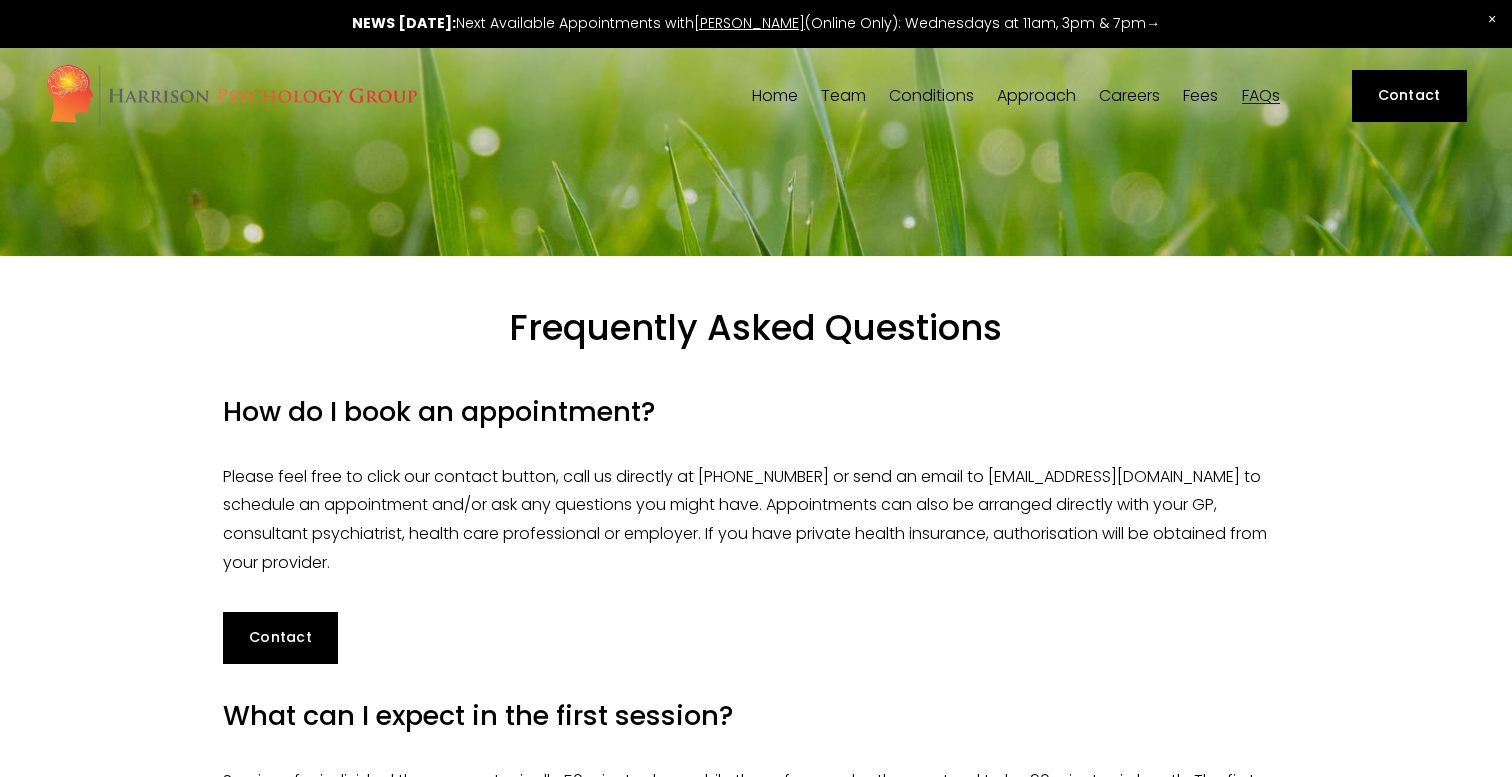 scroll, scrollTop: 19, scrollLeft: 0, axis: vertical 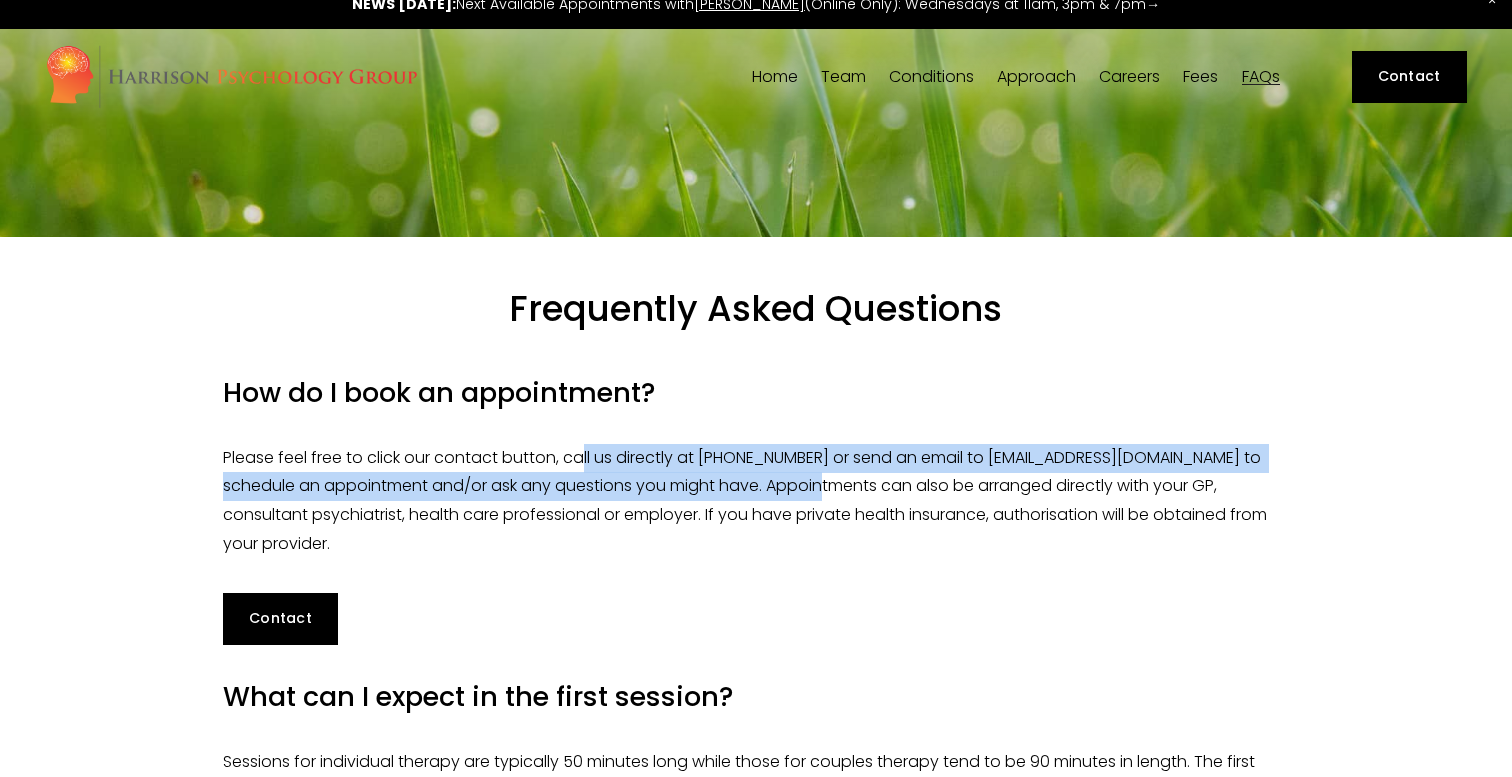 drag, startPoint x: 810, startPoint y: 489, endPoint x: 584, endPoint y: 470, distance: 226.79727 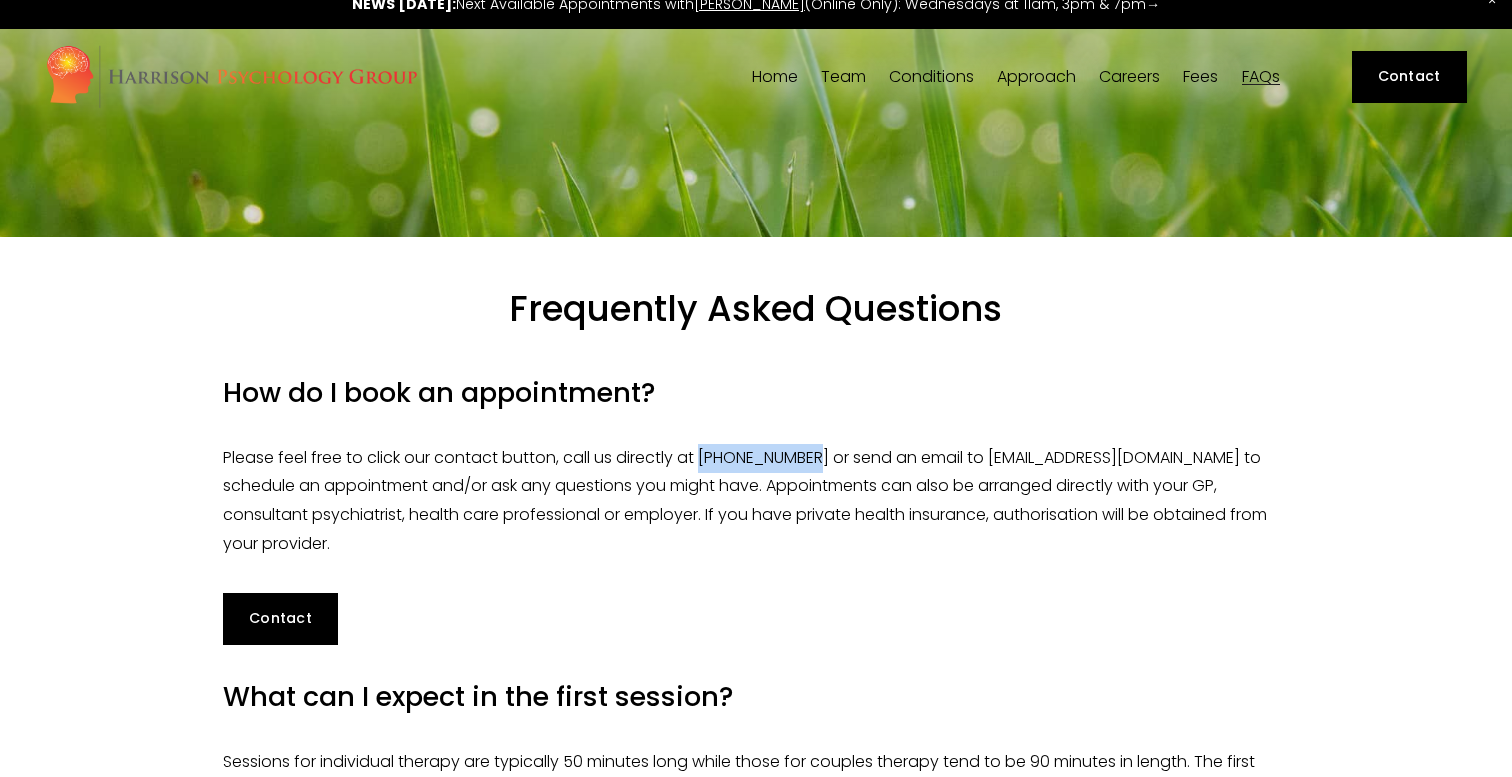 drag, startPoint x: 717, startPoint y: 457, endPoint x: 793, endPoint y: 457, distance: 76 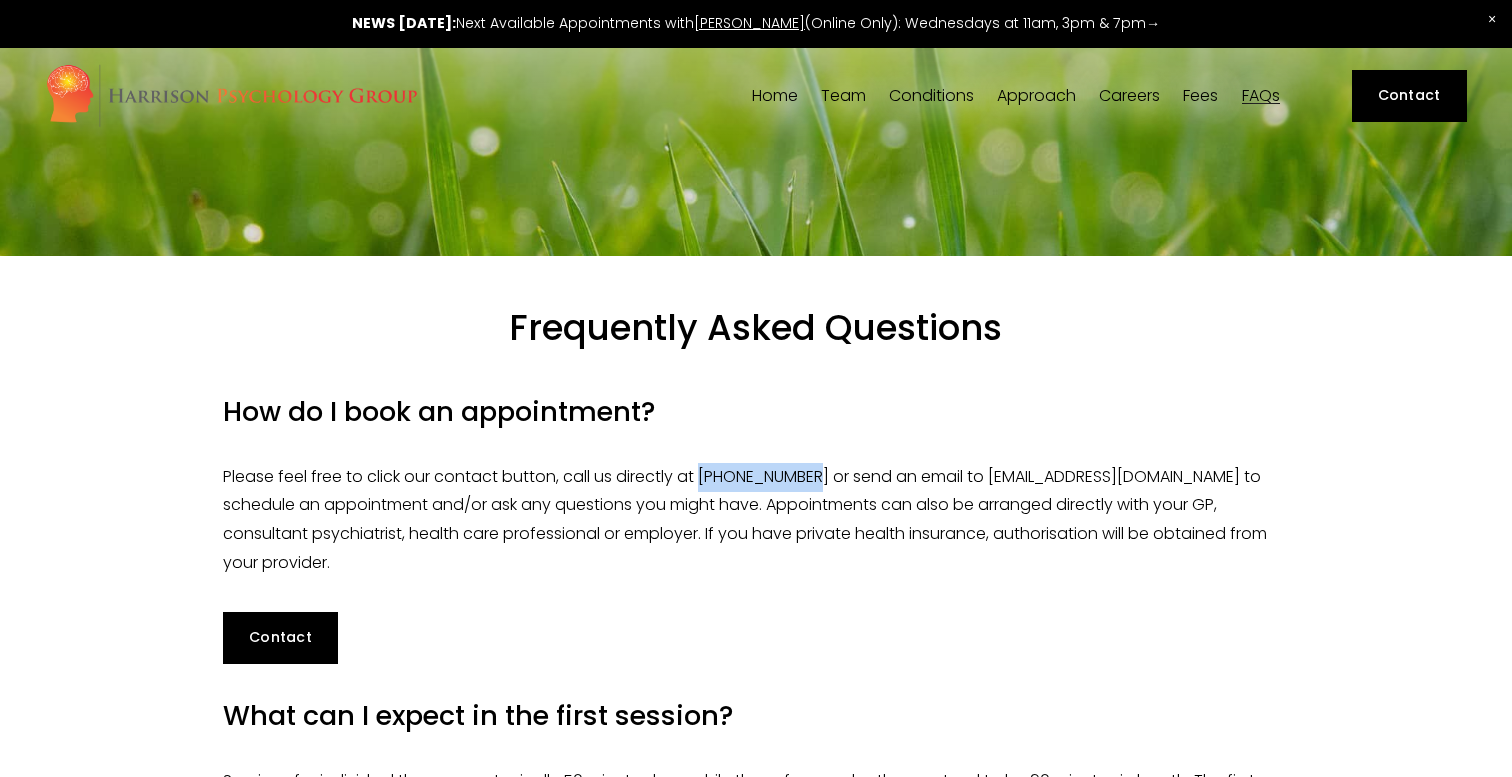 click on "Team" at bounding box center [843, 96] 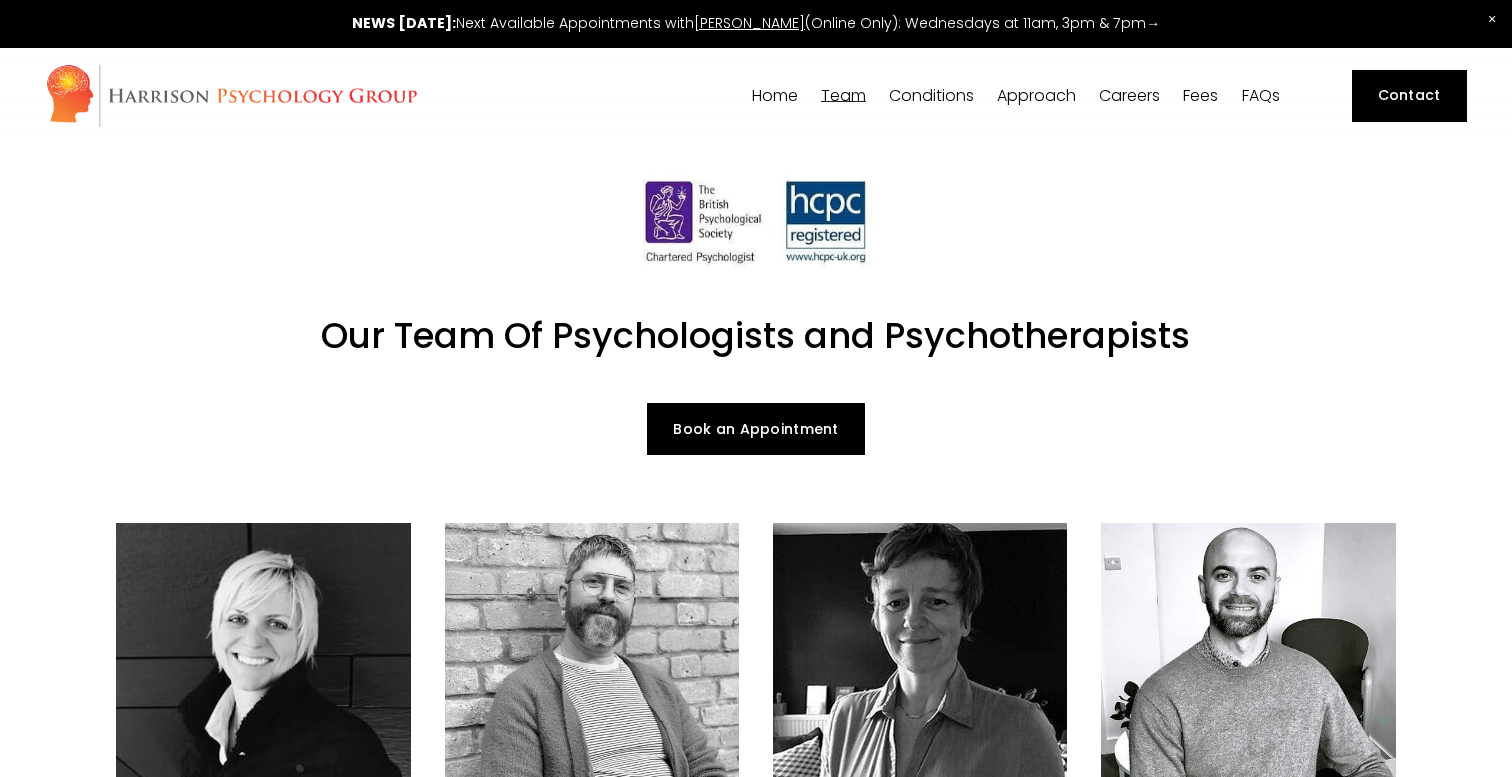 scroll, scrollTop: 1043, scrollLeft: 0, axis: vertical 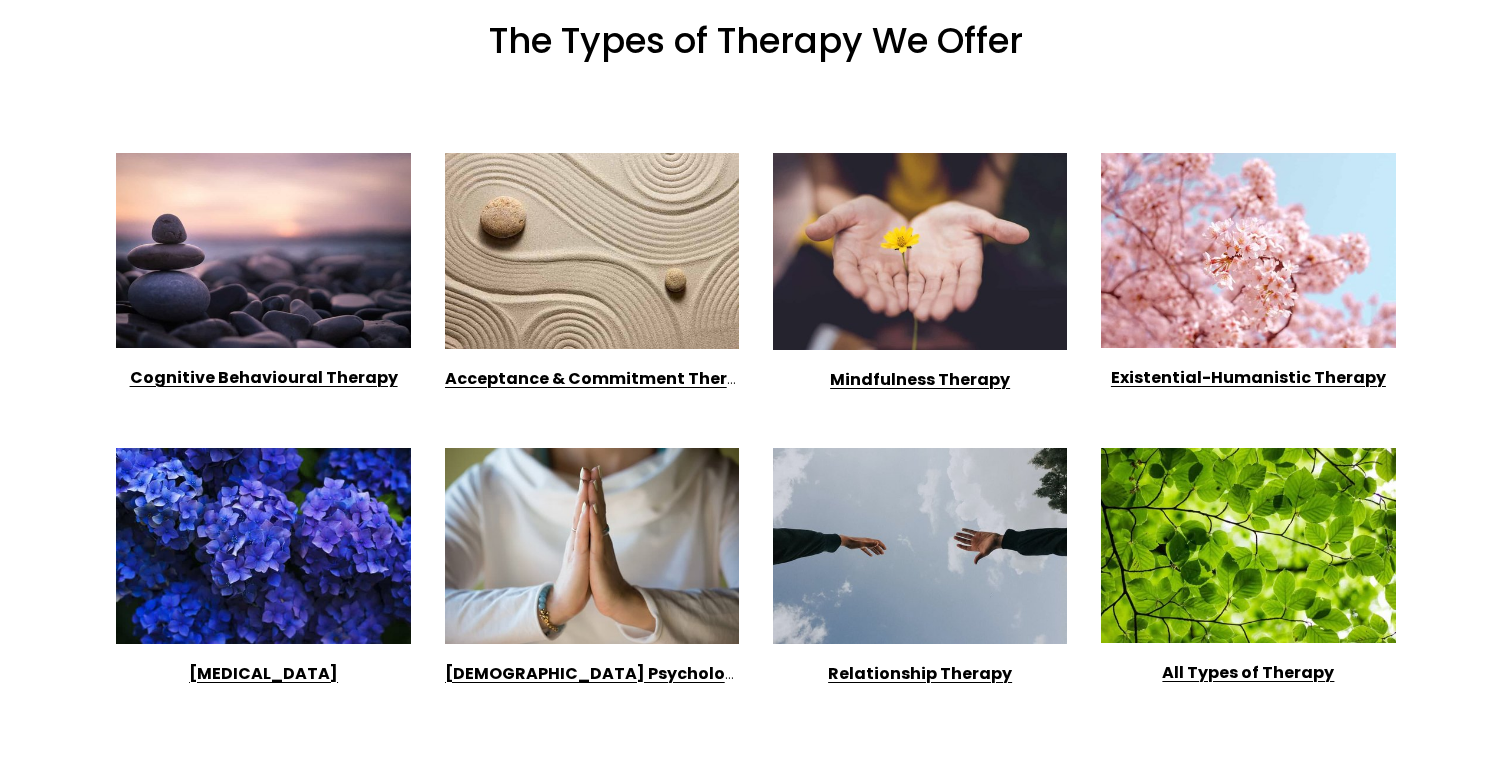 click on "All Types of Therapy" at bounding box center (1248, 672) 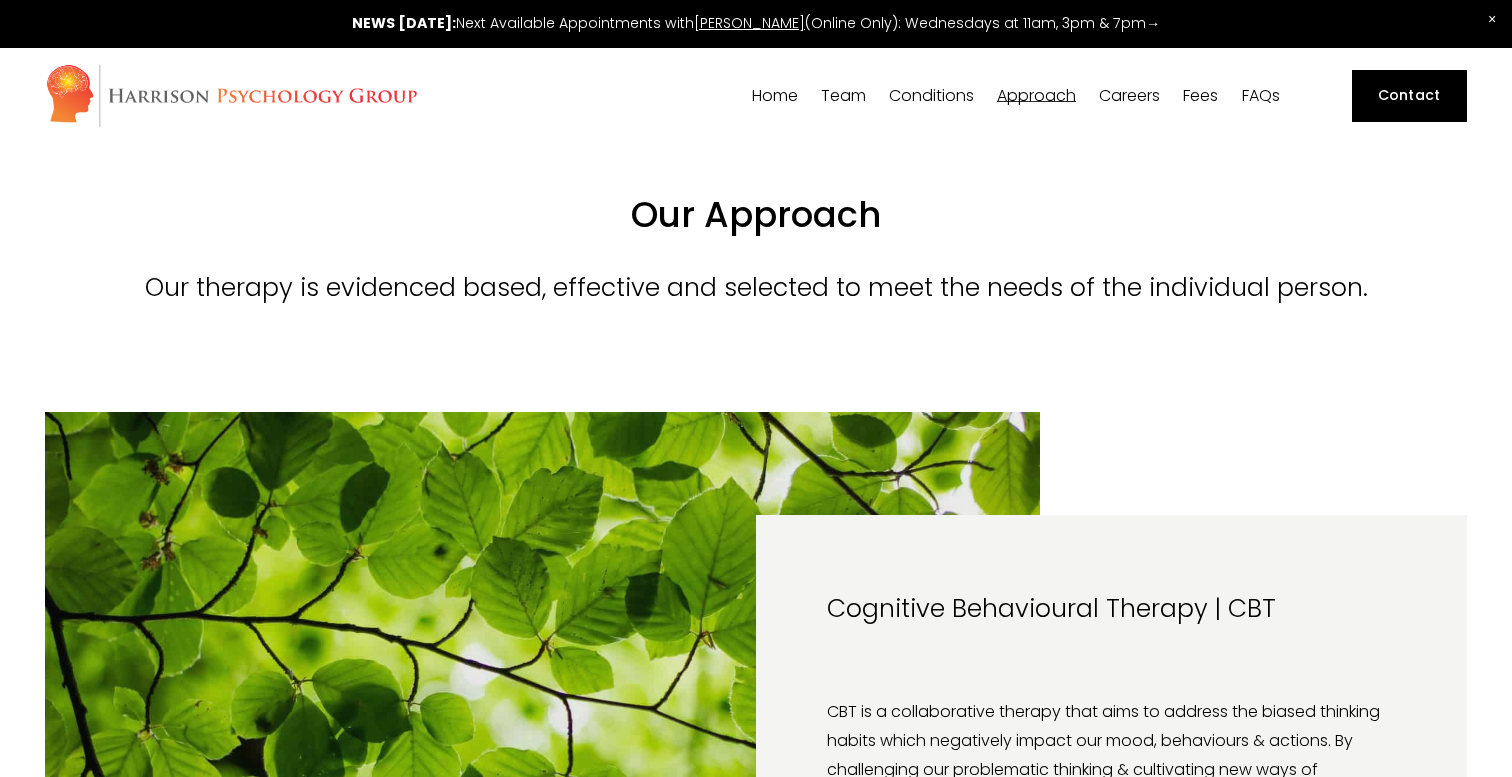 scroll, scrollTop: 0, scrollLeft: 0, axis: both 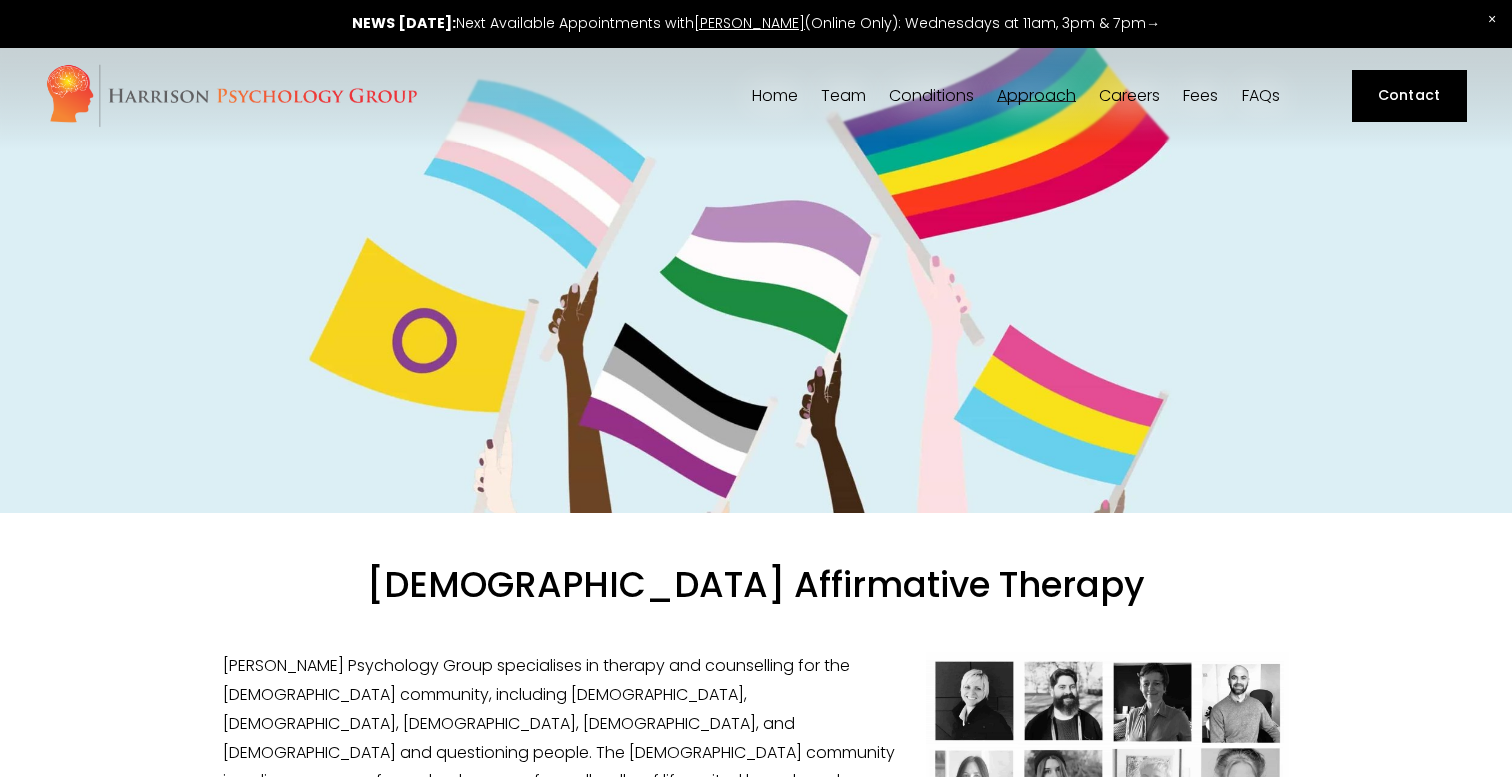 click on "Fees" at bounding box center (1200, 95) 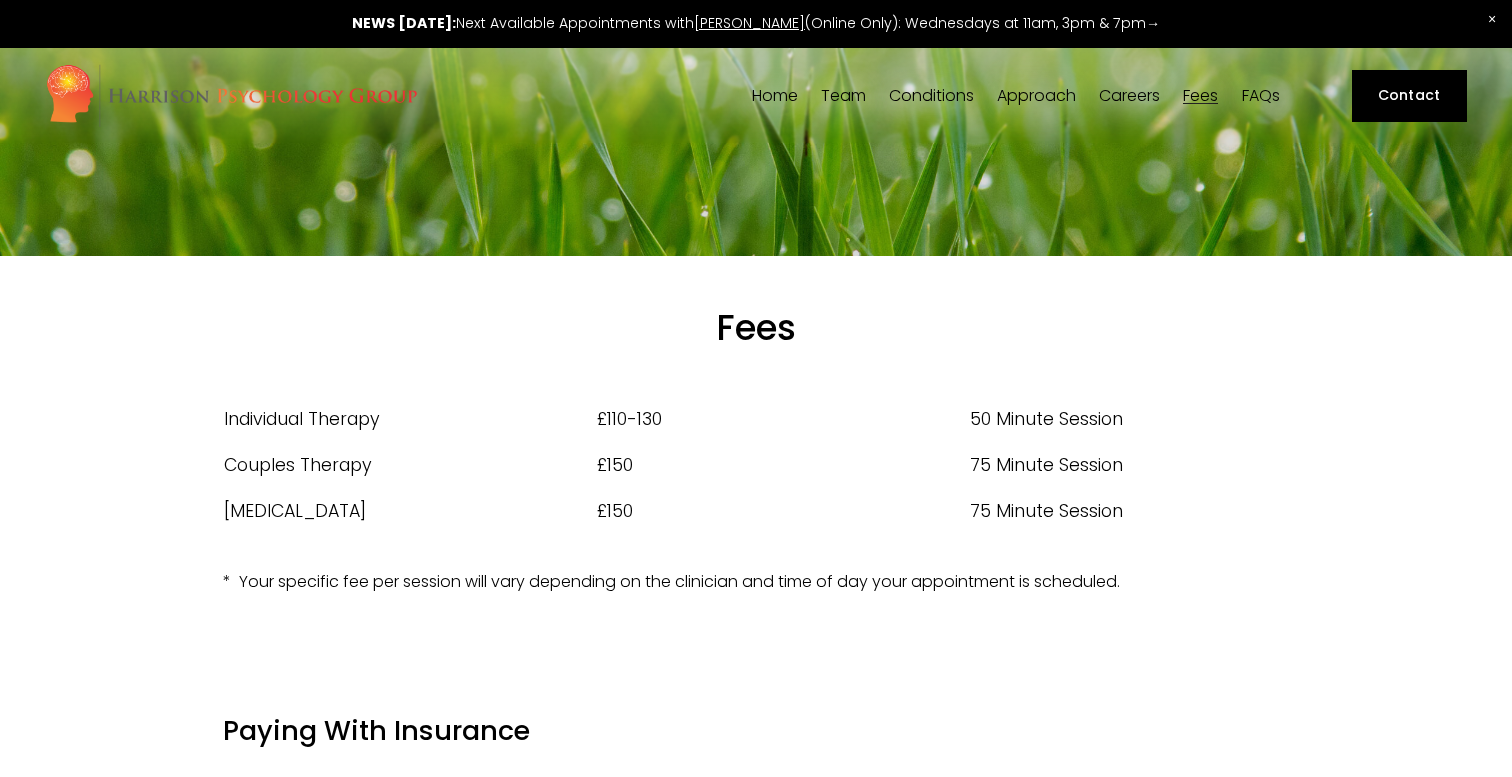 scroll, scrollTop: 0, scrollLeft: 0, axis: both 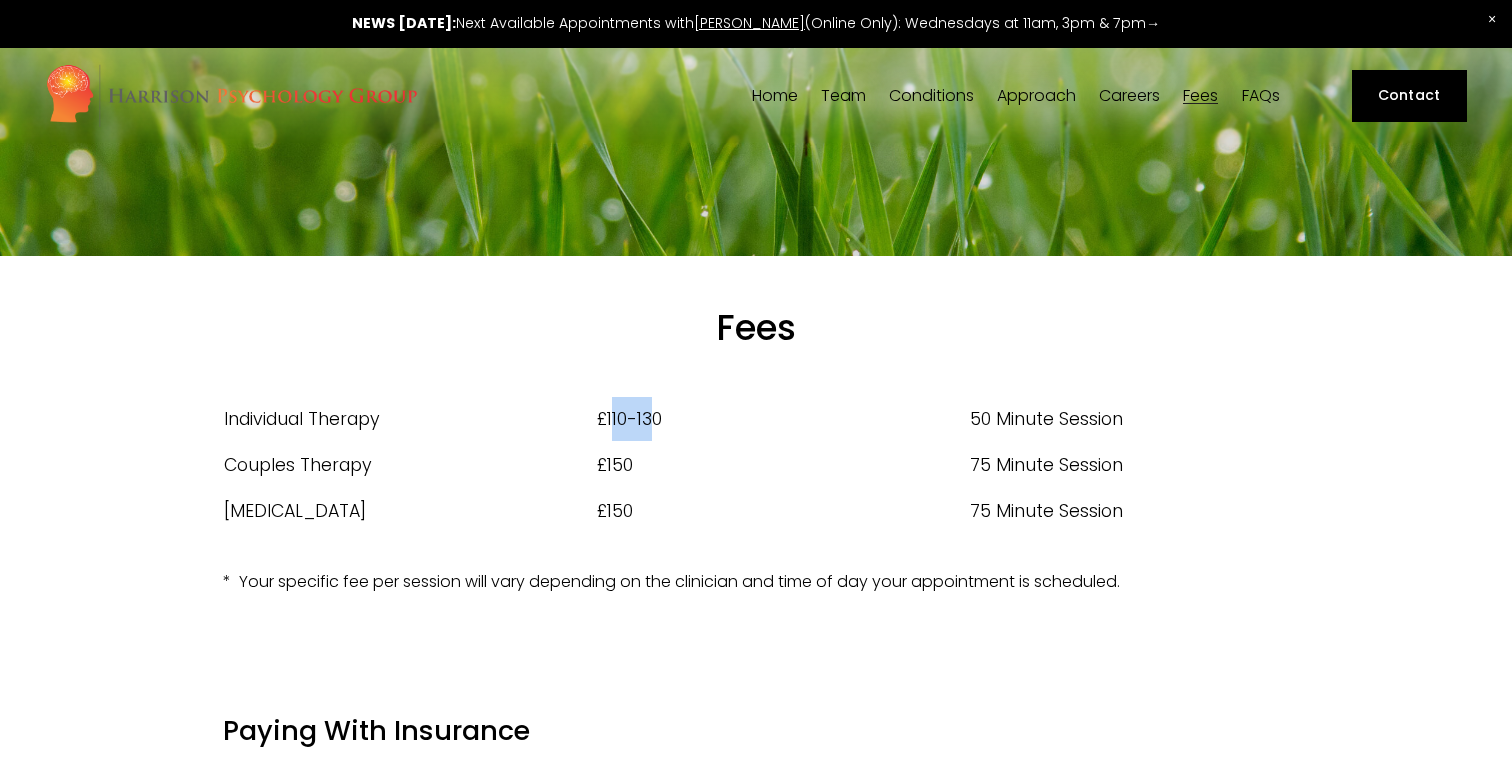 drag, startPoint x: 610, startPoint y: 420, endPoint x: 651, endPoint y: 420, distance: 41 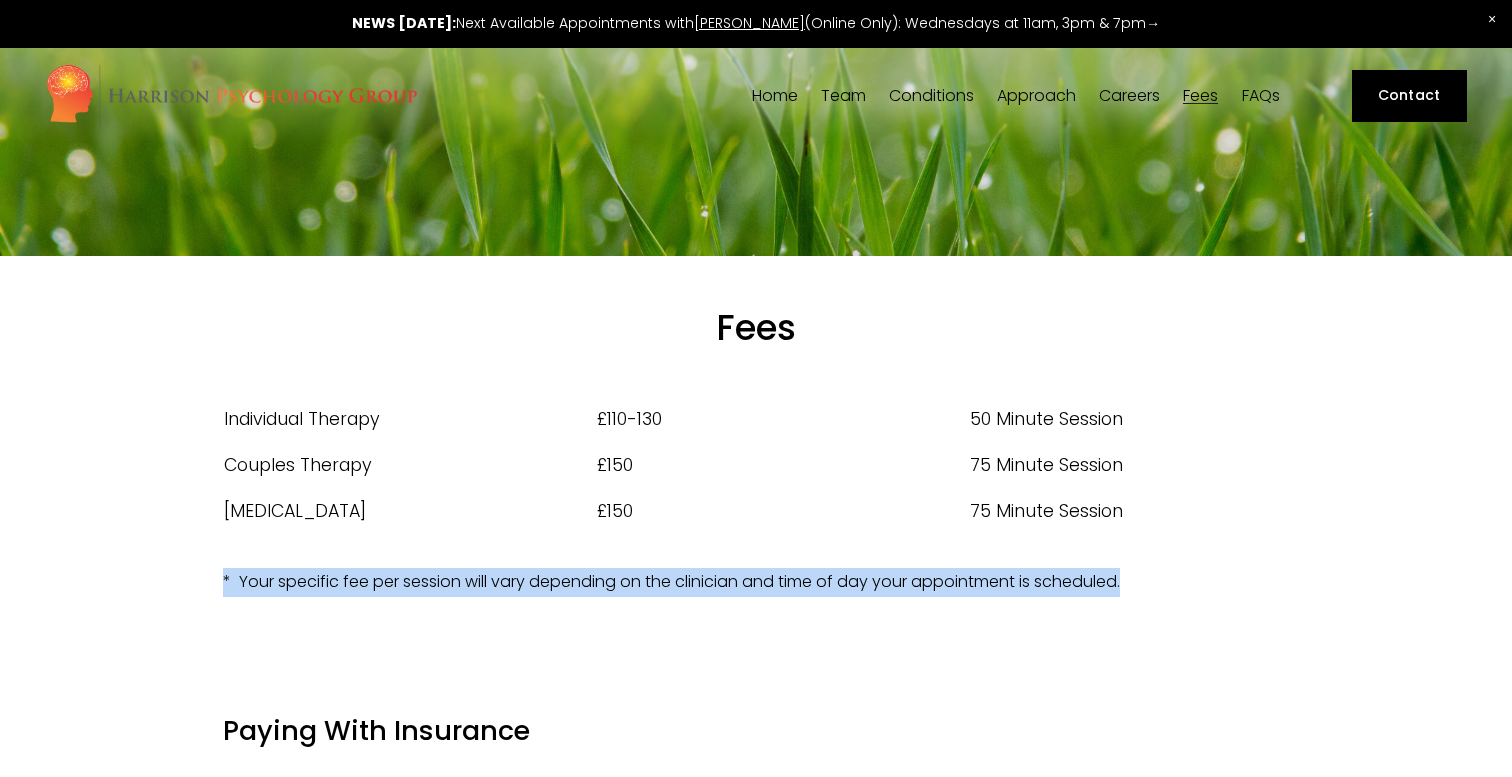 drag, startPoint x: 529, startPoint y: 560, endPoint x: 594, endPoint y: 603, distance: 77.93587 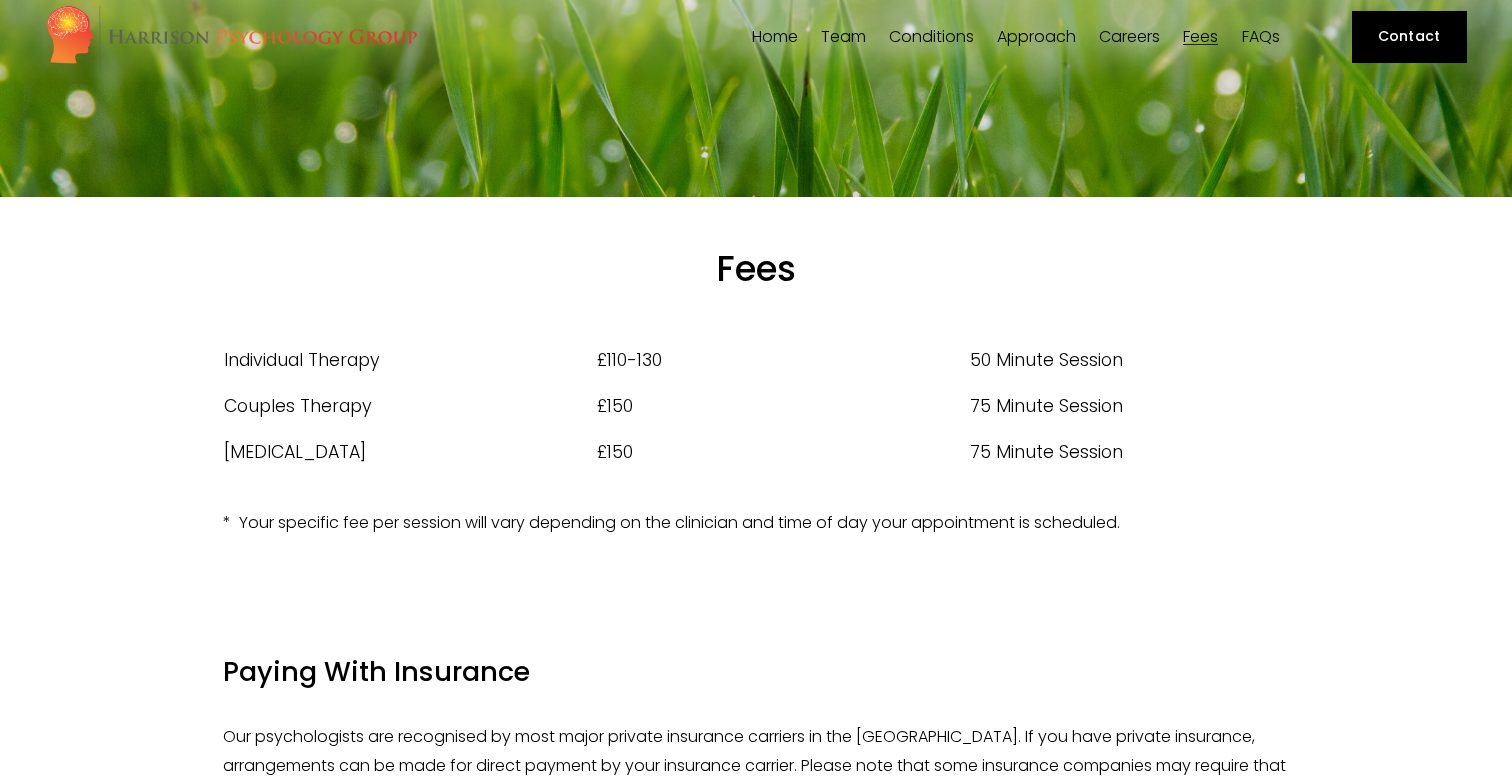 scroll, scrollTop: 0, scrollLeft: 0, axis: both 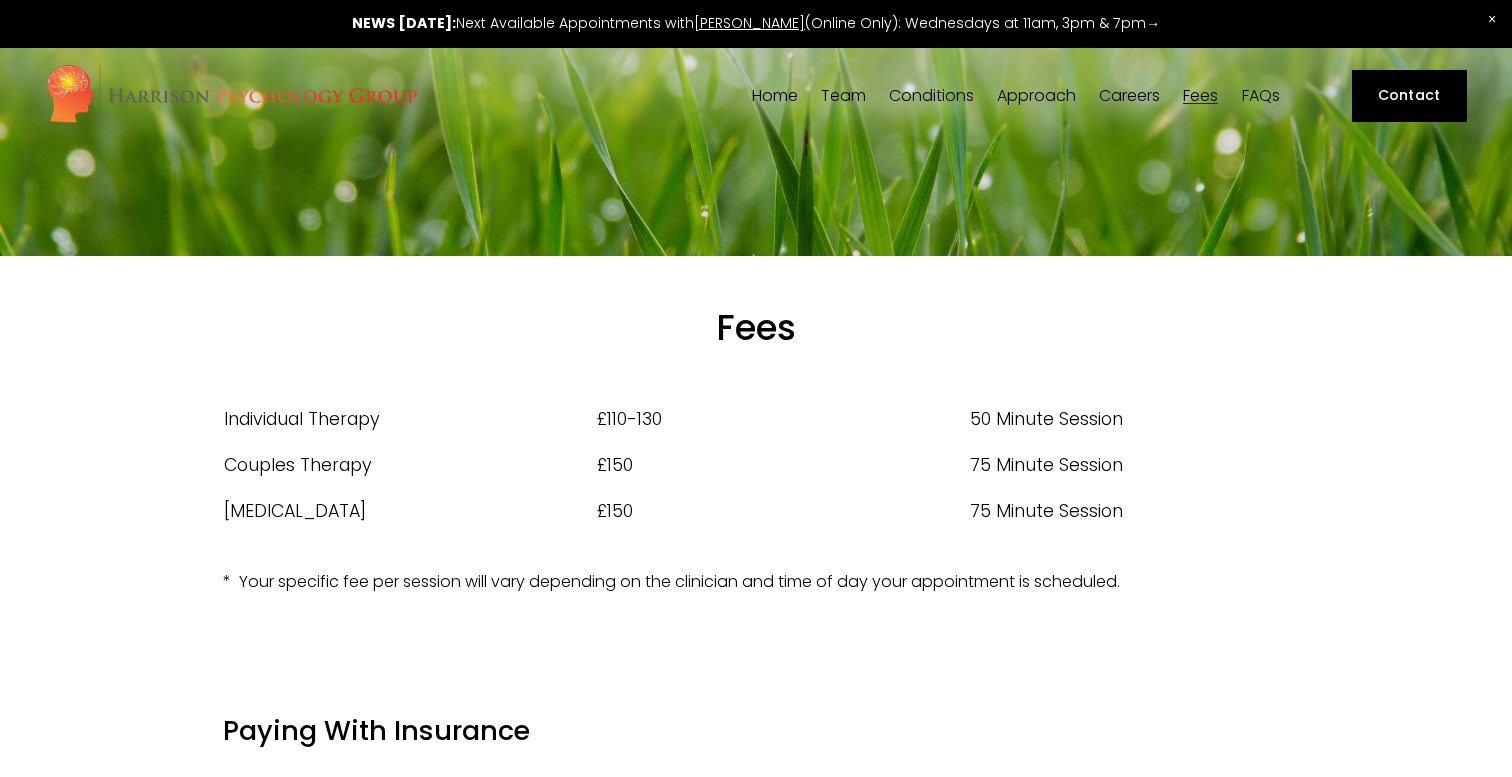 click on "Home" at bounding box center (775, 95) 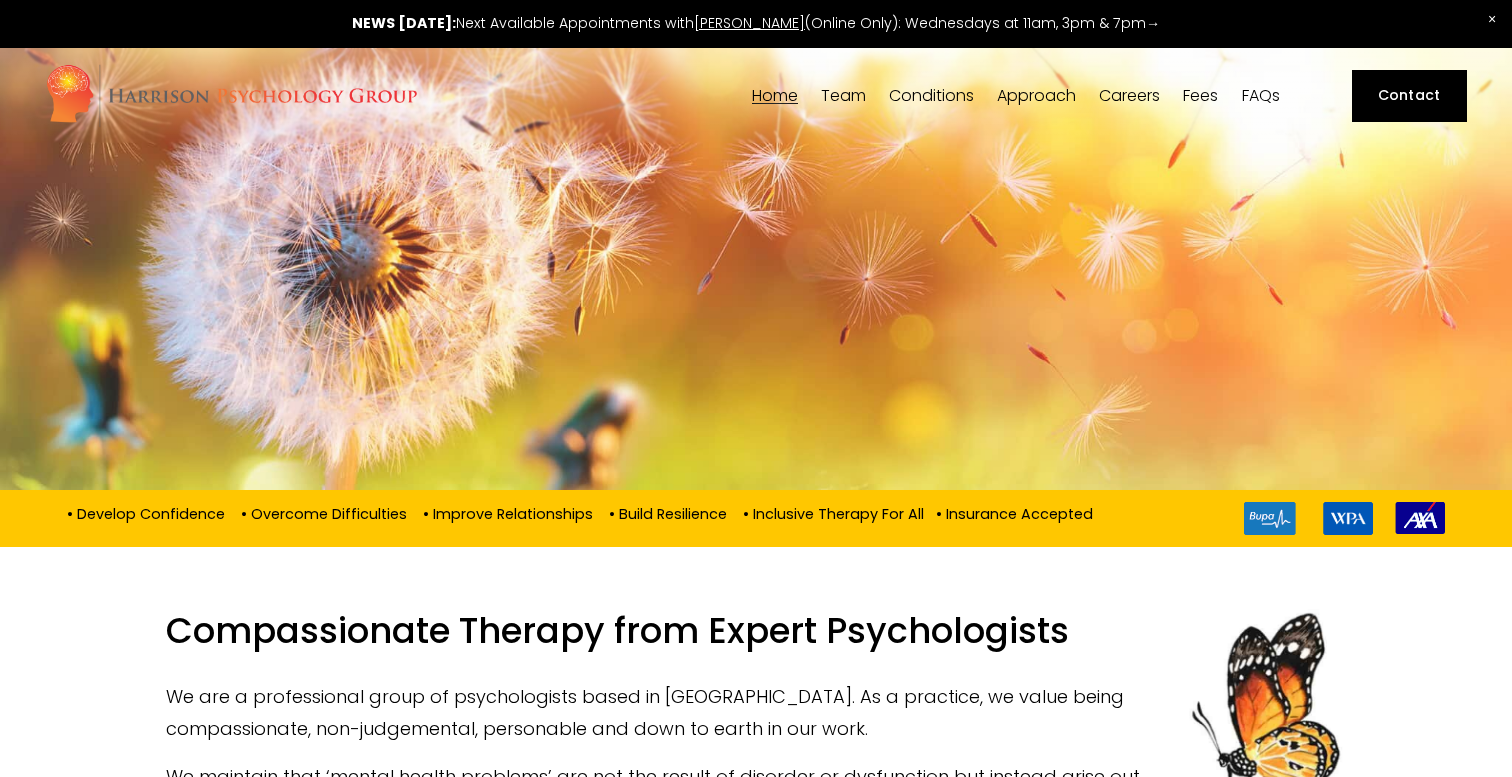scroll, scrollTop: 0, scrollLeft: 0, axis: both 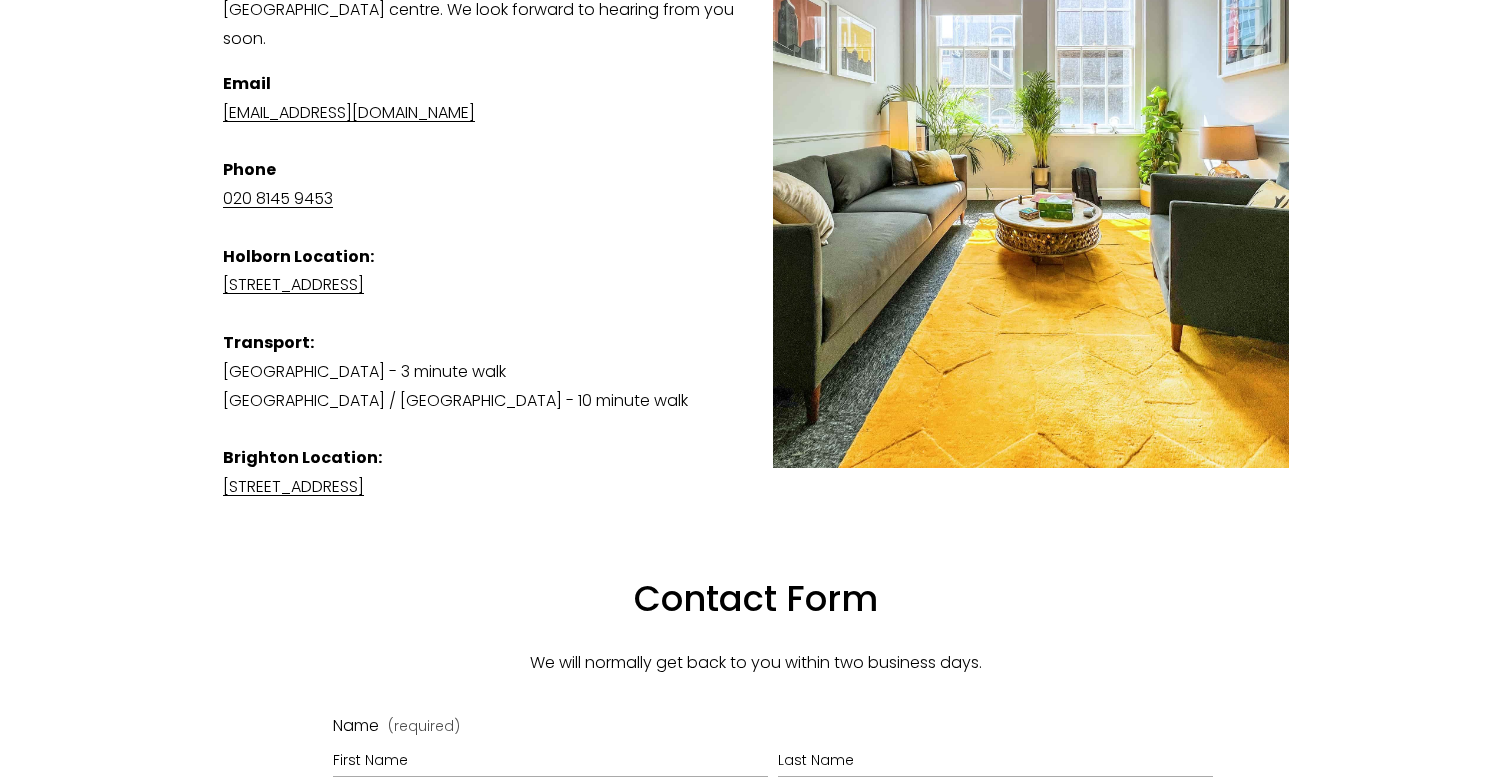 click on "[STREET_ADDRESS]" at bounding box center (293, 486) 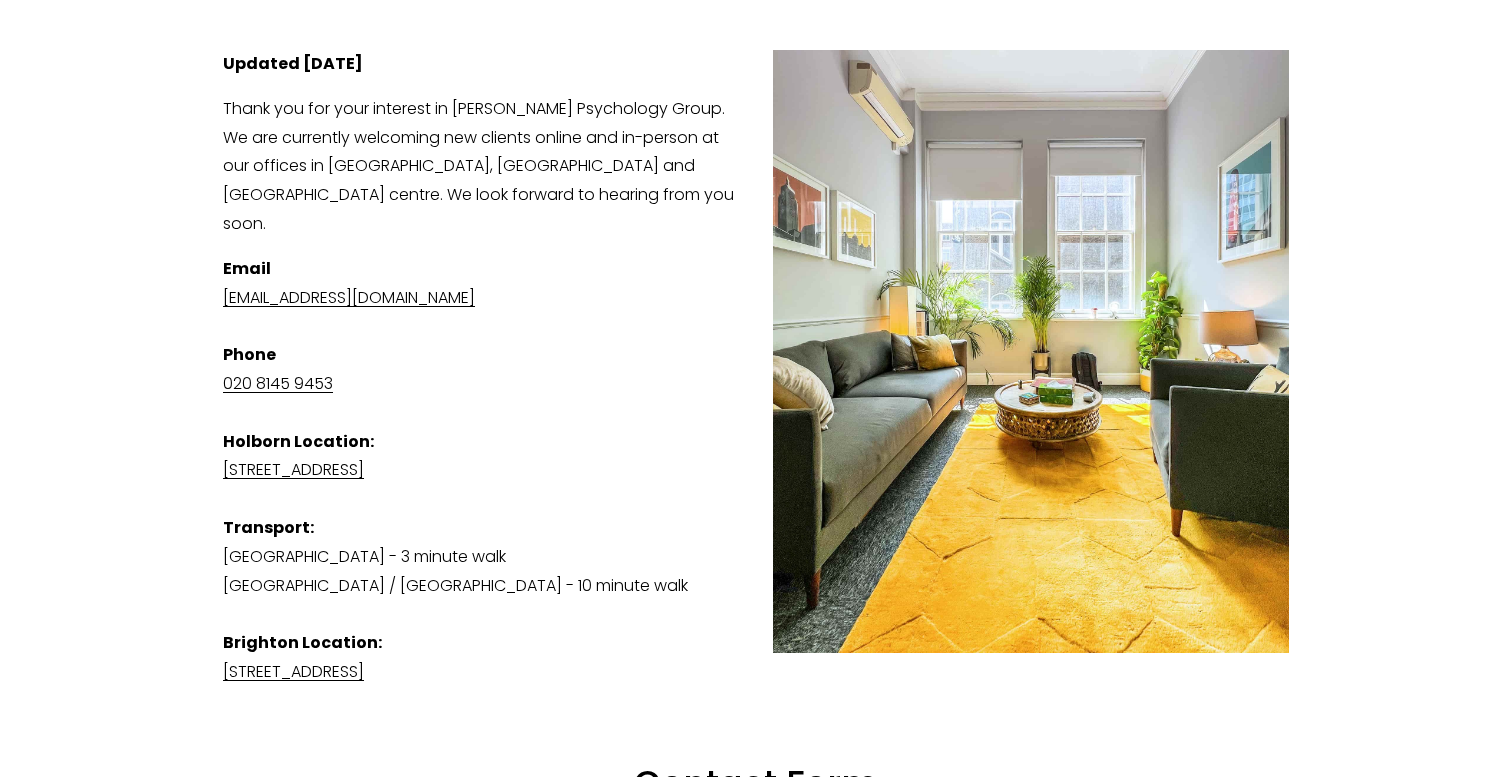 scroll, scrollTop: 372, scrollLeft: 0, axis: vertical 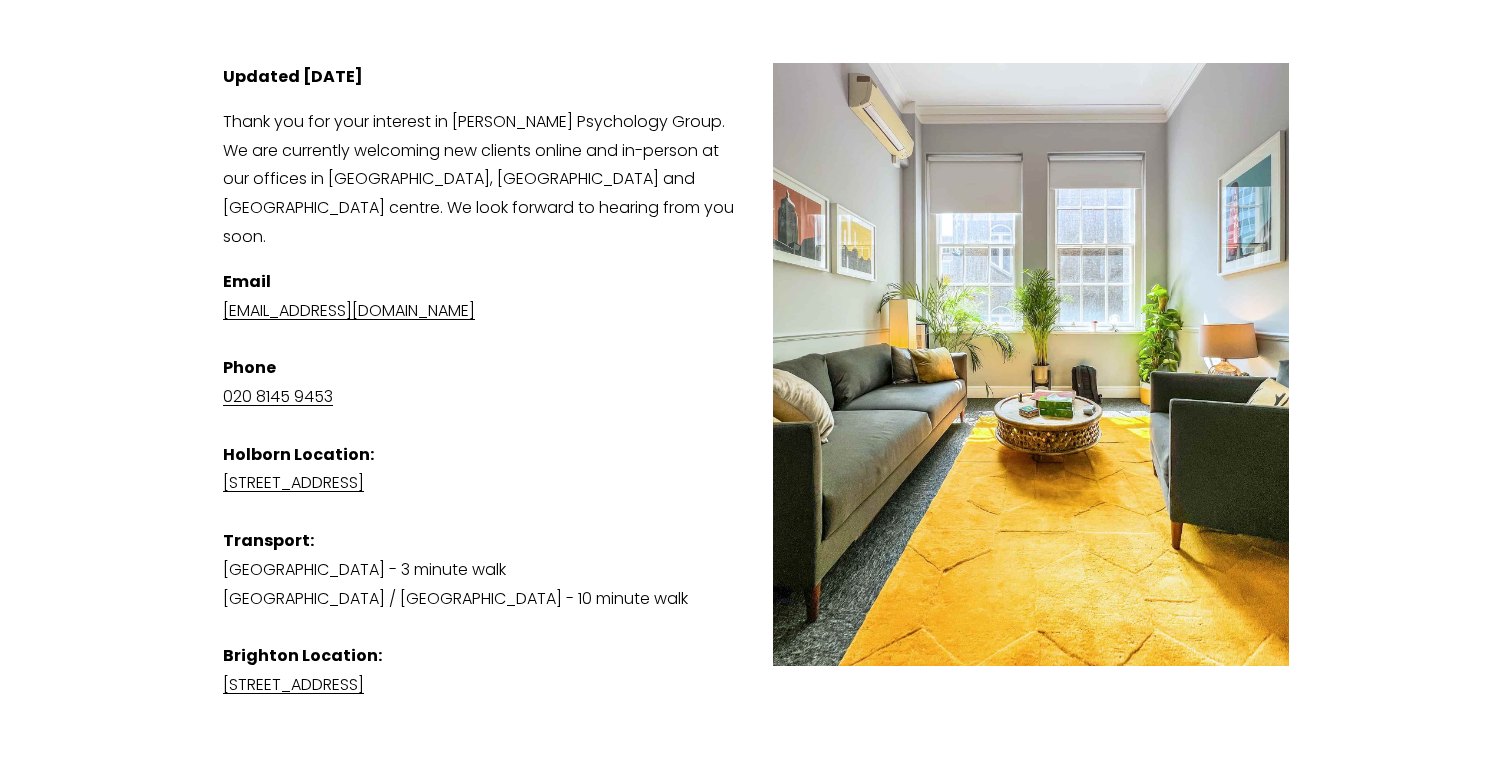 click on "[STREET_ADDRESS]" at bounding box center (293, 482) 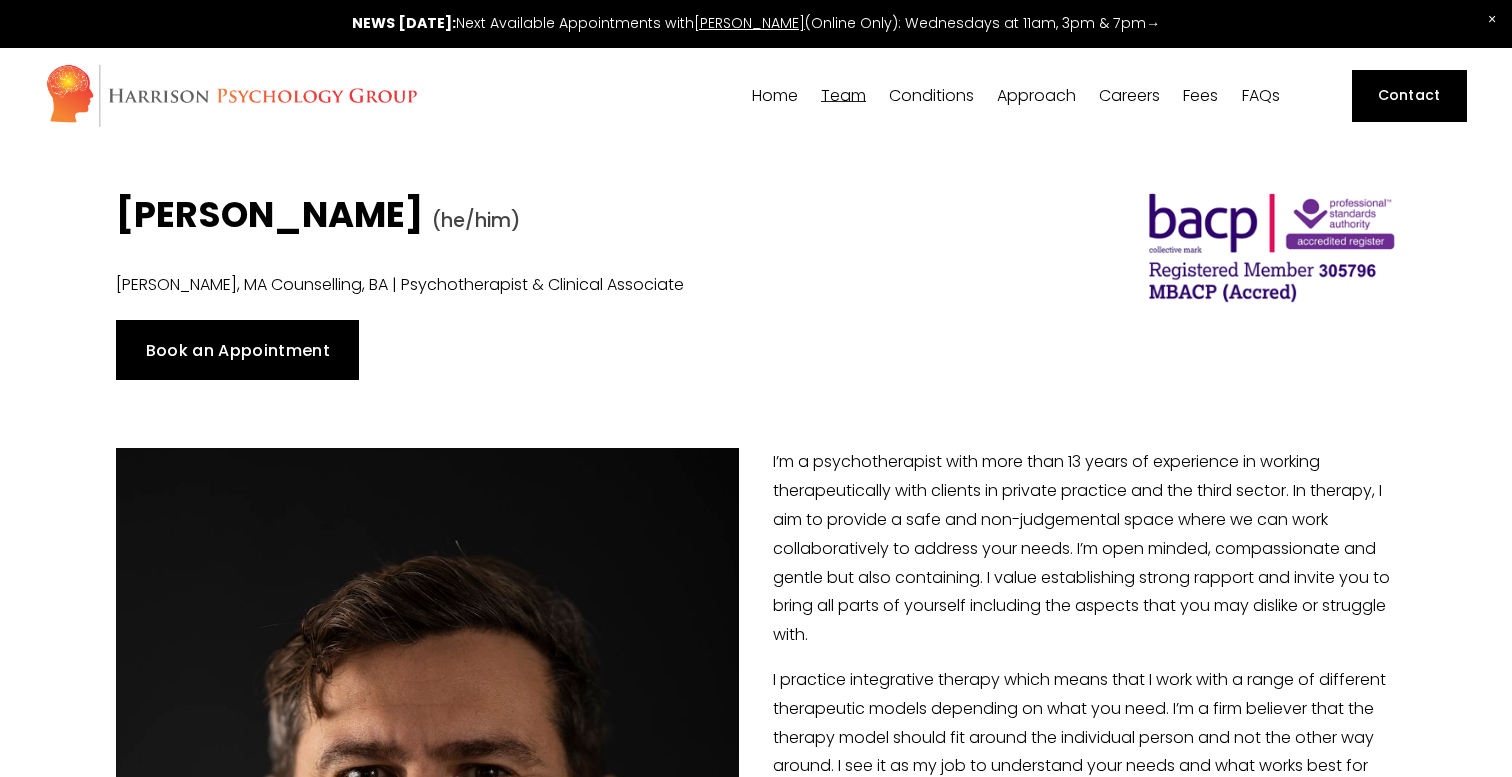 scroll, scrollTop: 0, scrollLeft: 0, axis: both 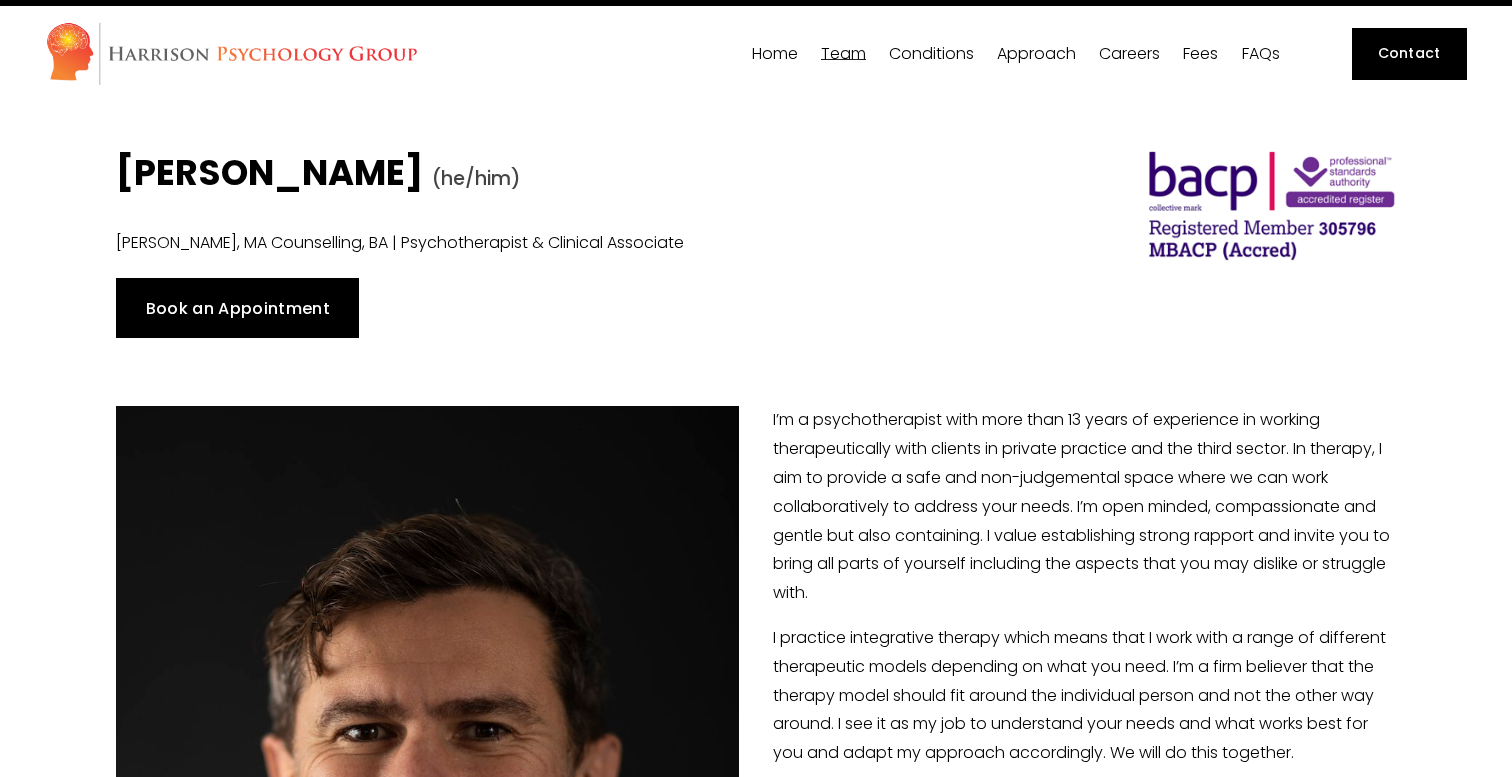 click on "Book an Appointment" at bounding box center (237, 308) 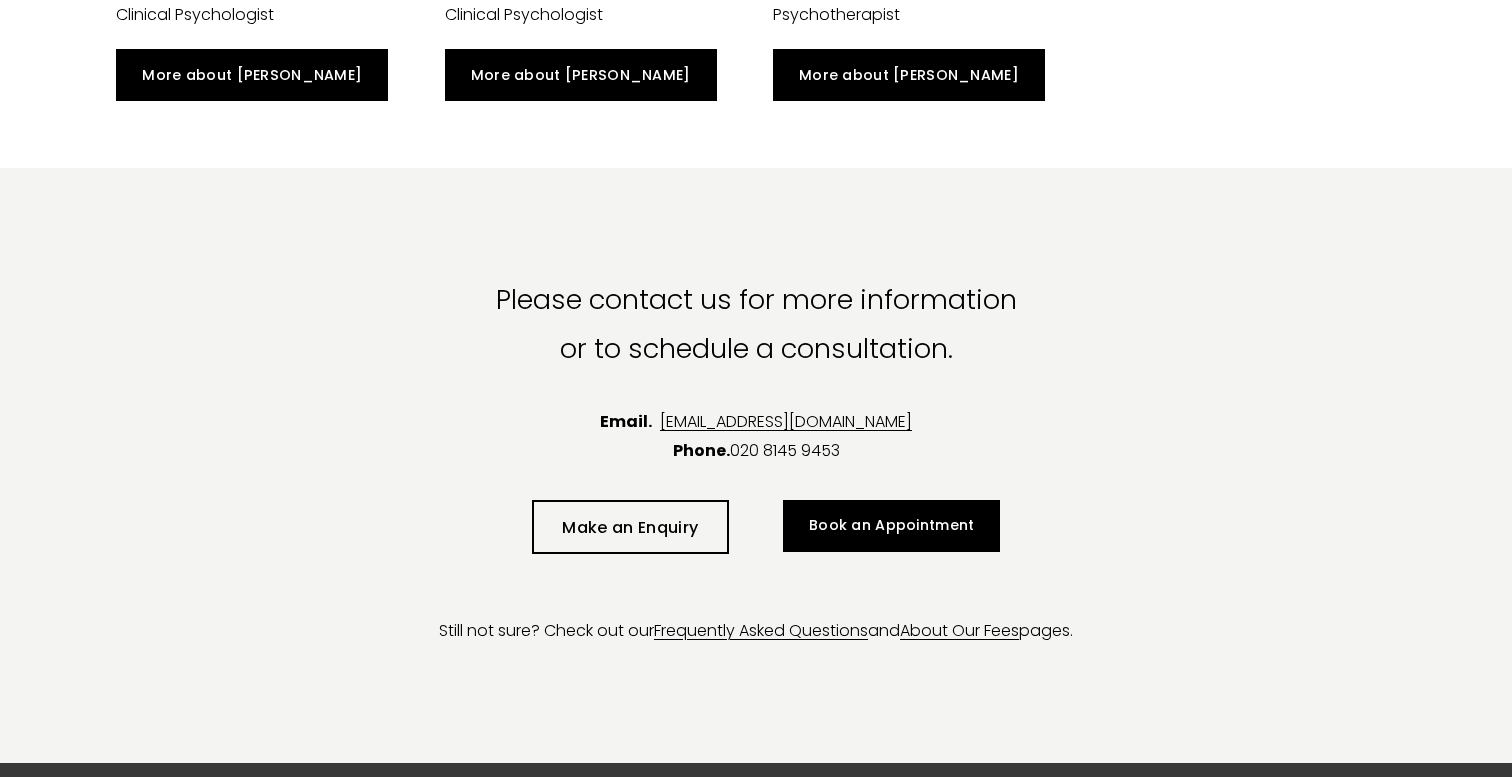 scroll, scrollTop: 5409, scrollLeft: 0, axis: vertical 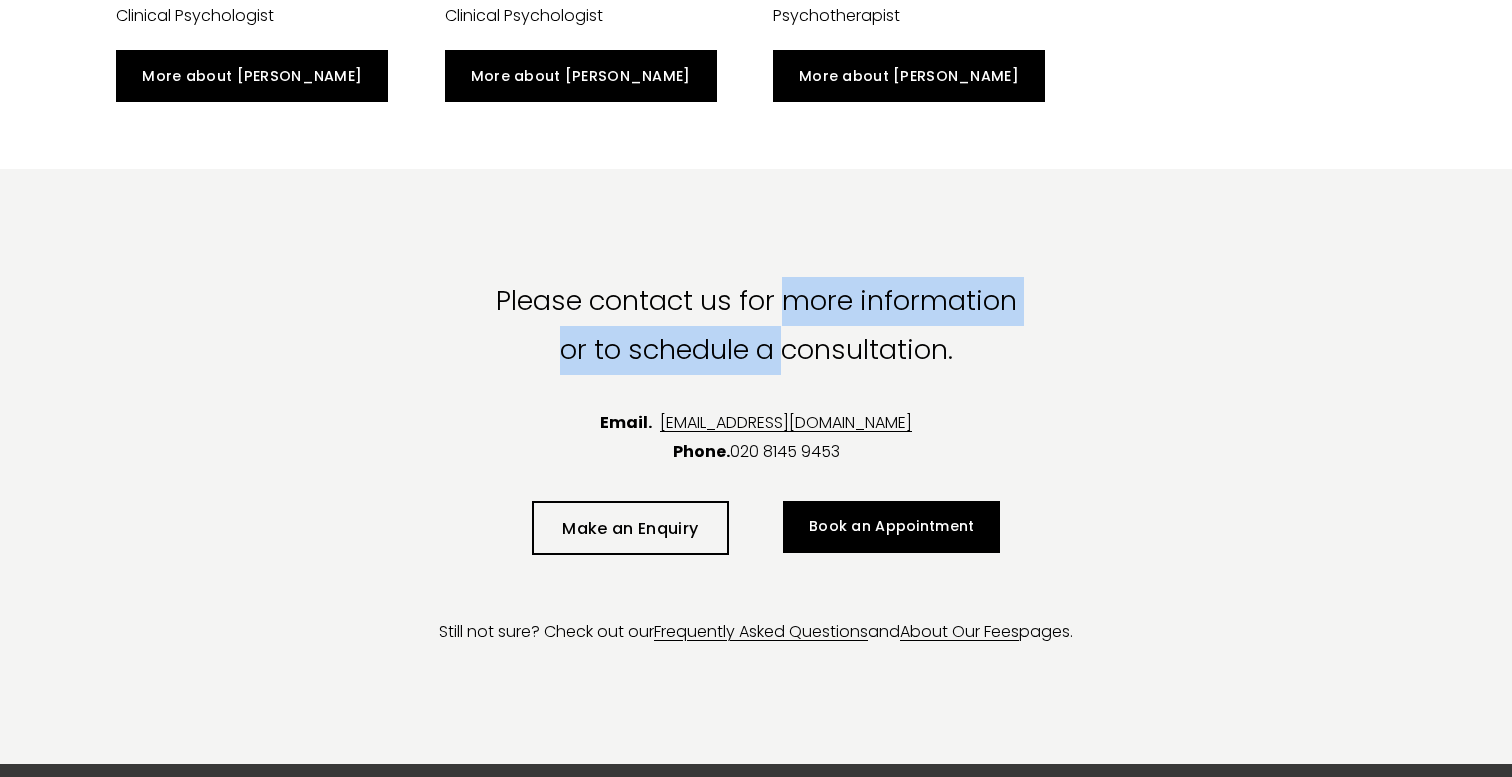 drag, startPoint x: 785, startPoint y: 290, endPoint x: 788, endPoint y: 362, distance: 72.06247 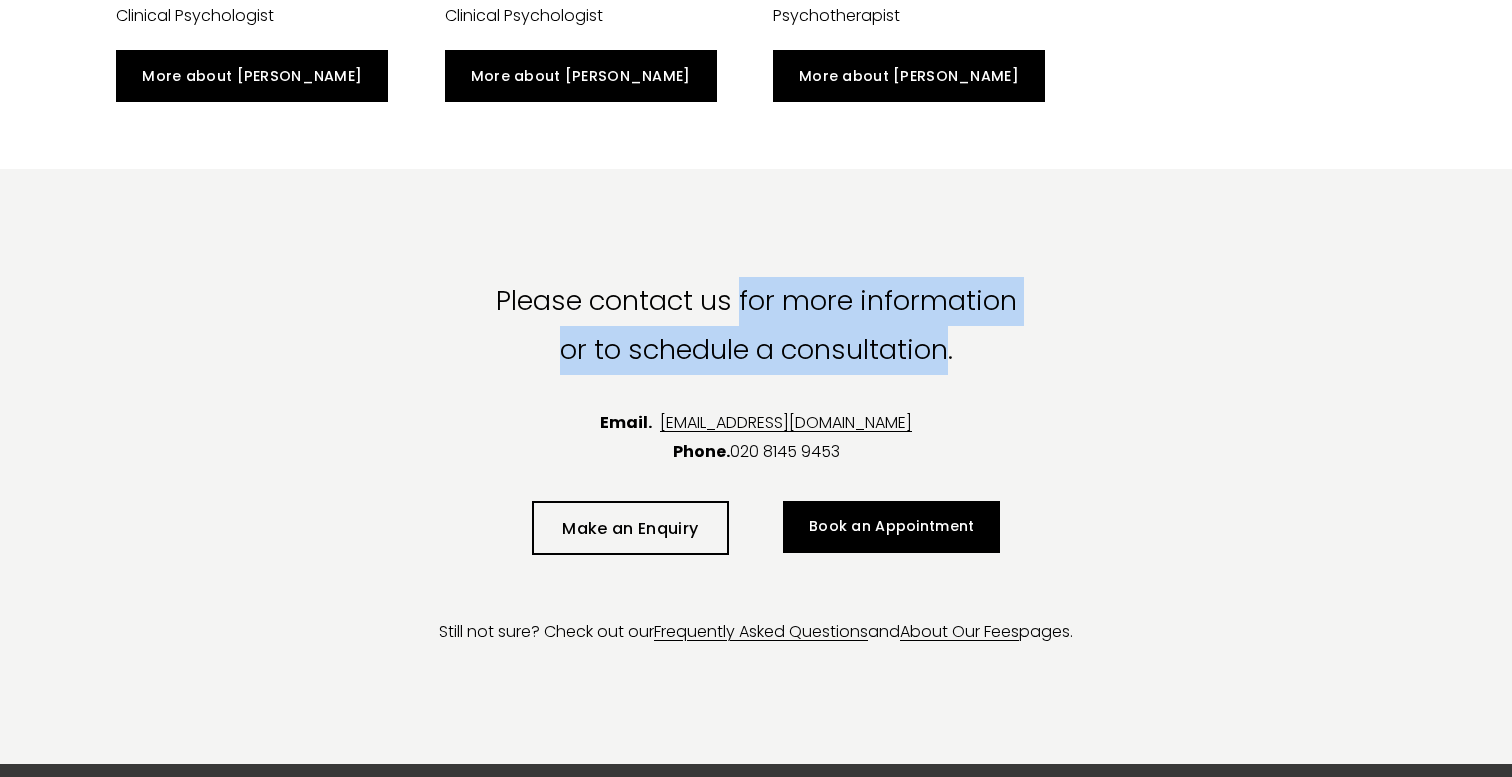 drag, startPoint x: 788, startPoint y: 362, endPoint x: 749, endPoint y: 299, distance: 74.094536 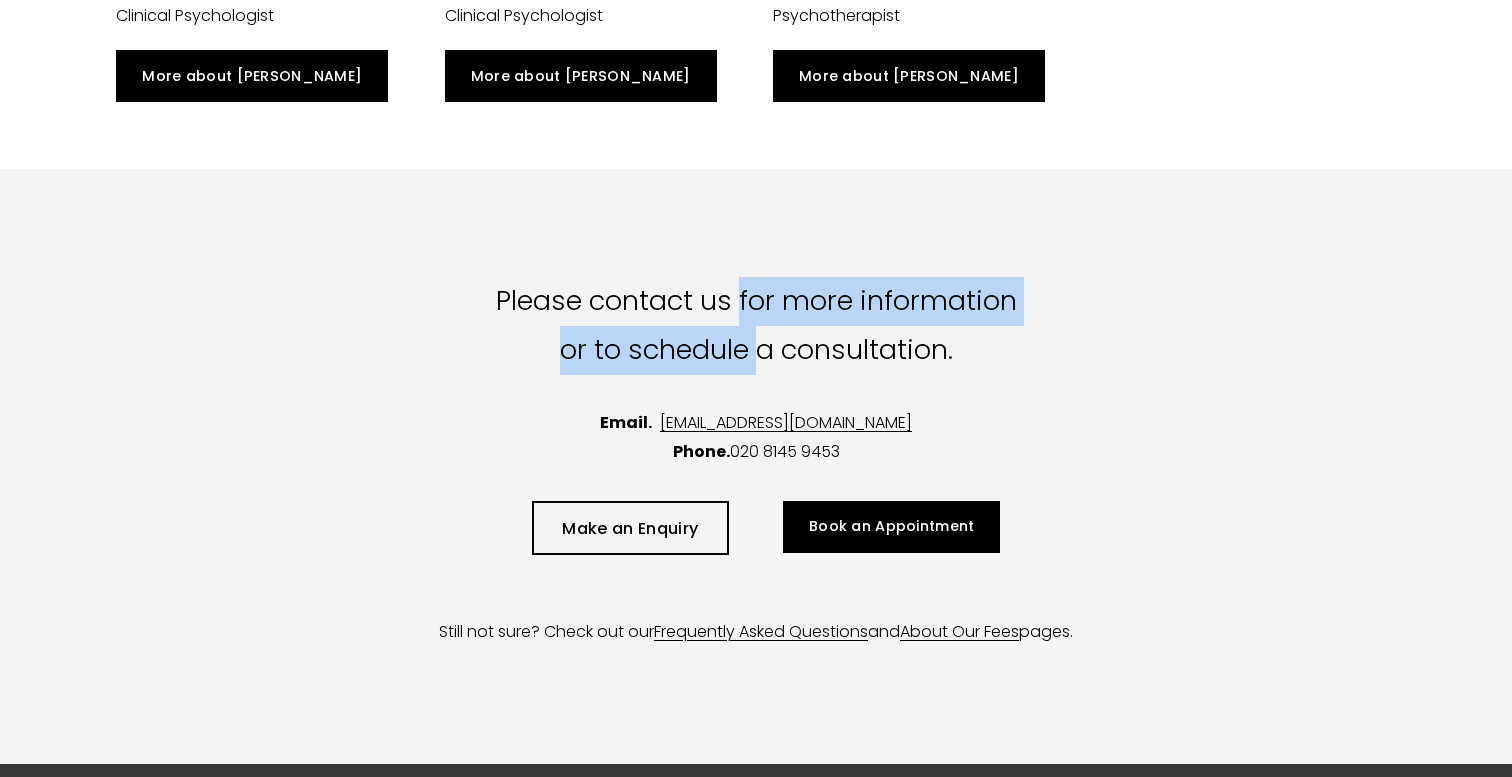 drag, startPoint x: 749, startPoint y: 299, endPoint x: 749, endPoint y: 346, distance: 47 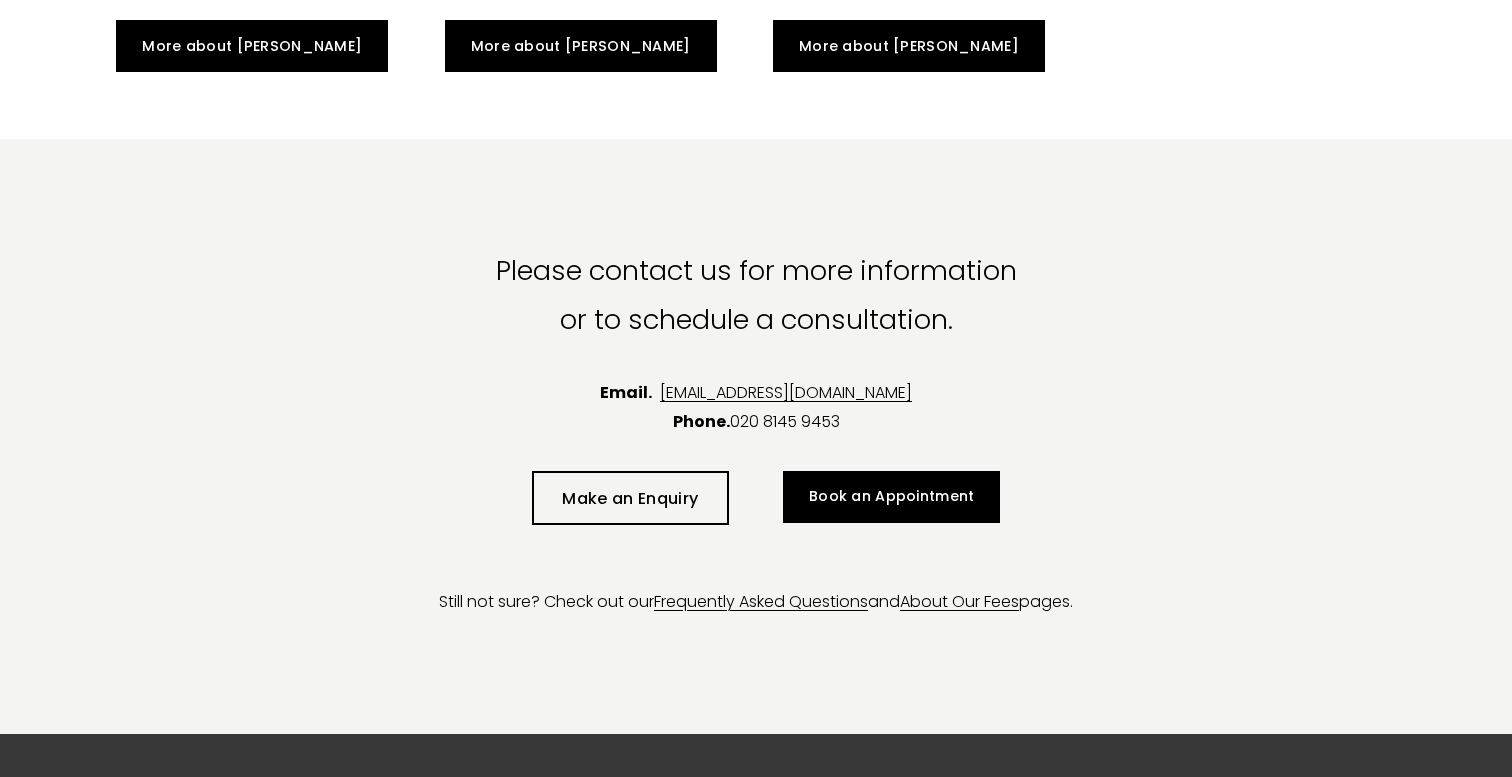scroll, scrollTop: 5437, scrollLeft: 0, axis: vertical 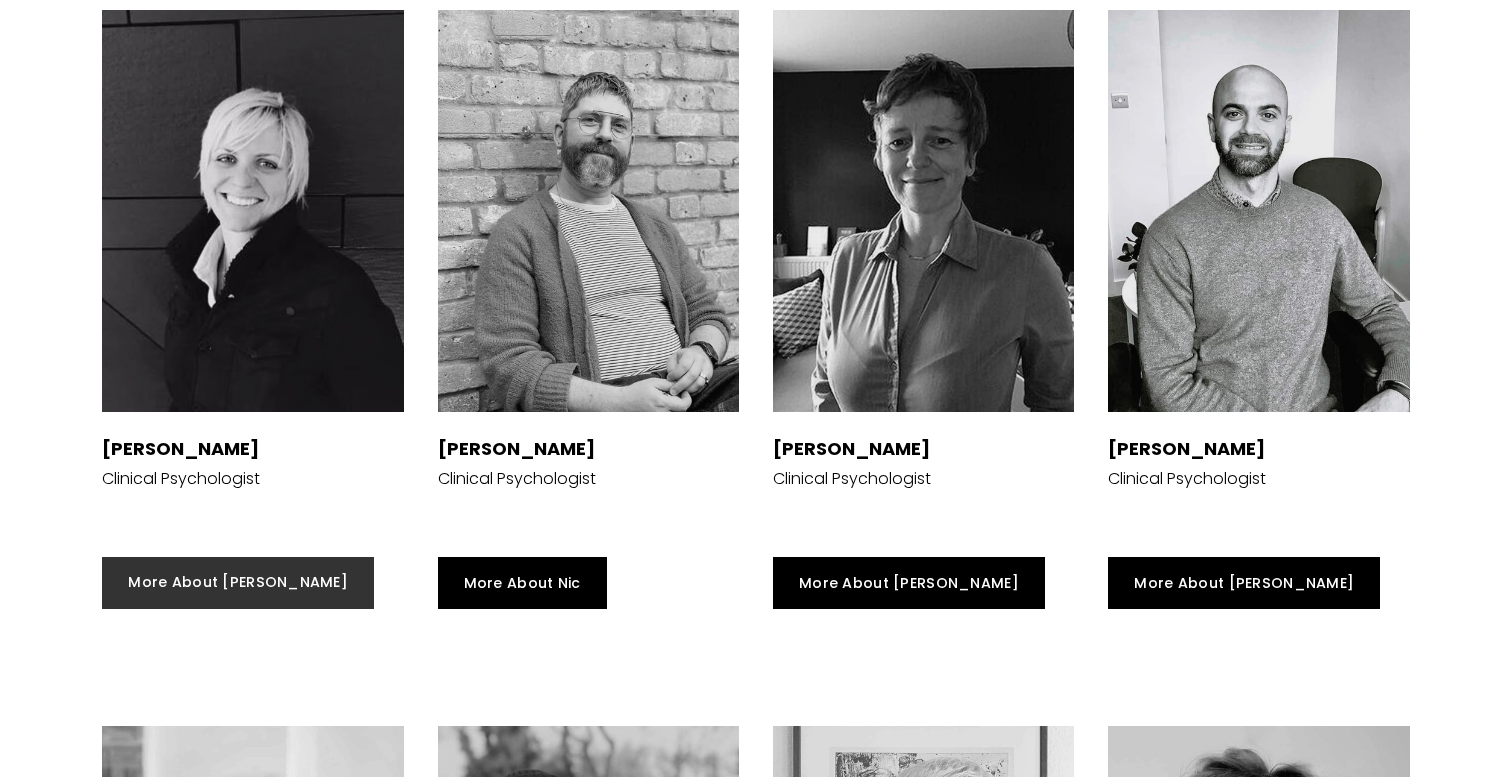 click on "More About Siri" at bounding box center (238, 583) 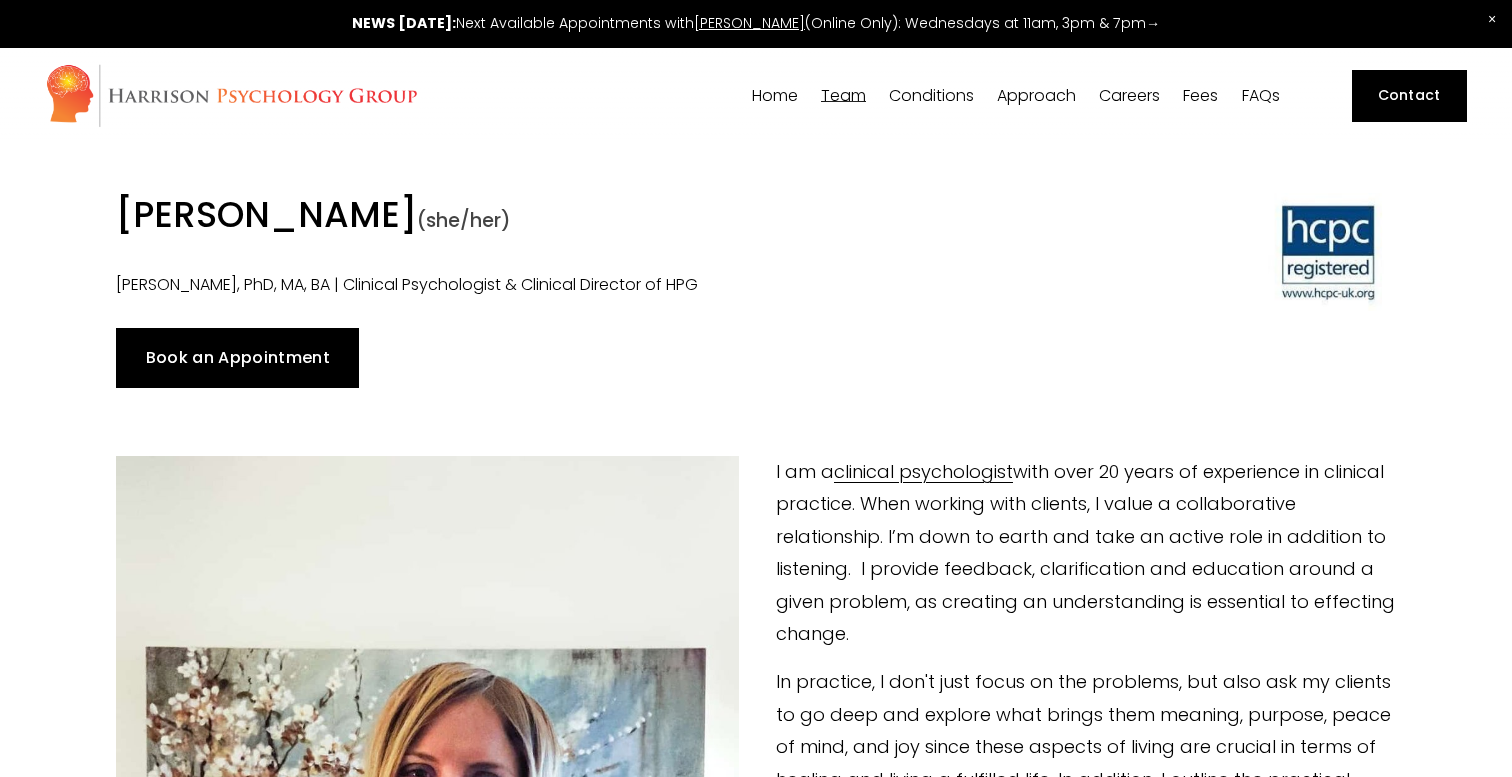 scroll, scrollTop: 0, scrollLeft: 0, axis: both 